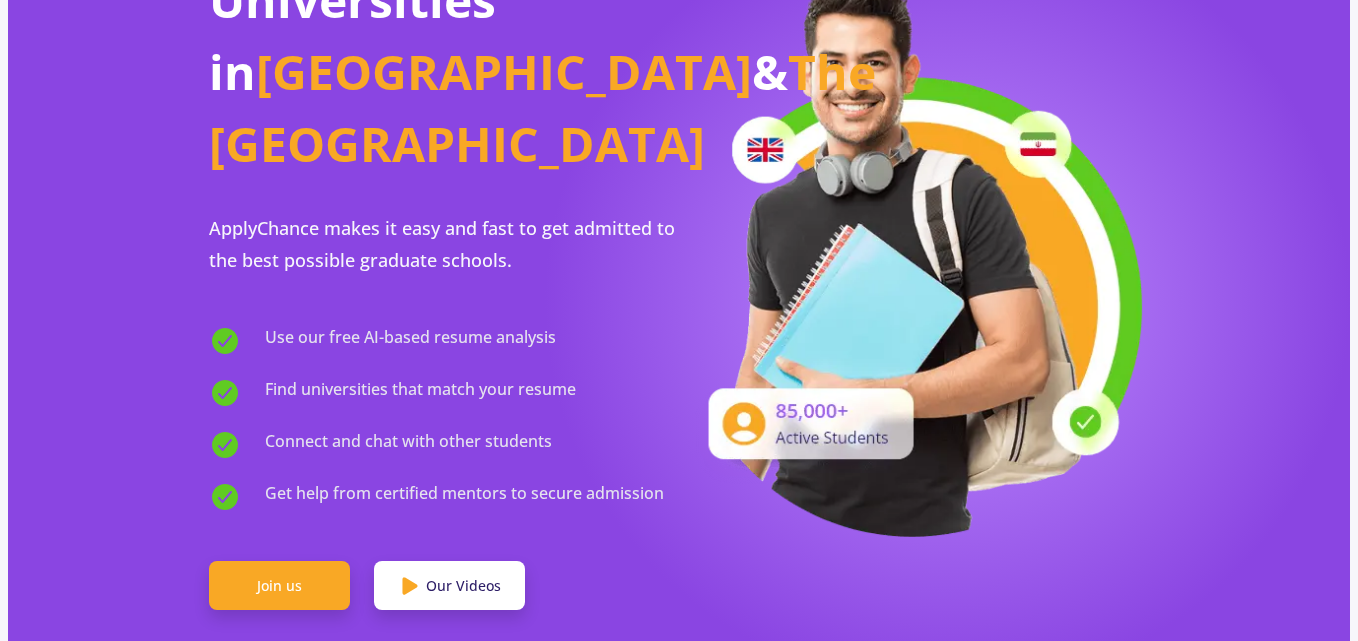 scroll, scrollTop: 333, scrollLeft: 0, axis: vertical 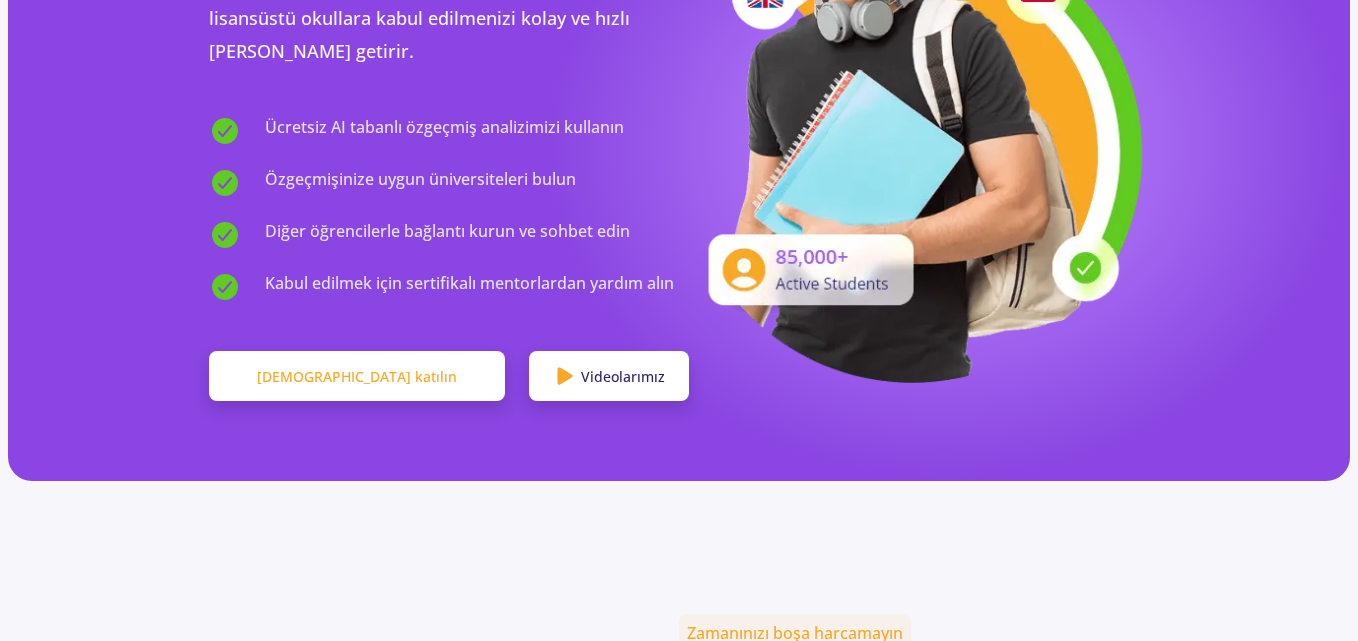 click on "[DEMOGRAPHIC_DATA] katılın" 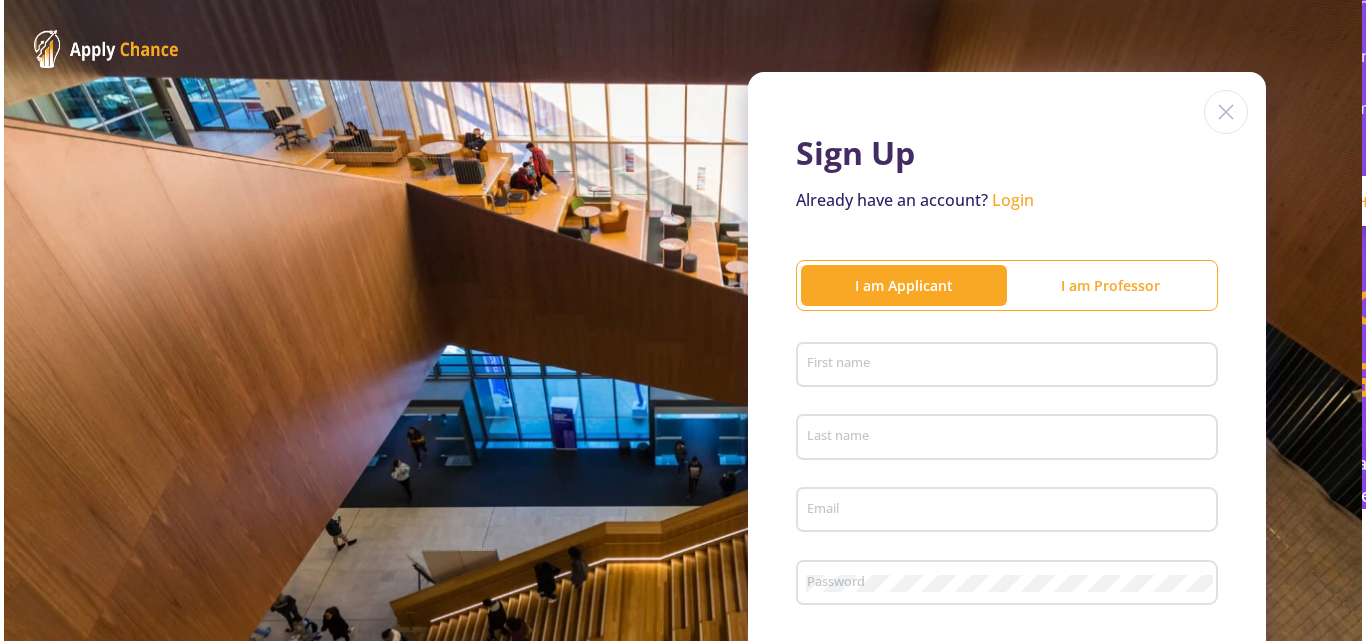 scroll, scrollTop: 0, scrollLeft: 0, axis: both 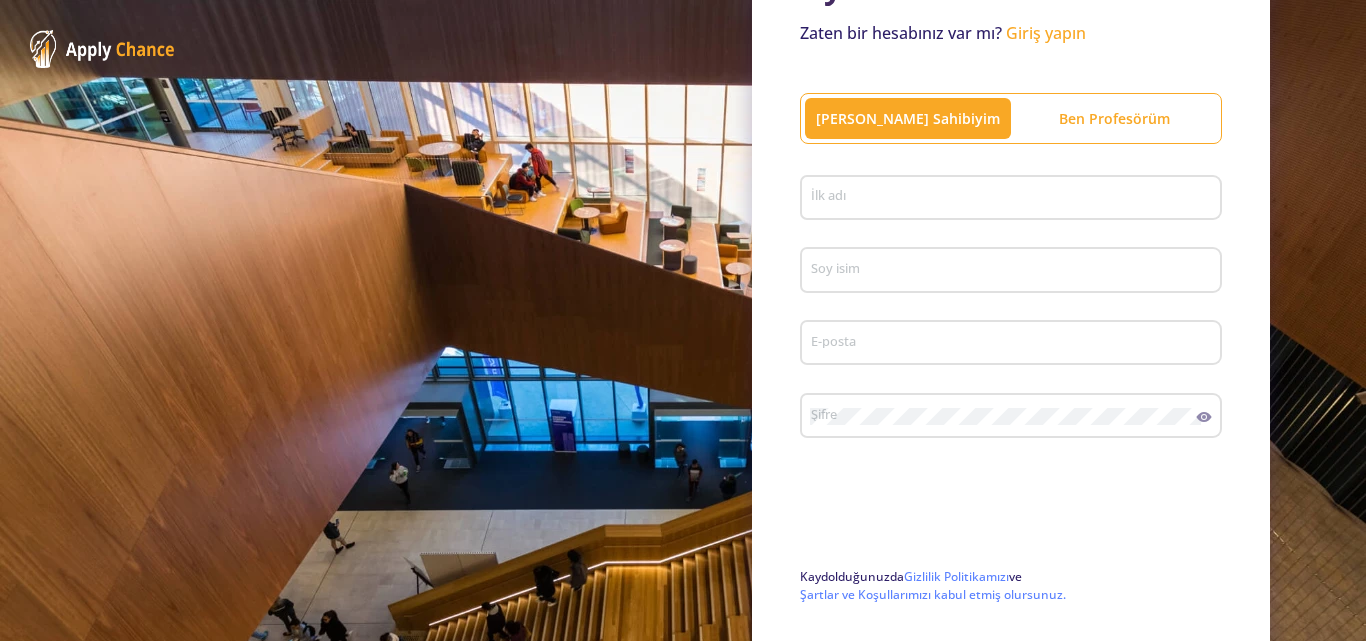 click on "İlk adı" at bounding box center [1014, 199] 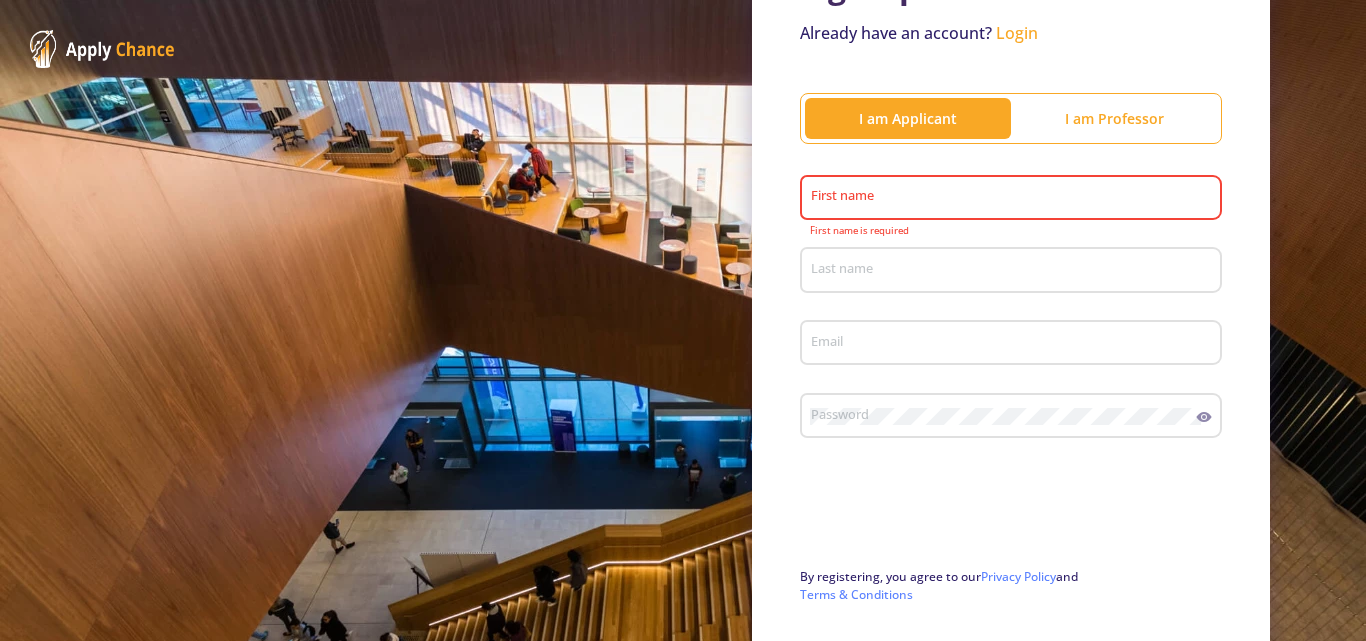 click on "First name" at bounding box center [1014, 199] 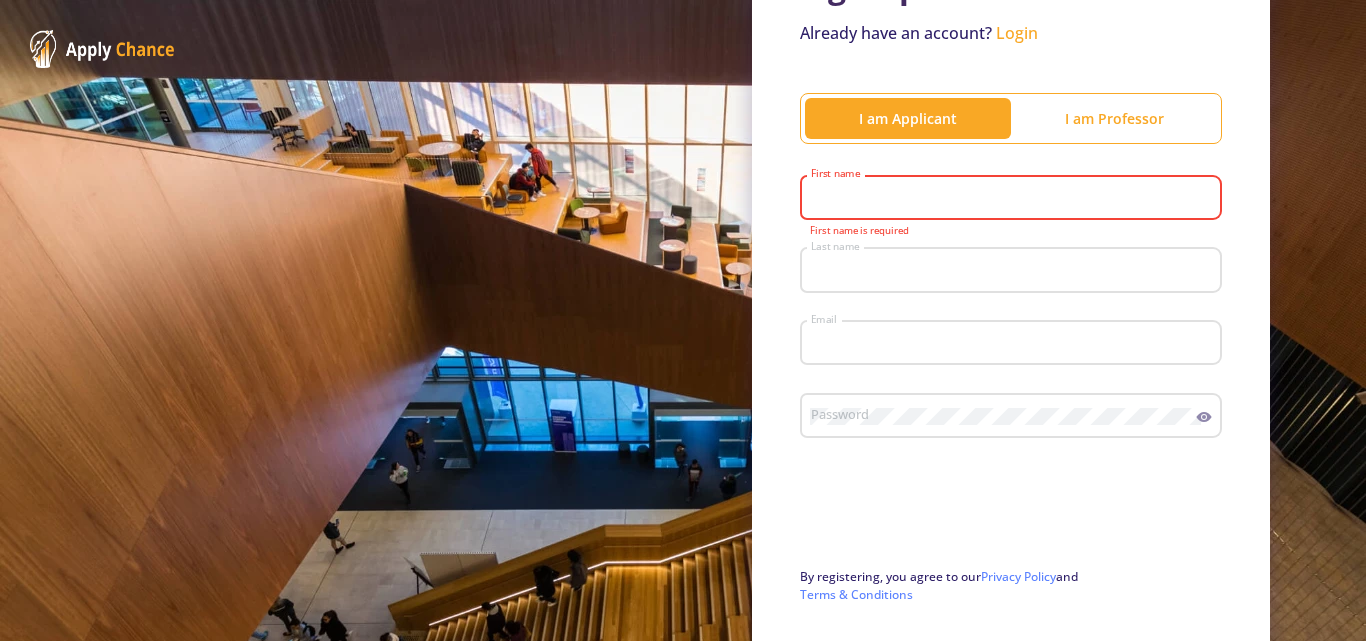 type on "Berranur" 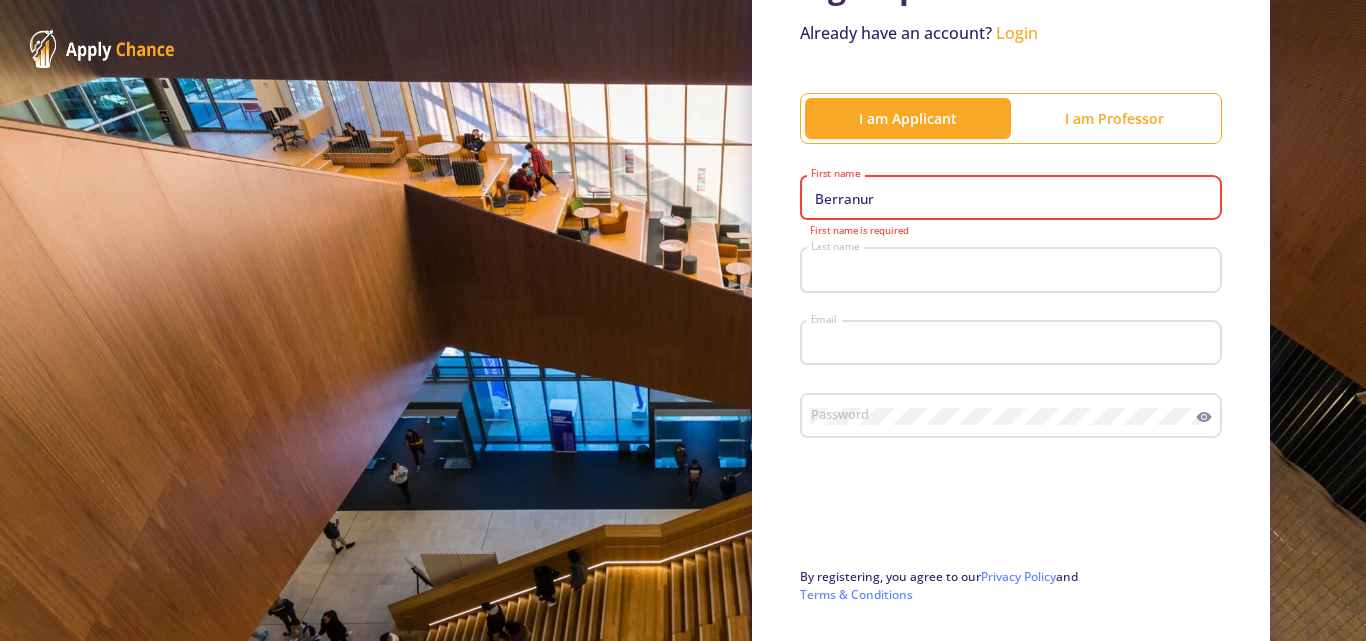 type on "Çamlıbel" 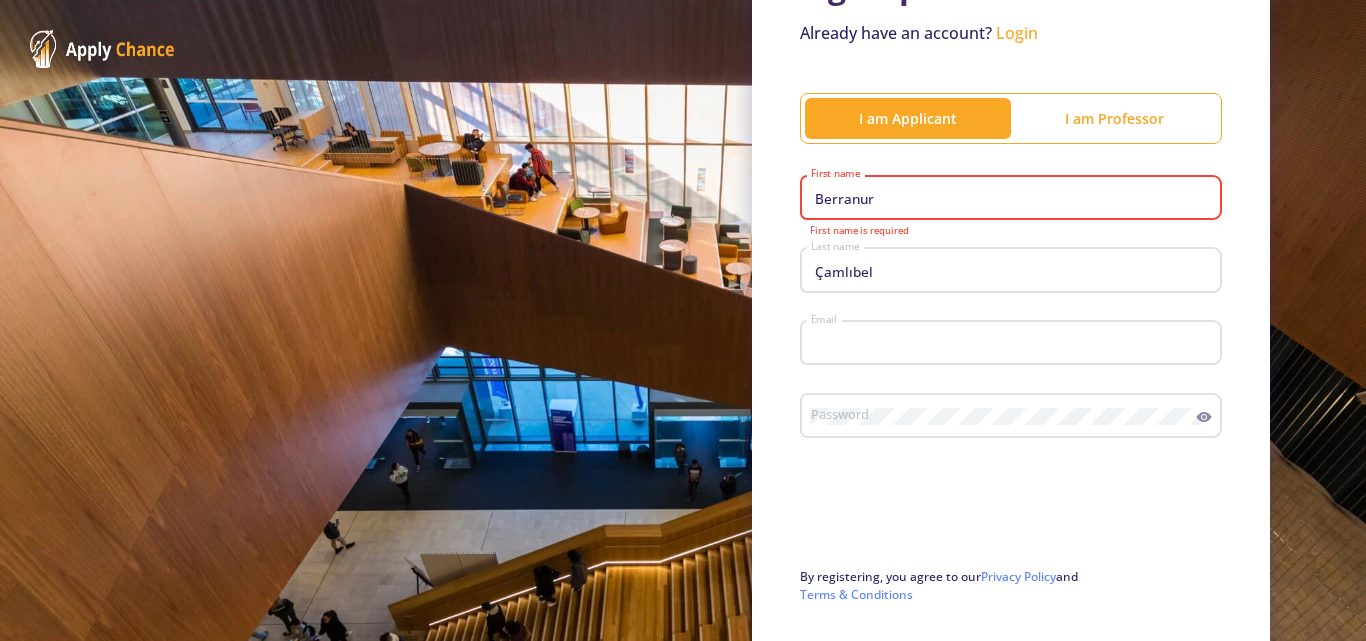 type on "[EMAIL_ADDRESS][DOMAIN_NAME]" 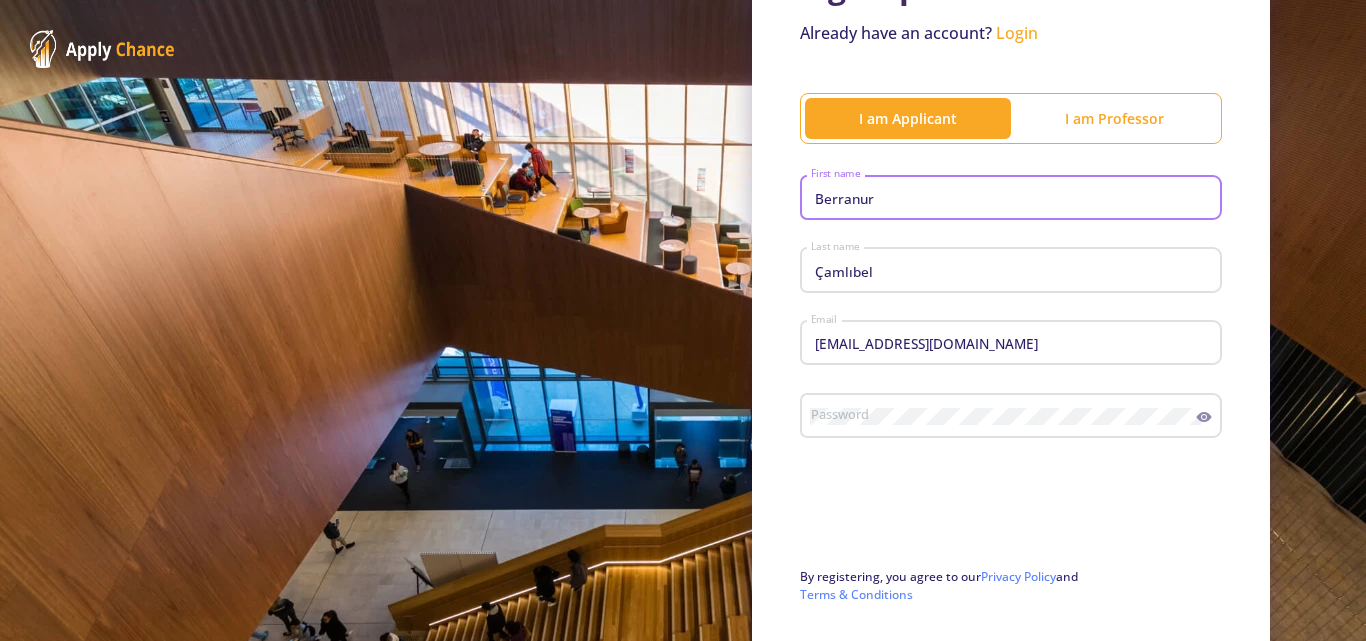 click on "Password" 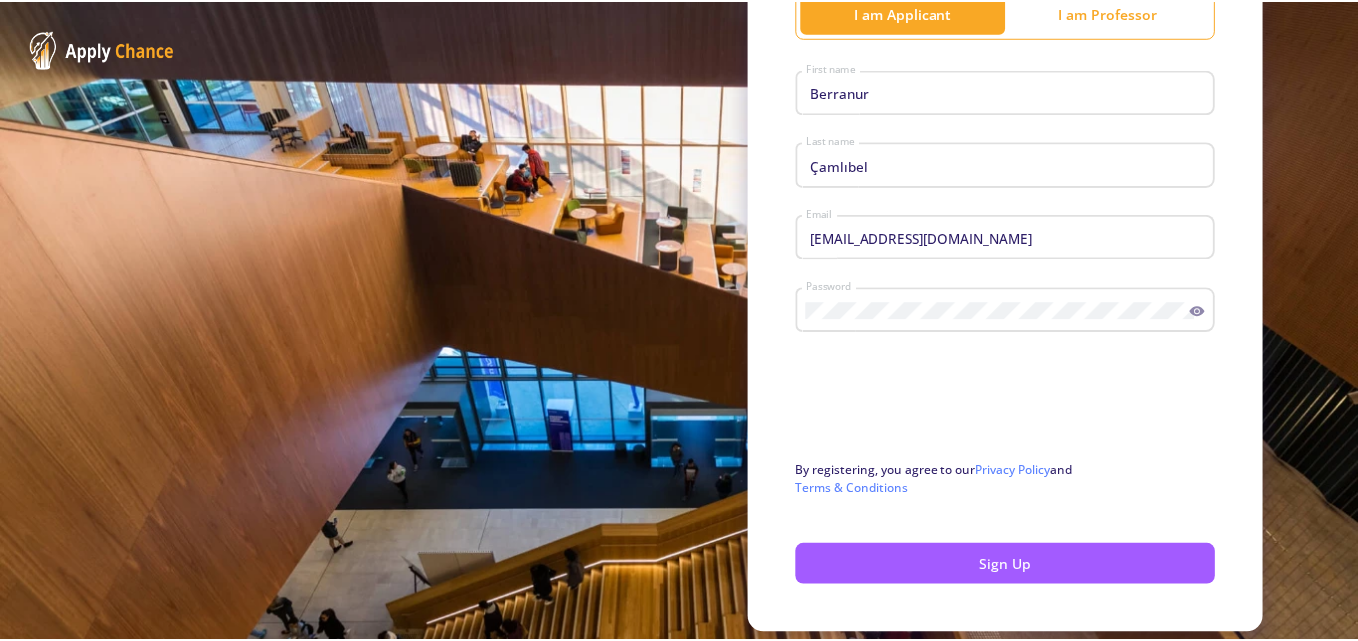 scroll, scrollTop: 337, scrollLeft: 0, axis: vertical 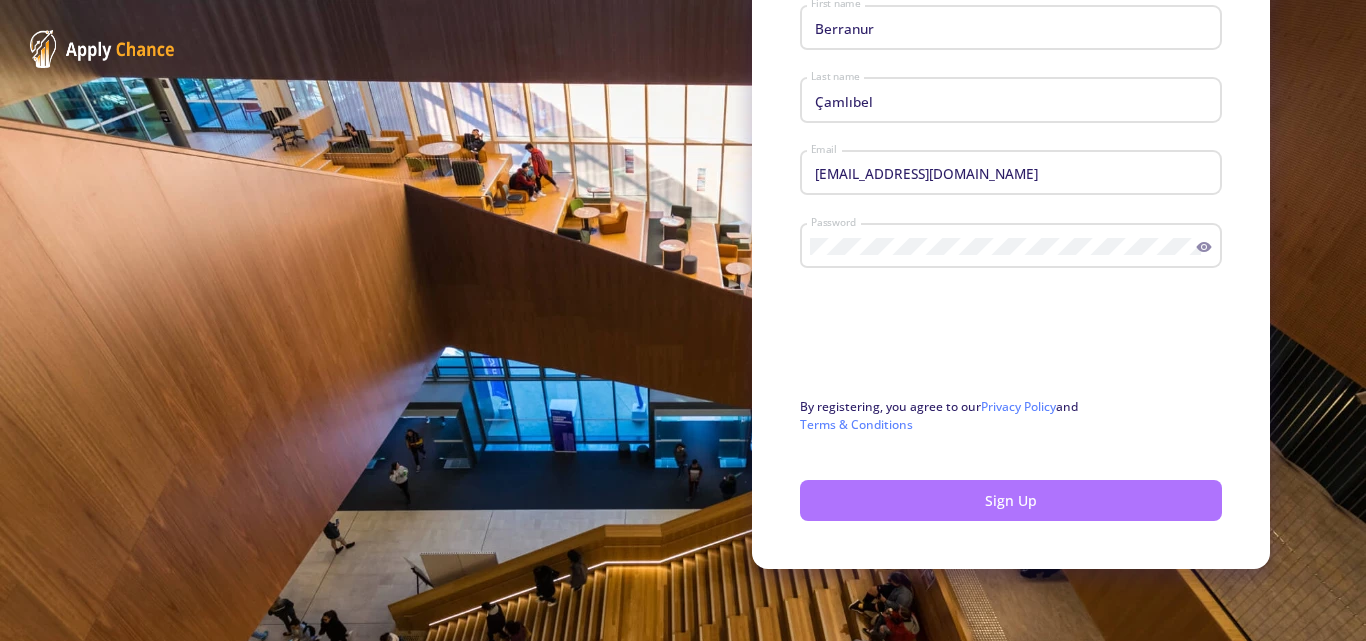 click on "Sign Up" 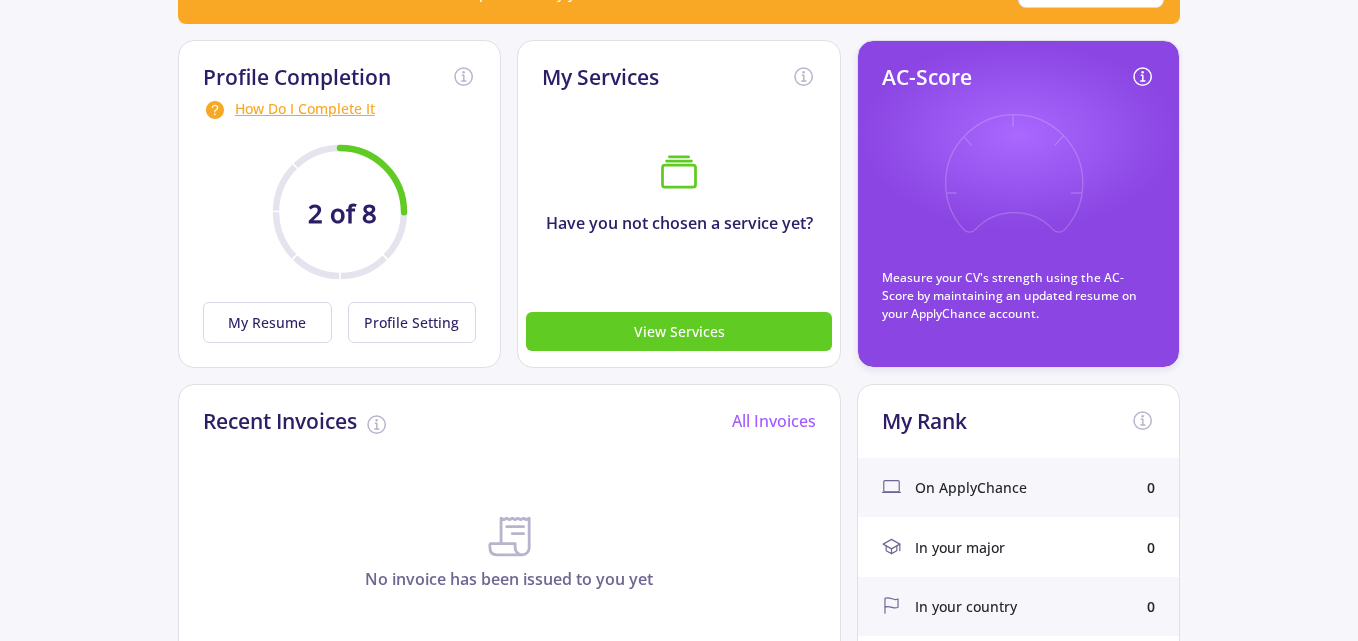 scroll, scrollTop: 333, scrollLeft: 0, axis: vertical 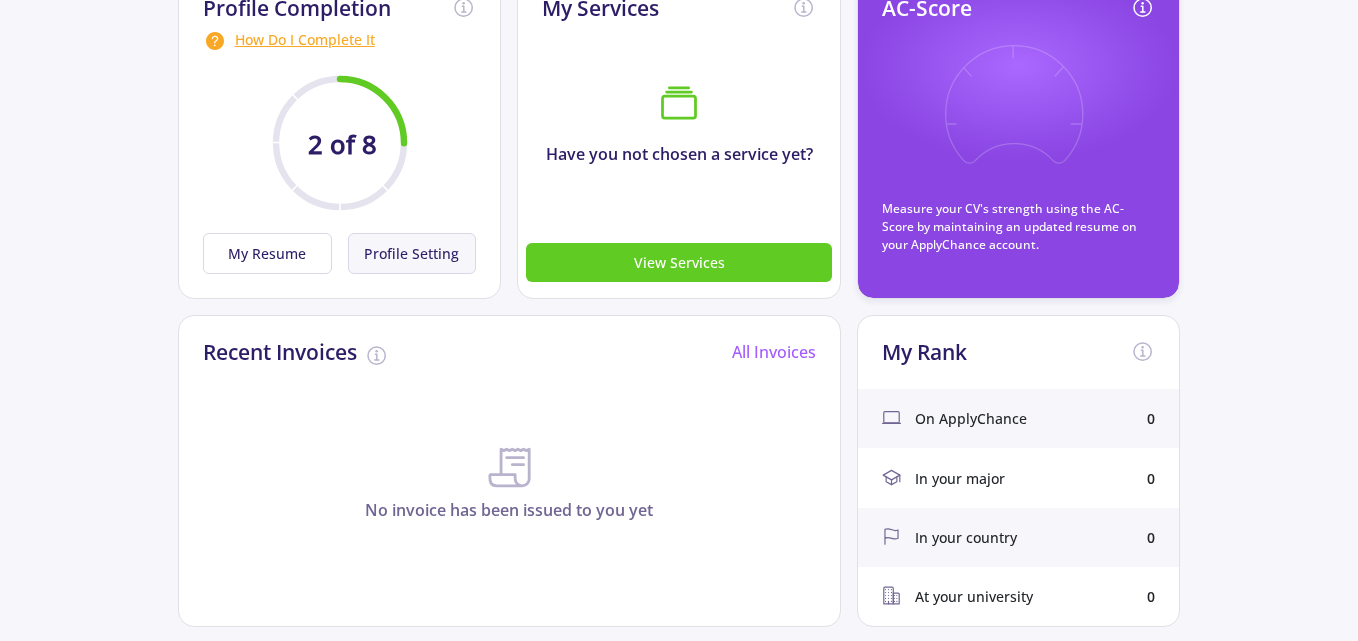 click on "Profile Setting" 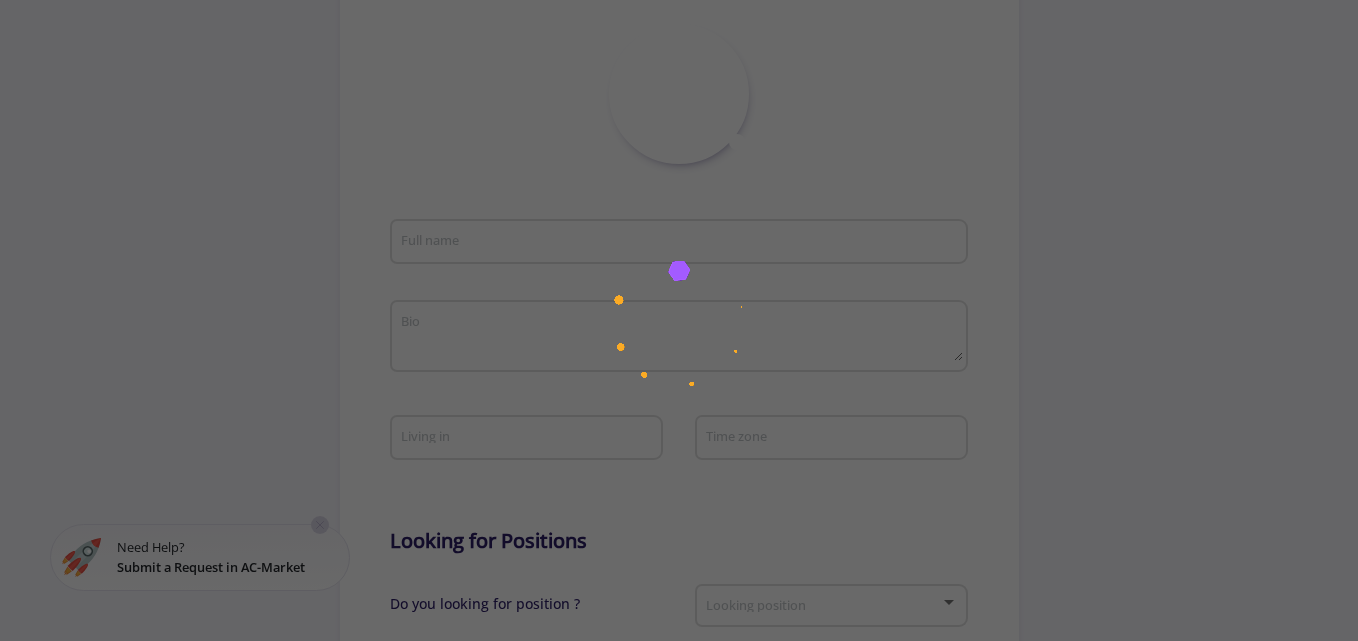 scroll, scrollTop: 0, scrollLeft: 0, axis: both 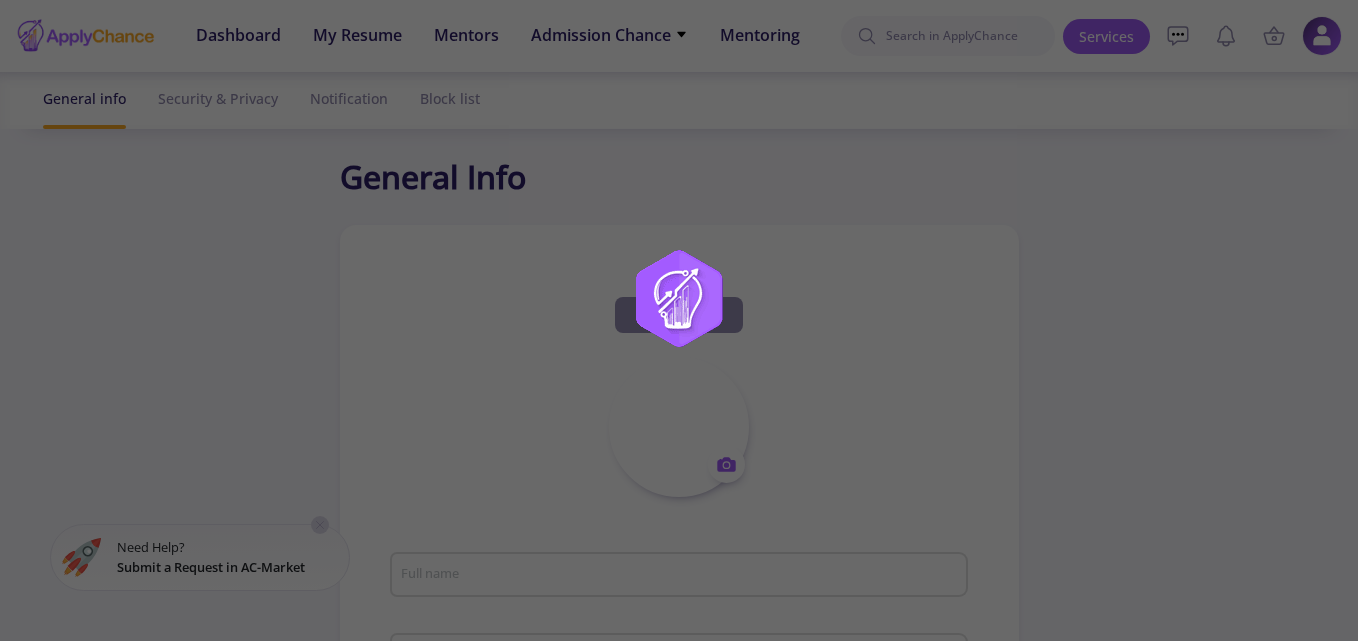 type on "Berranur Çamlıbel" 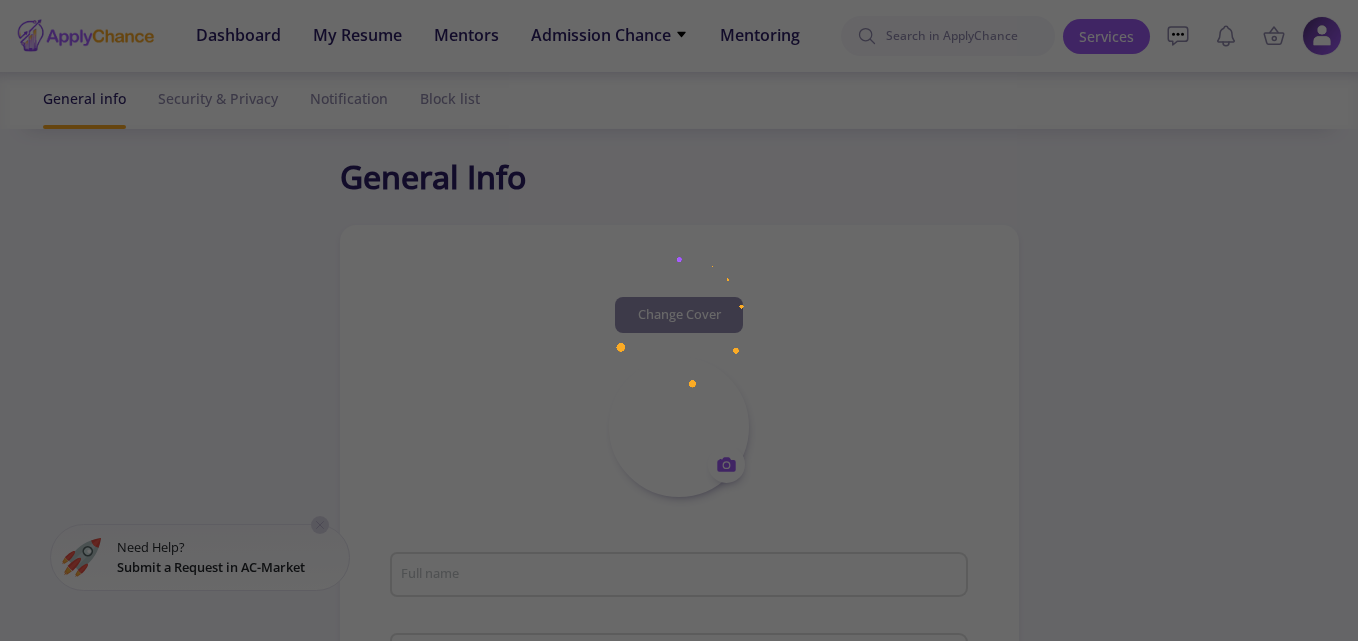 type on "BerranurÇamlıbel" 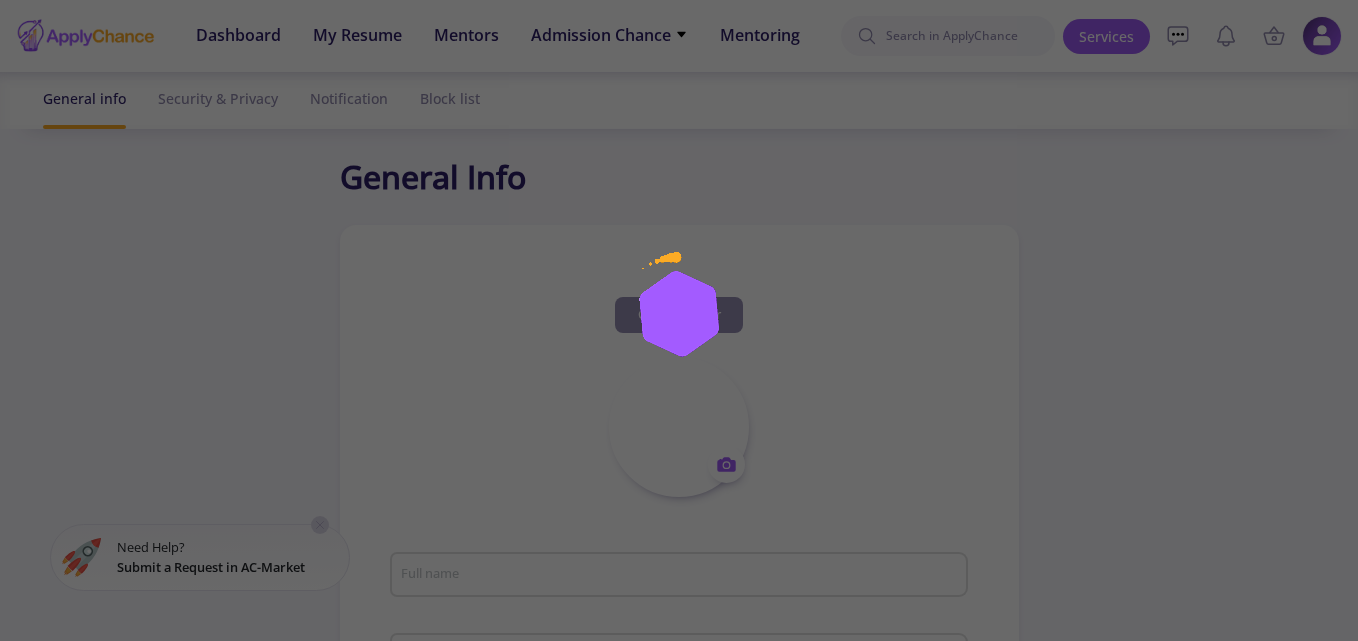 type on "[EMAIL_ADDRESS][DOMAIN_NAME]" 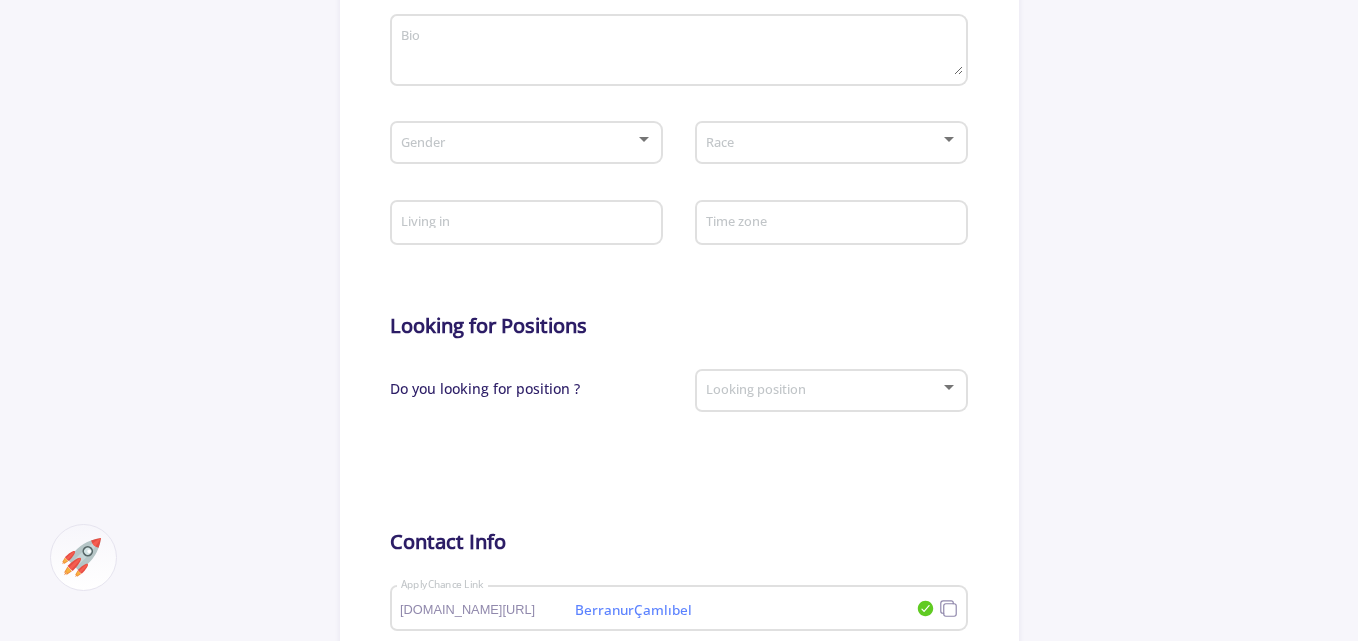 scroll, scrollTop: 667, scrollLeft: 0, axis: vertical 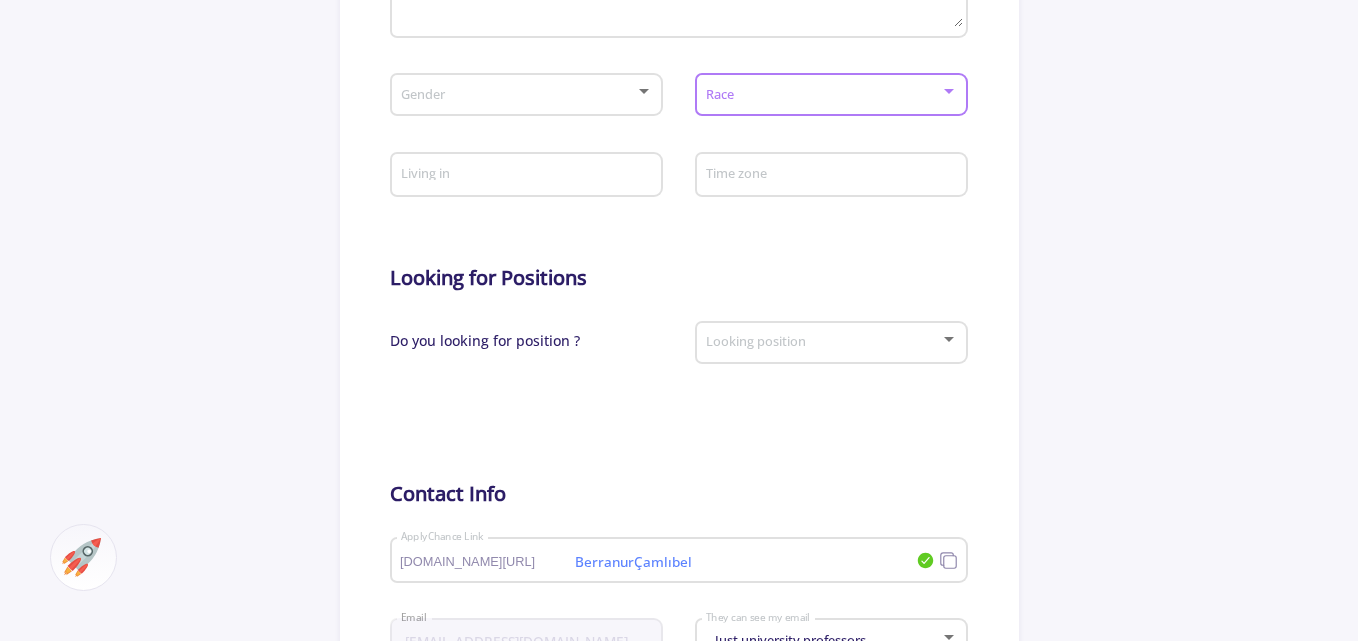 click at bounding box center (825, 95) 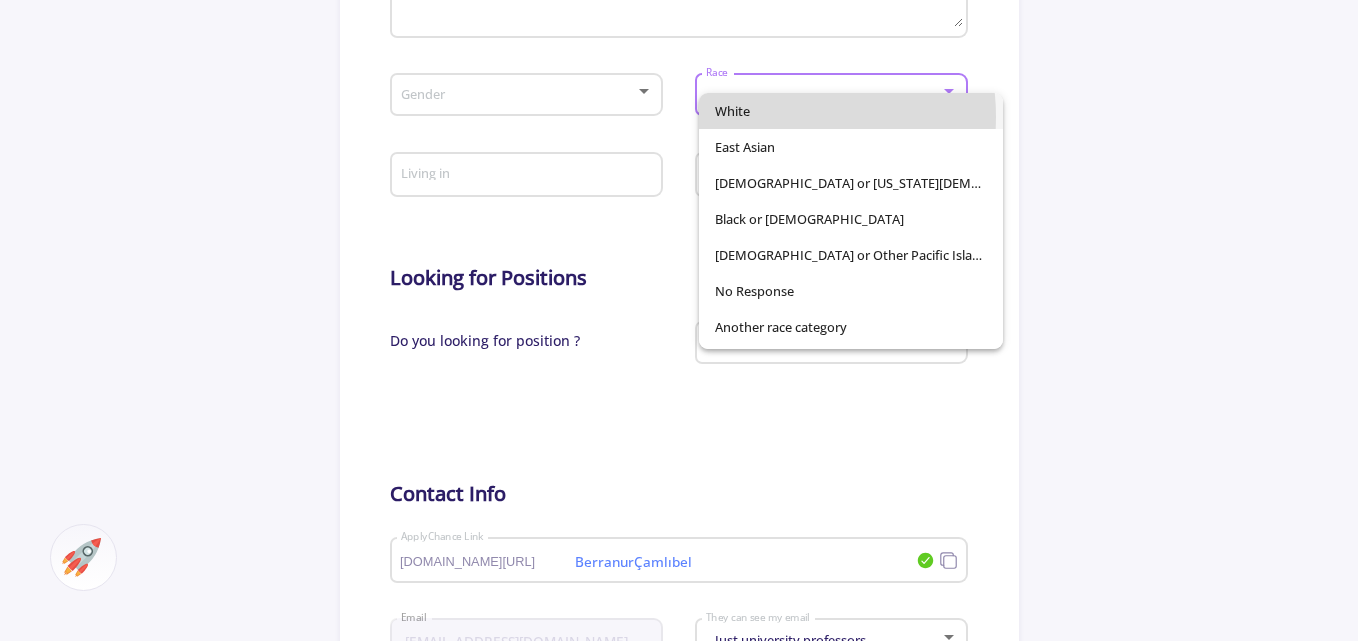 click on "White" at bounding box center [851, 111] 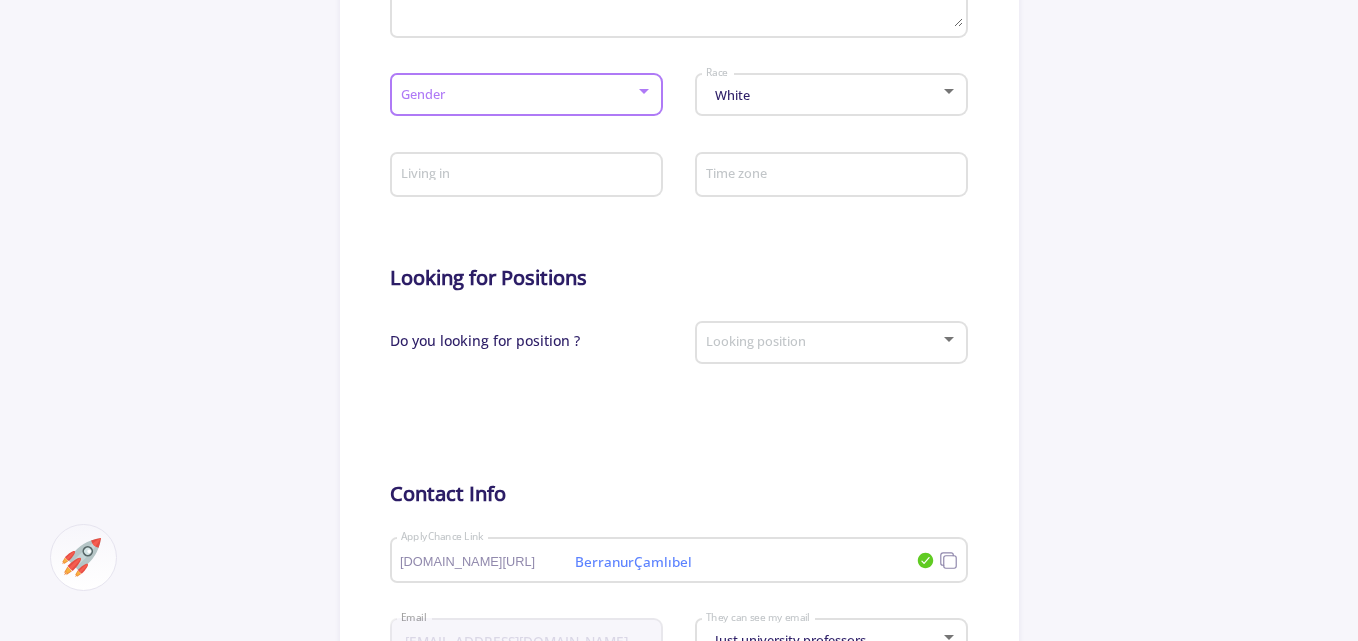 click at bounding box center (520, 95) 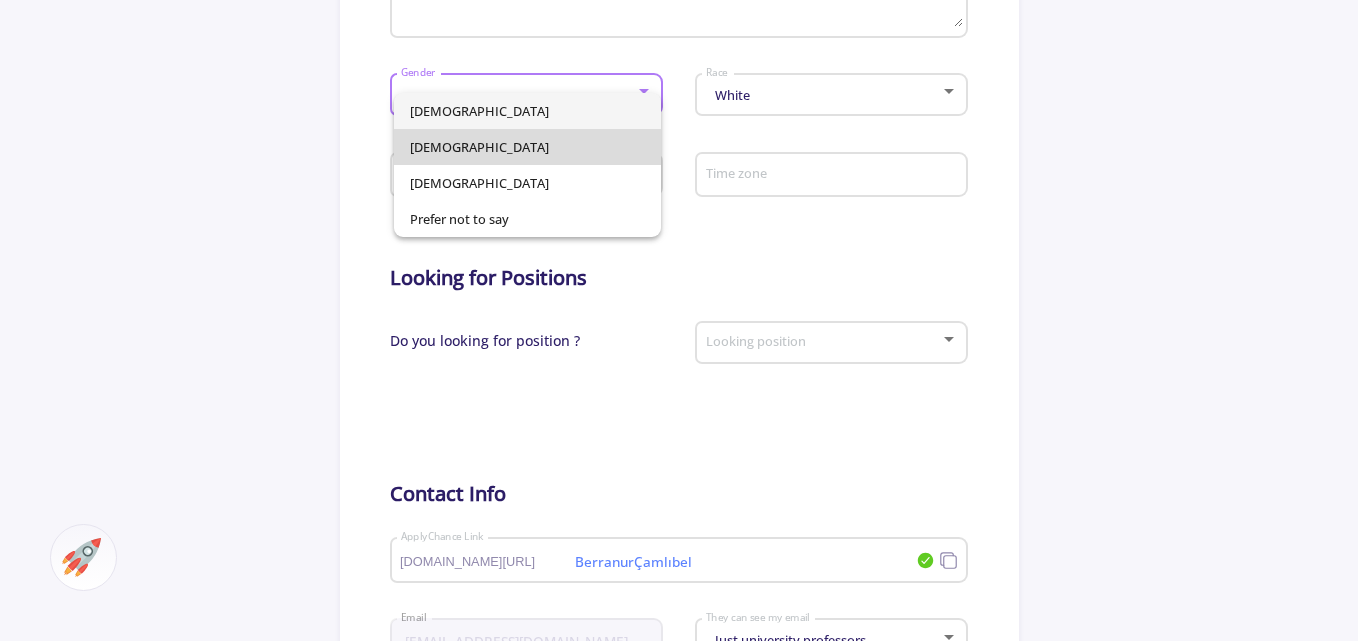 click on "[DEMOGRAPHIC_DATA]" at bounding box center [527, 147] 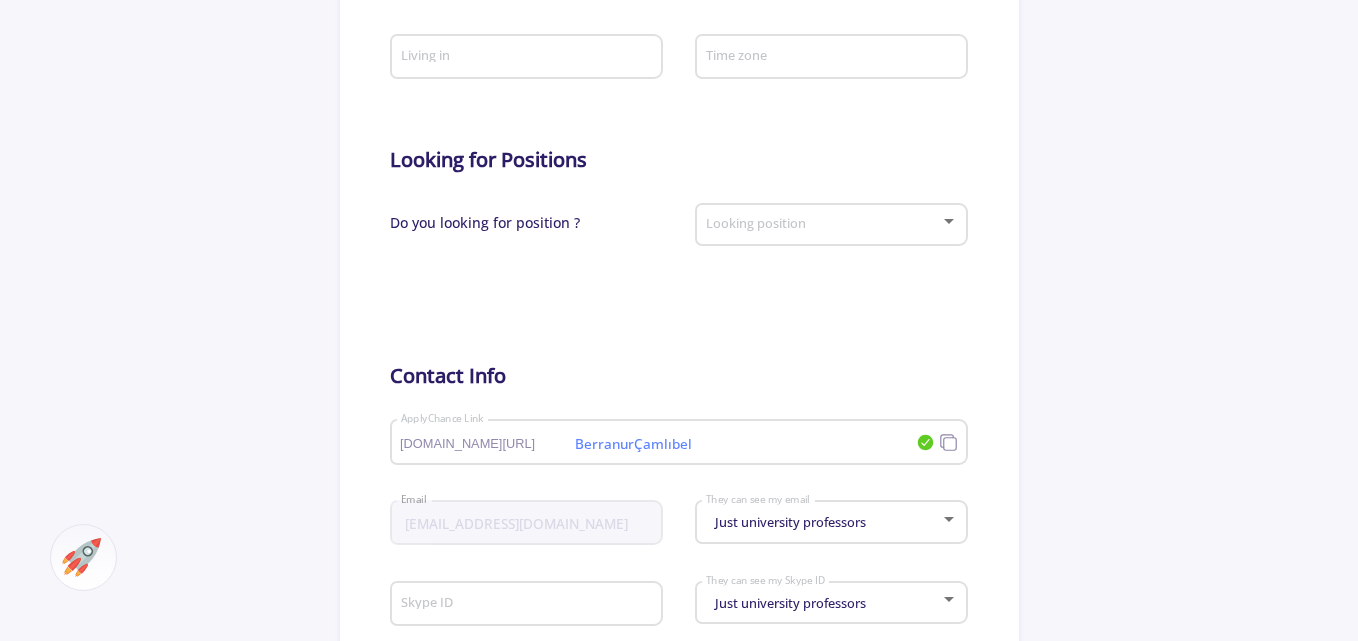 scroll, scrollTop: 834, scrollLeft: 0, axis: vertical 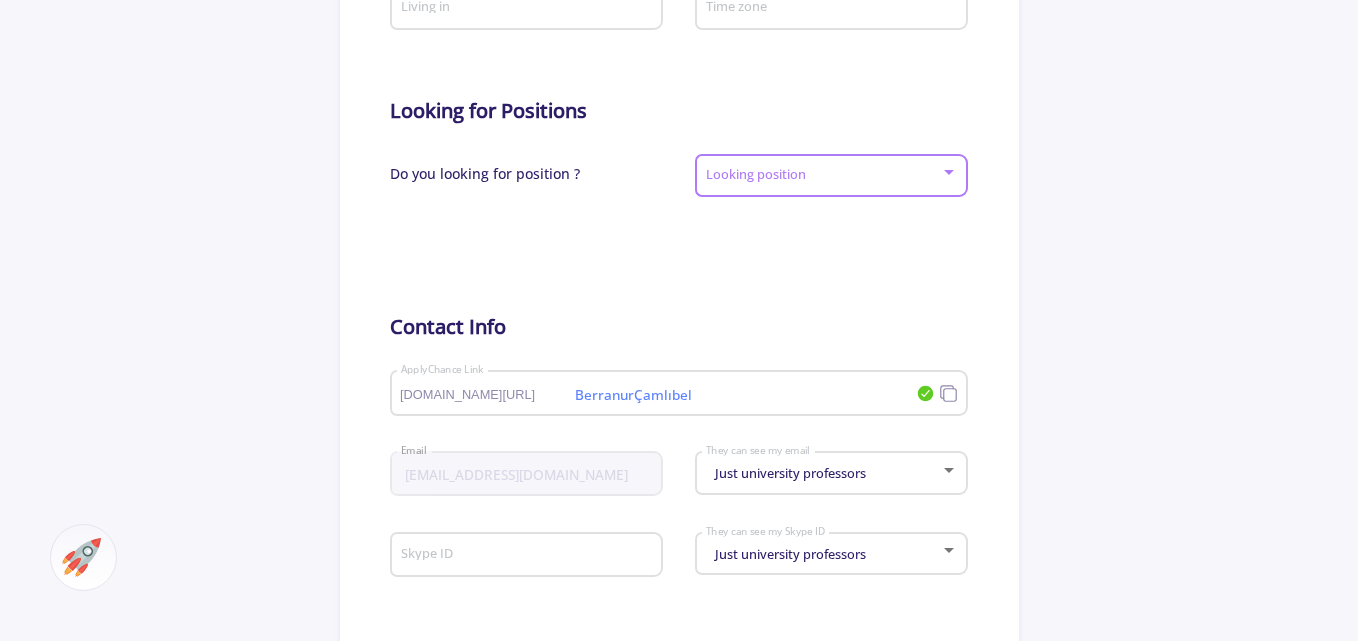 click at bounding box center [825, 176] 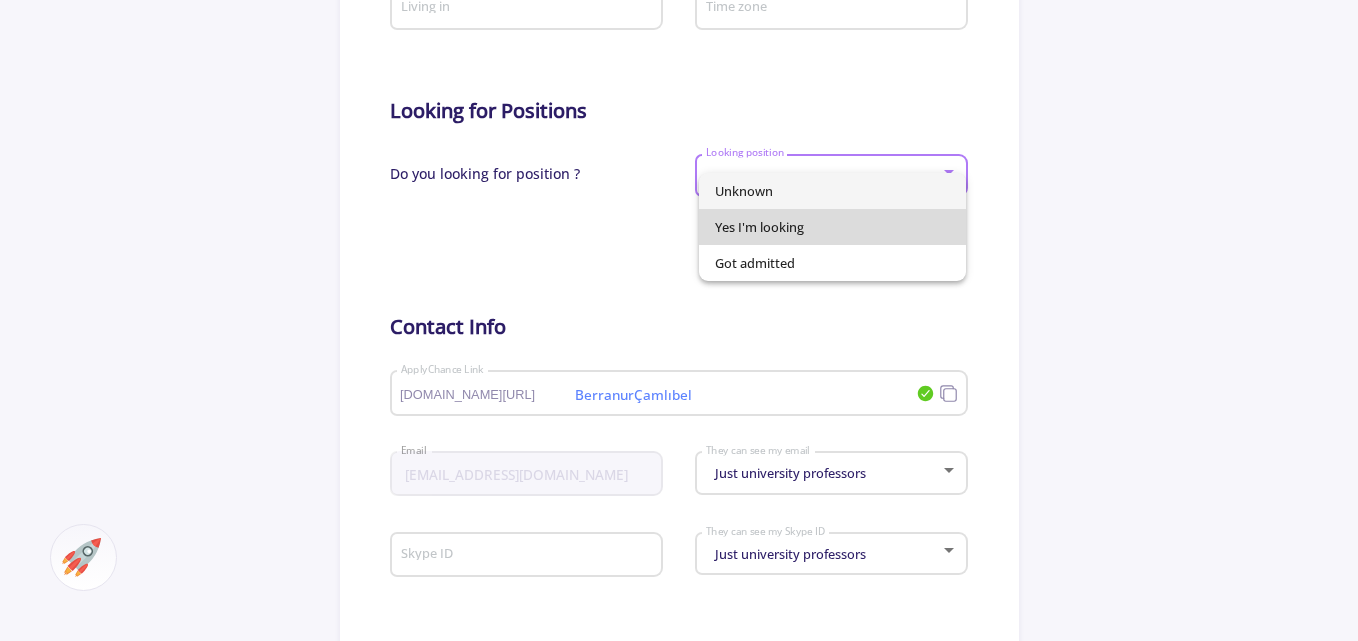 click on "Yes I'm looking" at bounding box center [832, 227] 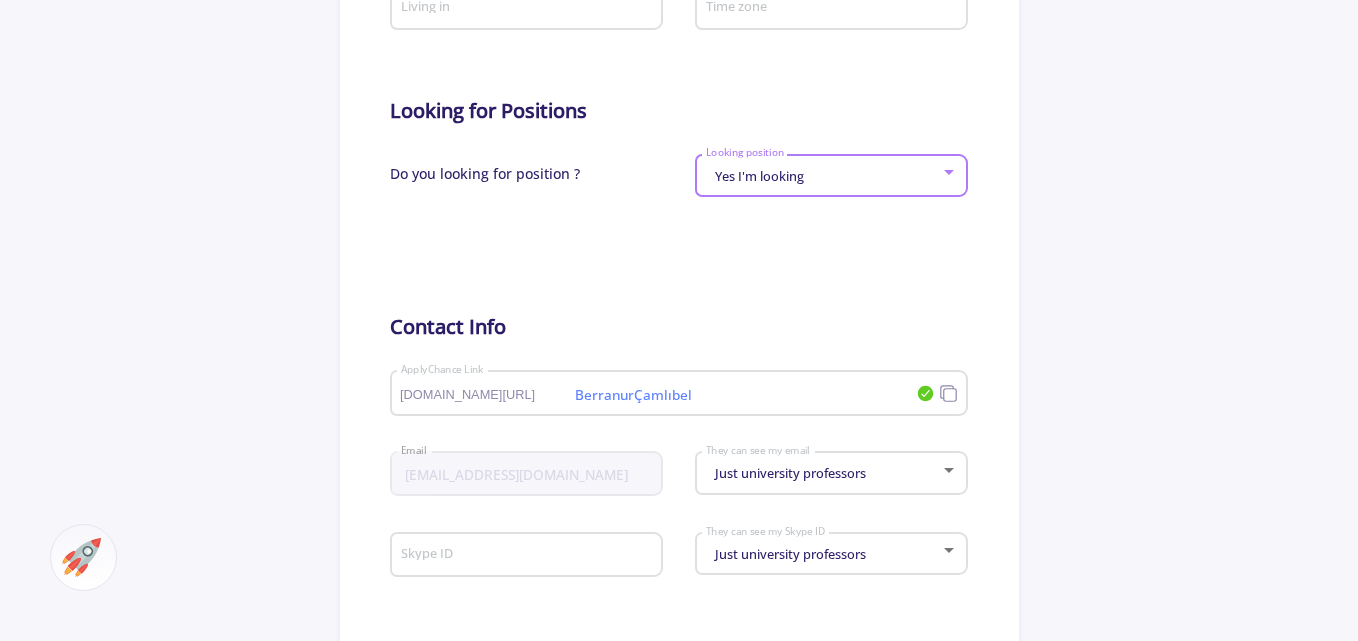 scroll, scrollTop: 1000, scrollLeft: 0, axis: vertical 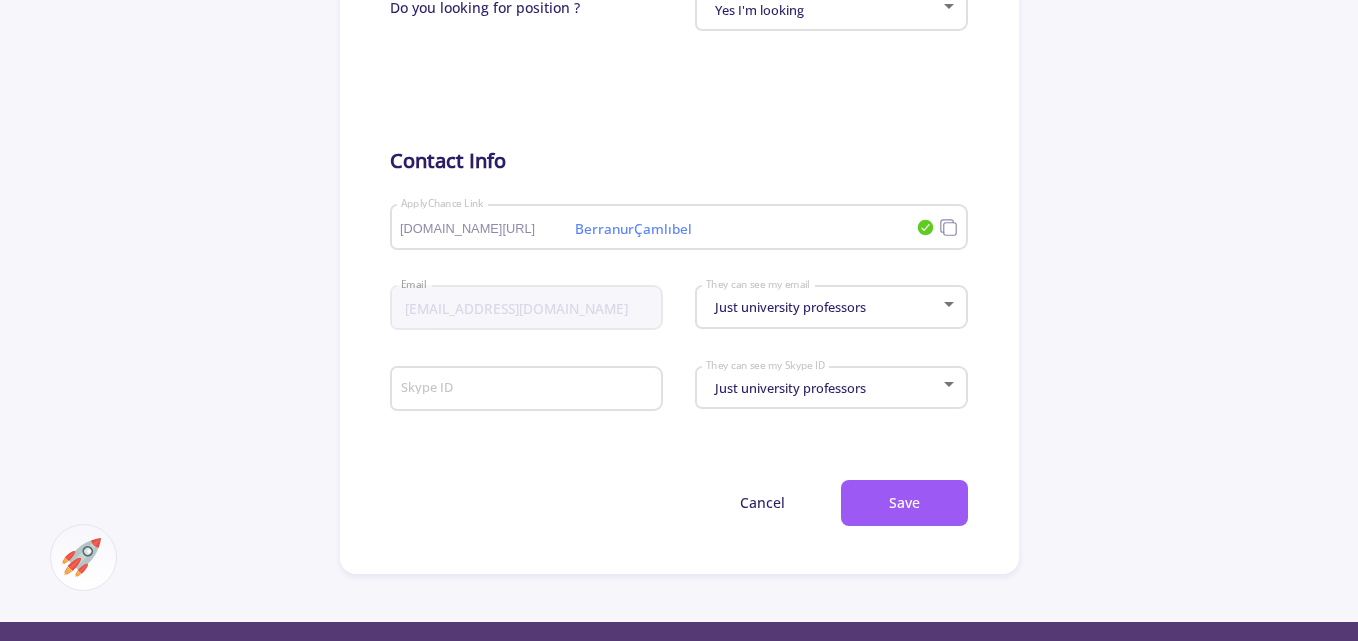 click on "Just university professors They can see my email" 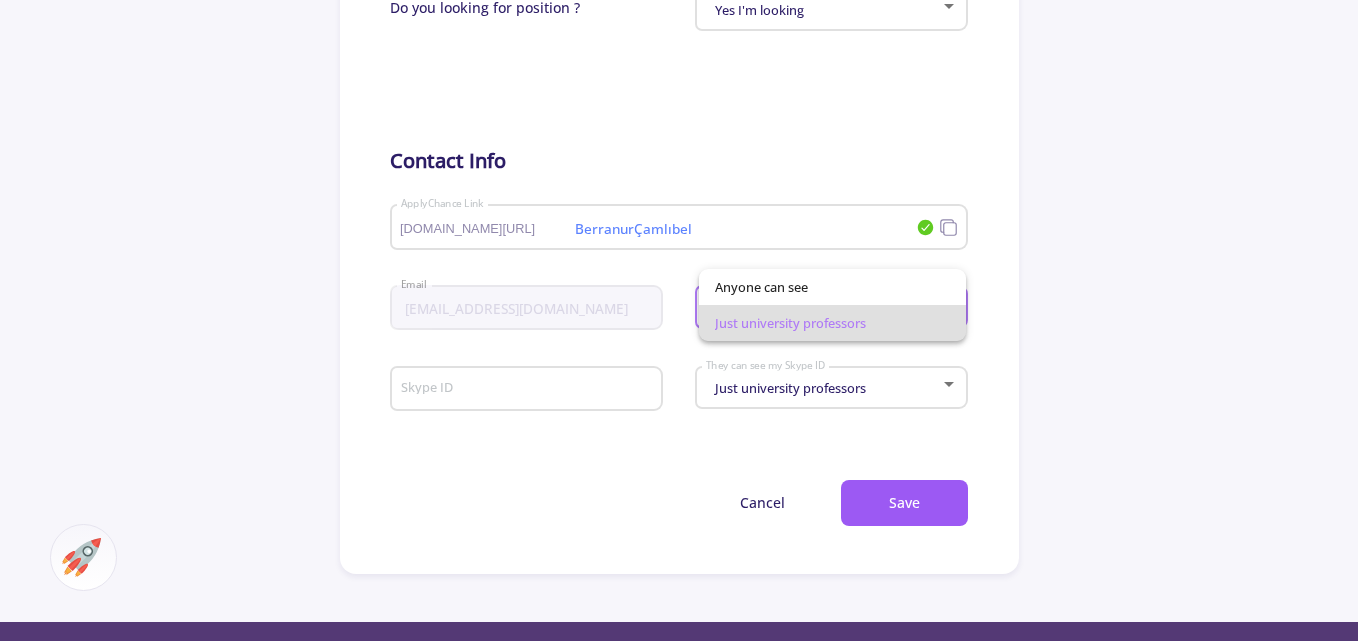 click on "Just university professors" at bounding box center [832, 323] 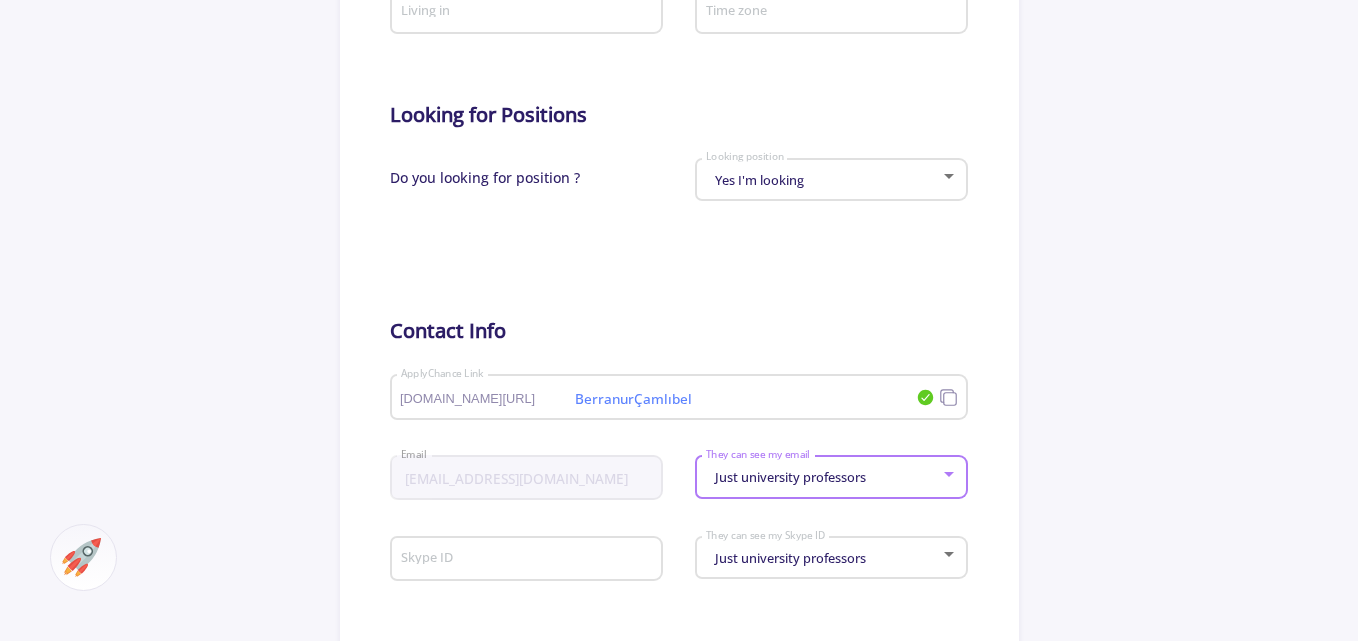 scroll, scrollTop: 1000, scrollLeft: 0, axis: vertical 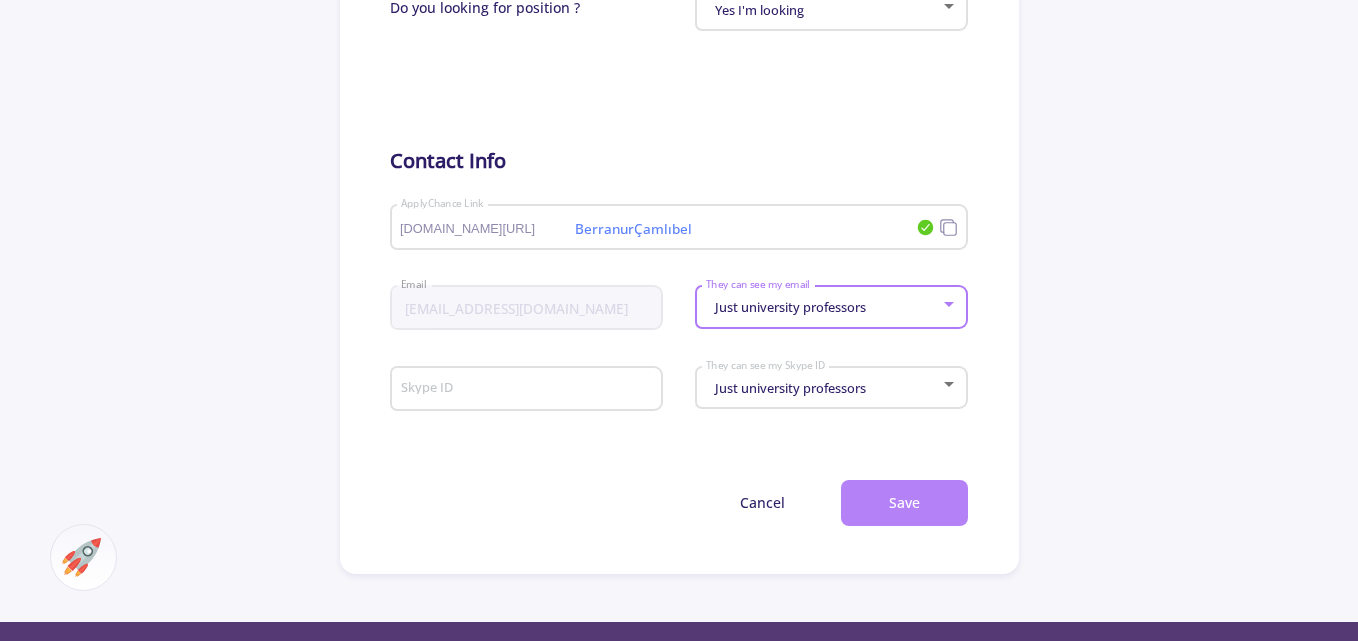 click on "Save" 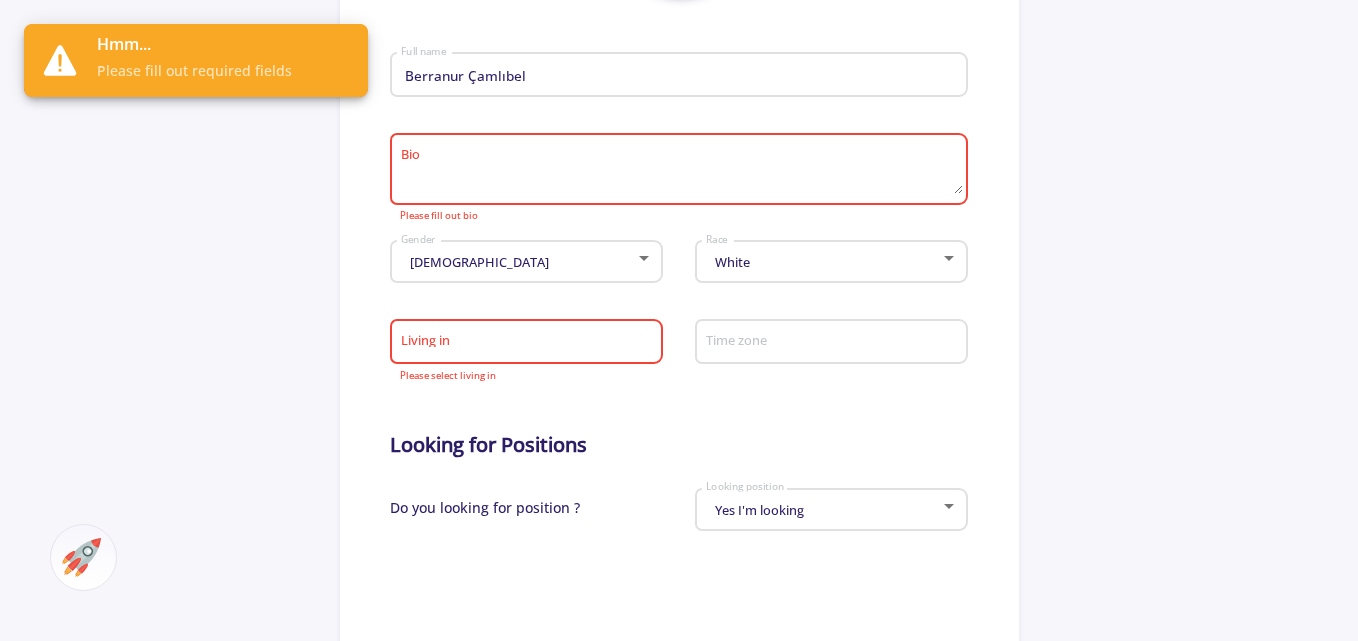 scroll, scrollTop: 334, scrollLeft: 0, axis: vertical 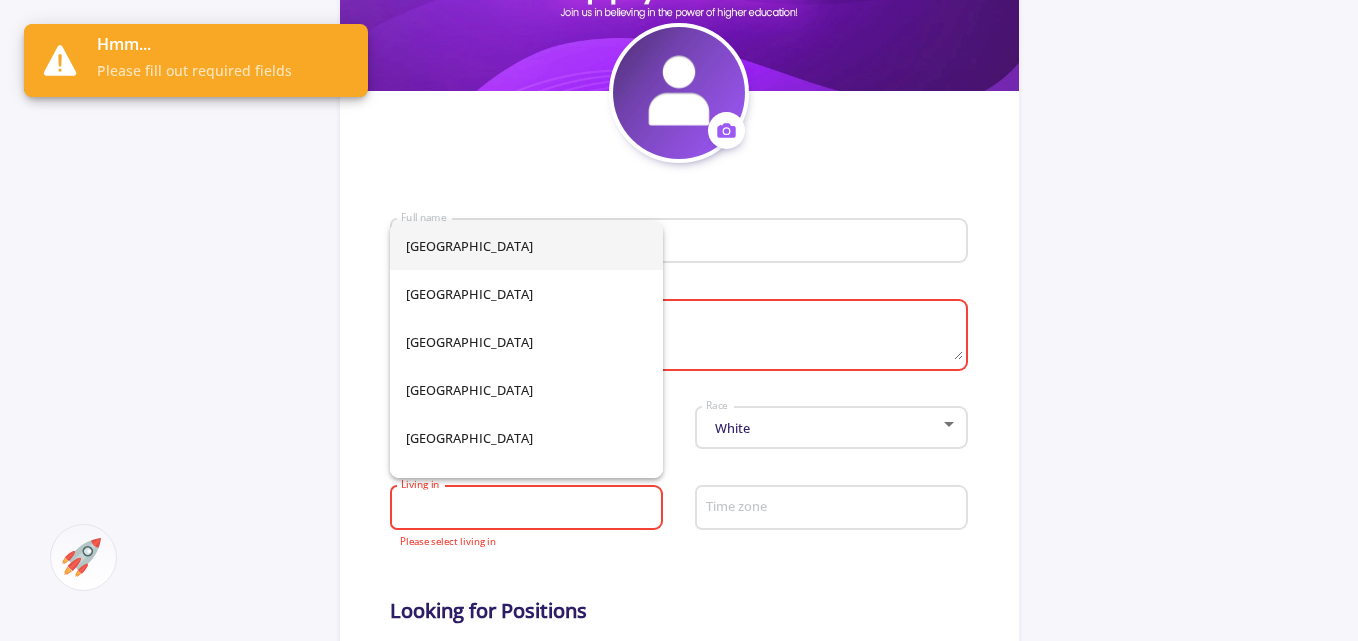 click on "Living in" at bounding box center (529, 509) 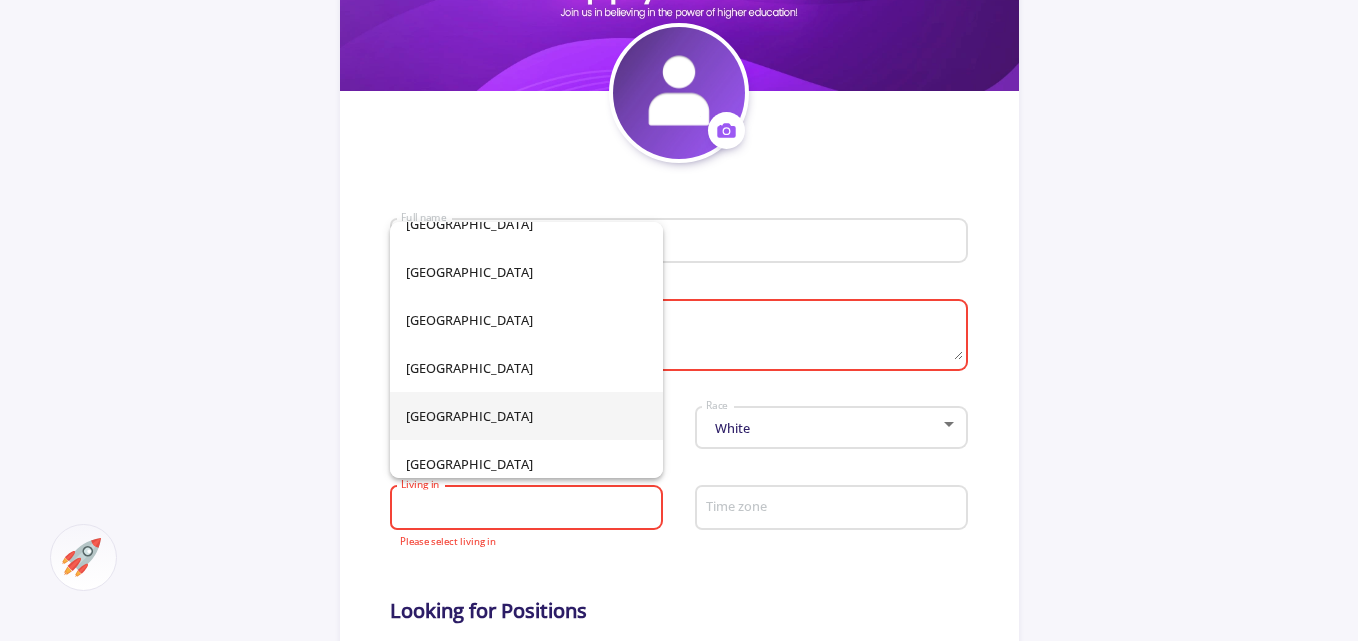 scroll, scrollTop: 9333, scrollLeft: 0, axis: vertical 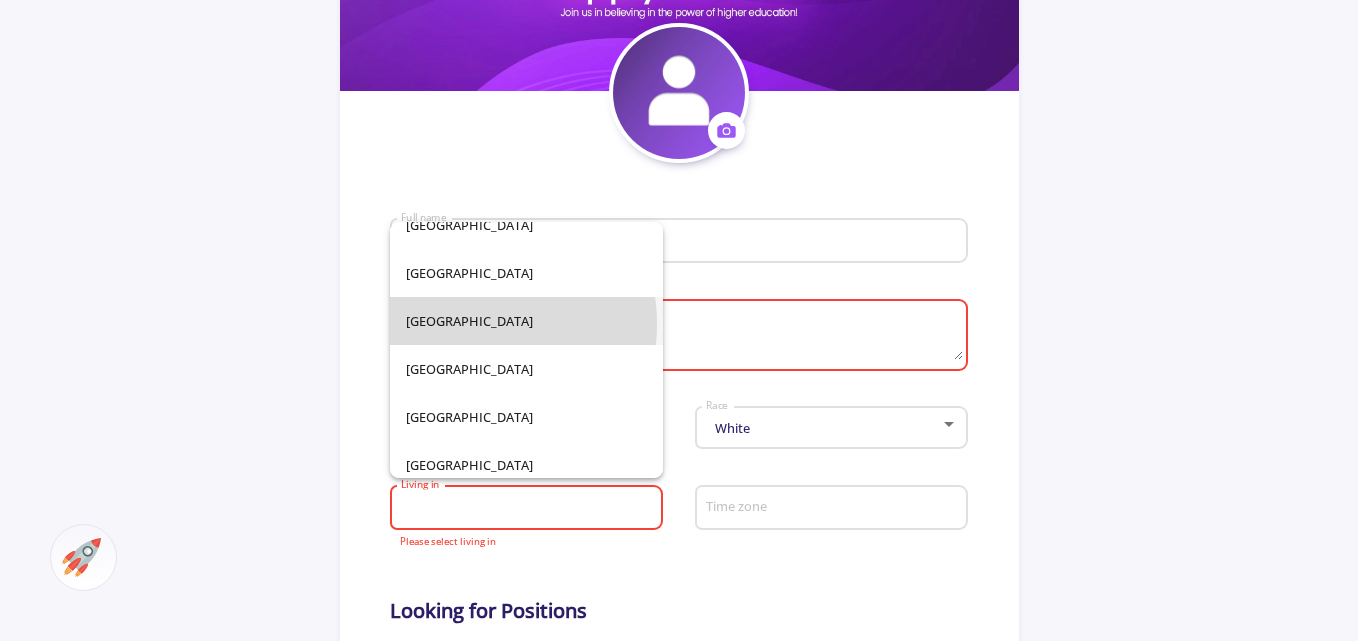 click on "[GEOGRAPHIC_DATA]" at bounding box center [526, 321] 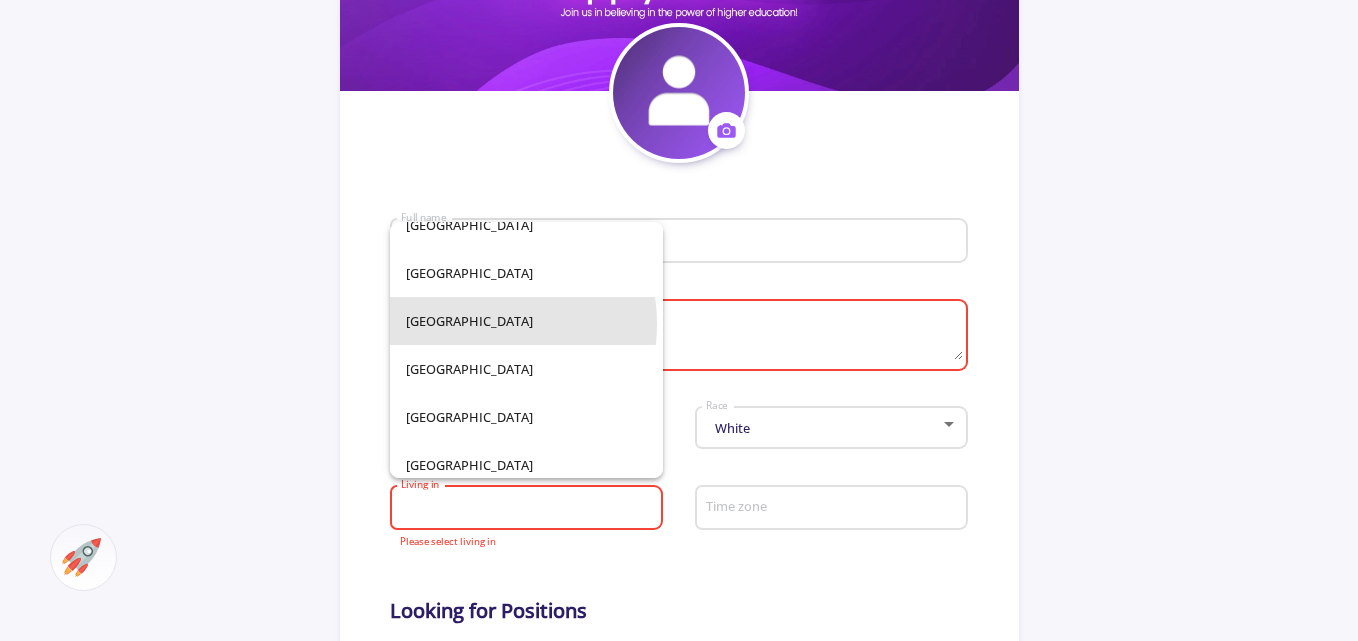 type on "[GEOGRAPHIC_DATA]" 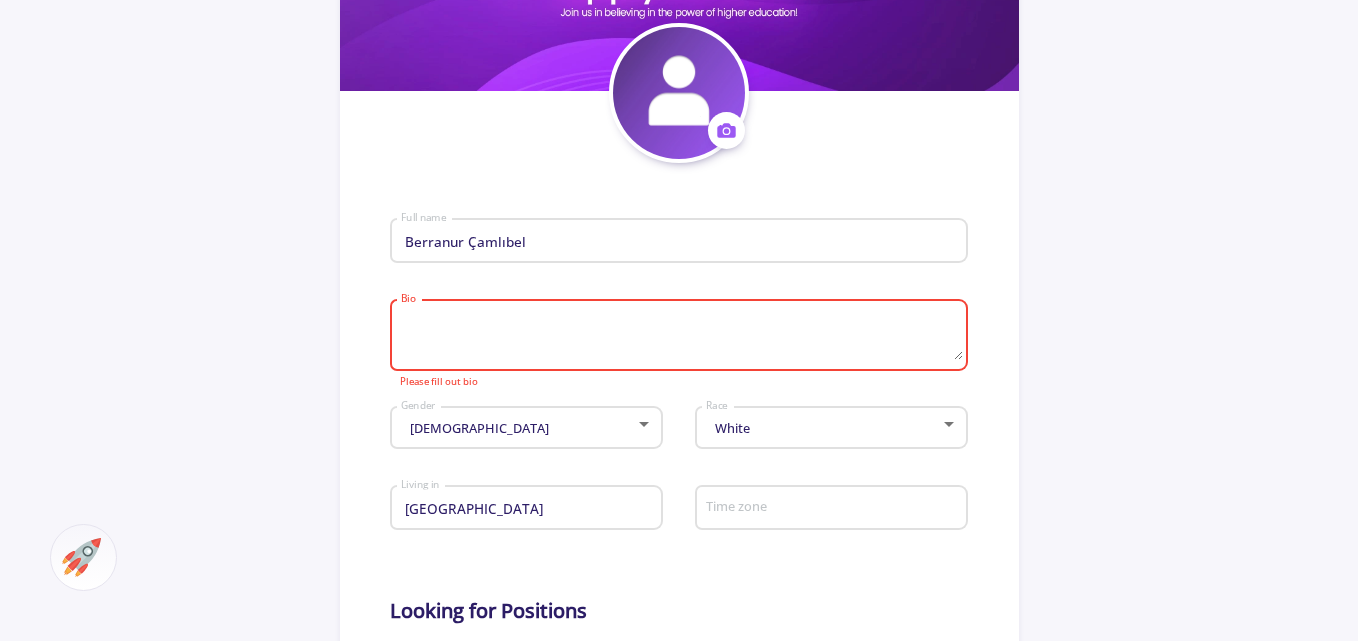 click on "Bio" at bounding box center (681, 336) 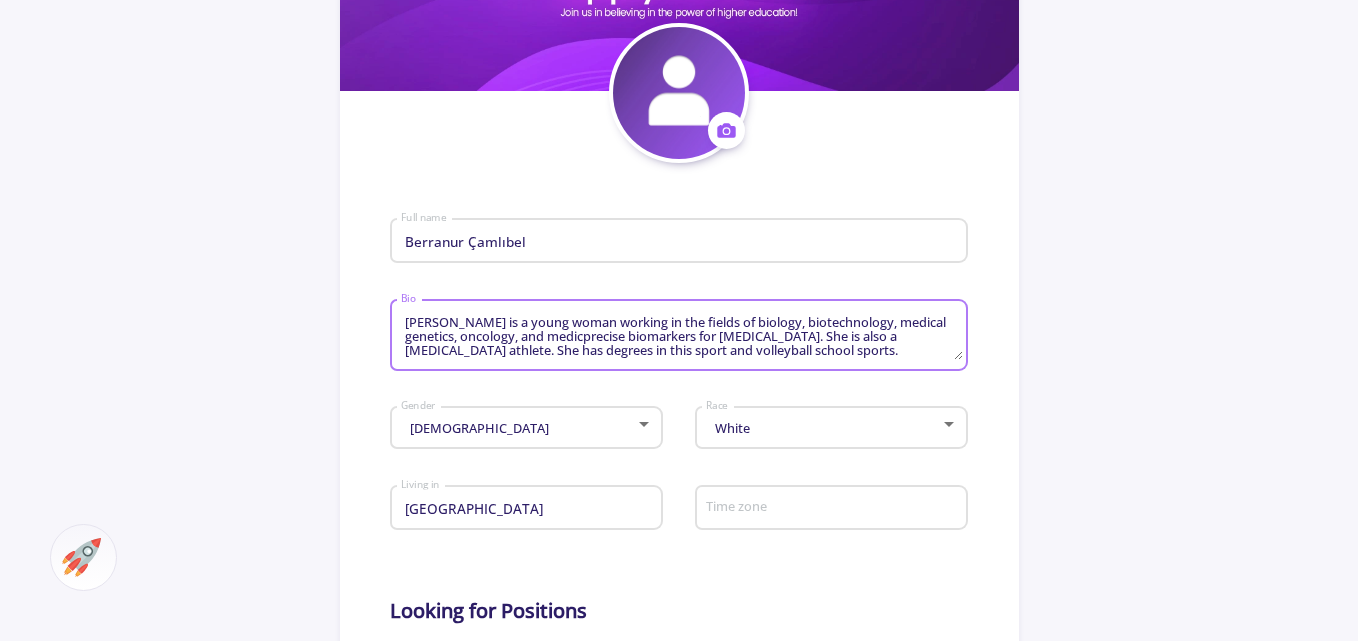 scroll, scrollTop: 115, scrollLeft: 0, axis: vertical 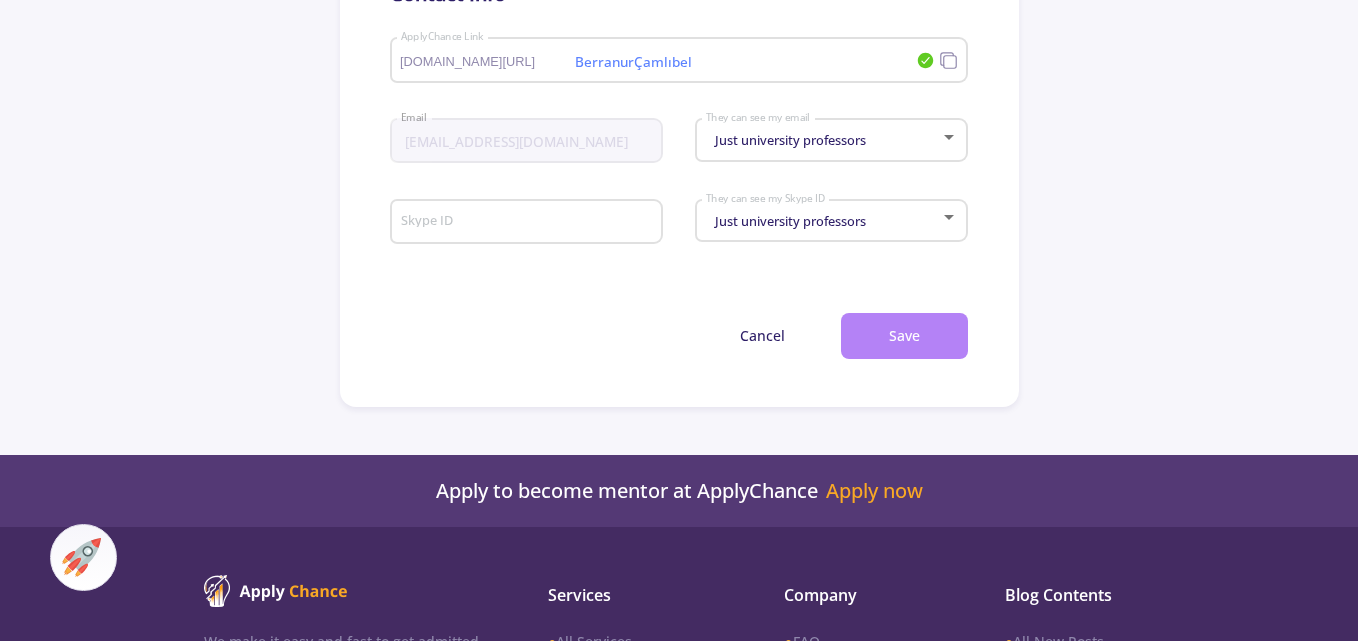 type on "[PERSON_NAME] is a young woman working in the fields of biology, biotechnology, medical genetics, oncology, and medicprecise biomarkers for [MEDICAL_DATA]. She is also a [MEDICAL_DATA] athlete. She has degrees in this sport and volleyball school sports.
In addition to these, she is interested in entrepreneurship and has received an education. She has received education in these fields, conducted research, and participated in competitions with these researchers; one of them is the establishment of the BIORHYTM team to provide faster and clearer diagnosis of [MEDICAL_DATA].
She is involved in academic and writing fields in some communities and her biggest motivation in this regard is to inspire young people like herself. She writes for many magazines and is a [DEMOGRAPHIC_DATA] teacher because she wants people and young people to have access to more information and education. She does all this voluntarily." 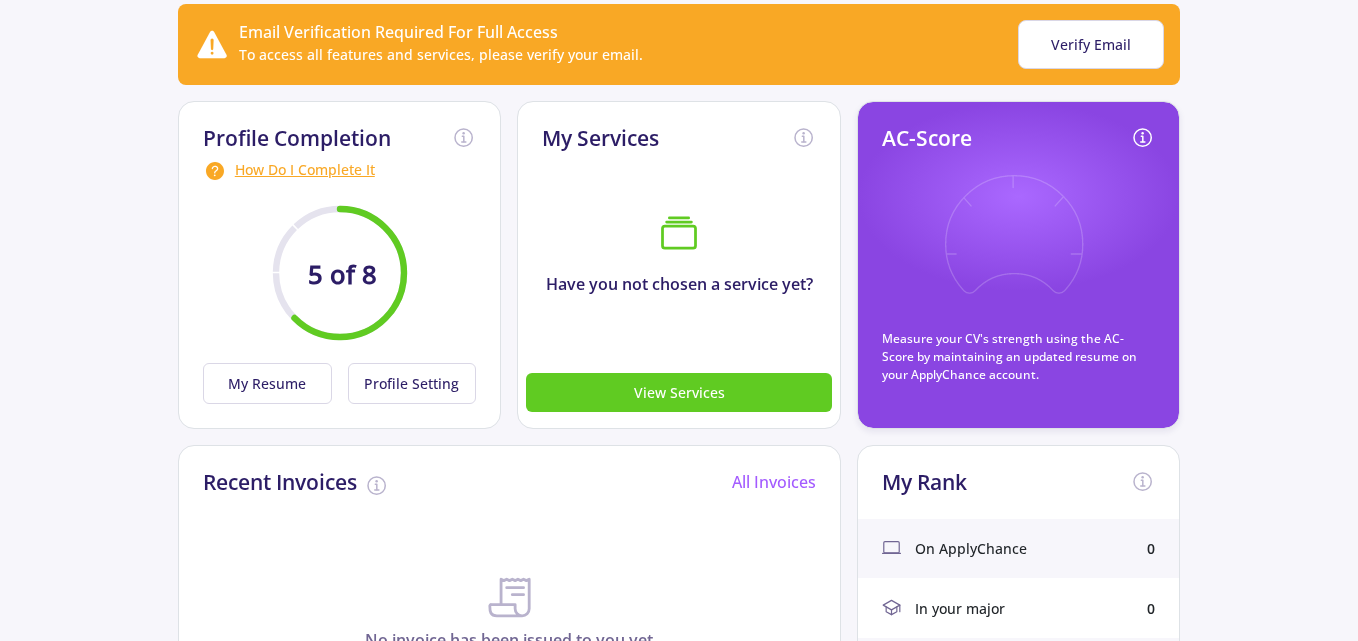 scroll, scrollTop: 167, scrollLeft: 0, axis: vertical 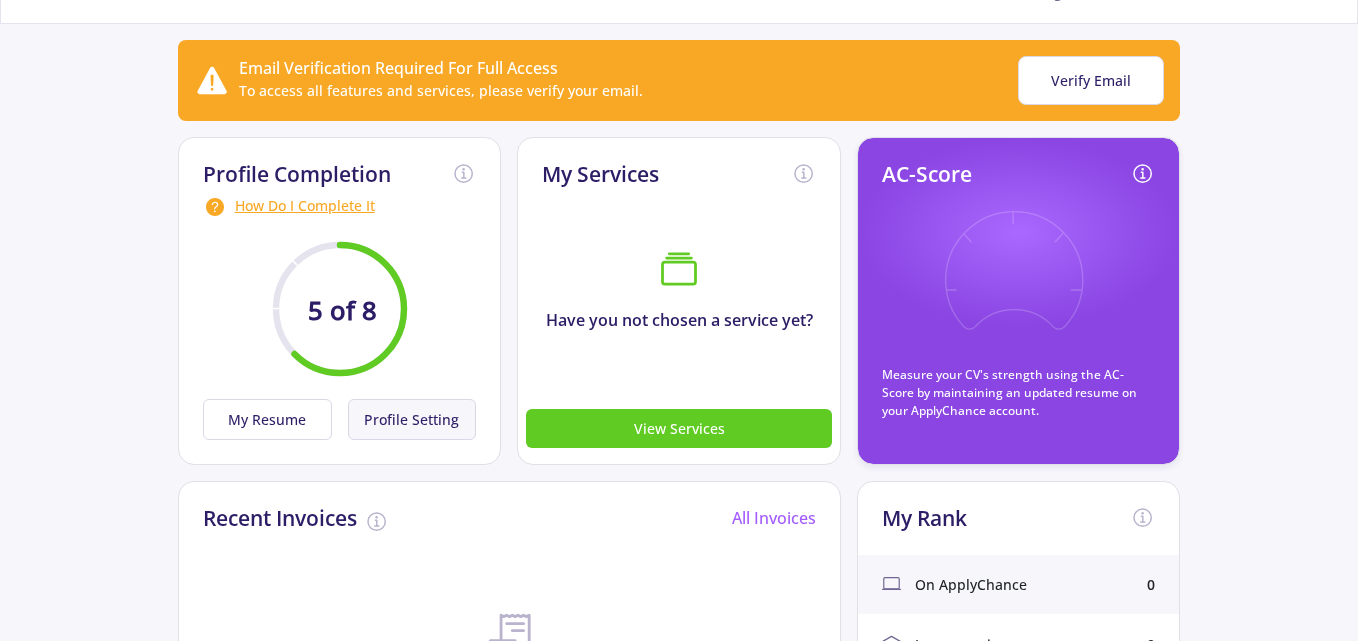 click on "Profile Setting" 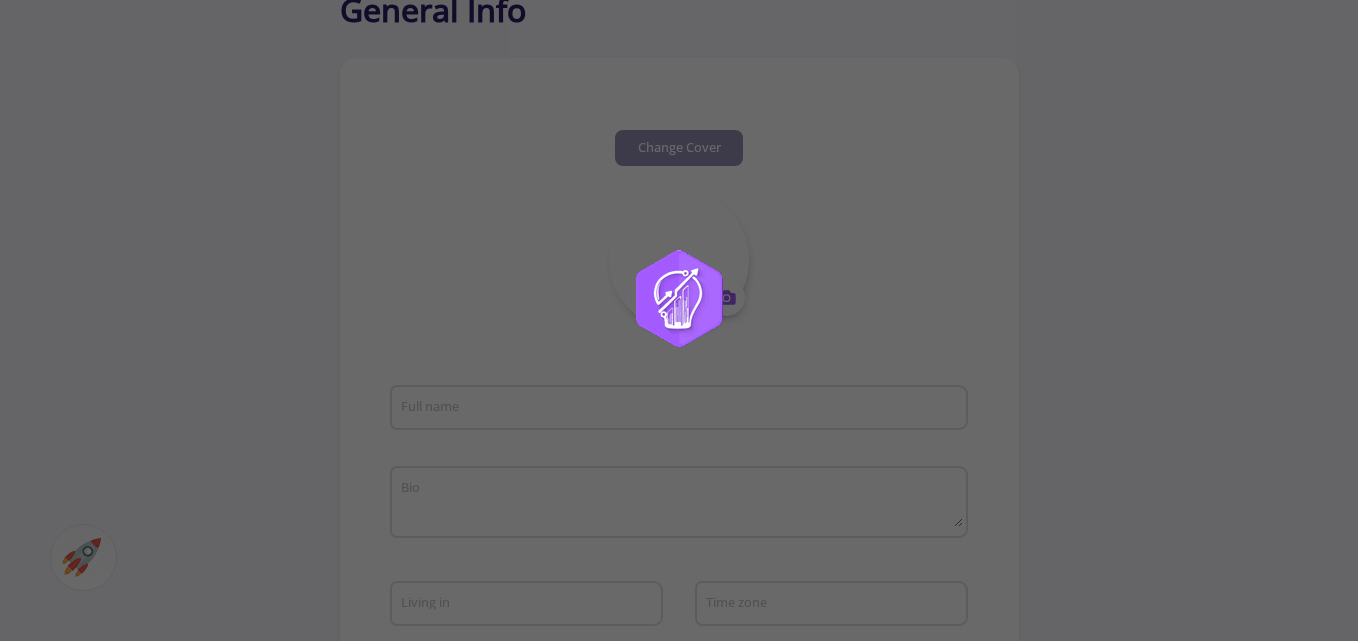 scroll, scrollTop: 0, scrollLeft: 0, axis: both 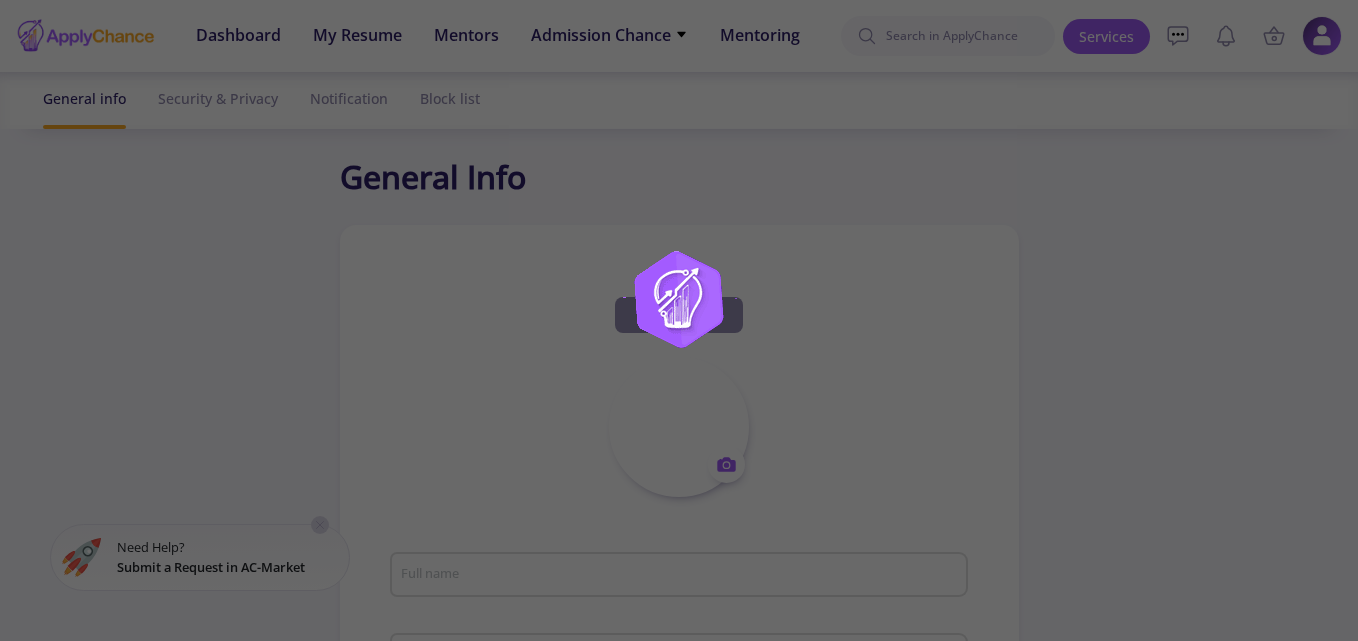 type on "Berranur Çamlıbel" 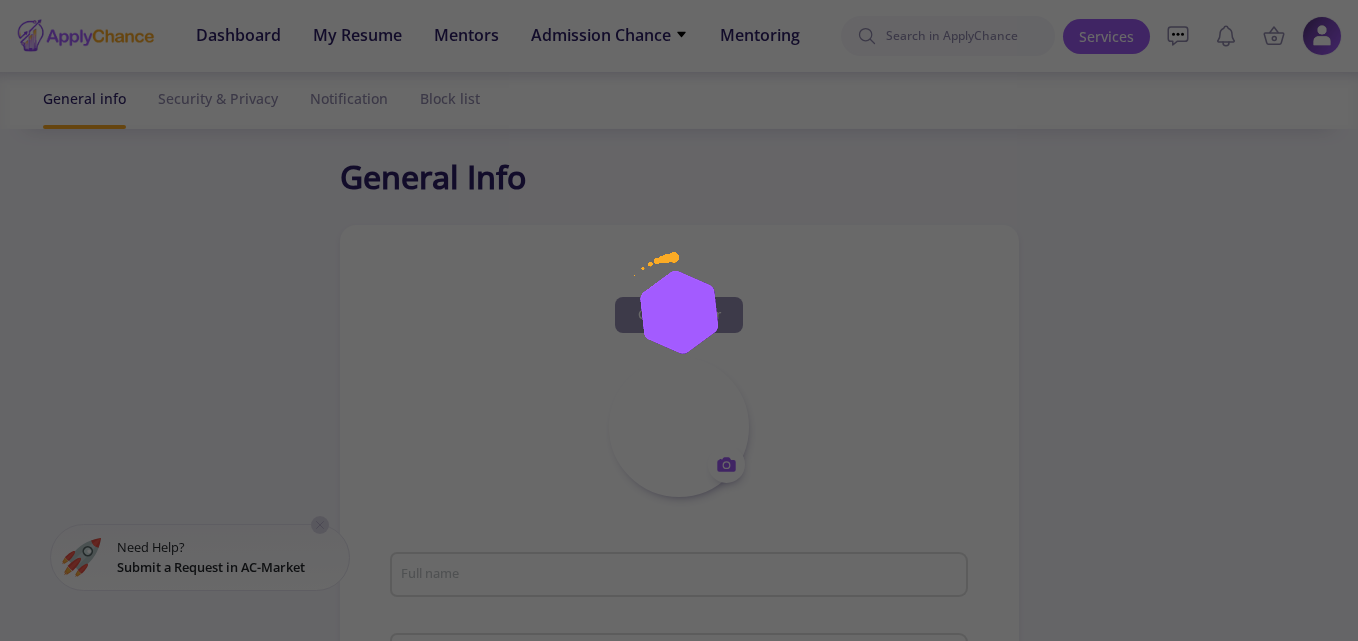 type on "[PERSON_NAME] is a young woman working in the fields of biology, biotechnology, medical genetics, oncology, and medicprecise biomarkers for [MEDICAL_DATA]. She is also a [MEDICAL_DATA] athlete. She has degrees in this sport and volleyball school sports.
In addition to these, she is interested in entrepreneurship and has received an education. She has received education in these fields, conducted research, and participated in competitions with these researchers; one of them is the establishment of the BIORHYTM team to provide faster and clearer diagnosis of [MEDICAL_DATA].
She is involved in academic and writing fields in some communities and her biggest motivation in this regard is to inspire young people like herself. She writes for many magazines and is a [DEMOGRAPHIC_DATA] teacher because she wants people and young people to have access to more information and education. She does all this voluntarily." 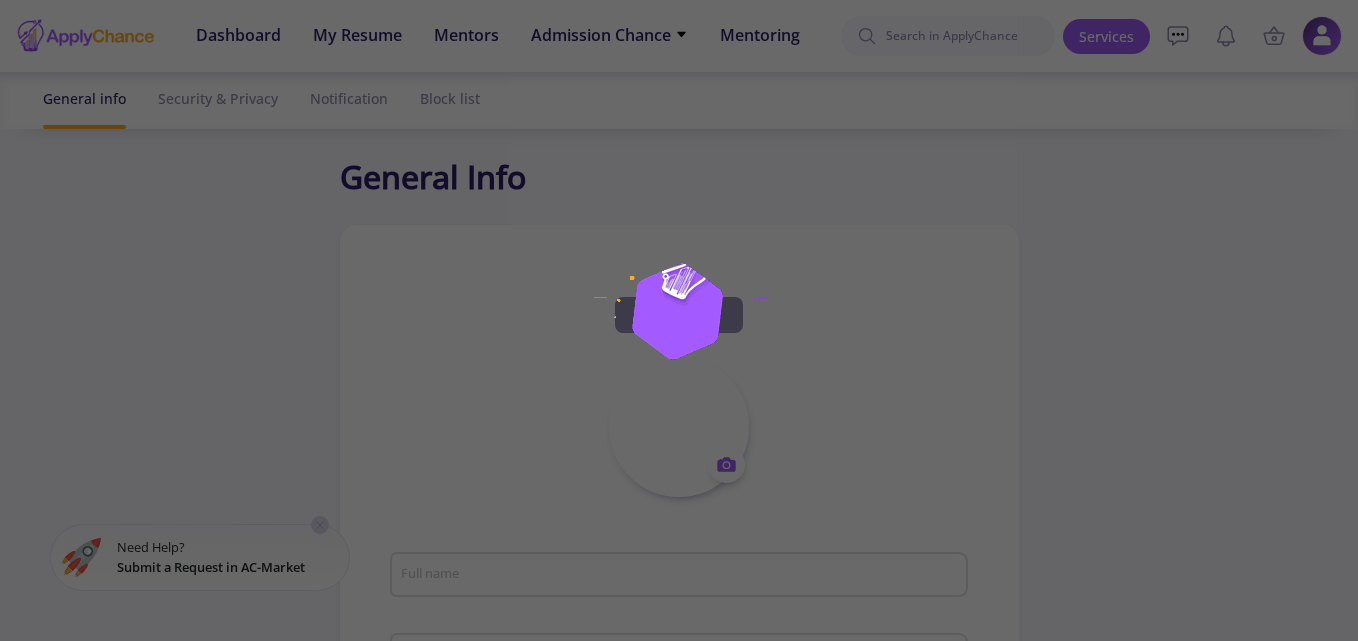 type on "[GEOGRAPHIC_DATA]" 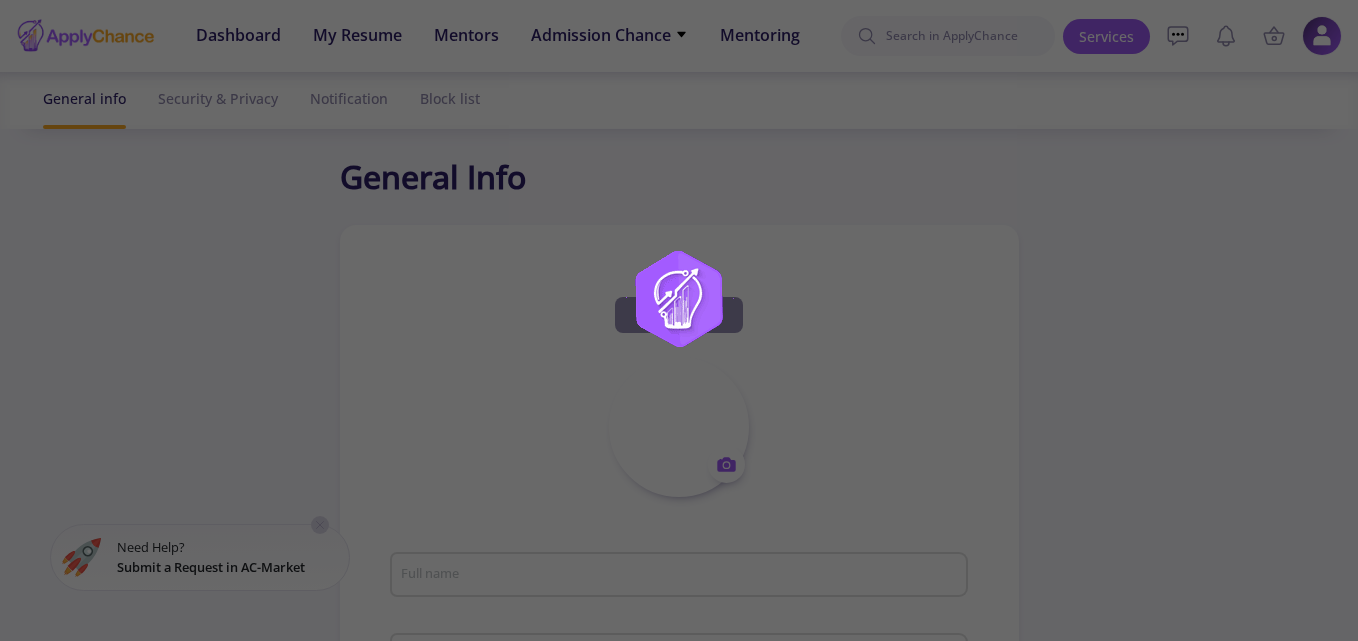 type on "BerranurÇamlıbel" 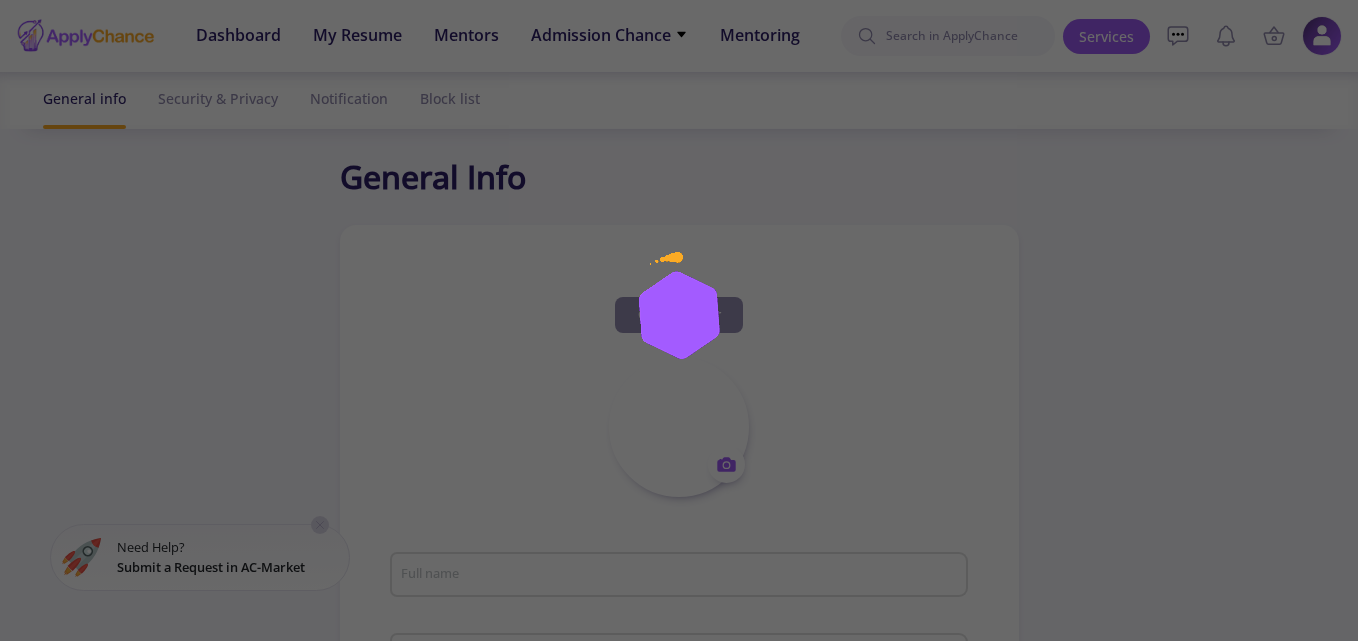 type on "[EMAIL_ADDRESS][DOMAIN_NAME]" 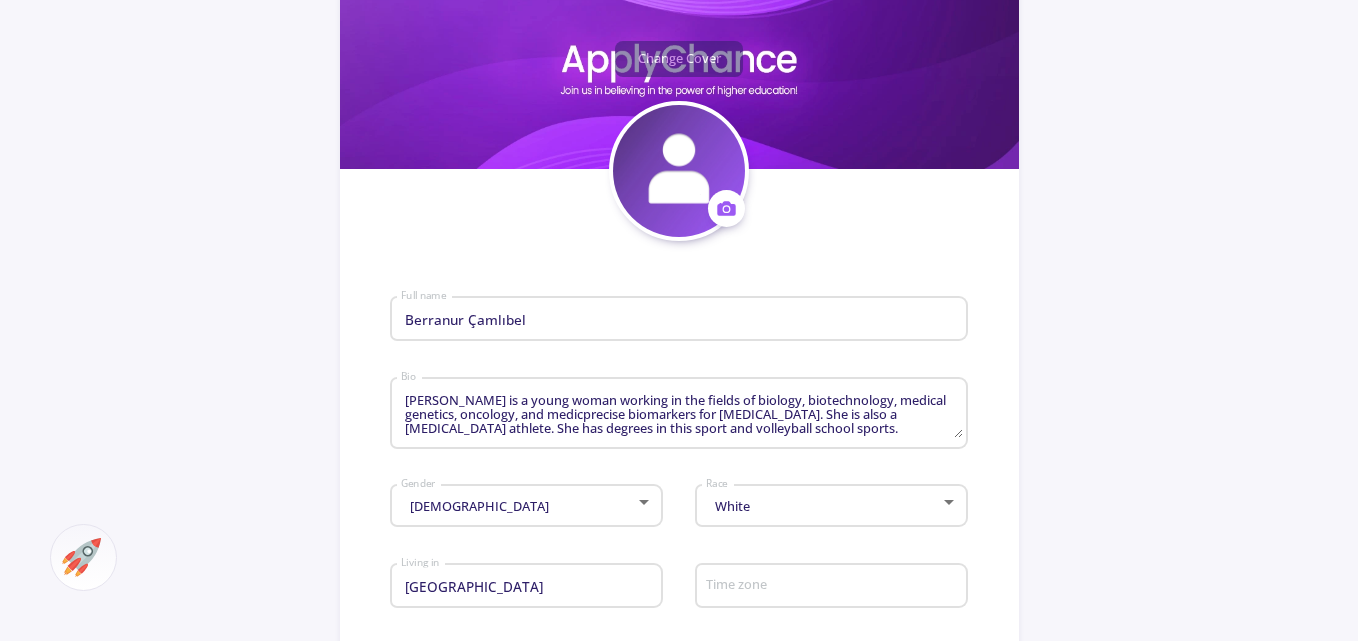 scroll, scrollTop: 0, scrollLeft: 0, axis: both 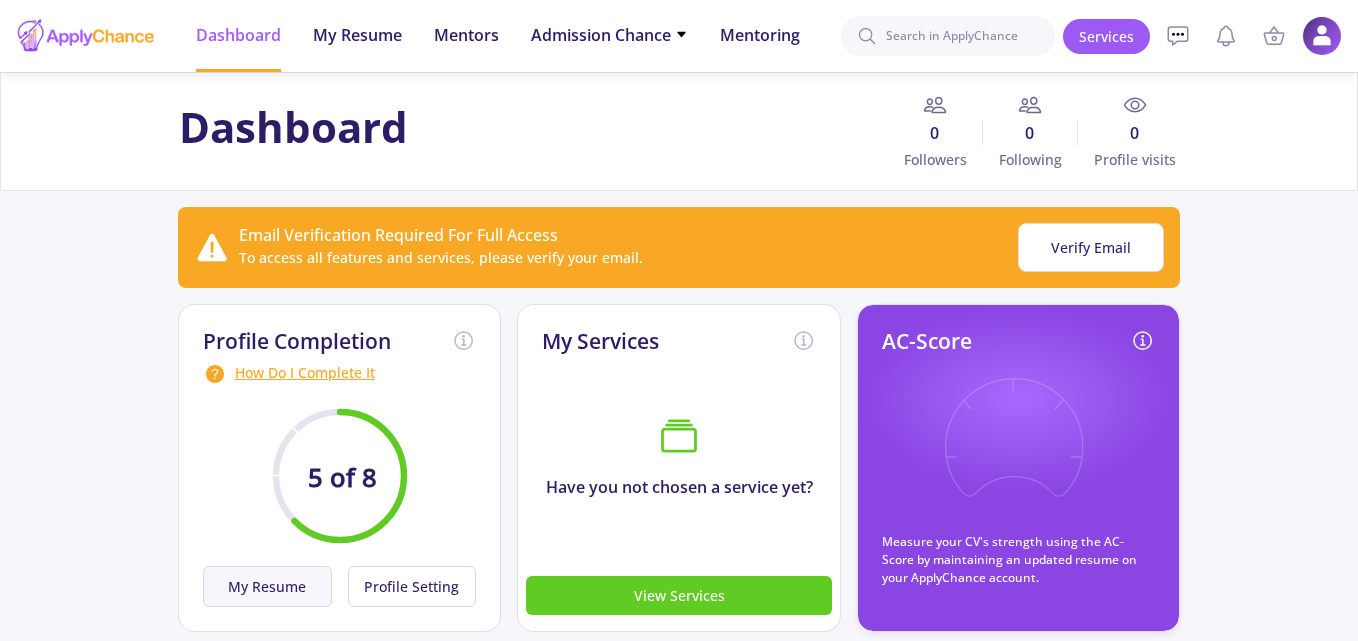 click on "My Resume" 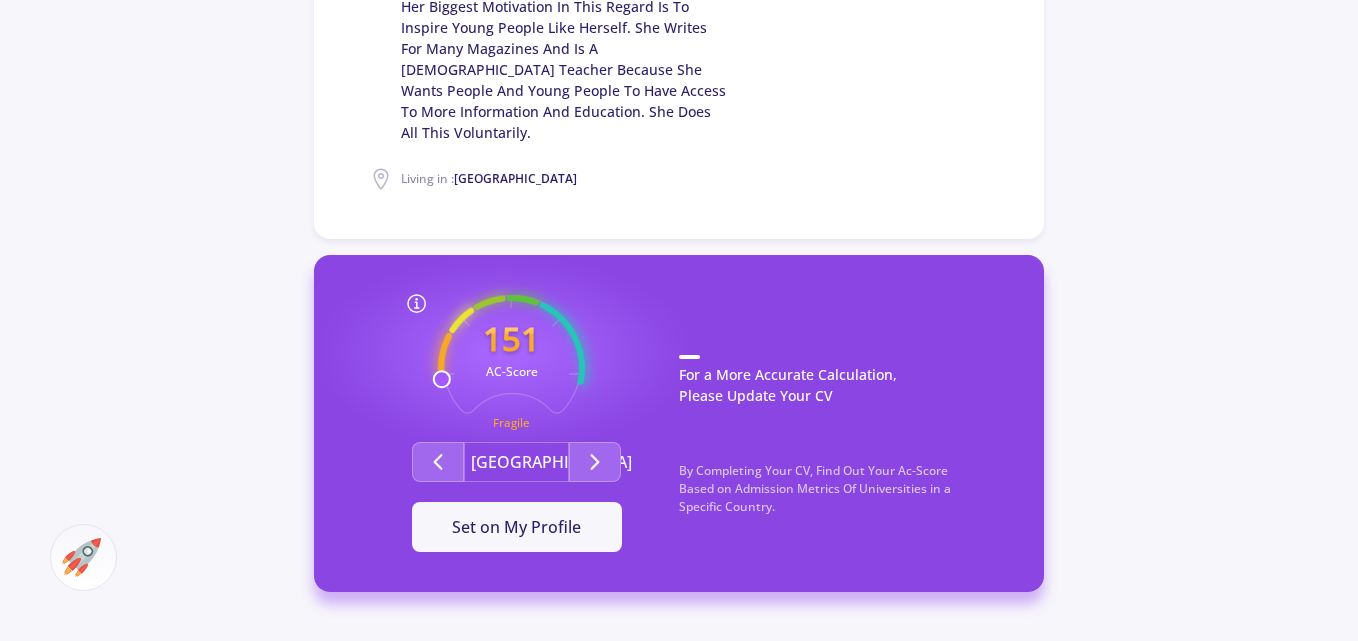 scroll, scrollTop: 833, scrollLeft: 0, axis: vertical 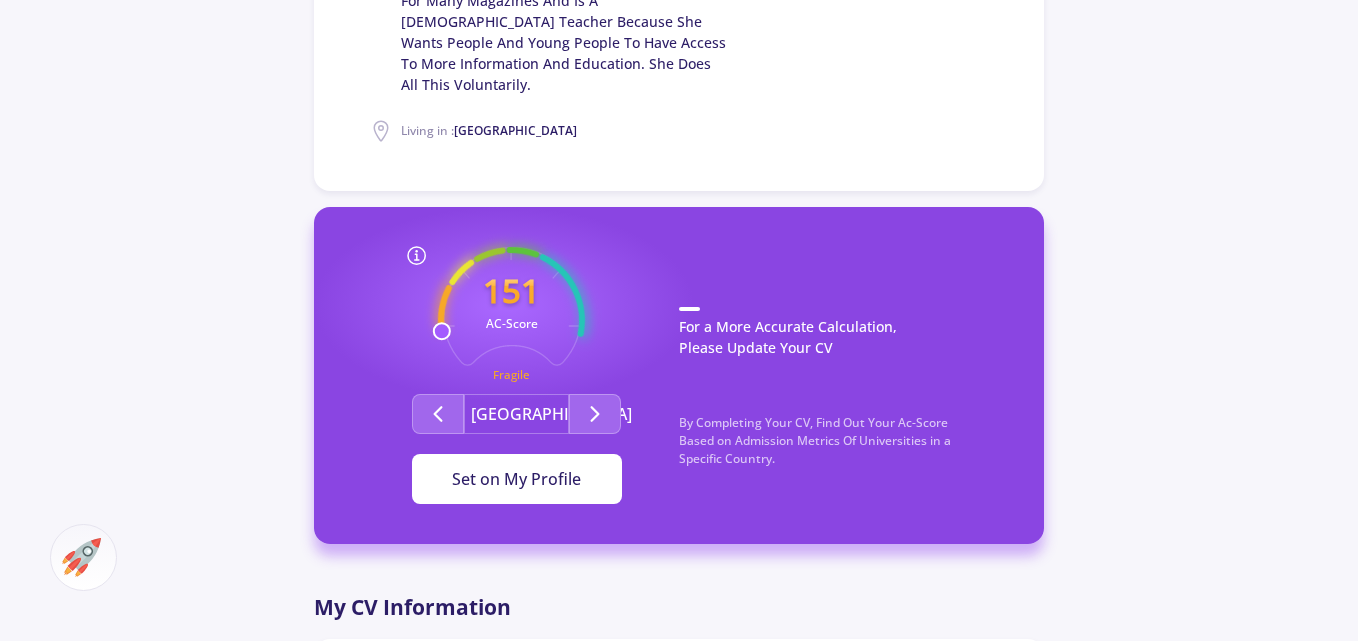 click on "Set on My Profile" 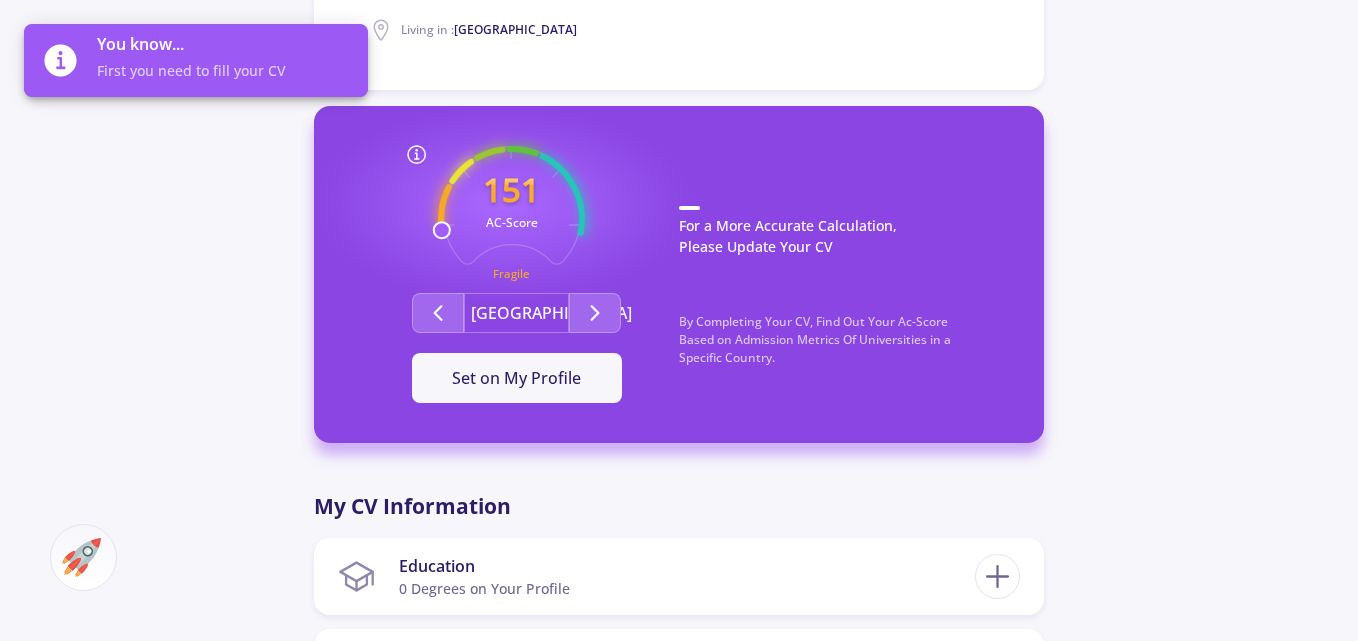 scroll, scrollTop: 1000, scrollLeft: 0, axis: vertical 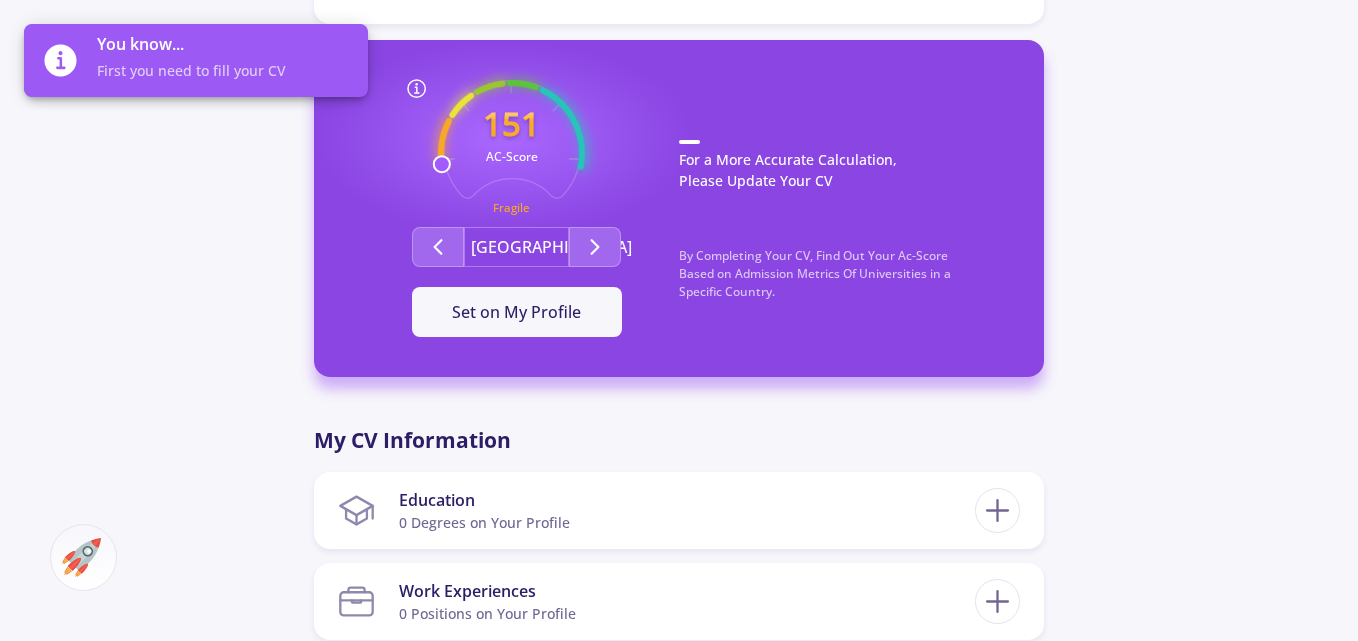 click on "For a More Accurate Calculation, Please Update Your CV" 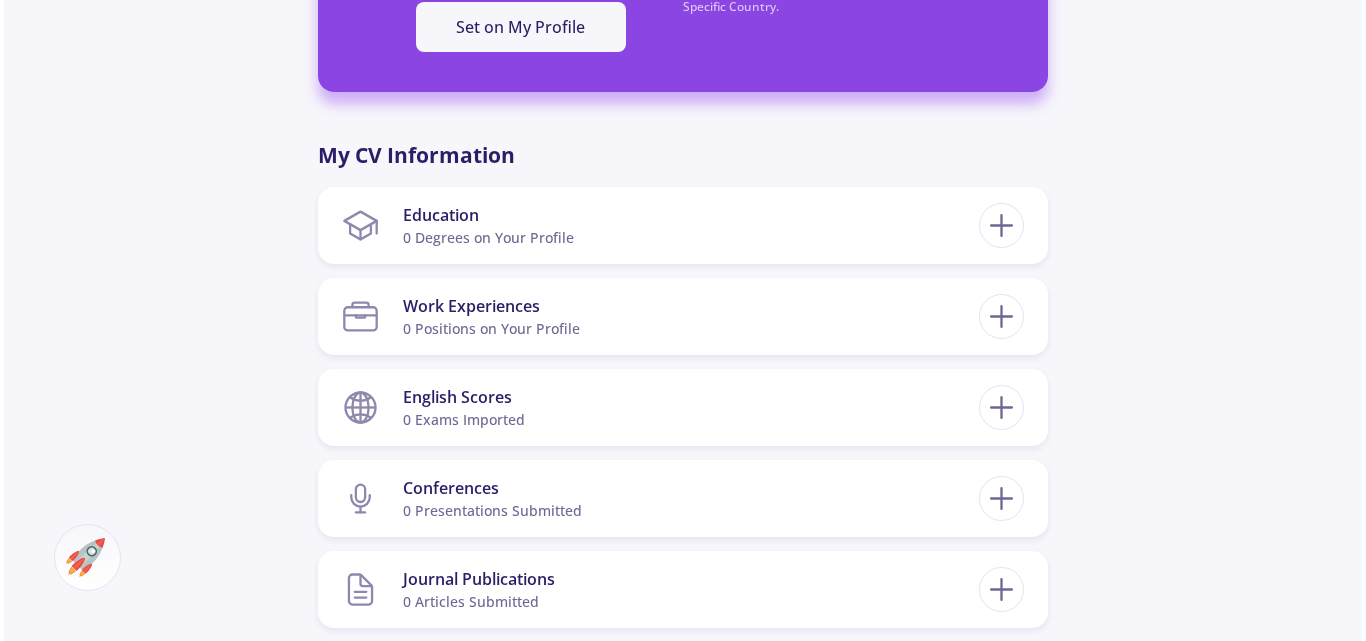 scroll, scrollTop: 1333, scrollLeft: 0, axis: vertical 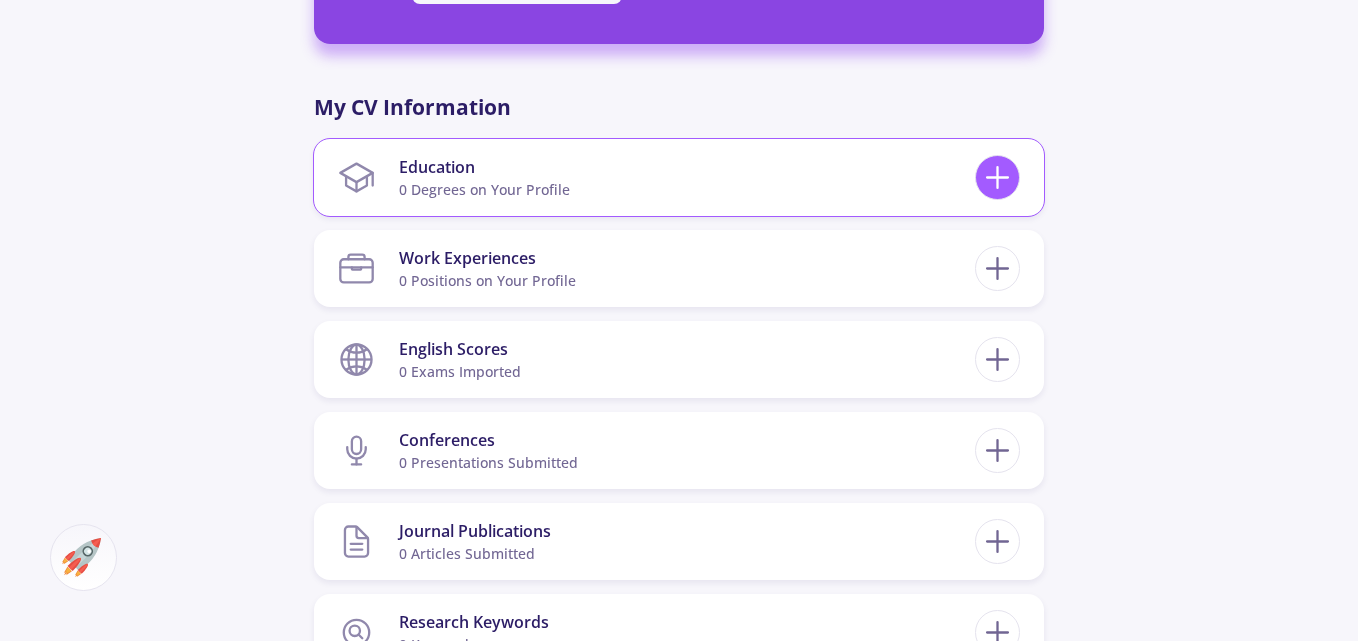 click 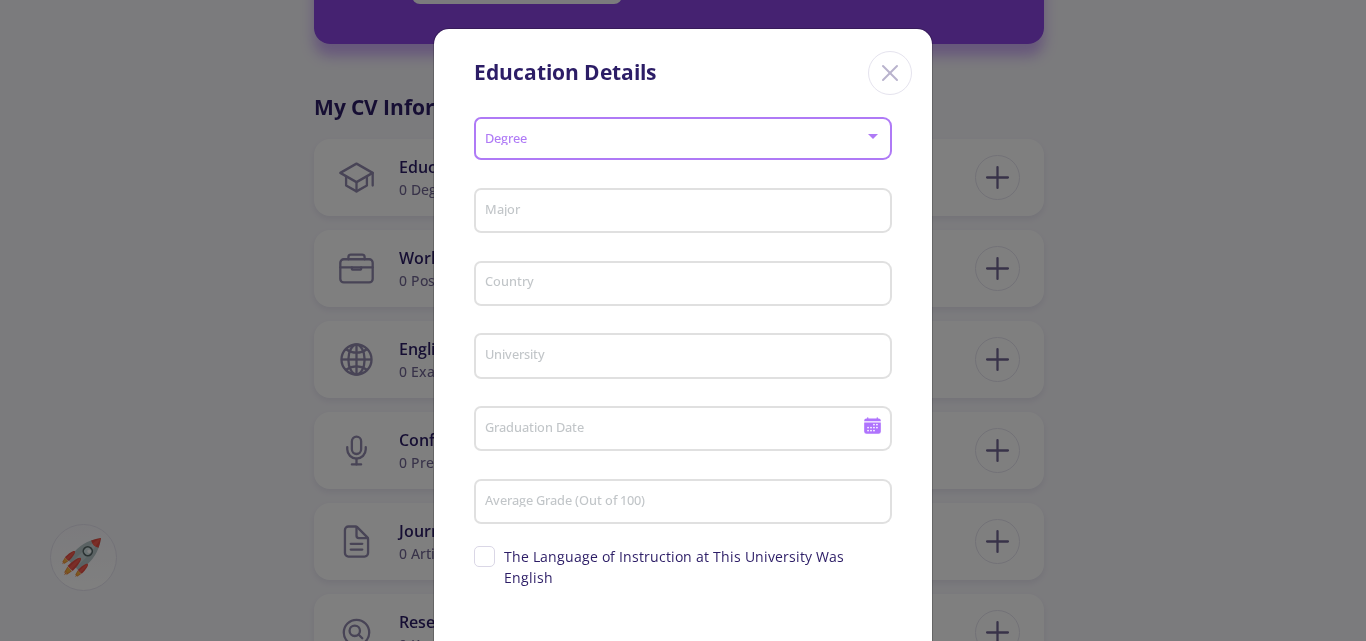click at bounding box center (677, 139) 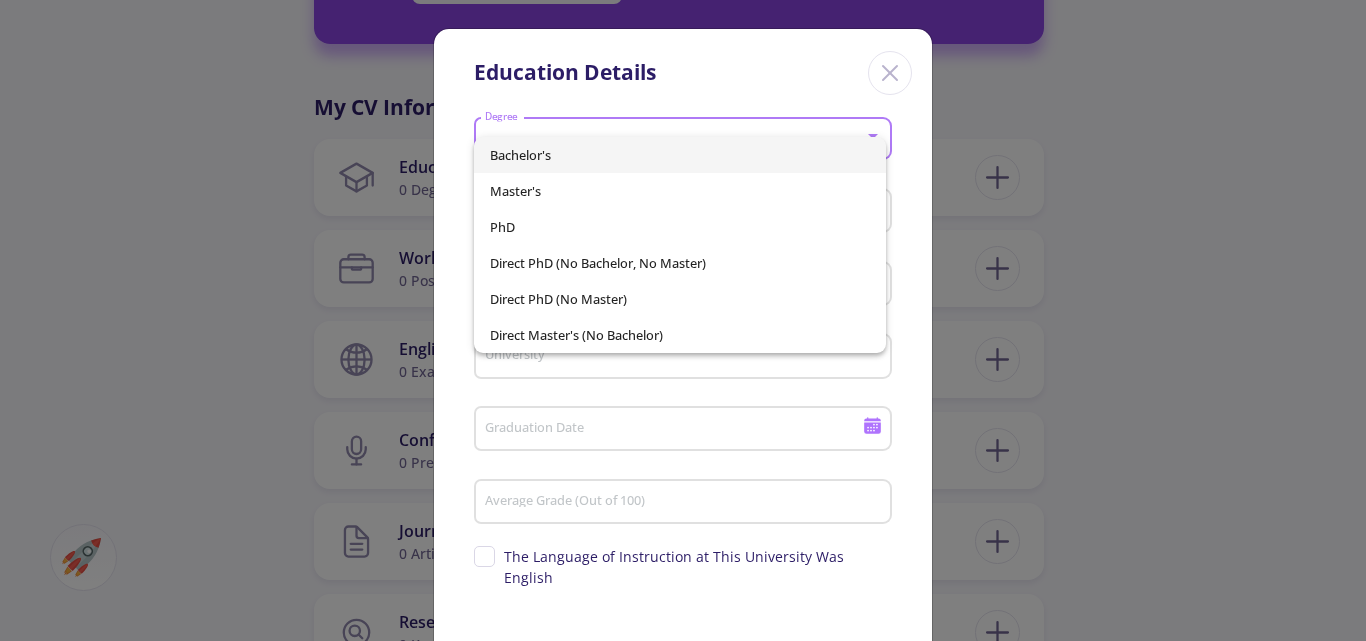 click at bounding box center [683, 320] 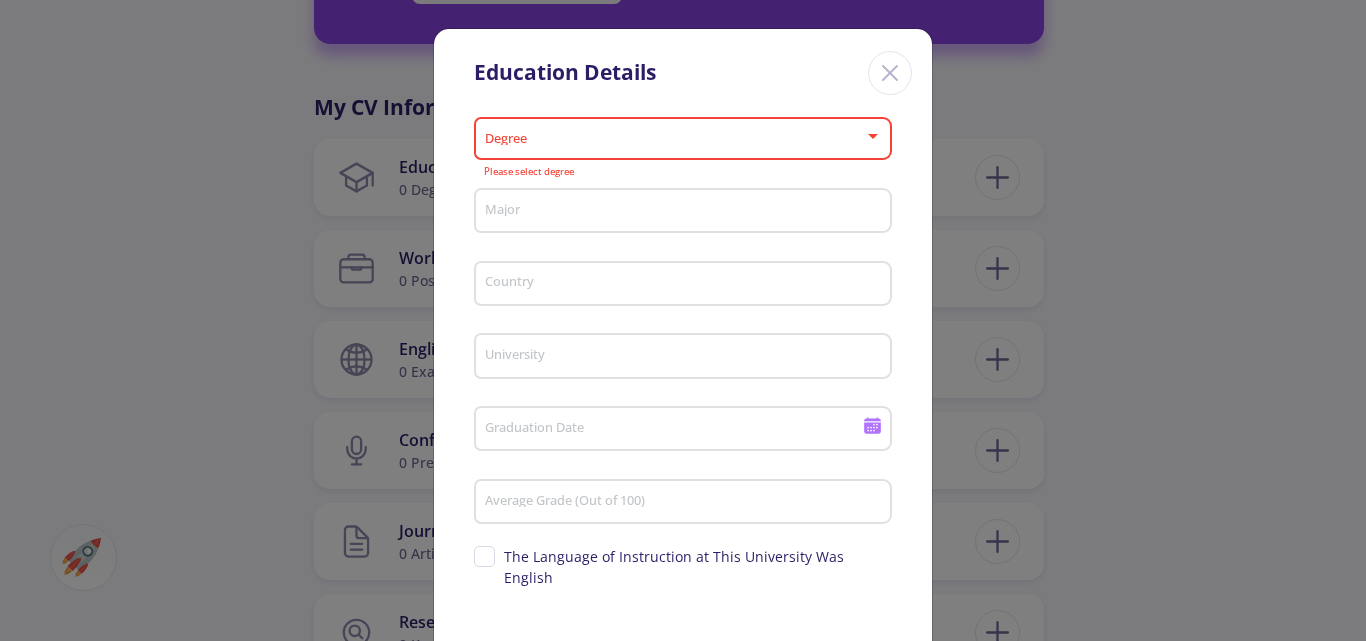 click on "Degree" at bounding box center [683, 135] 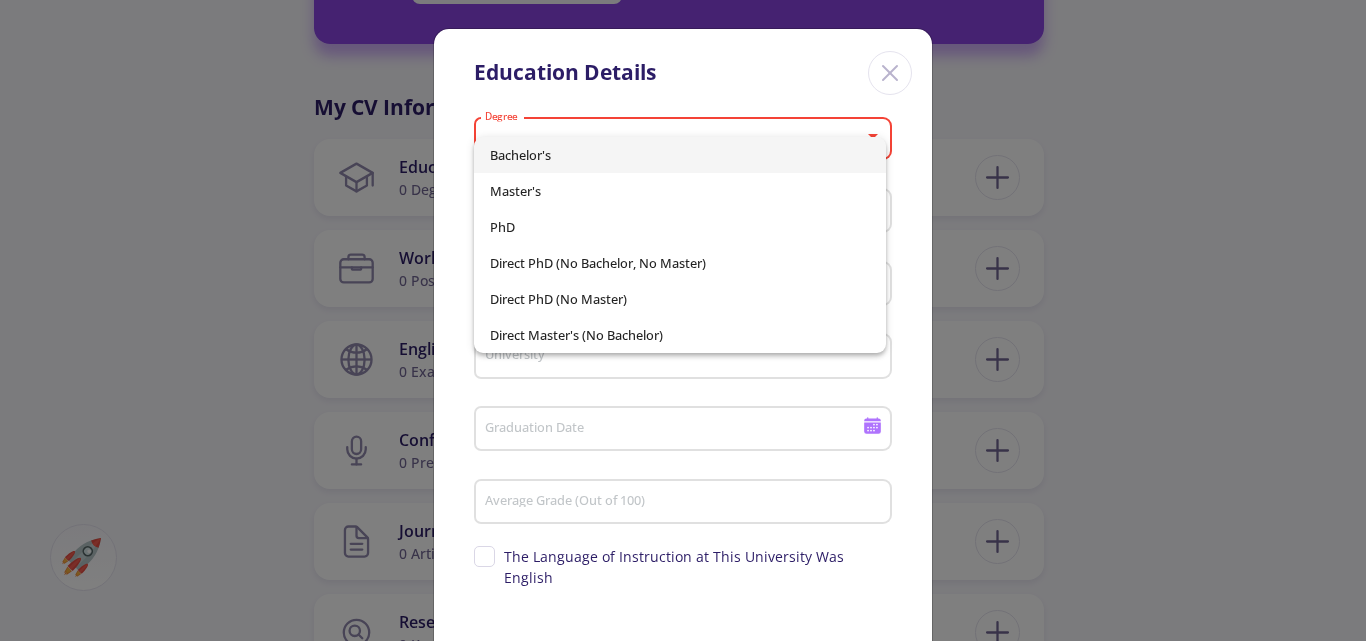 click at bounding box center (683, 320) 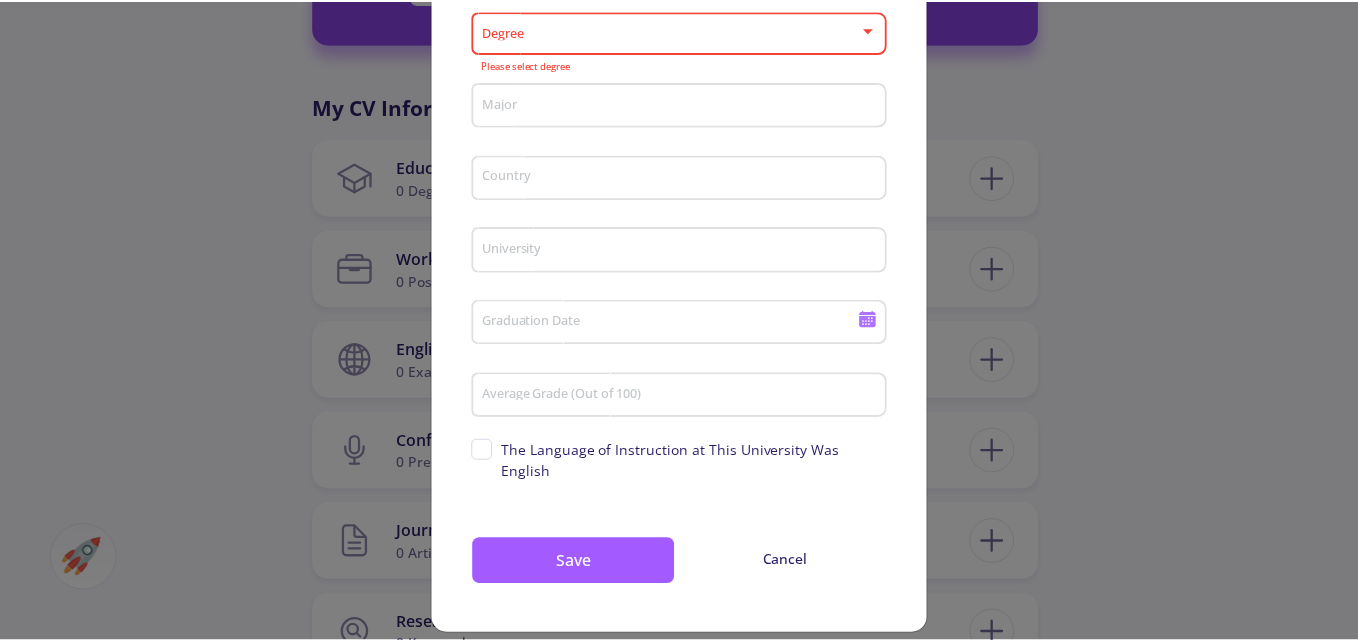 scroll, scrollTop: 0, scrollLeft: 0, axis: both 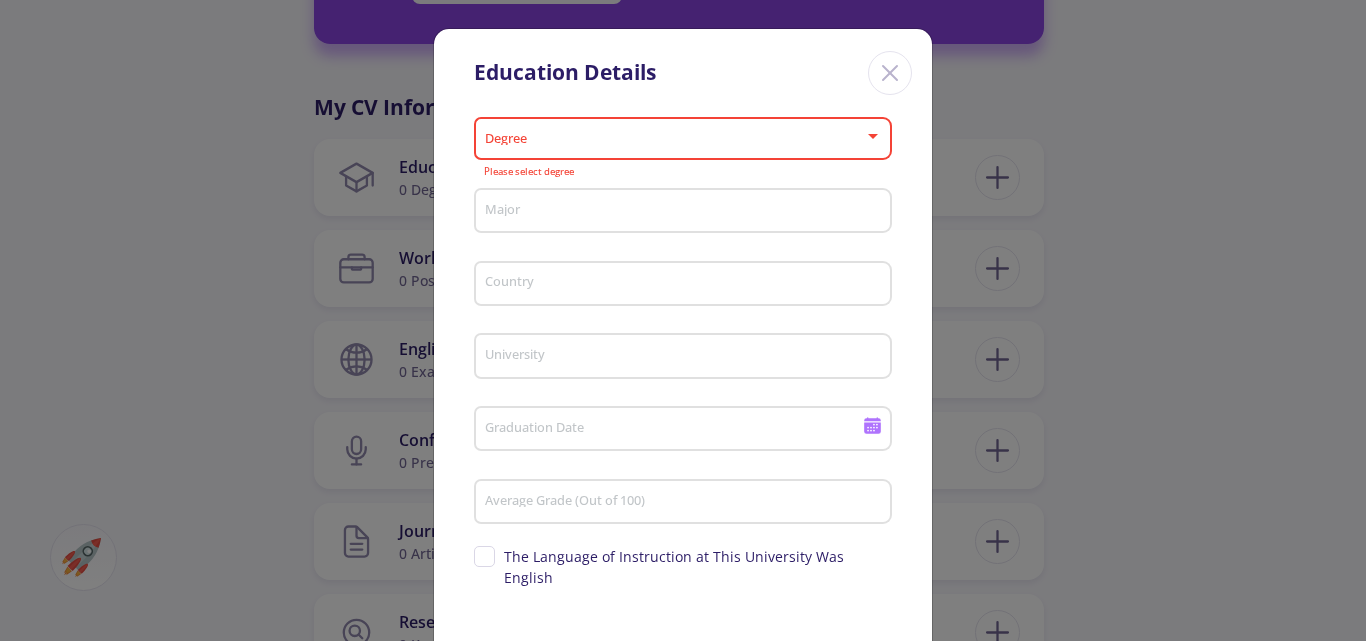 click 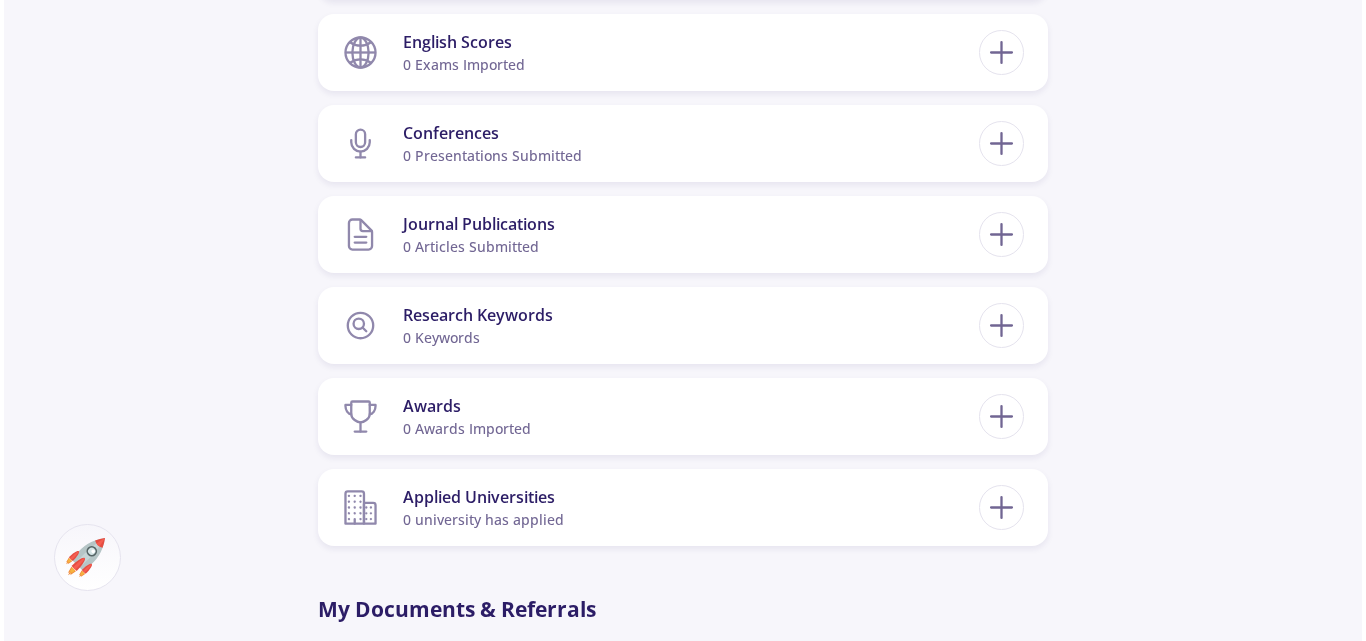 scroll, scrollTop: 1667, scrollLeft: 0, axis: vertical 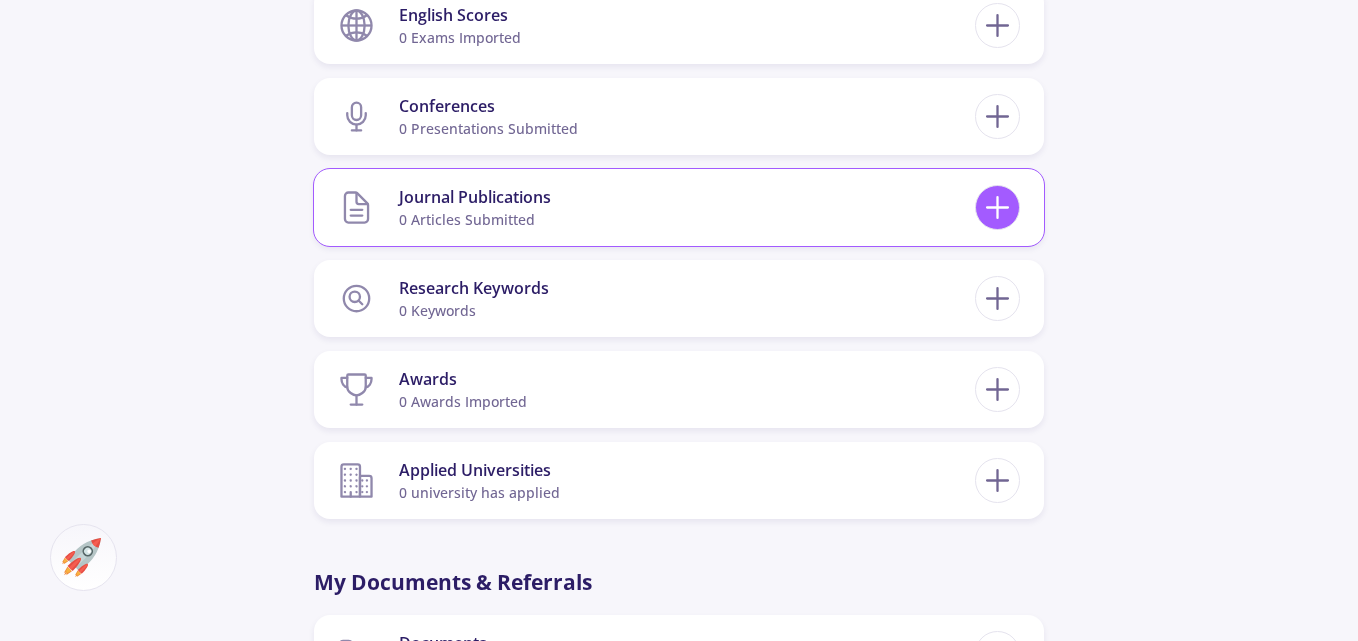 click 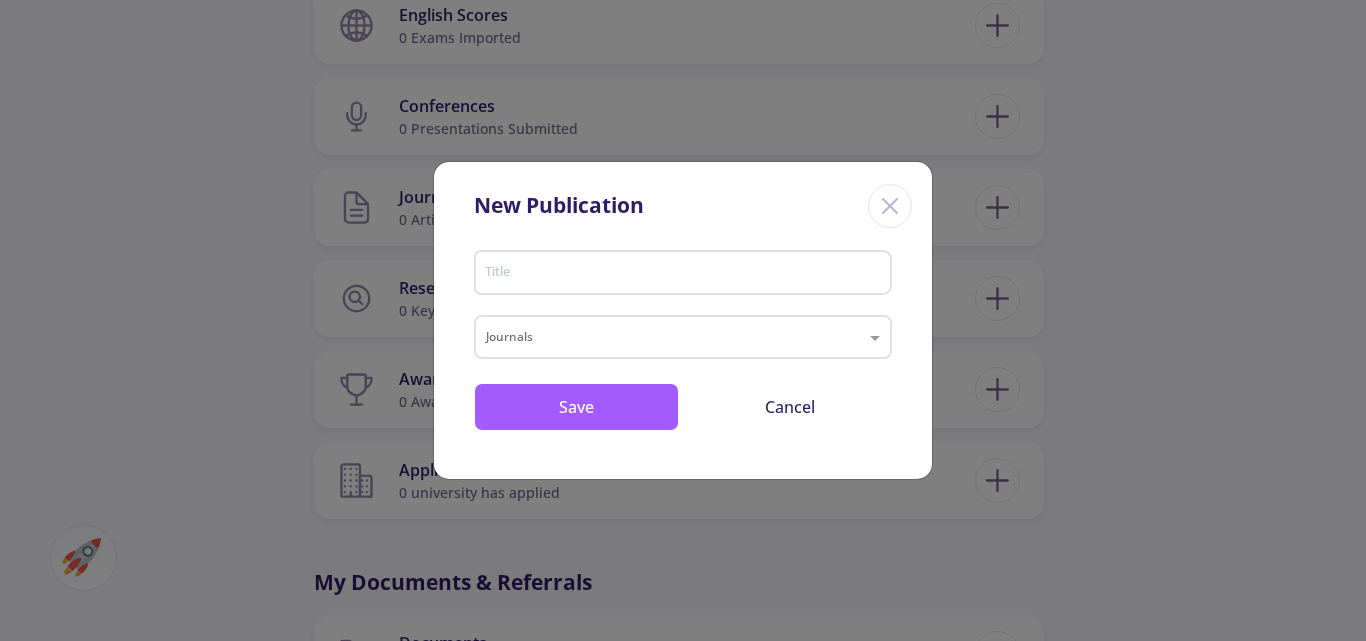 click on "Title" at bounding box center (683, 269) 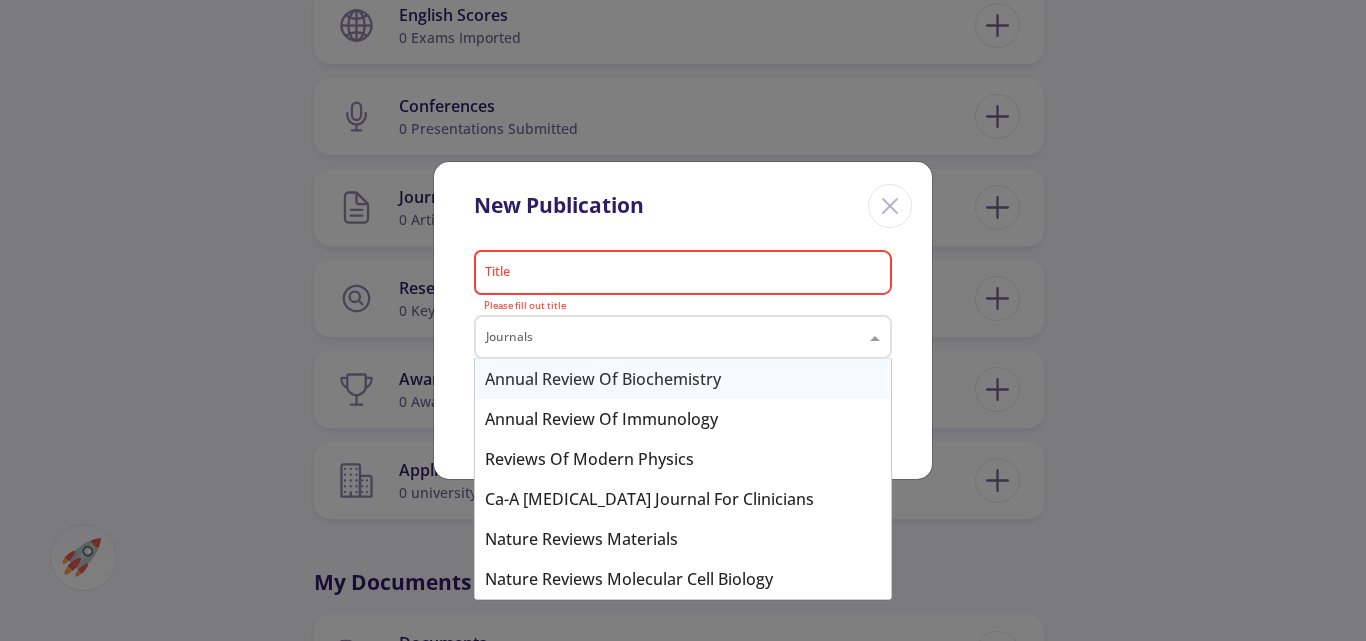 click on "Dashboard My Resume Services Mentors Admission Chance With Minimum Requirements Only My Chance of Admission Mentoring Dashboard My Resume Mentors  Admission Chance   With Minimum Requirements   Only My Chance of Admission  Mentoring Services My Cart  Empty  Your Cart Is Empty  Add your service to the cart right now  View Services Services Account  My Resume   Profile Settings   My Public Profile  Financial  Invoices   Transactions   Payments  Help  FAQ
Customer Support   Log Out  Messages Mentoring conversations  Block  Berranur Çamlıbel Living in :  [GEOGRAPHIC_DATA] 0 Followers 0 Following
151 AC-Score Fragile Canada Set on My Profile  OK  Degree" at bounding box center (683, -1347) 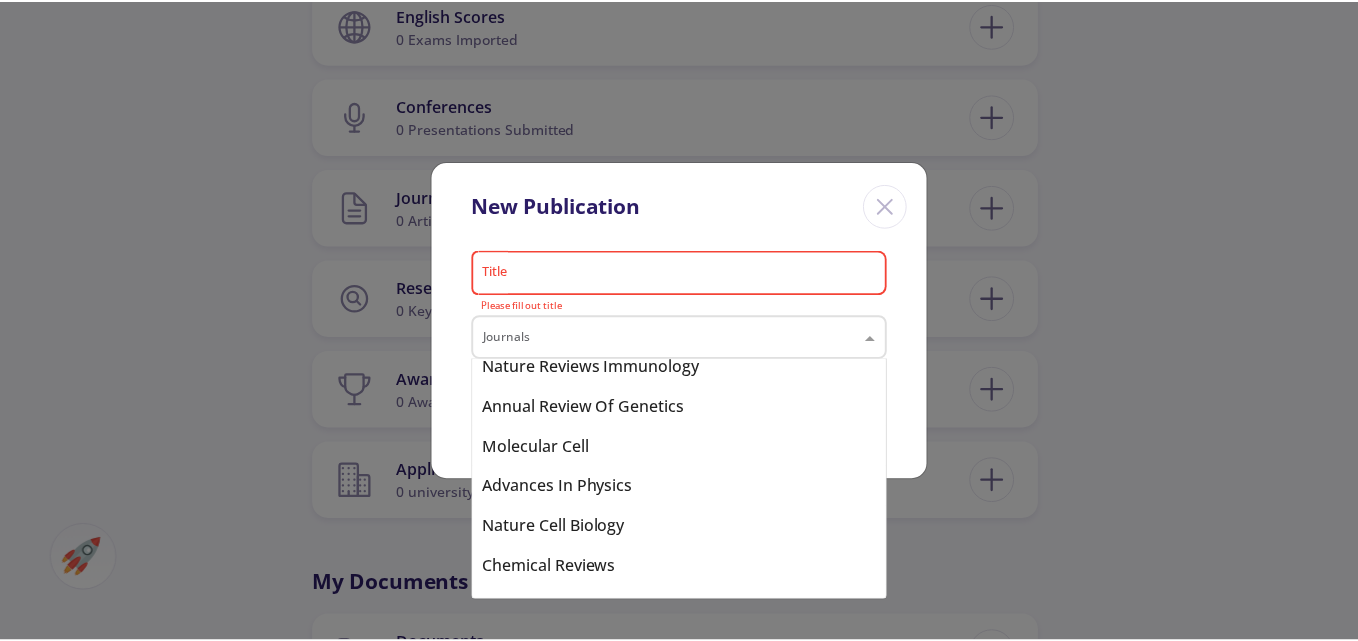 scroll, scrollTop: 1000, scrollLeft: 0, axis: vertical 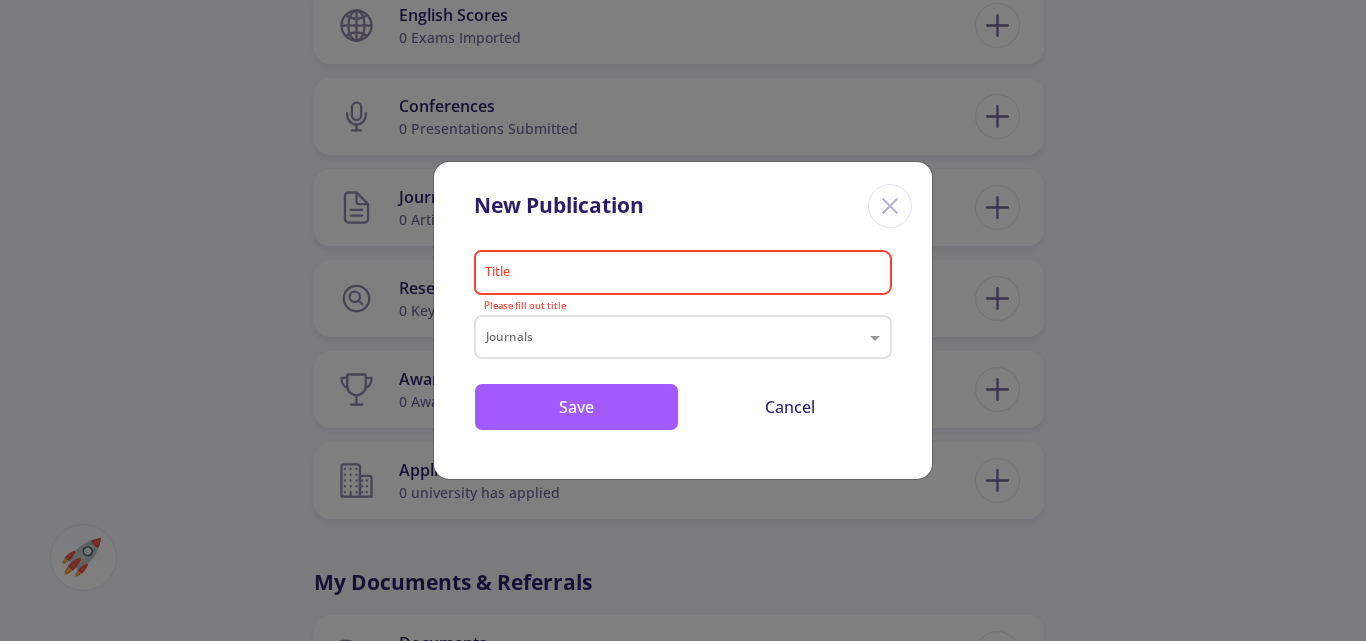 click 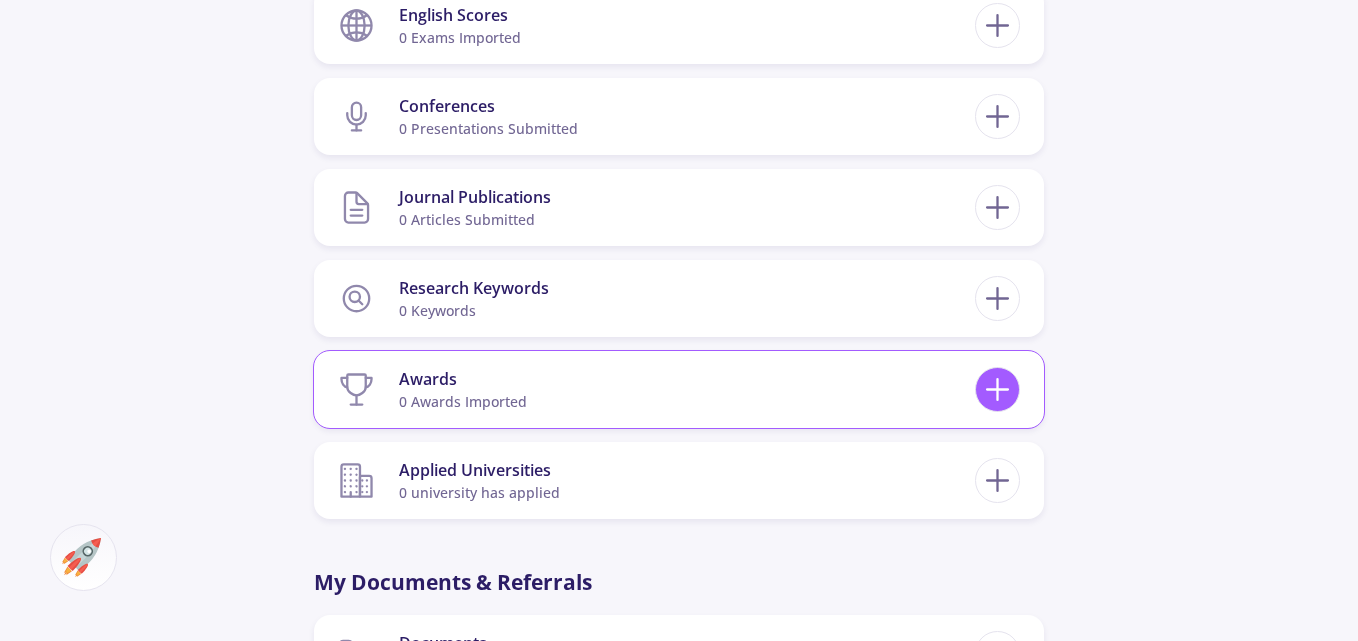 click 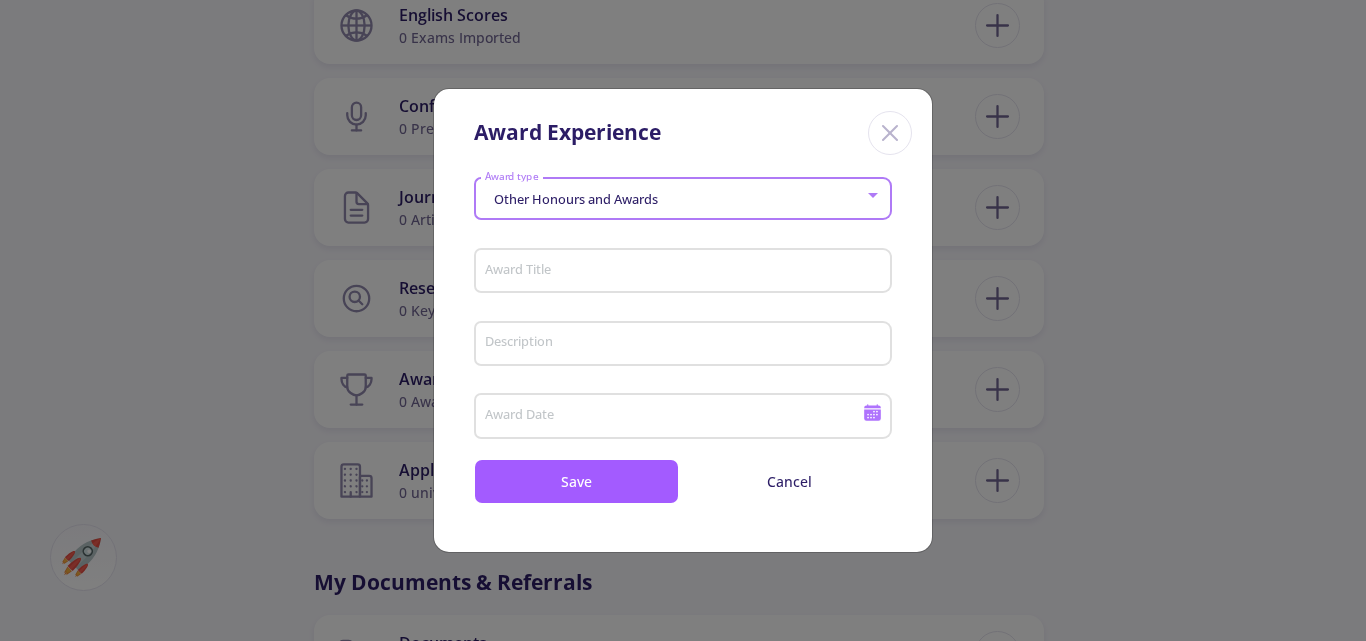 click on "Other Honours and Awards" at bounding box center (674, 199) 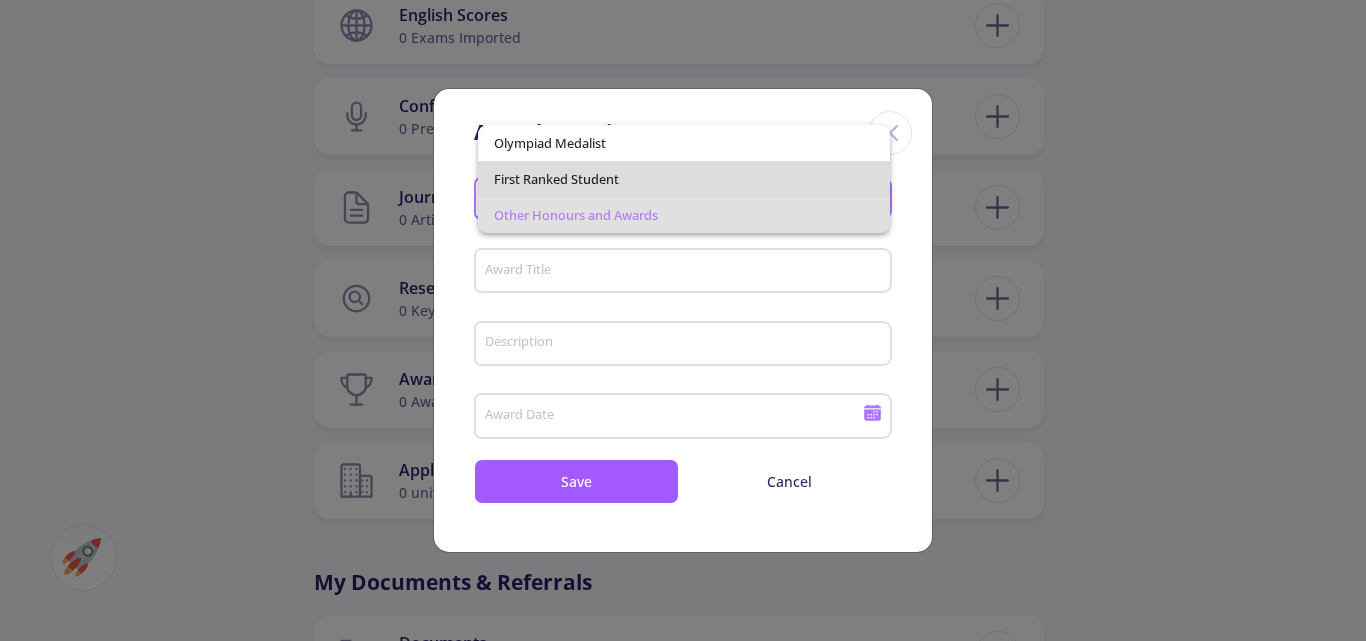 click on "First Ranked Student" at bounding box center [684, 179] 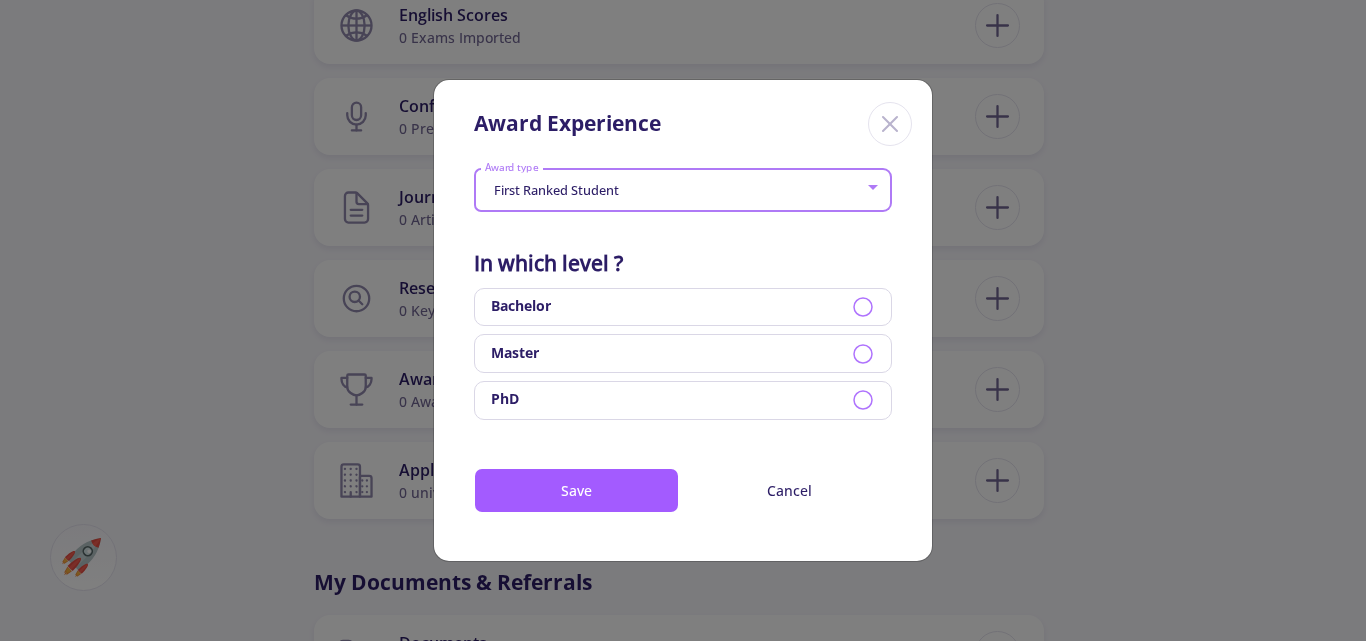 click on "First Ranked Student" at bounding box center [674, 190] 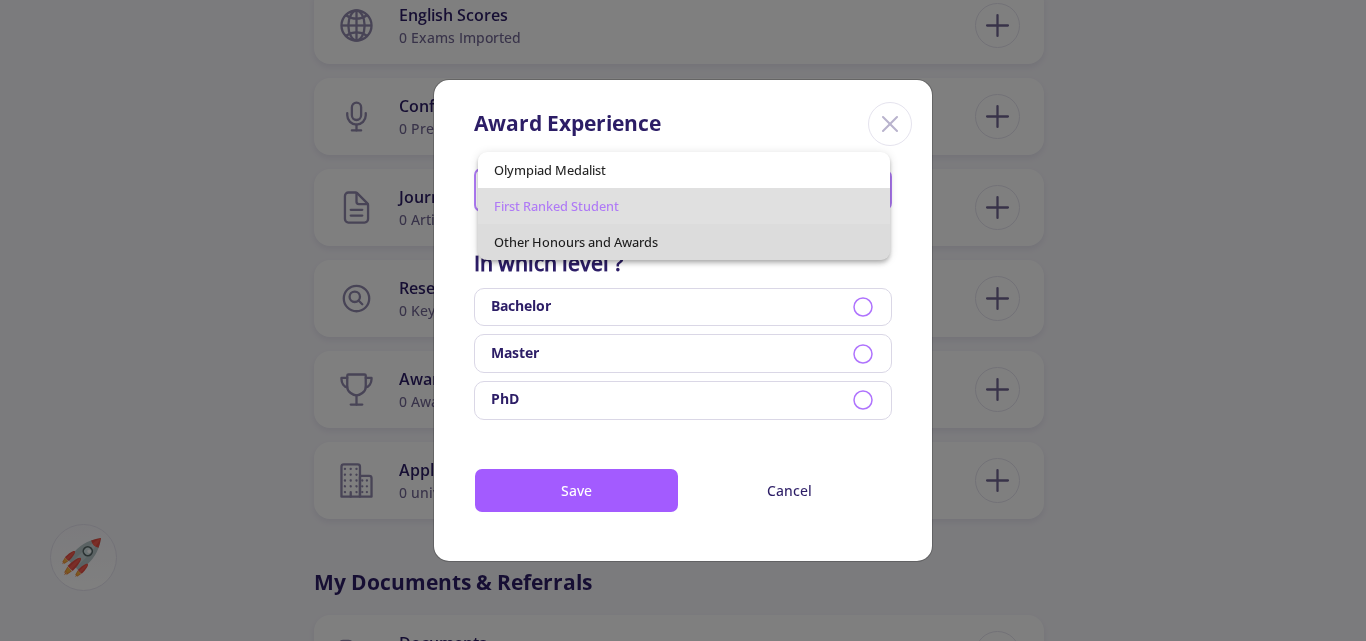 click on "Other Honours and Awards" at bounding box center [684, 242] 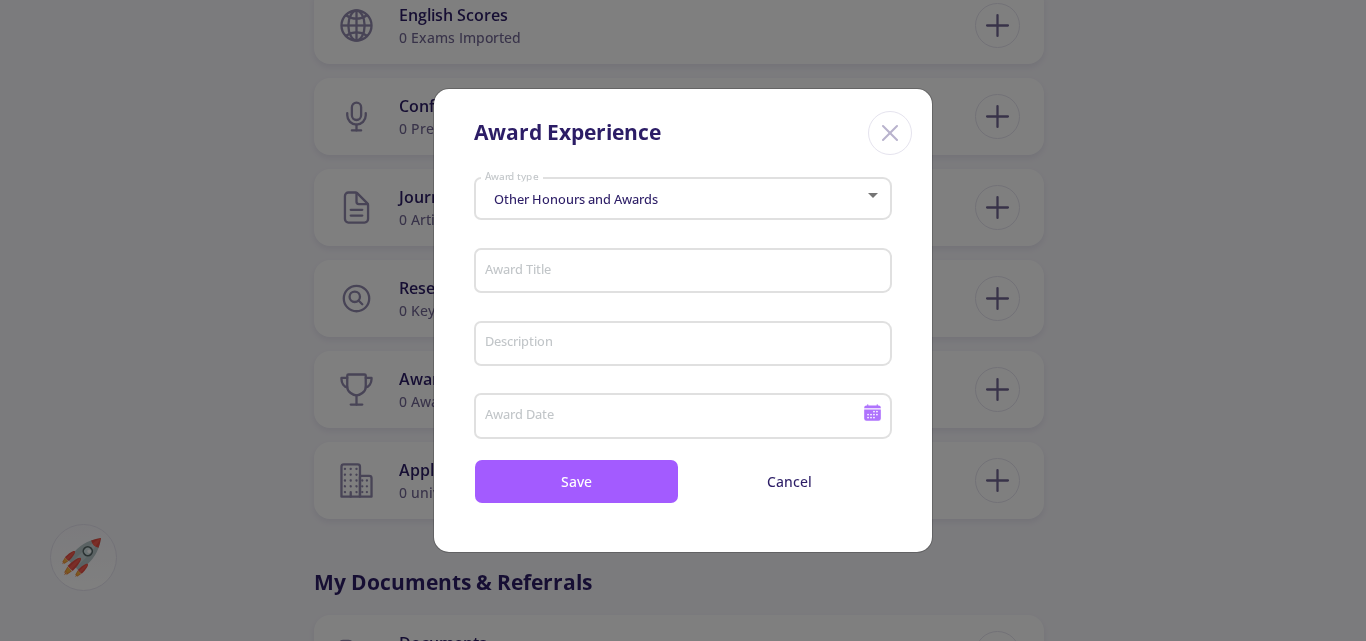 click on "Award Title" 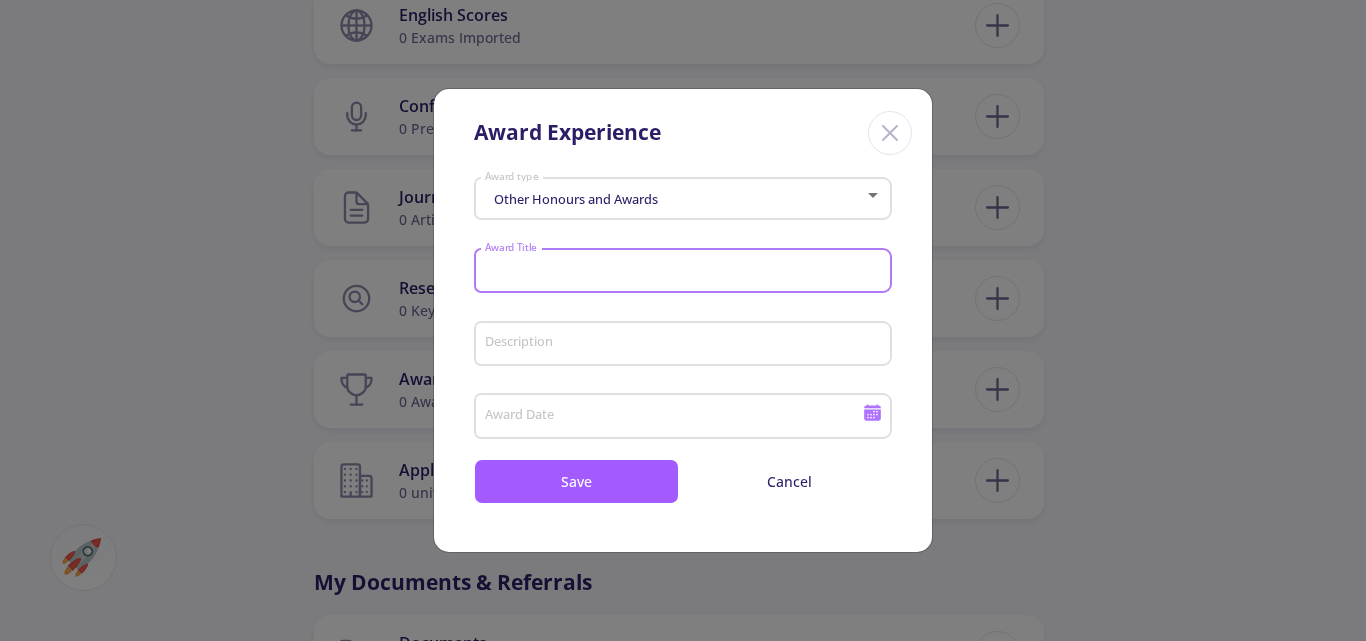 click on "Award Title" at bounding box center [686, 272] 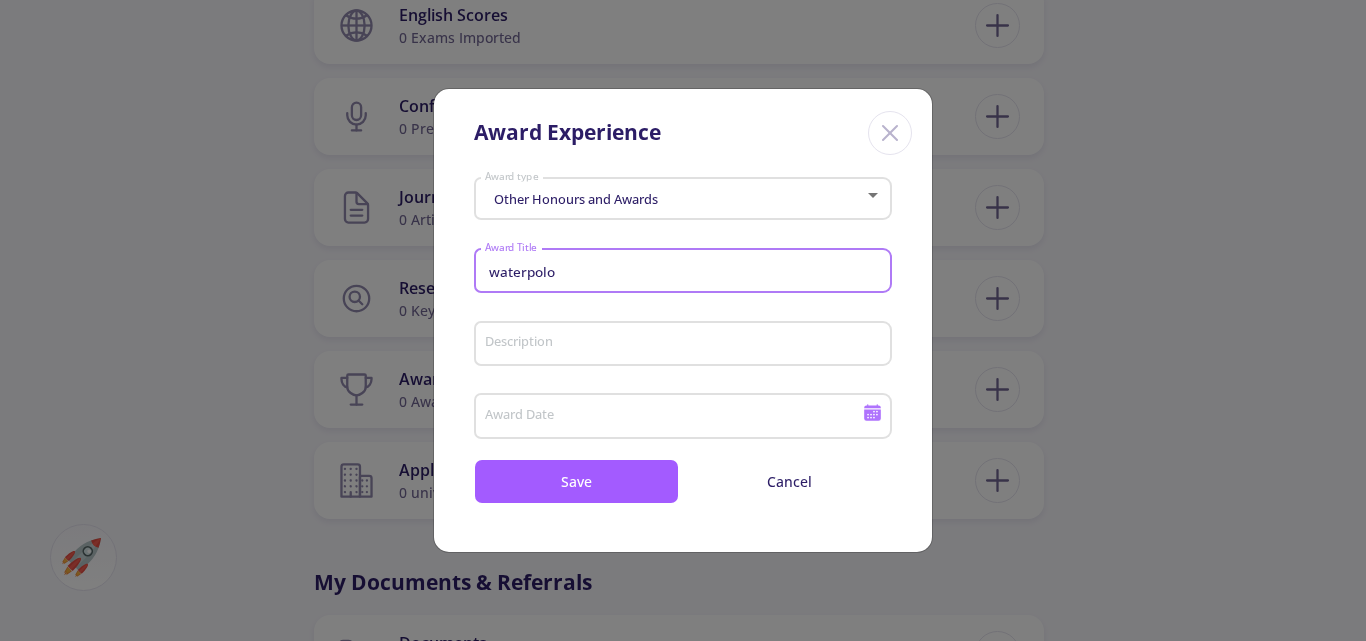 type on "waterpolo" 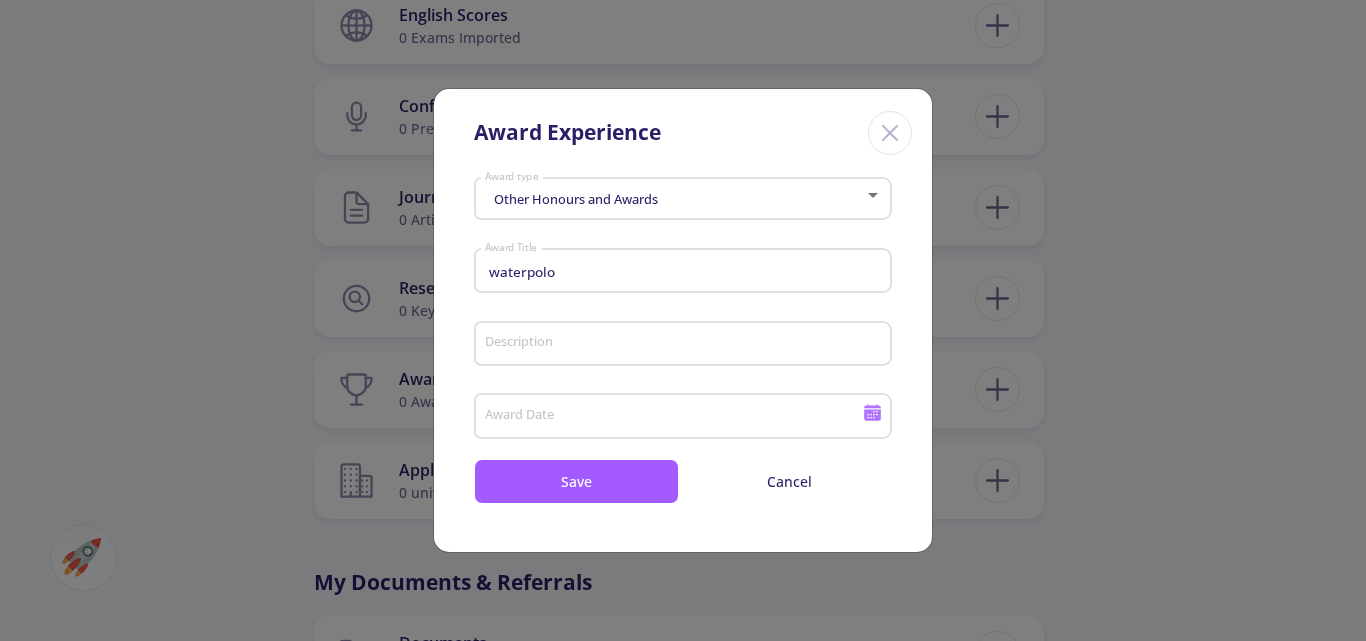 click on "Description" 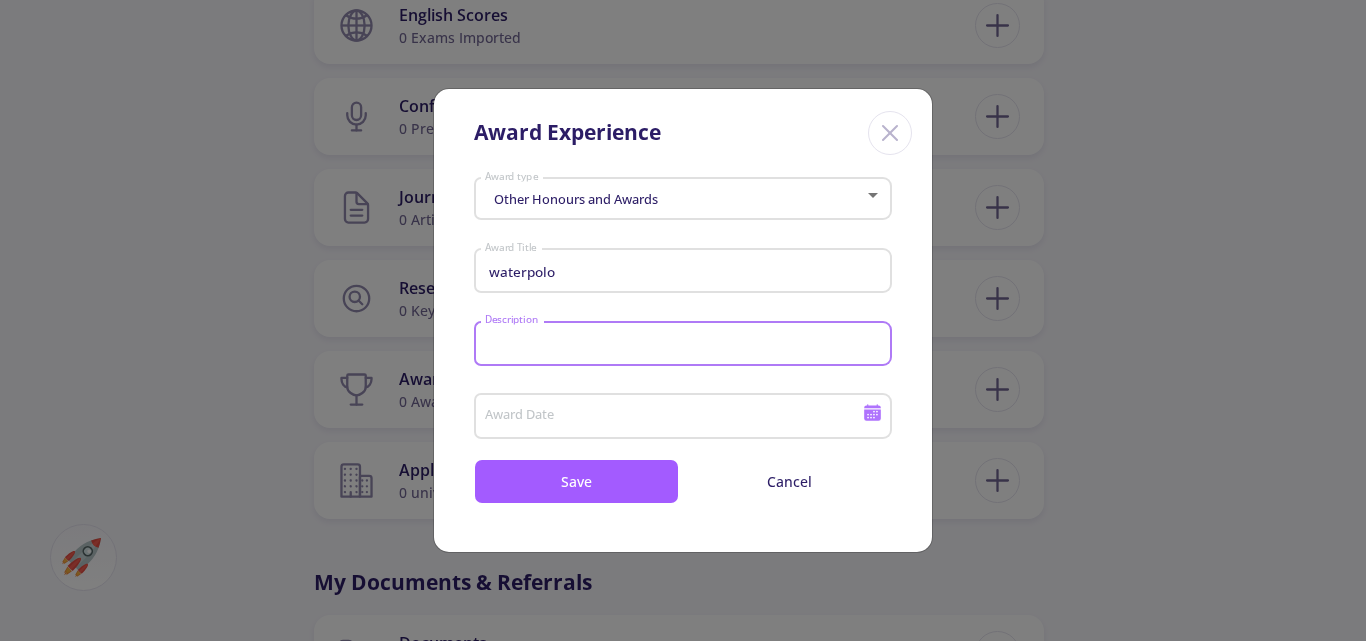 click 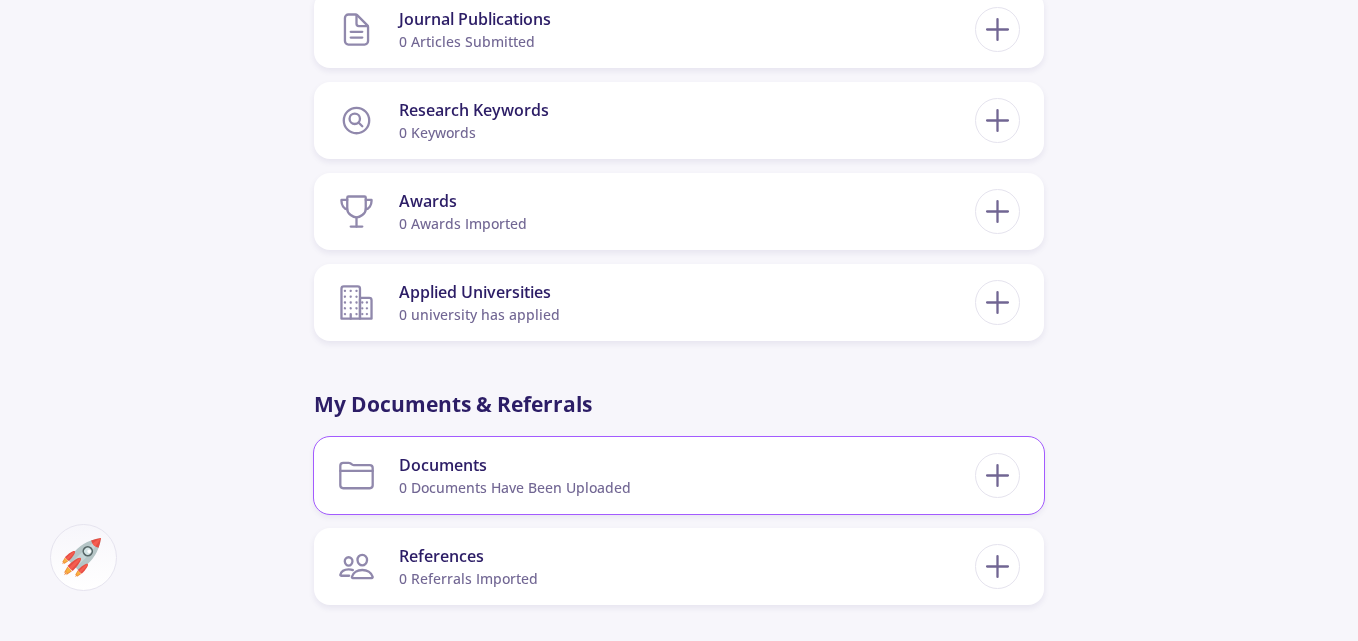 scroll, scrollTop: 2000, scrollLeft: 0, axis: vertical 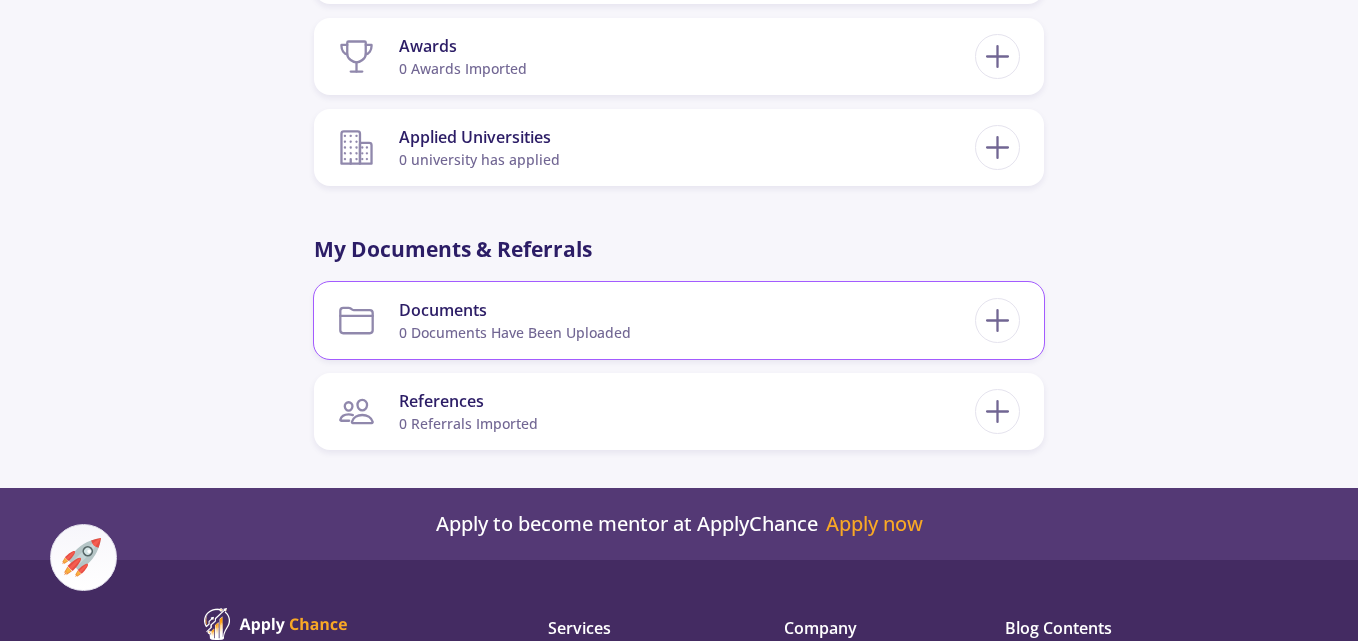 click on "Documents 0 documents have been uploaded" at bounding box center (656, 320) 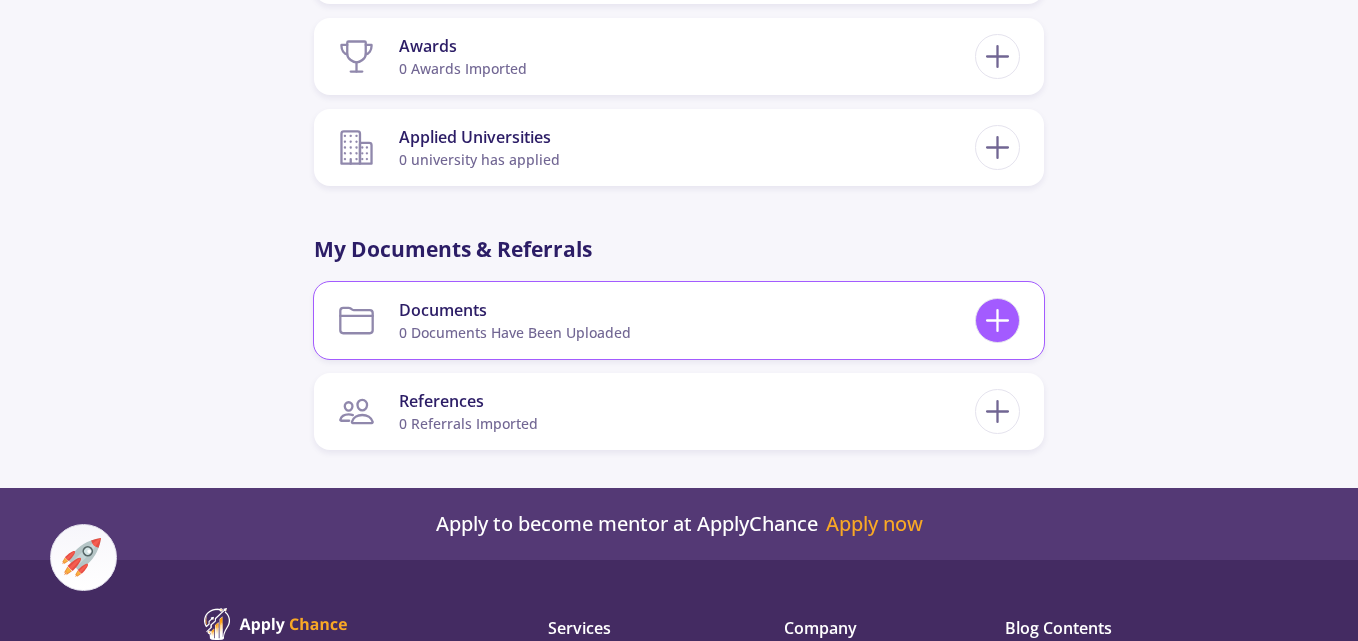 click 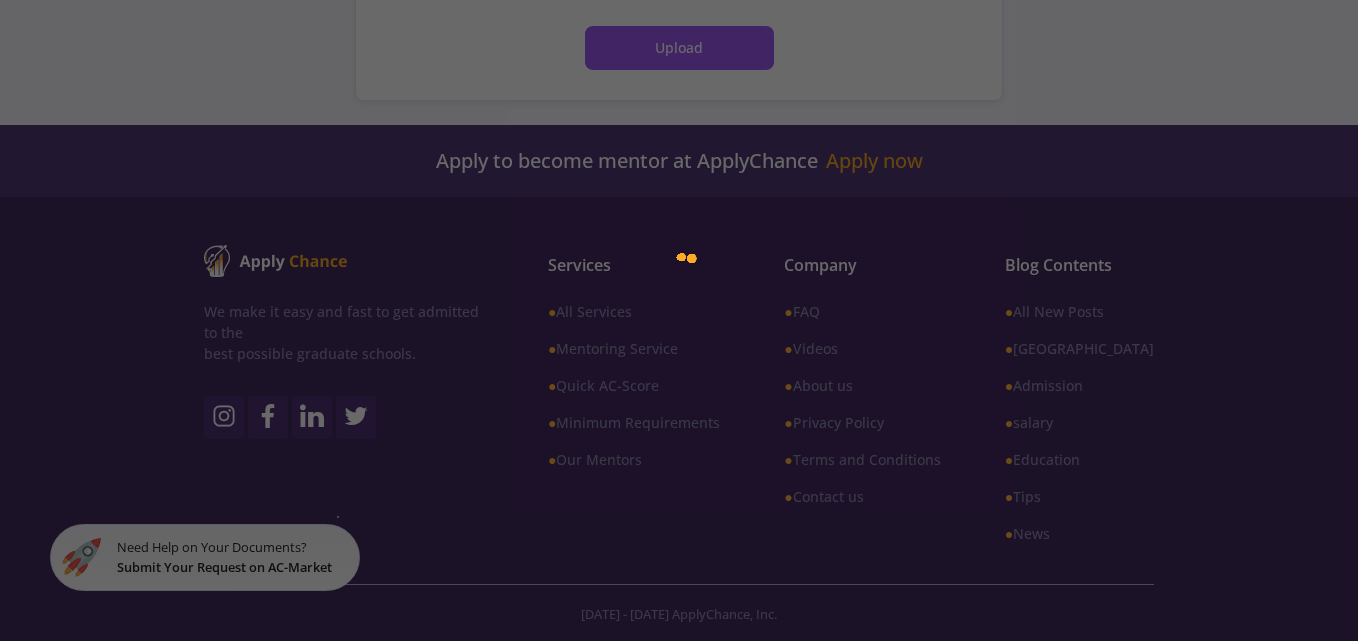 scroll, scrollTop: 0, scrollLeft: 0, axis: both 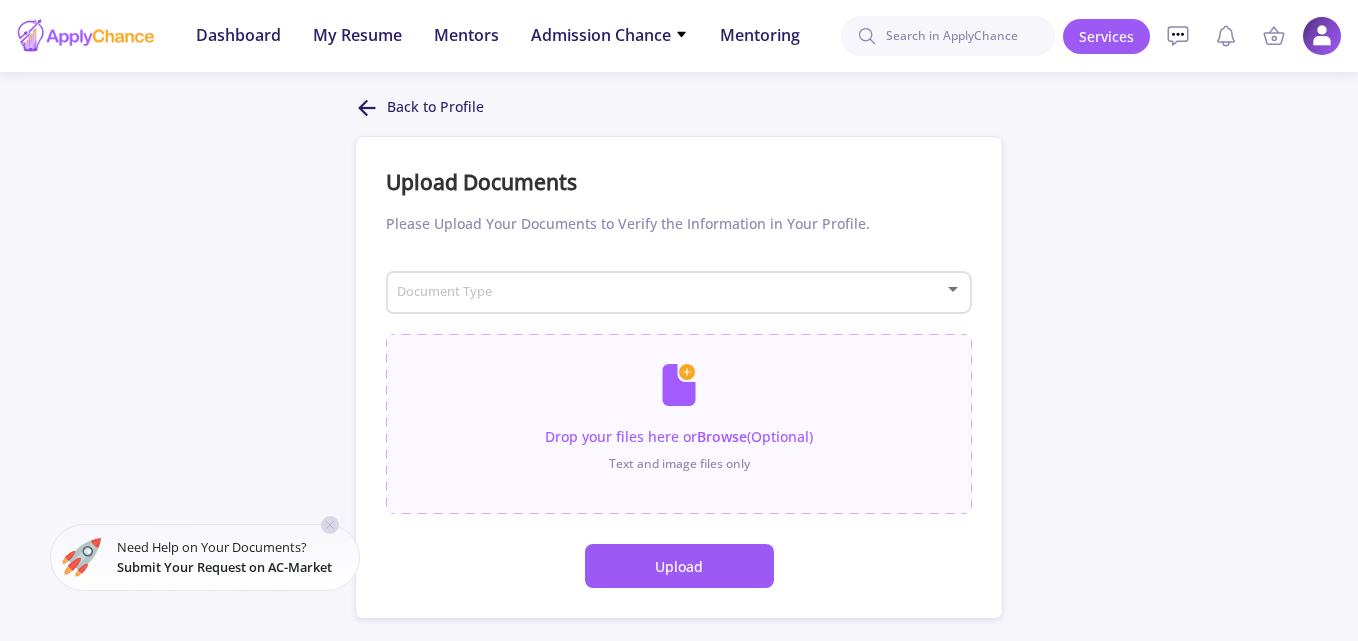 click on "Back to Profile" 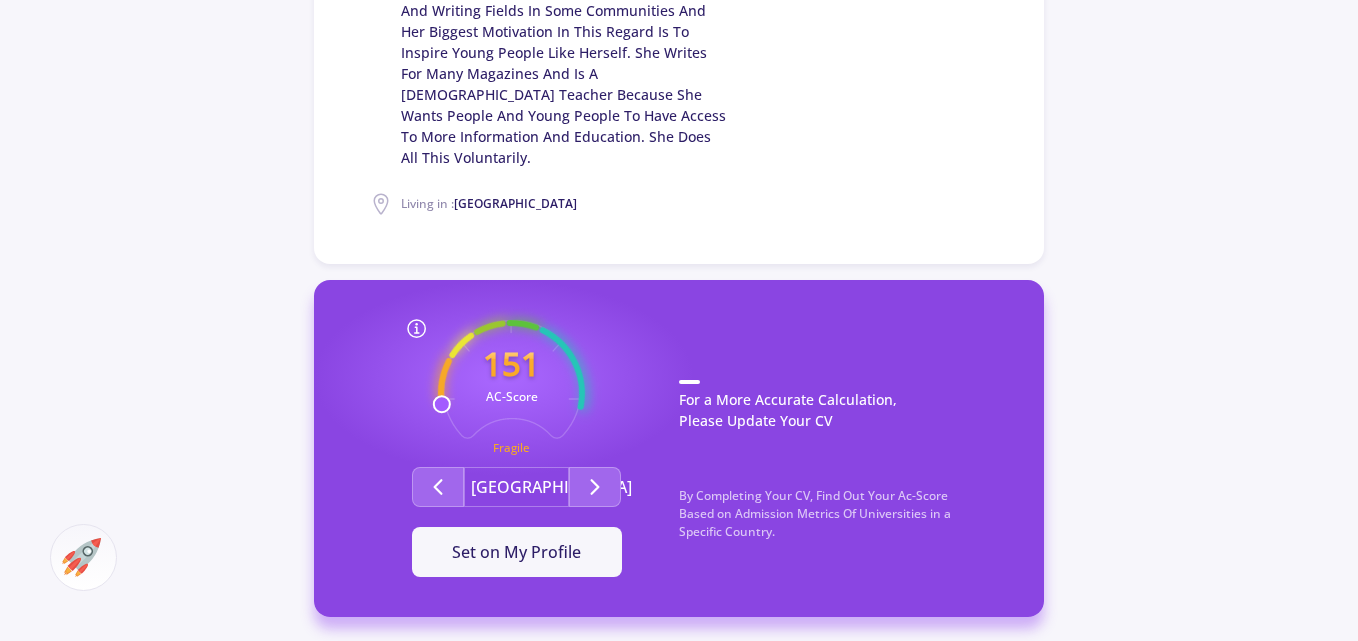 scroll, scrollTop: 833, scrollLeft: 0, axis: vertical 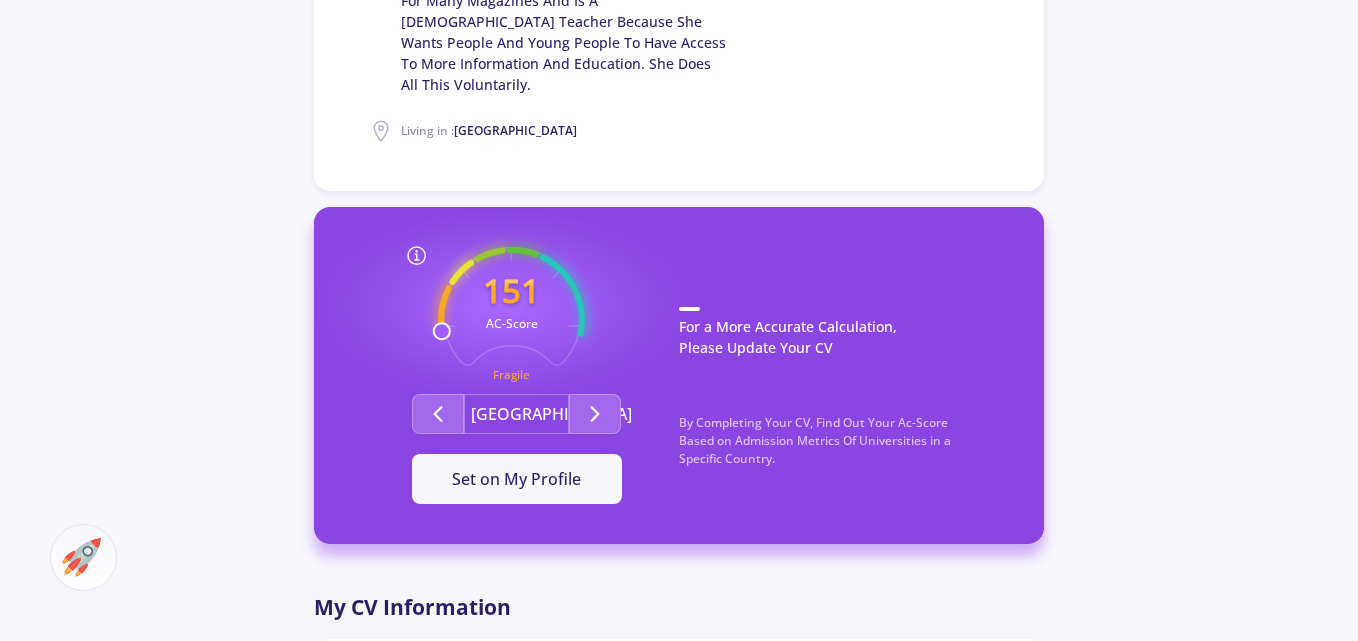 click on "For a More Accurate Calculation, Please Update Your CV" 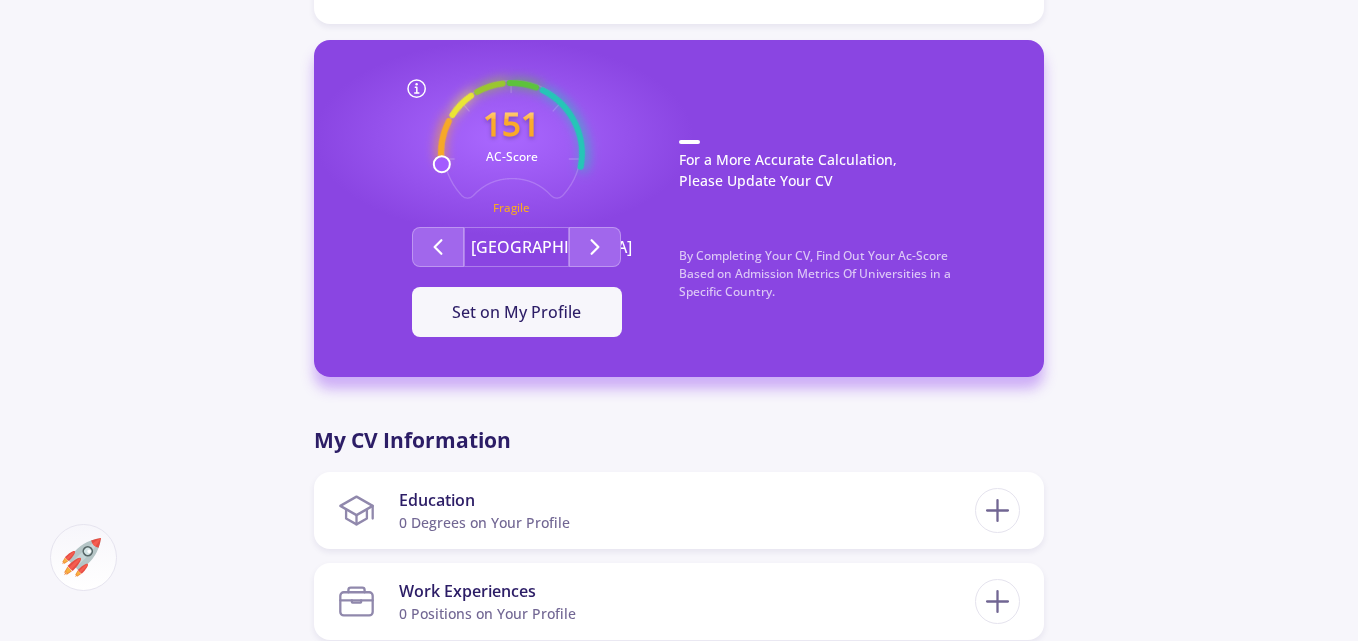 scroll, scrollTop: 1167, scrollLeft: 0, axis: vertical 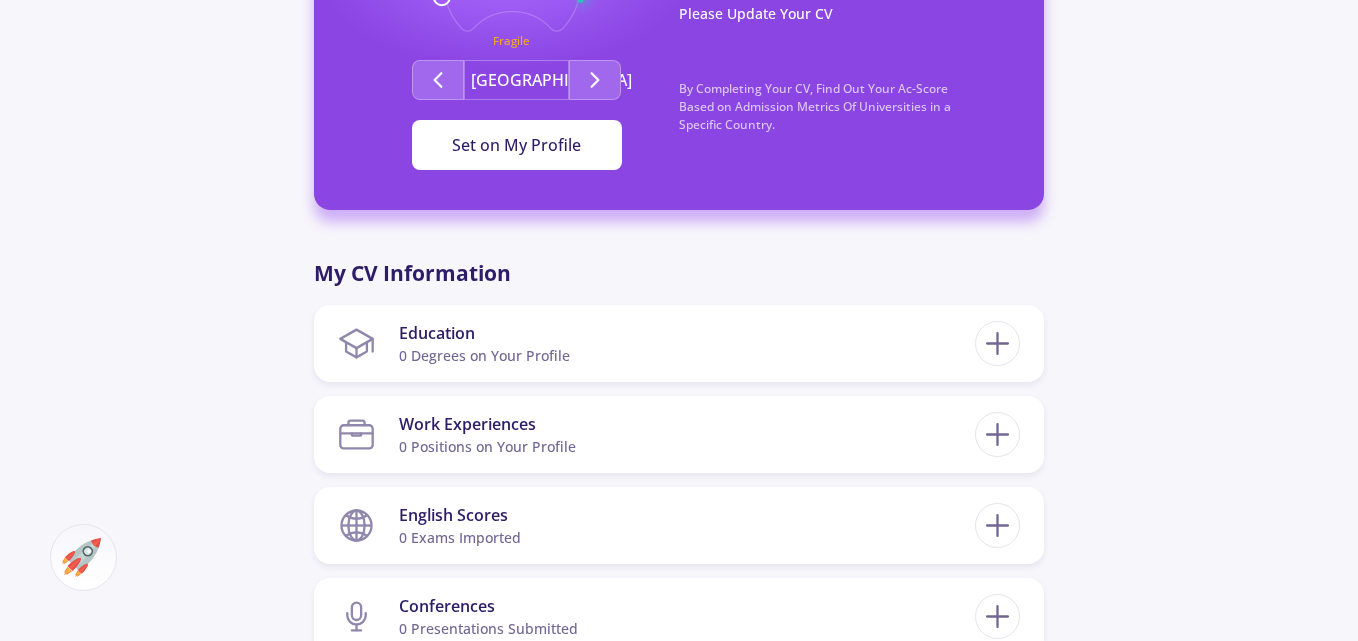 click on "Set on My Profile" 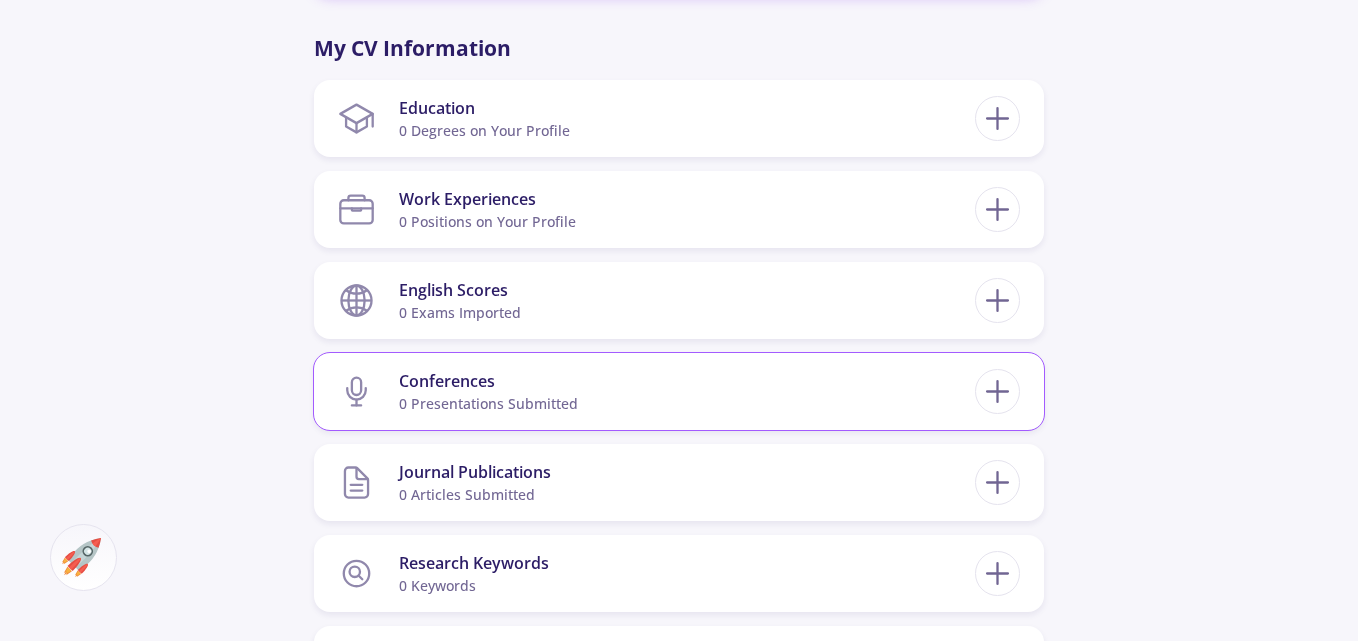 scroll, scrollTop: 1333, scrollLeft: 0, axis: vertical 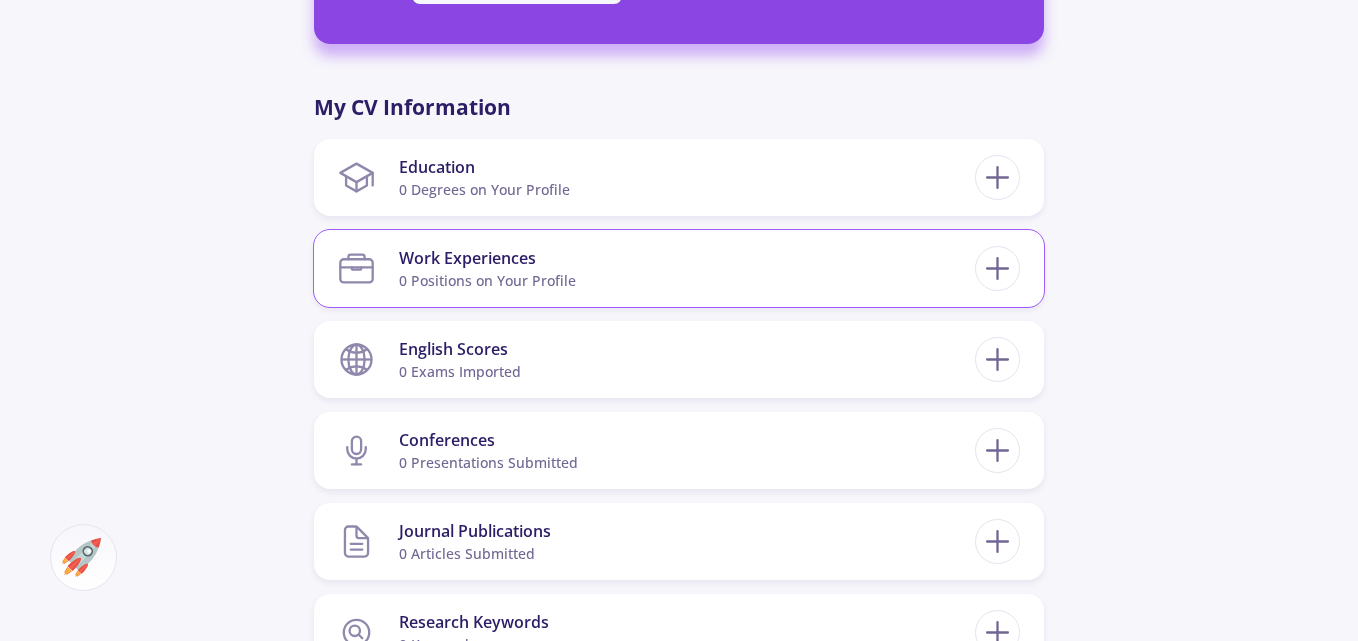 click on "Work Experiences 0 Positions on Your Profile" at bounding box center (656, 268) 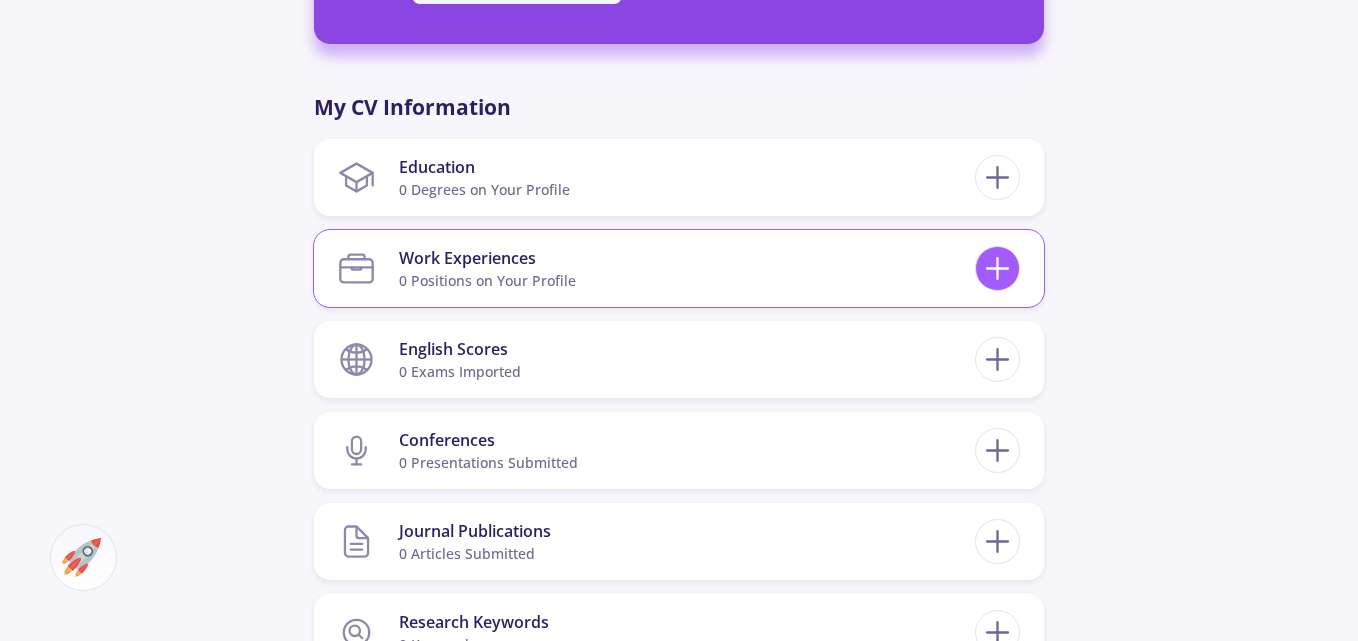 click 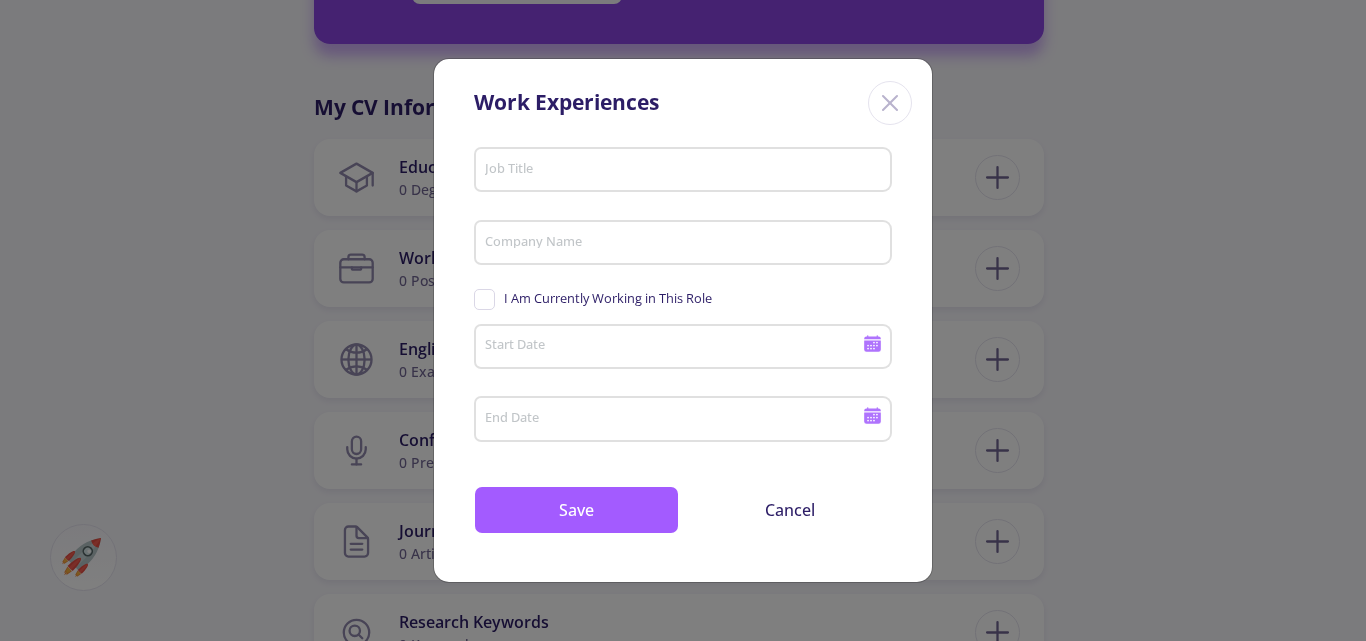 click 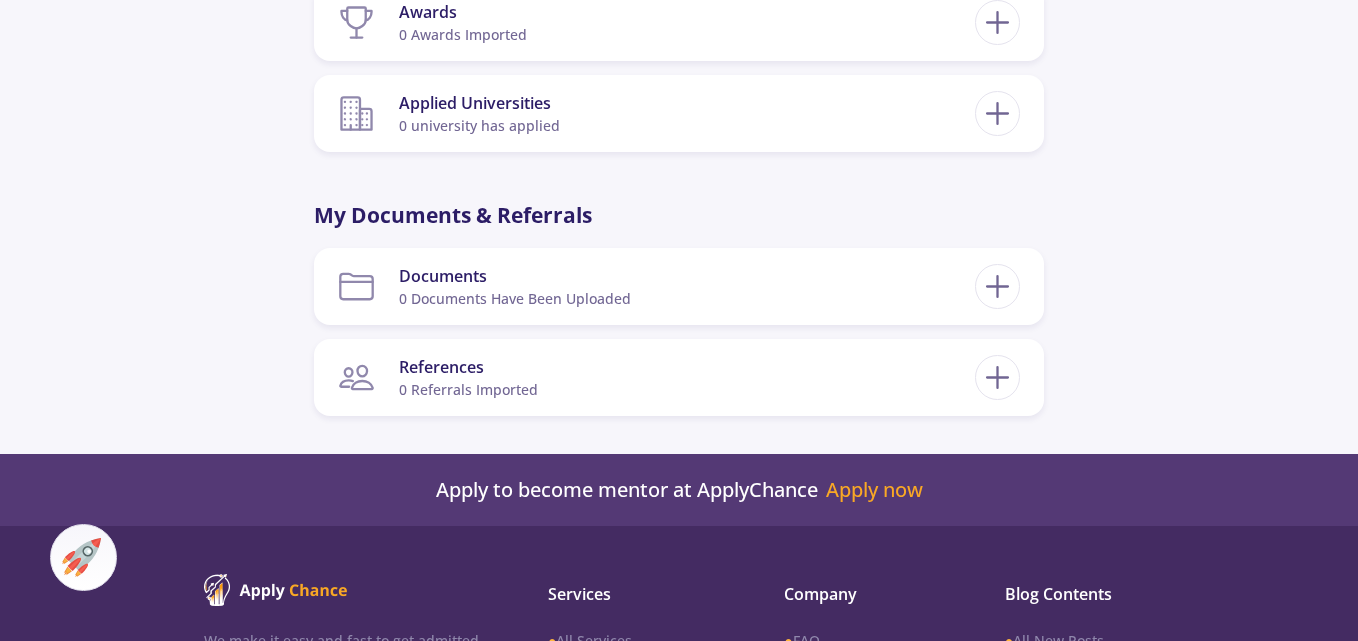 scroll, scrollTop: 2167, scrollLeft: 0, axis: vertical 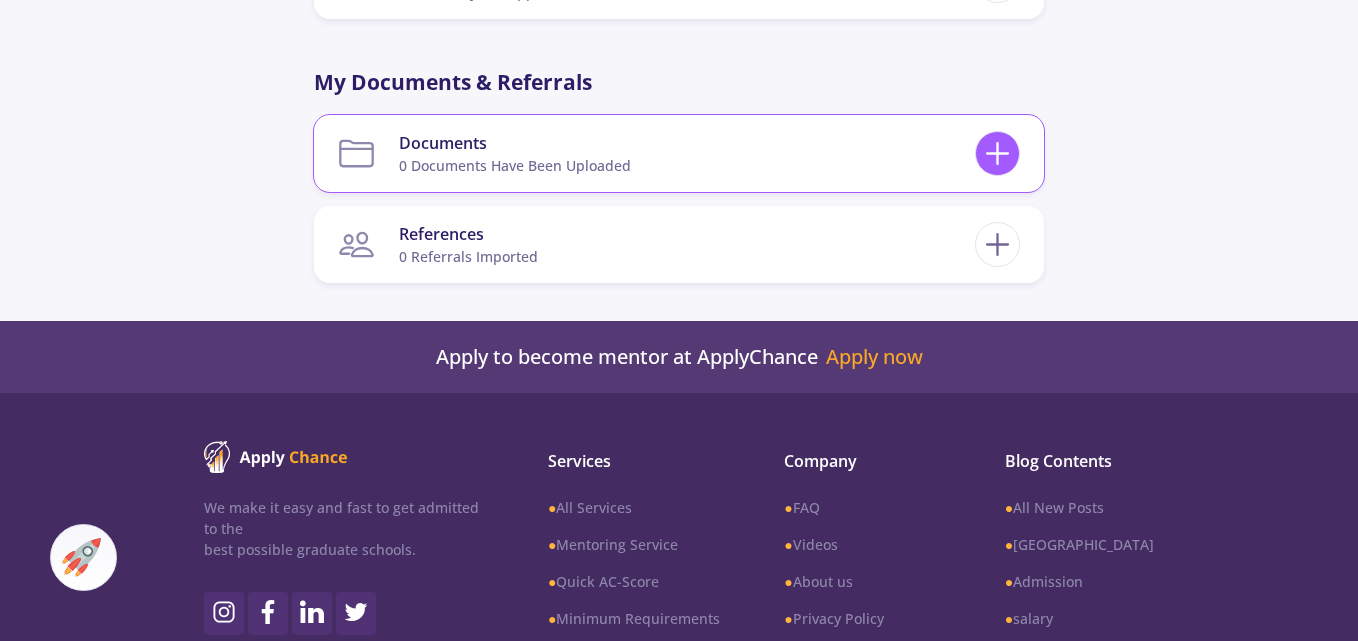 click 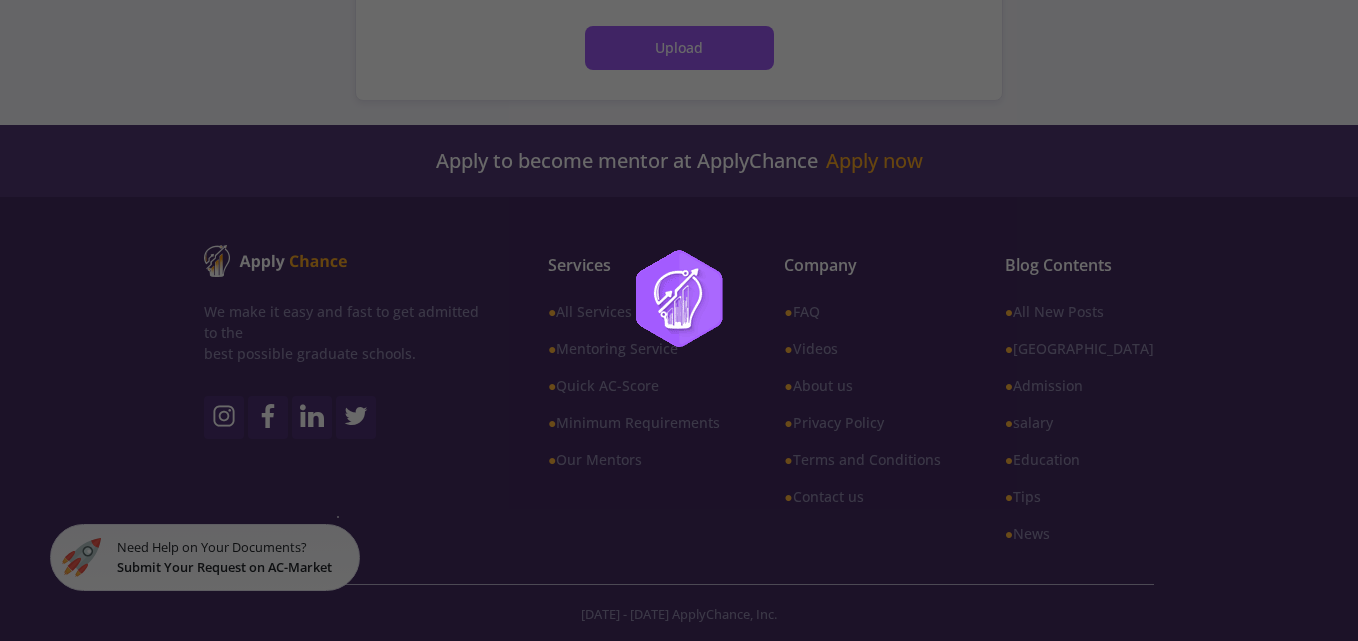 scroll, scrollTop: 0, scrollLeft: 0, axis: both 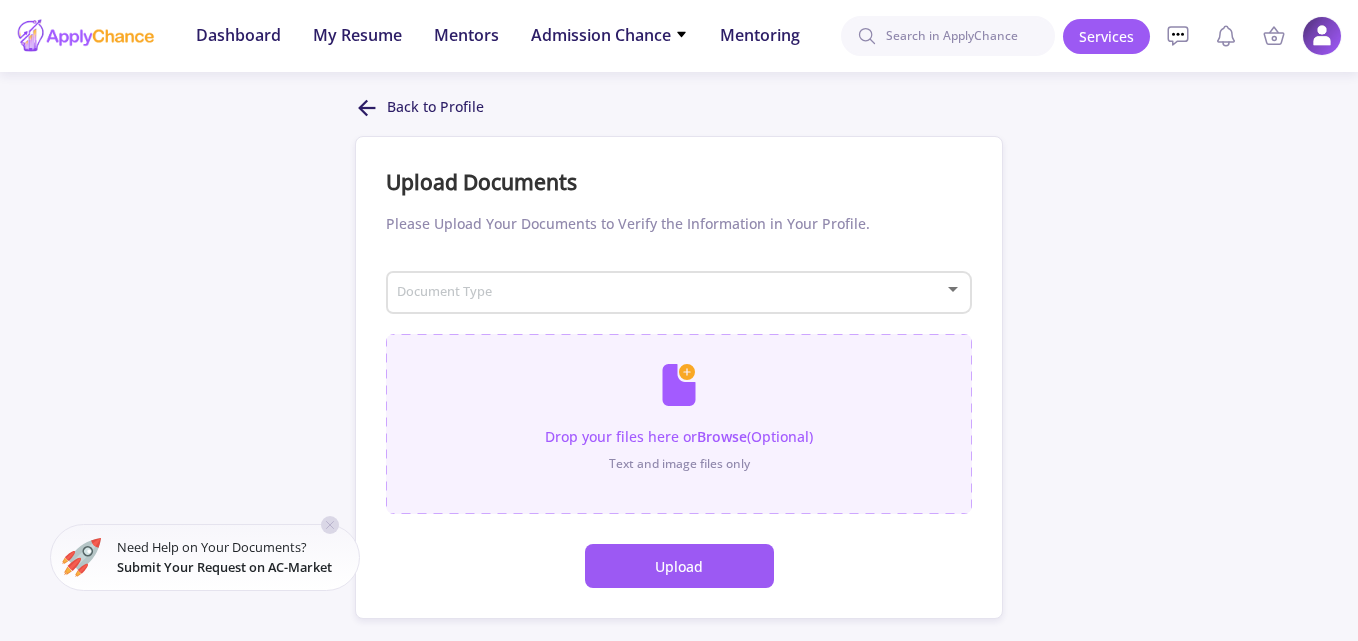 click 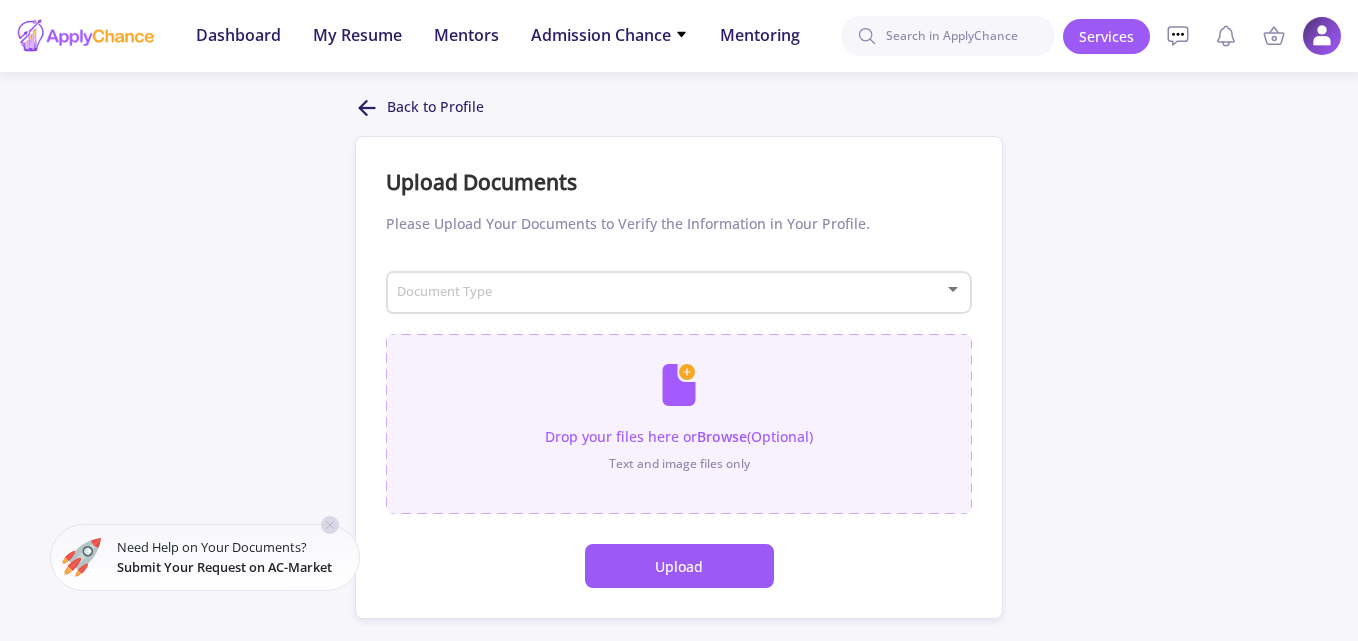 click 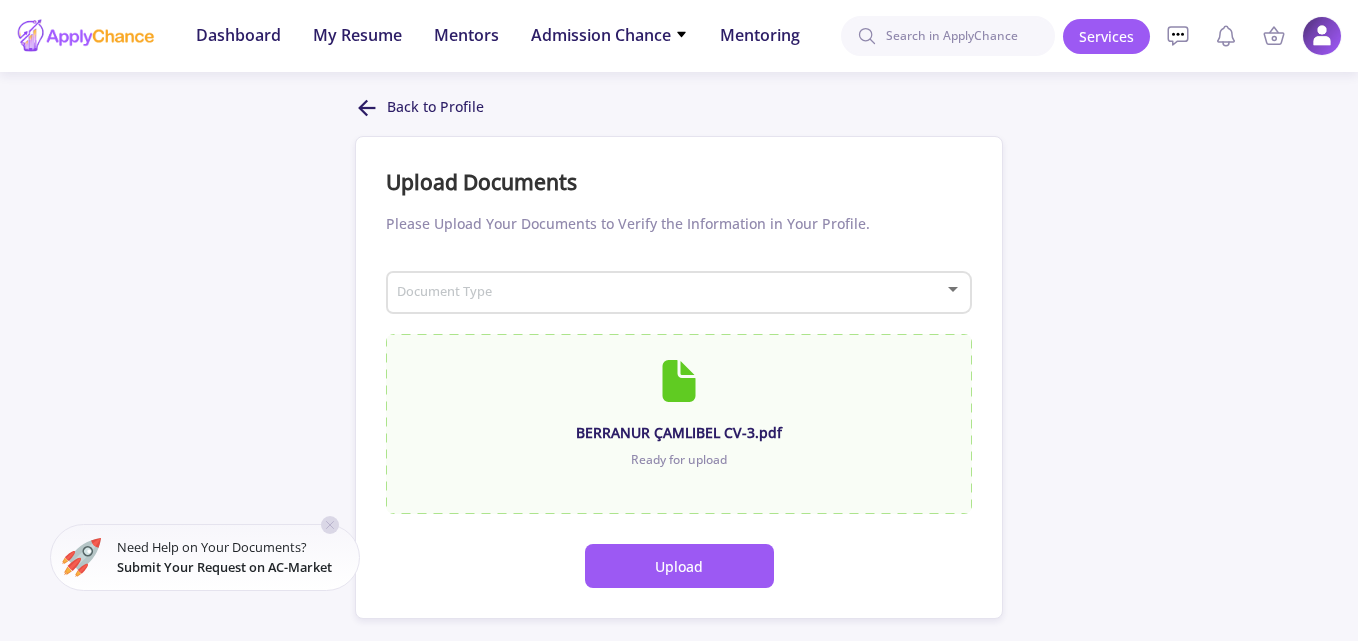 click on "Upload" 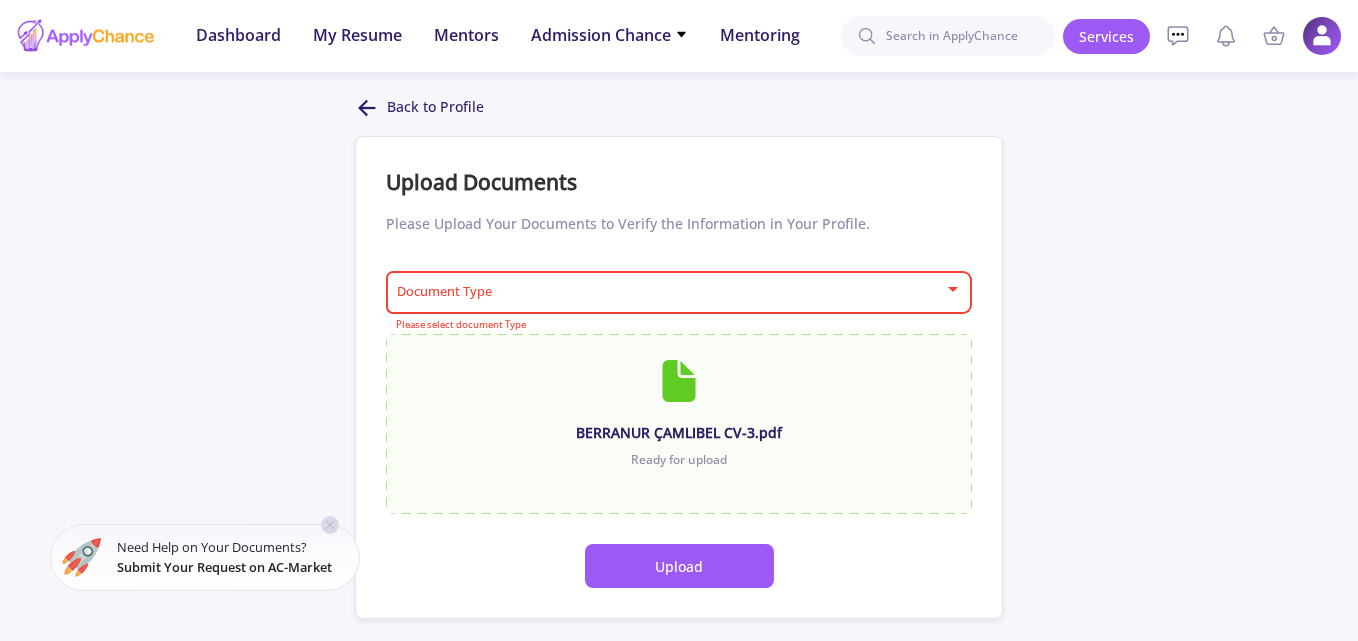 click at bounding box center [673, 293] 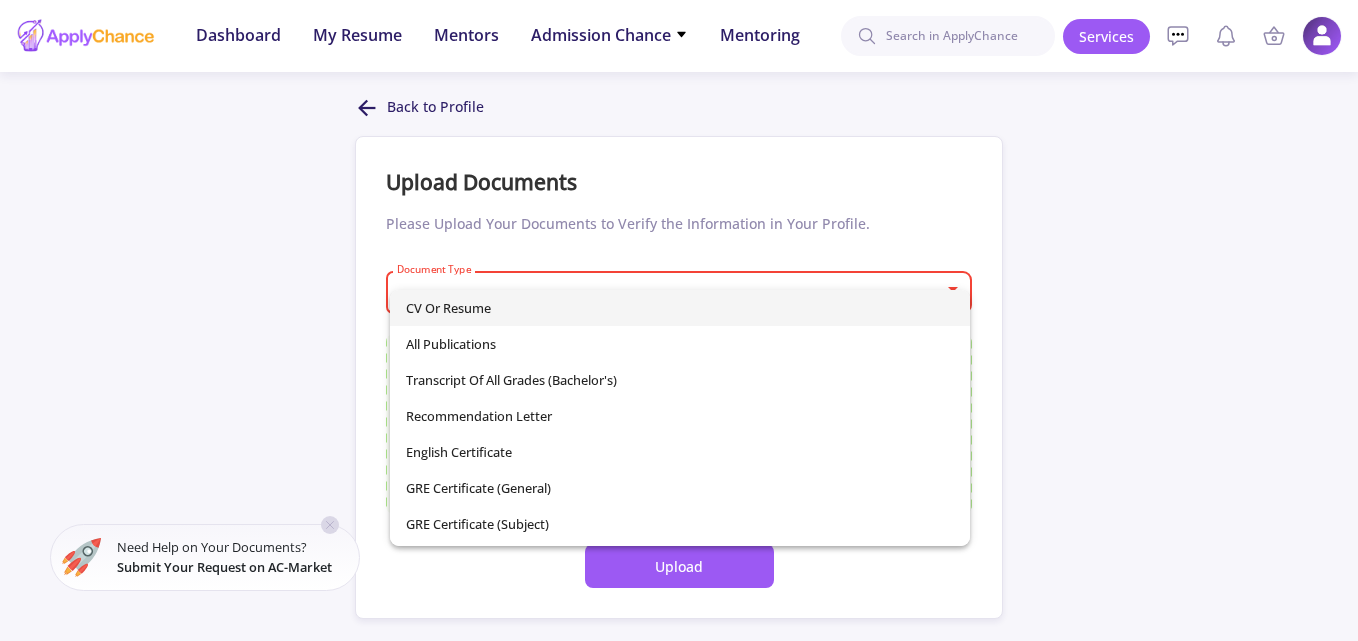 click on "CV or Resume" at bounding box center [680, 308] 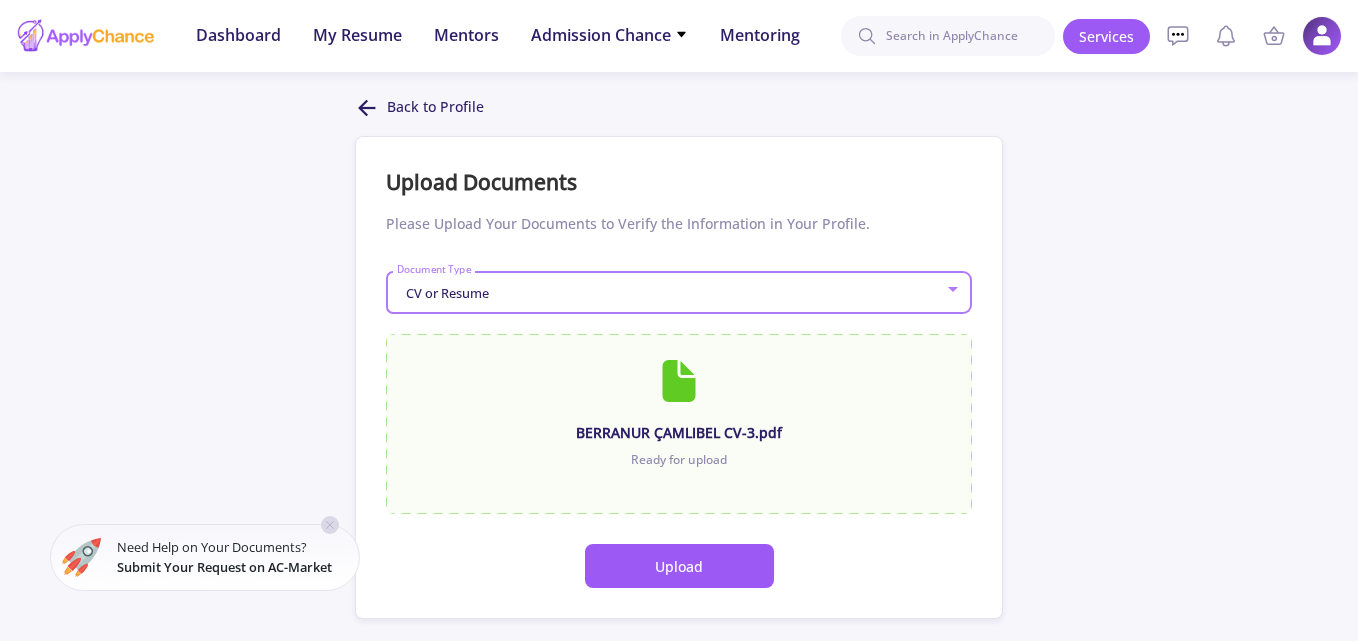 click on "Upload" 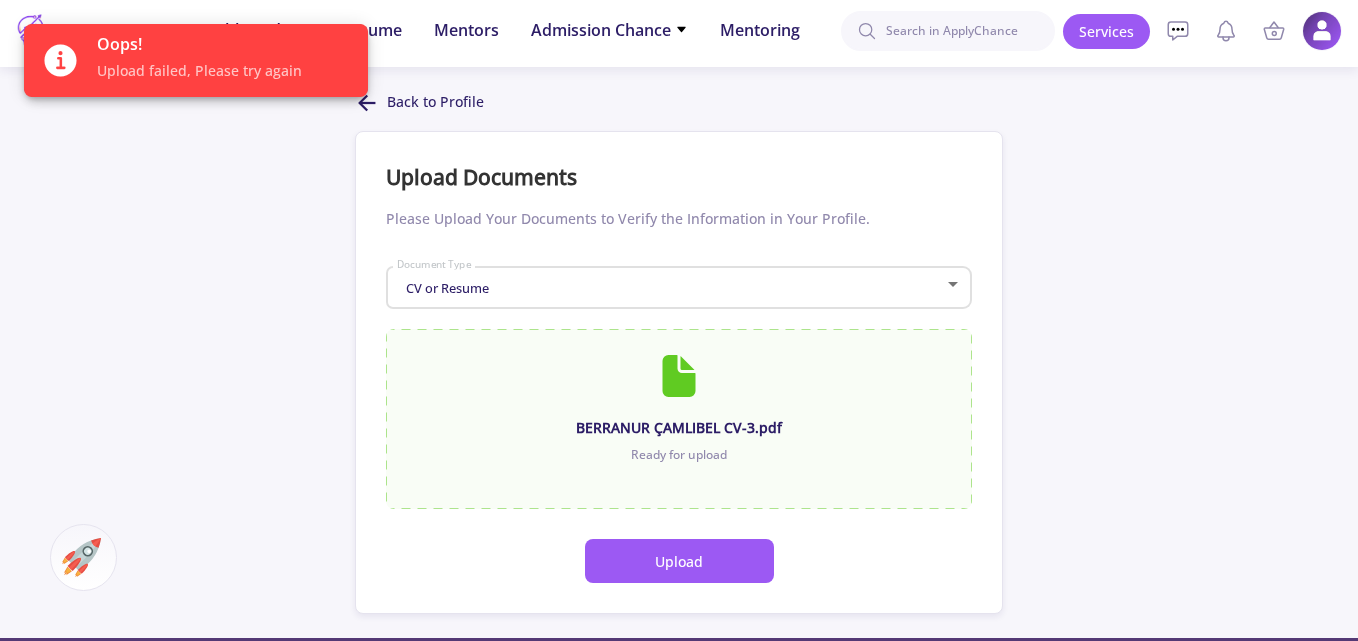scroll, scrollTop: 0, scrollLeft: 0, axis: both 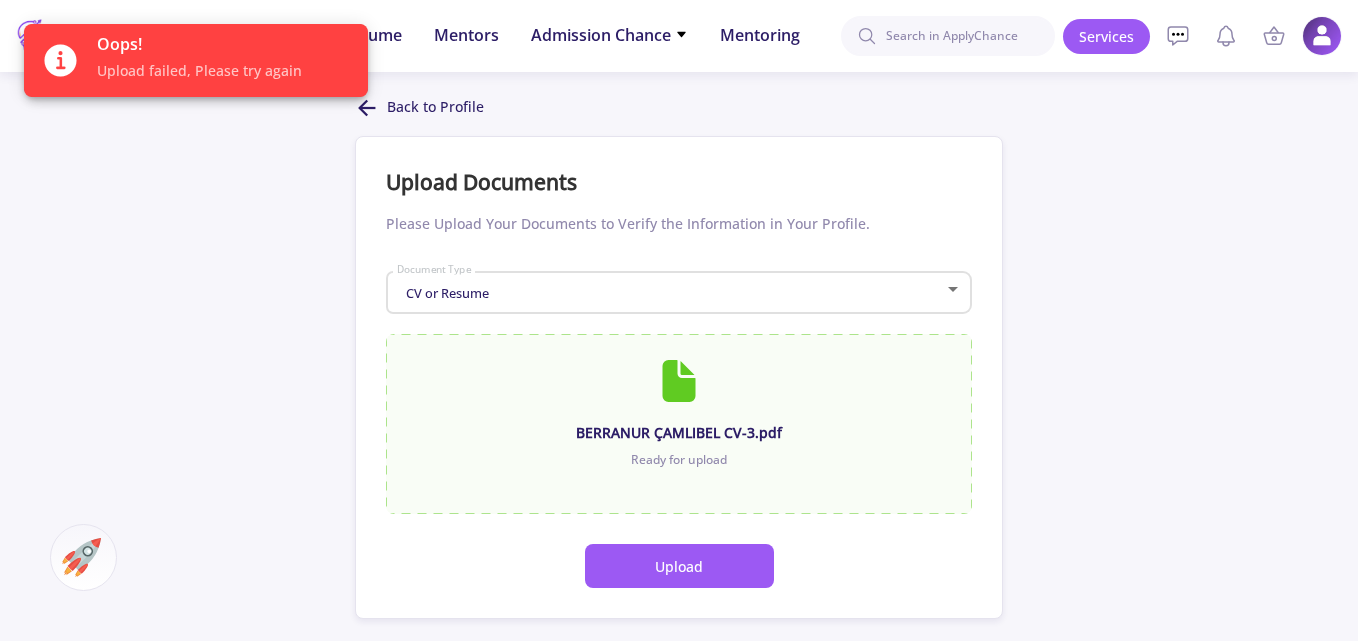 click on "Upload" 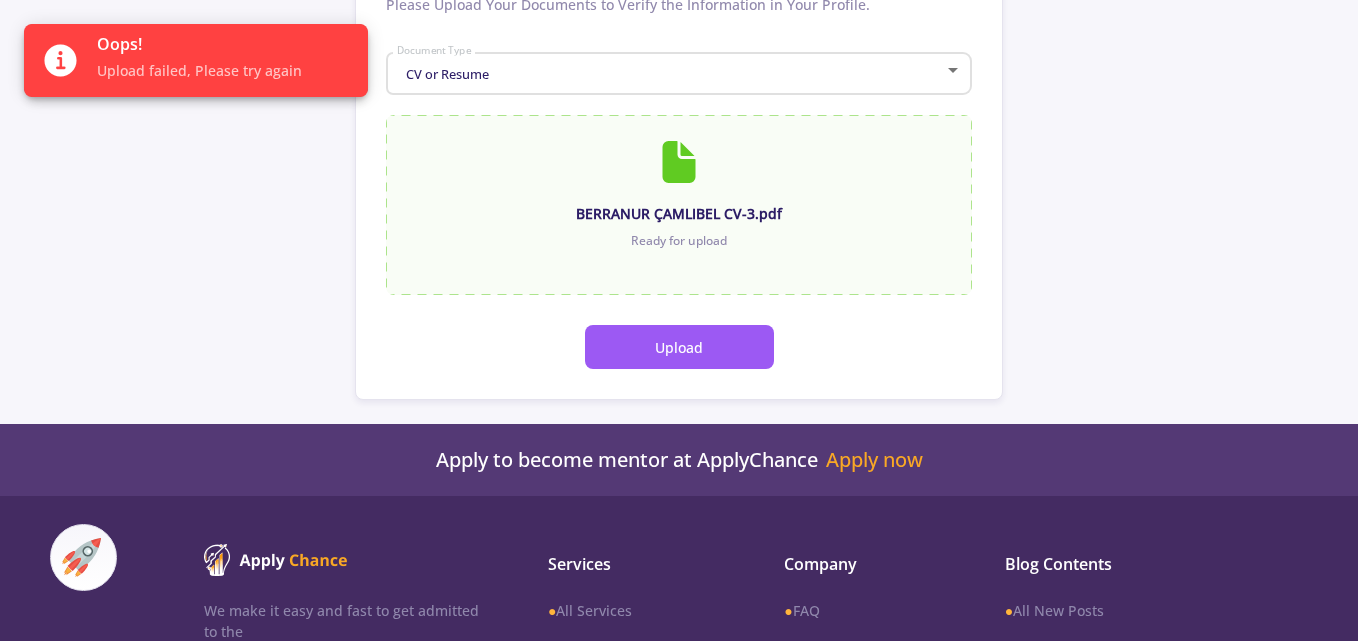 scroll, scrollTop: 18, scrollLeft: 0, axis: vertical 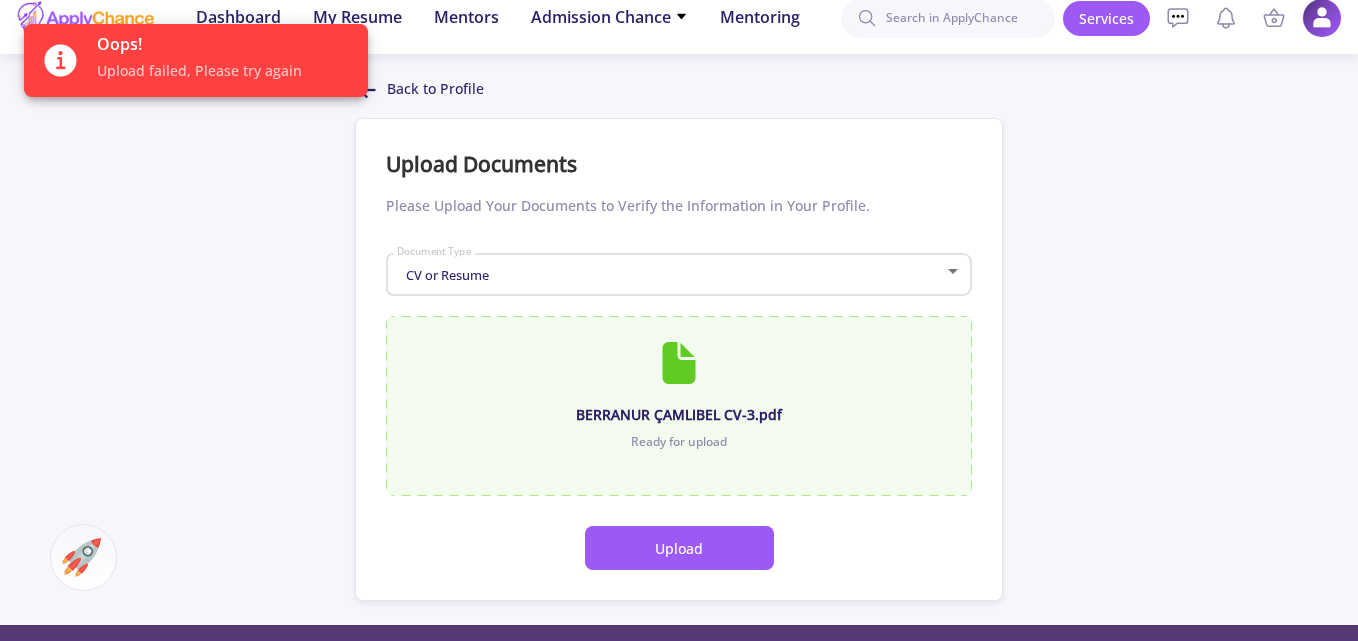 click on "BERRANUR ÇAMLIBEL CV-3.pdf" 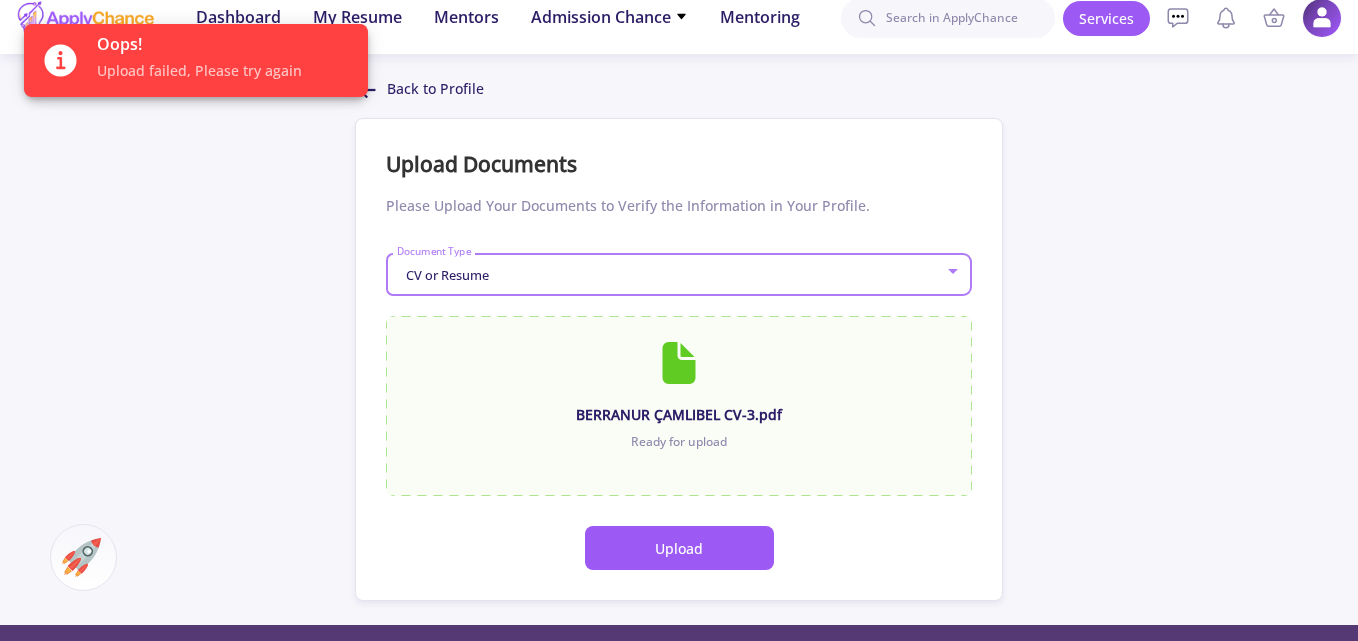 click on "CV or Resume" at bounding box center (670, 275) 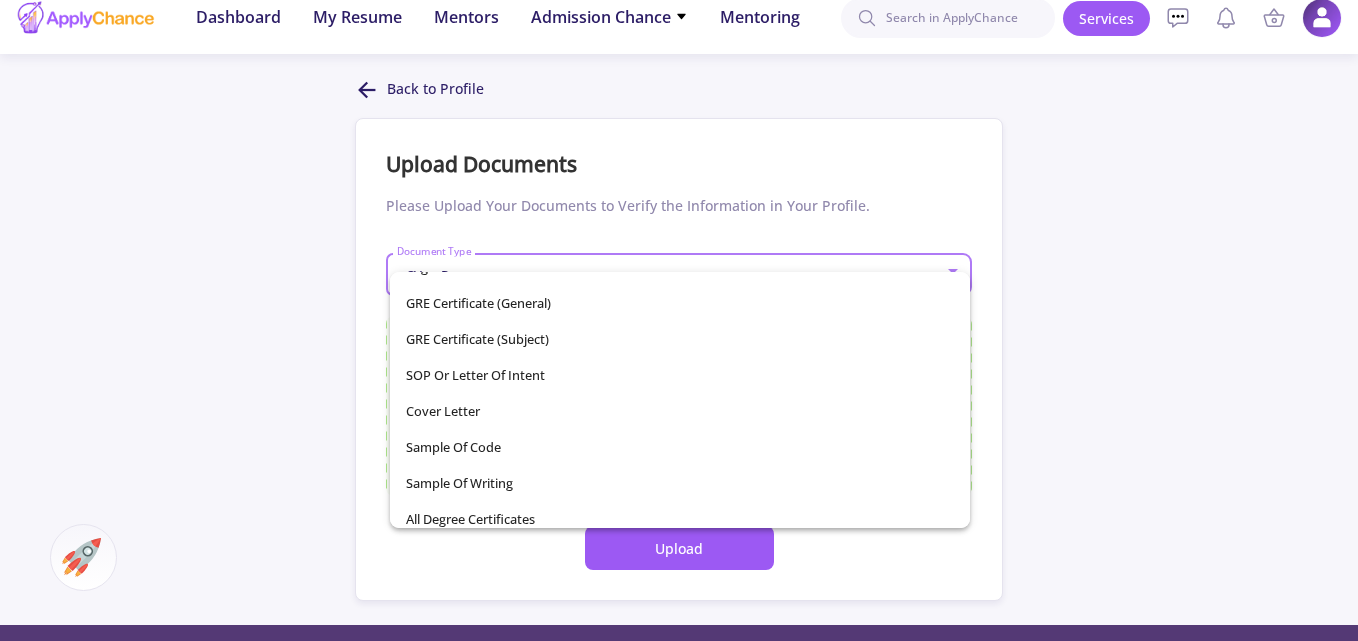 scroll, scrollTop: 284, scrollLeft: 0, axis: vertical 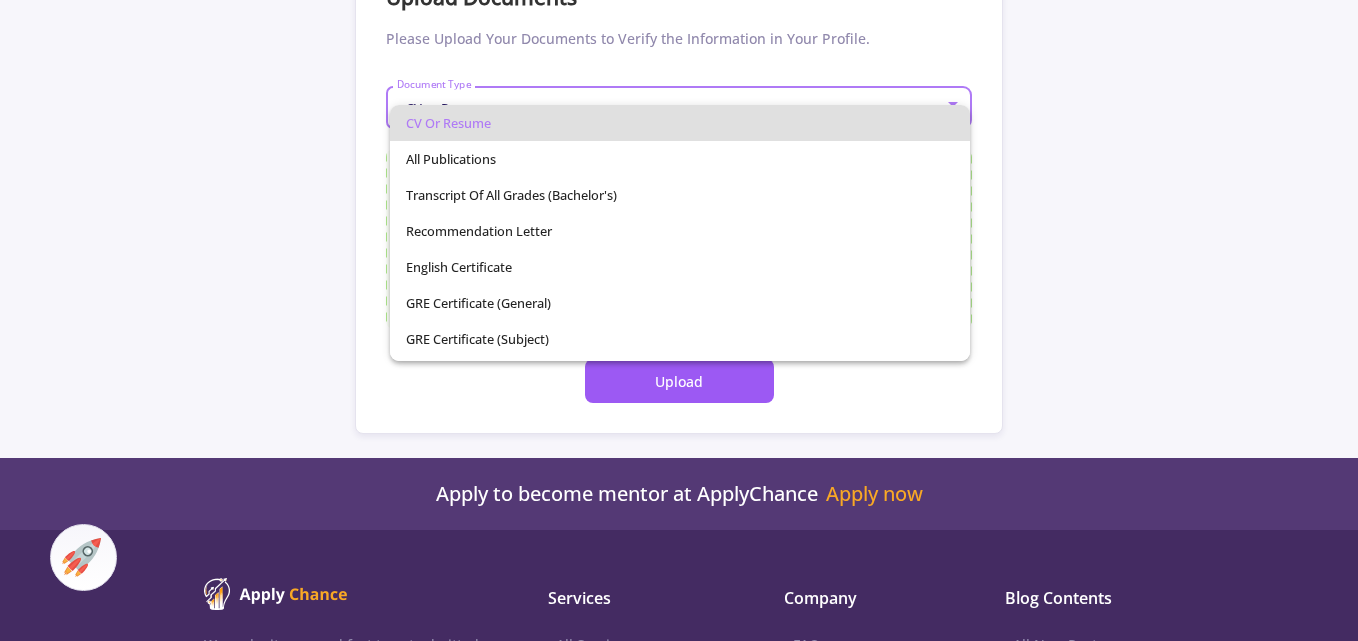 click on "CV or Resume" at bounding box center (680, 123) 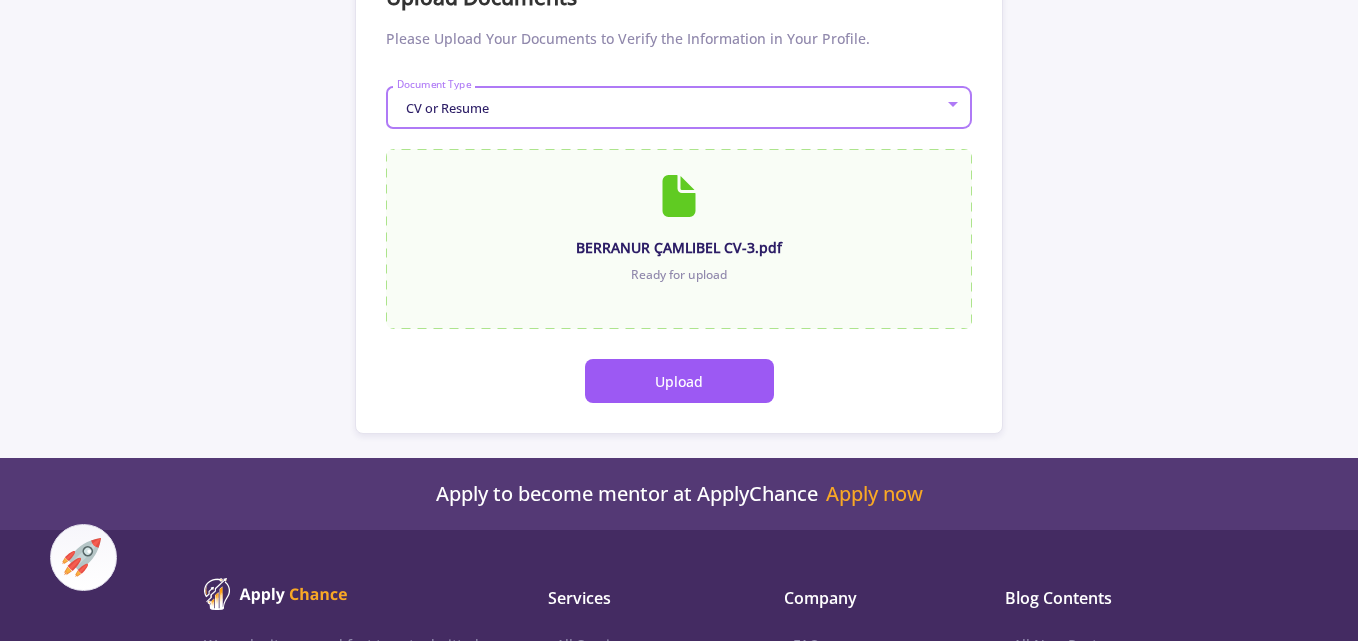 click on "Upload" 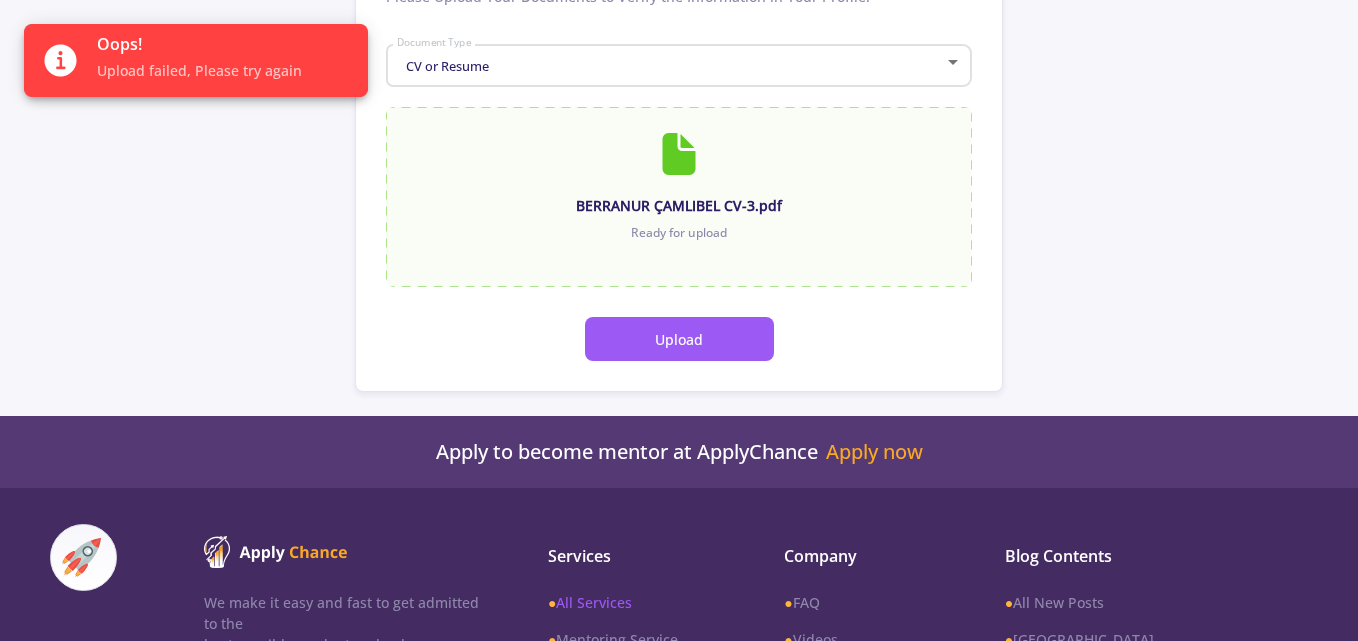 scroll, scrollTop: 18, scrollLeft: 0, axis: vertical 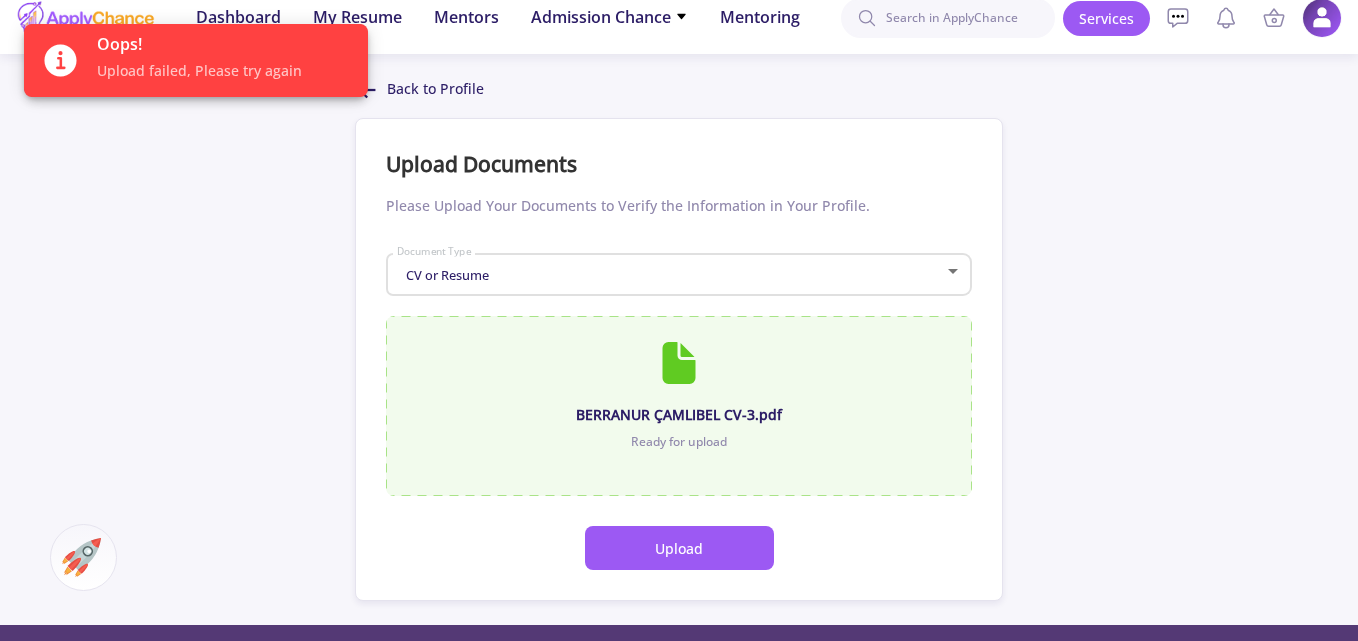 click on "BERRANUR ÇAMLIBEL CV-3.pdf Ready for upload" 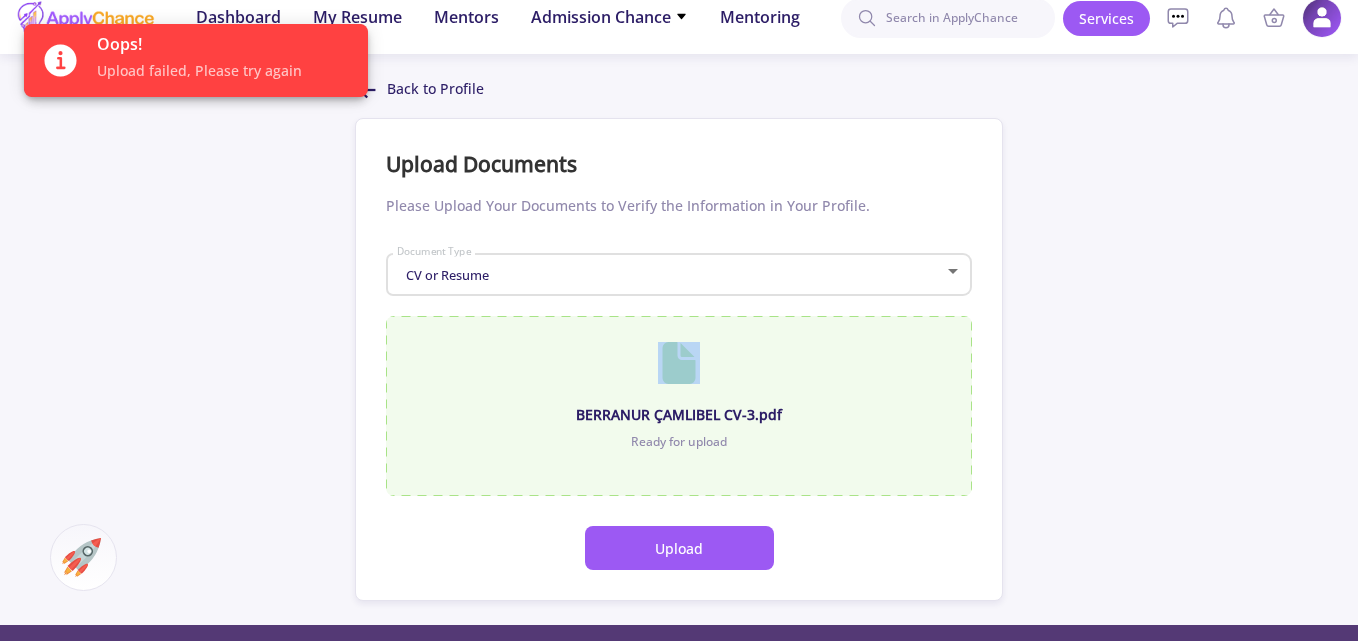 click 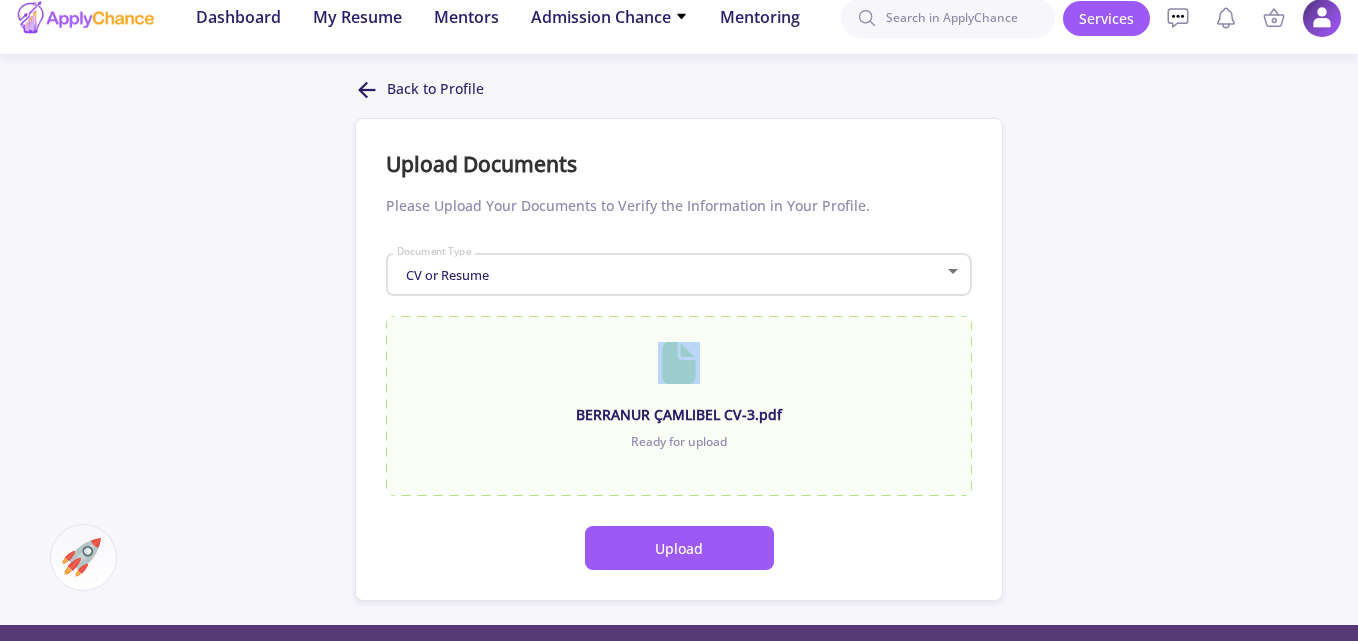 click on "Upload" 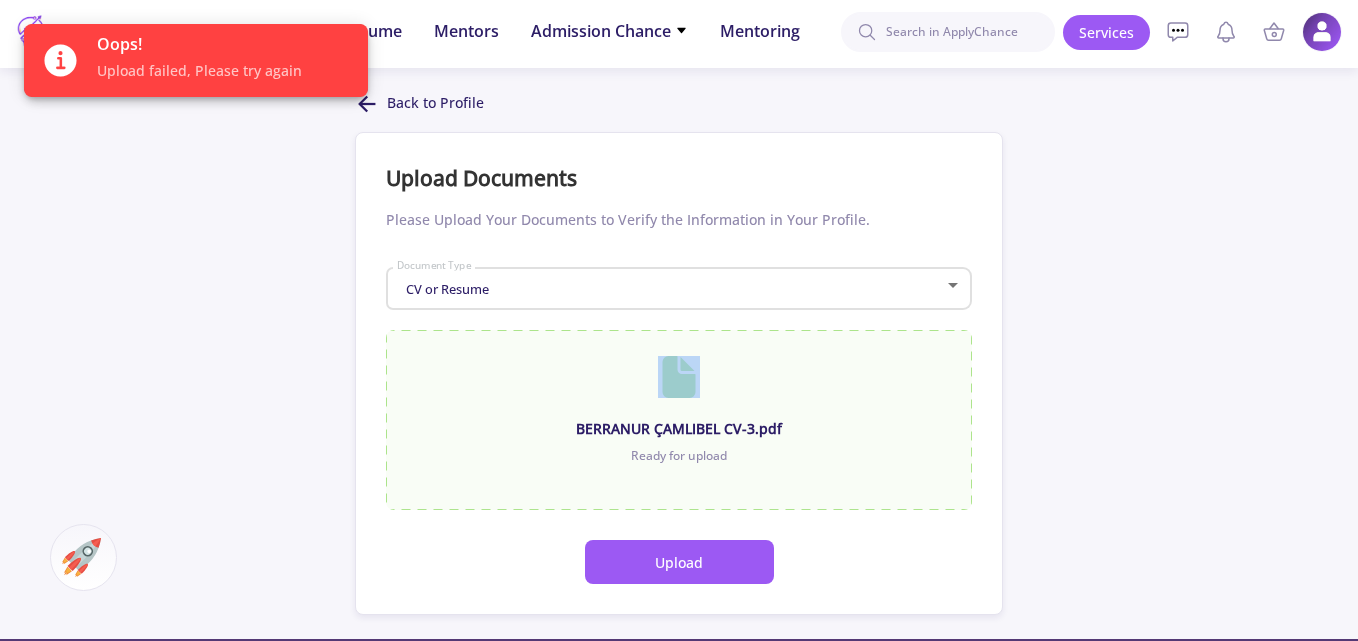 scroll, scrollTop: 0, scrollLeft: 0, axis: both 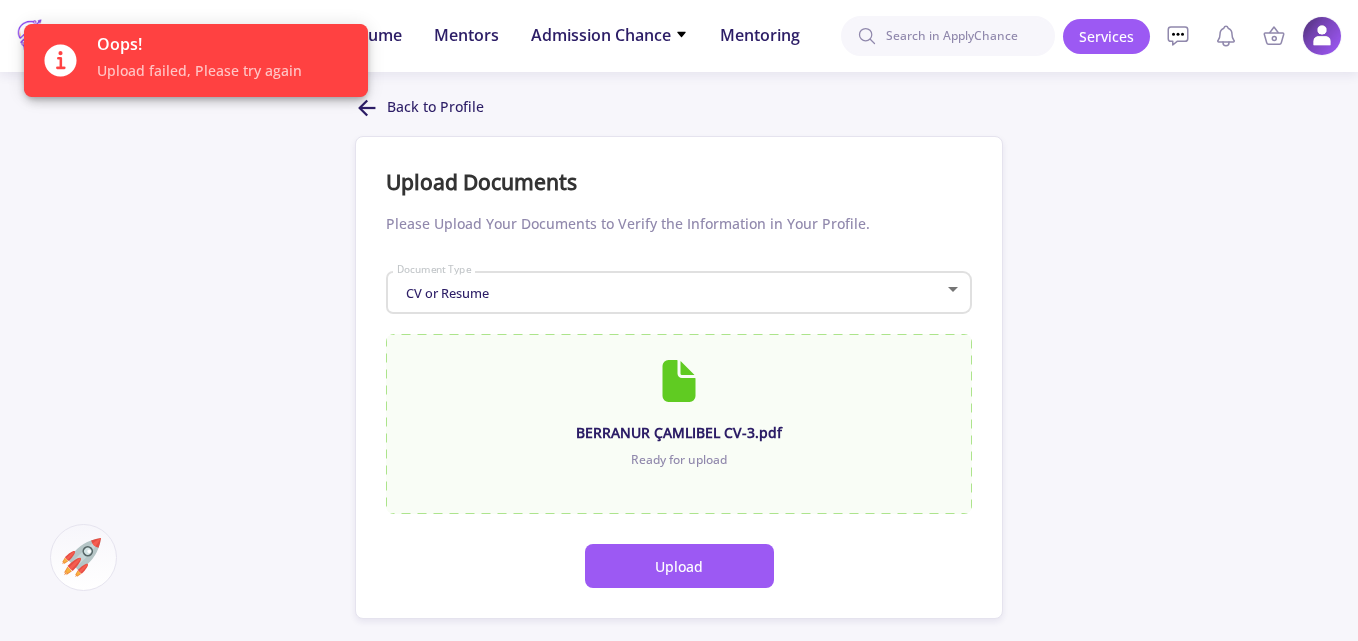 click on "Dashboard My Resume Services Mentors Admission Chance With Minimum Requirements Only My Chance of Admission Mentoring Dashboard My Resume Mentors  Admission Chance   With Minimum Requirements   Only My Chance of Admission  Mentoring Services My Cart  Empty  Your Cart Is Empty  Add your service to the cart right now  View Services Services Account  My Resume   Profile Settings   My Public Profile  Financial  Invoices   Transactions   Payments  Help  FAQ
Customer Support   Log Out  Messages Mentoring conversations  Block  Back to Profile Upload Documents Please Upload Your Documents to Verify the Information in Your Profile.  CV or Resume Document Type BERRANUR ÇAMLIBEL CV-3.pdf Ready for upload  Upload  Apply to become mentor at ApplyChance  Apply now  Apply to become mentor at ApplyChance  Apply now  We make it easy and fast to get admitted to the   best possible graduate schools.  Services ● ● ●" at bounding box center (679, 320) 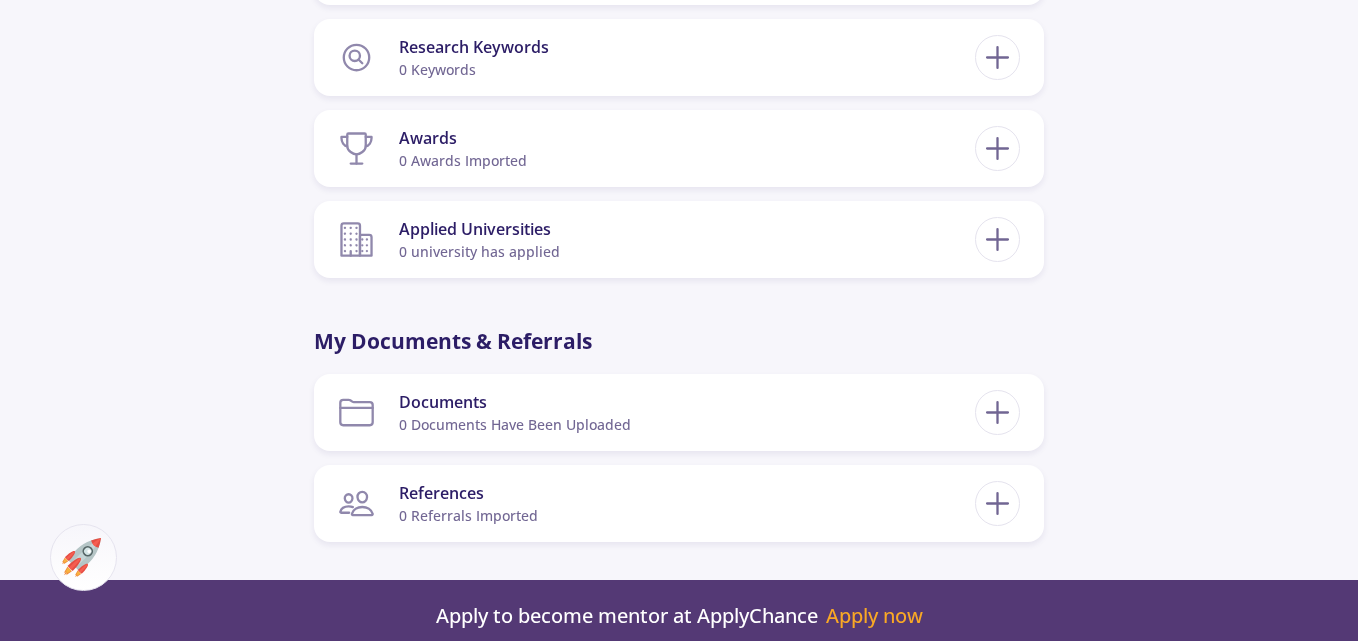 scroll, scrollTop: 2000, scrollLeft: 0, axis: vertical 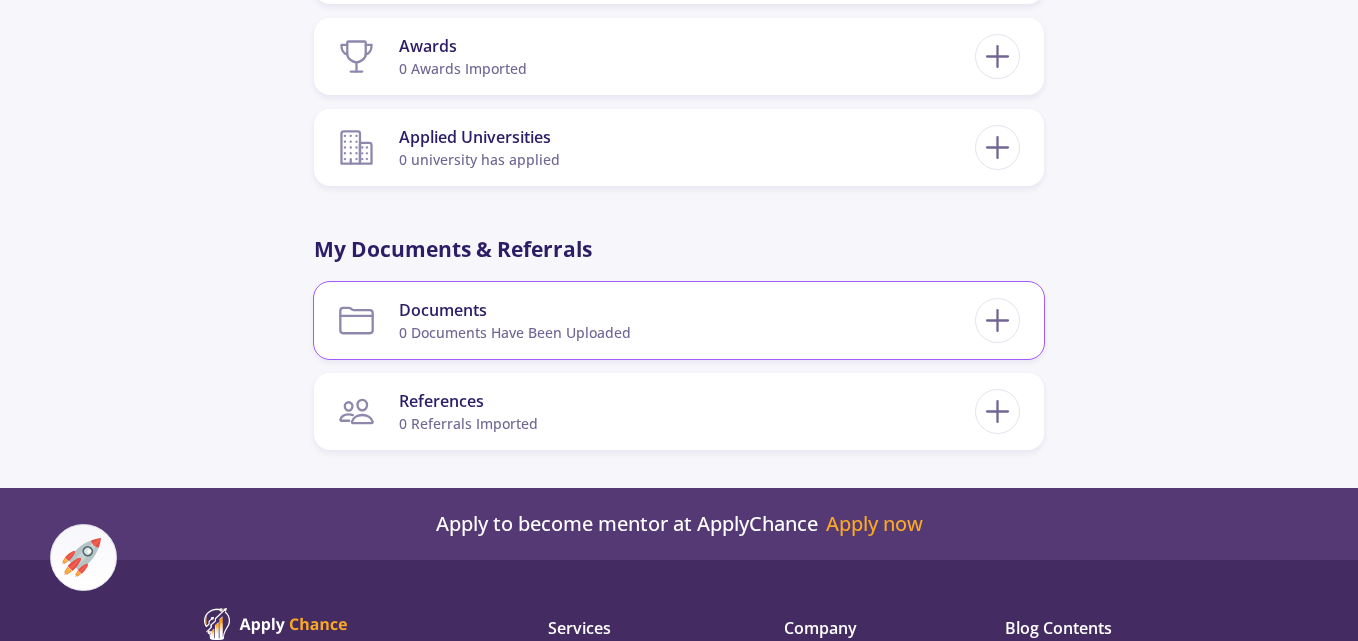 click on "0 documents have been uploaded" at bounding box center (515, 332) 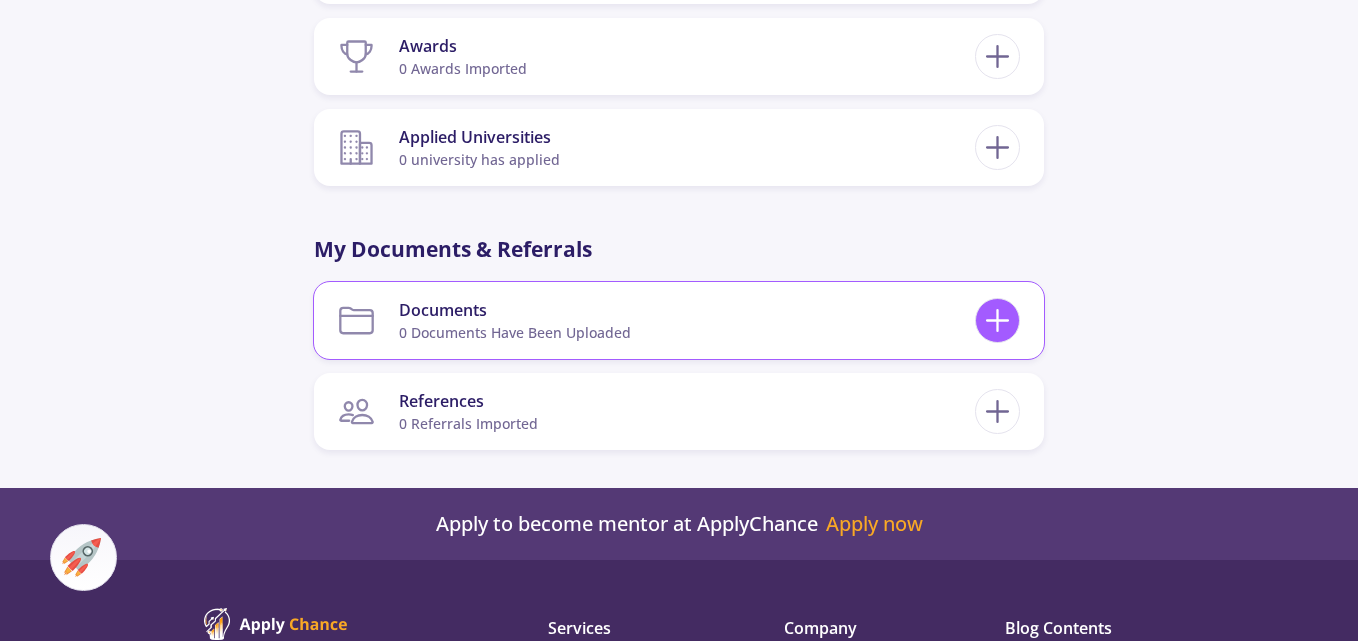 click 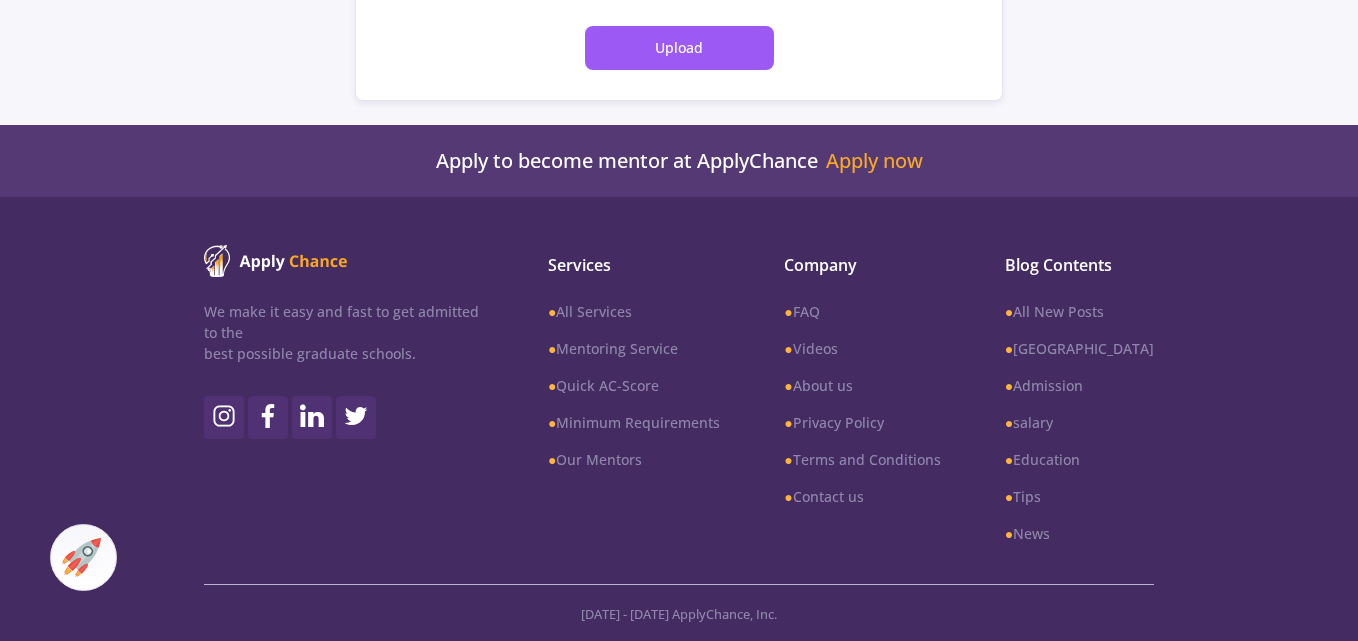 scroll, scrollTop: 0, scrollLeft: 0, axis: both 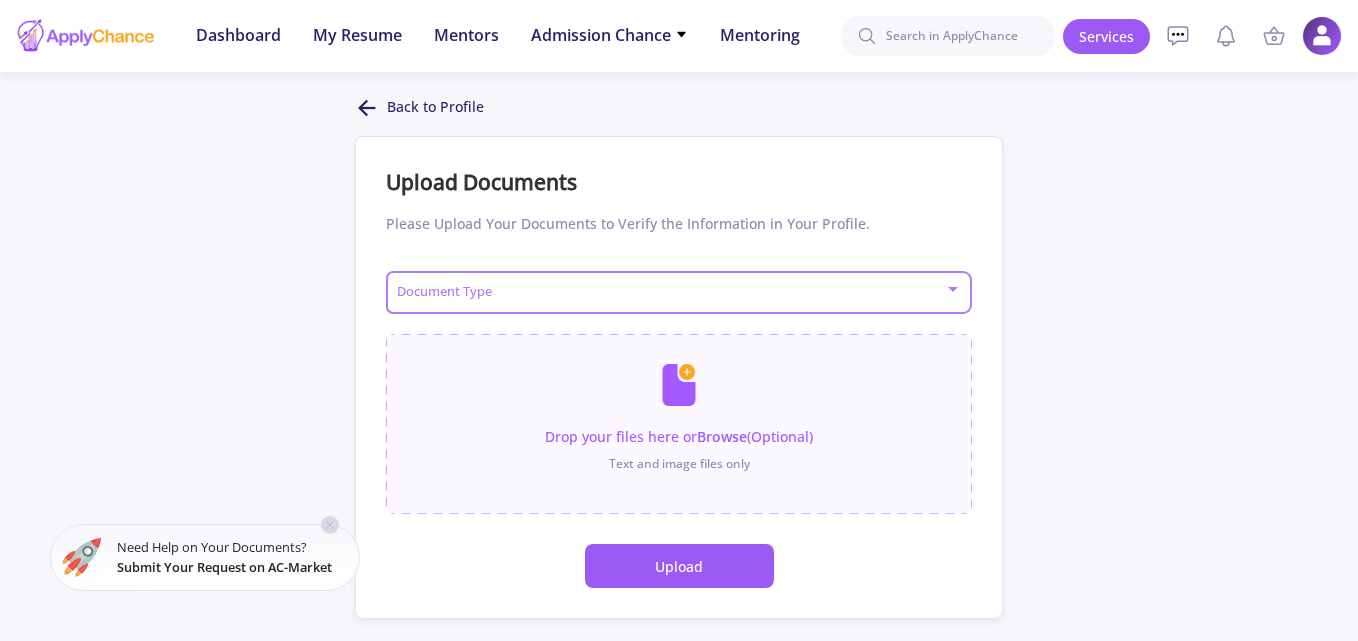 click at bounding box center [673, 293] 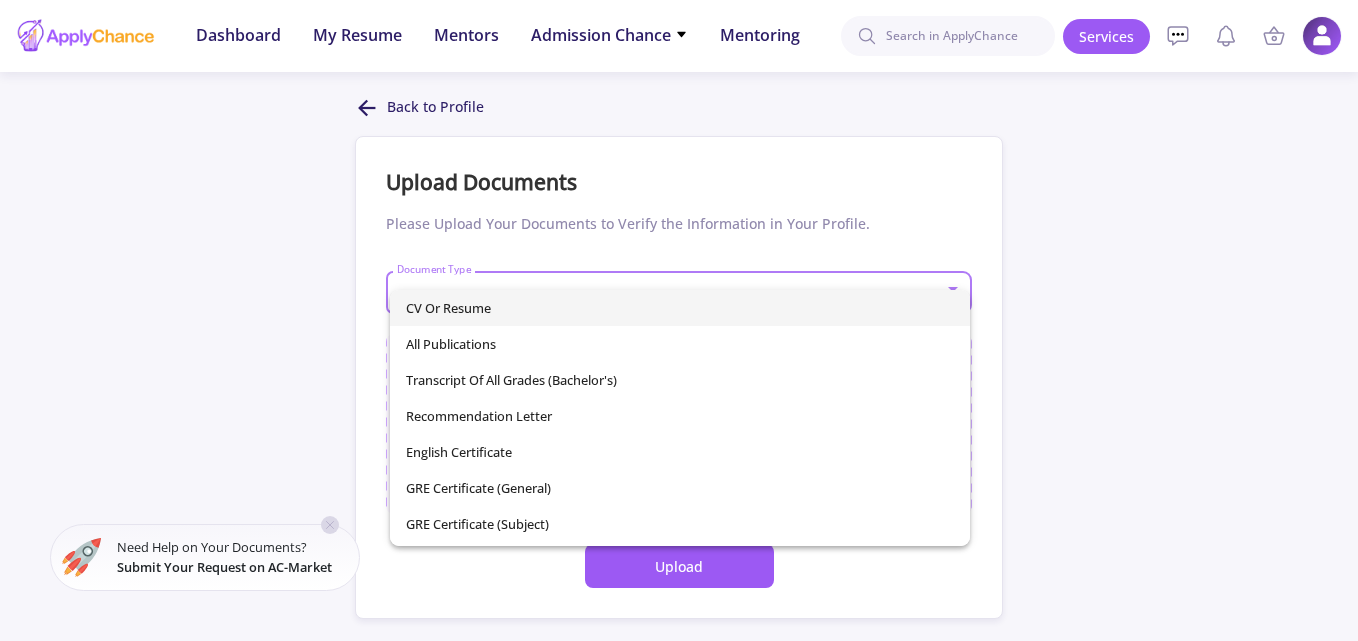 click on "CV or Resume" at bounding box center [680, 308] 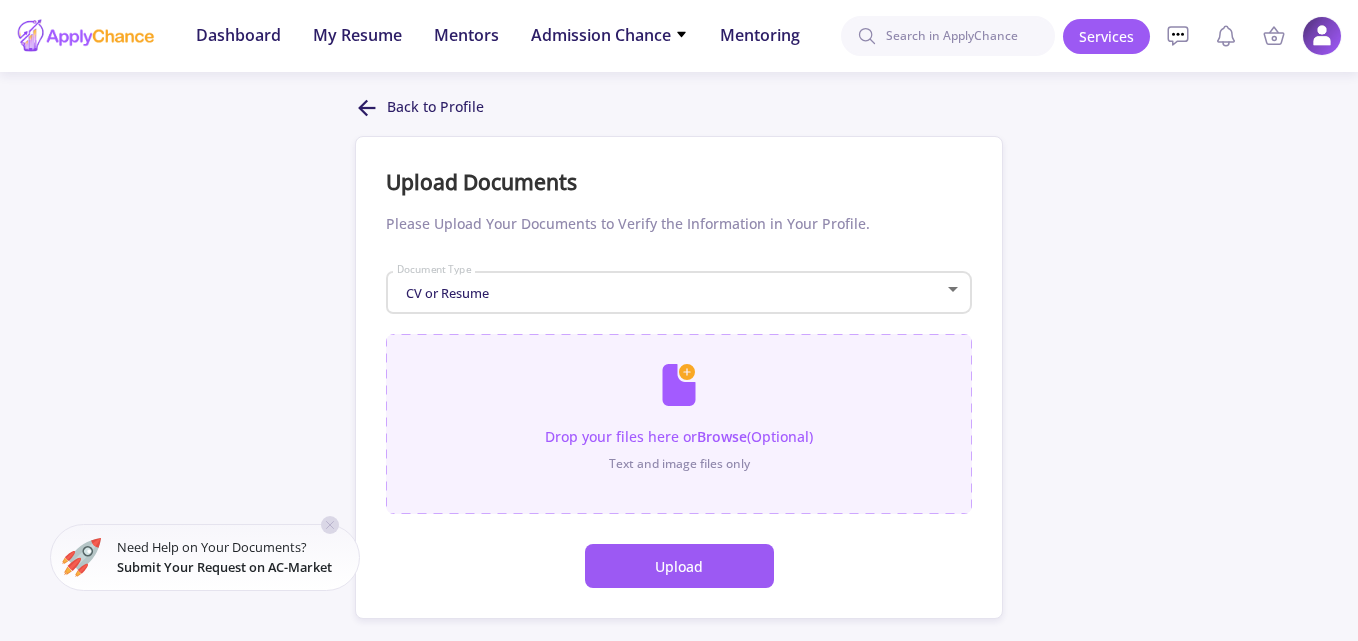 click 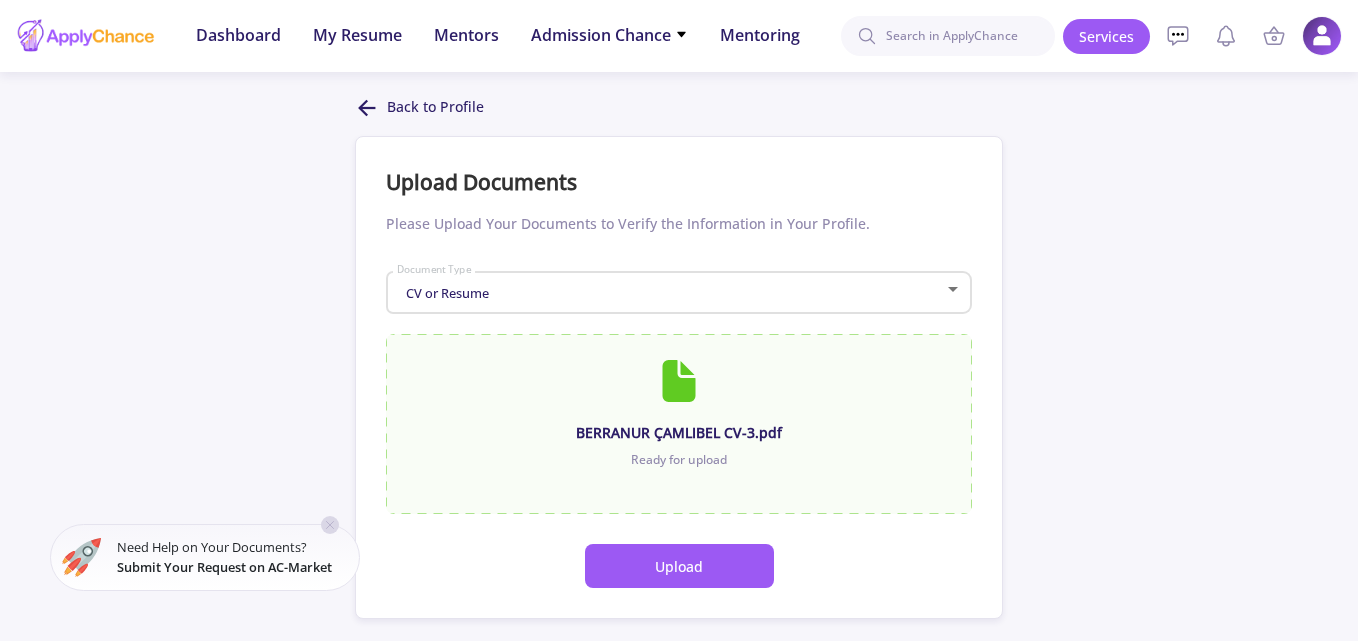 click on "Upload" 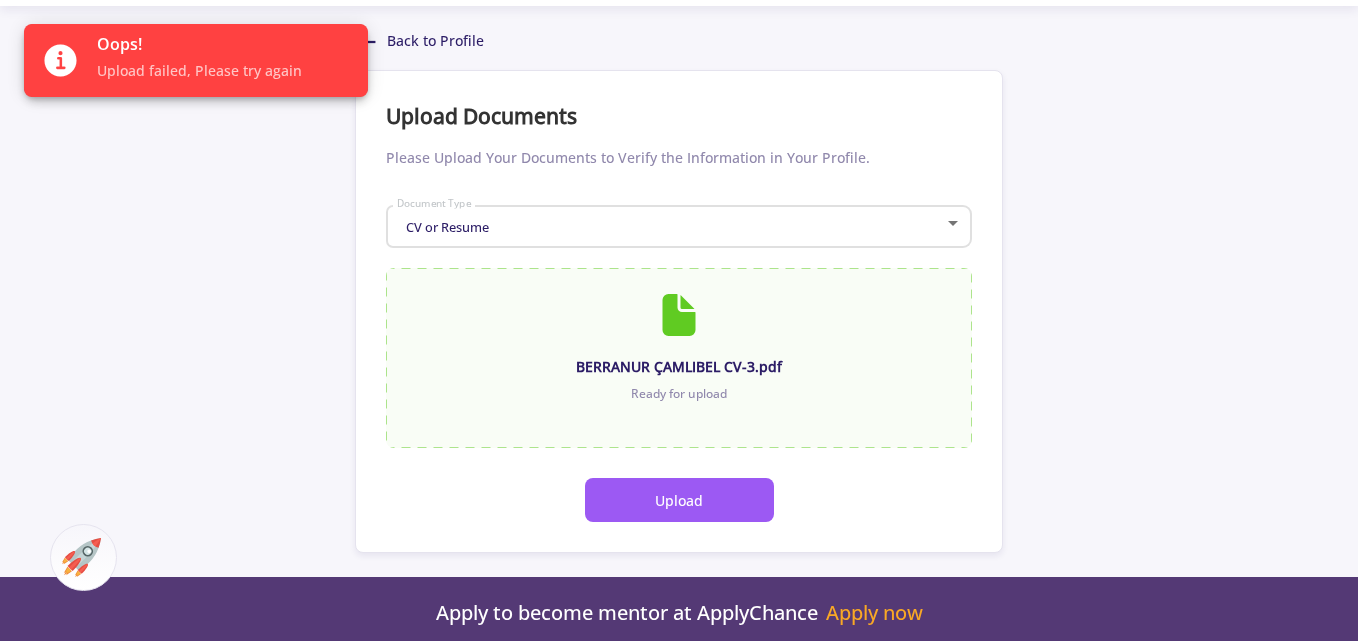 scroll, scrollTop: 0, scrollLeft: 0, axis: both 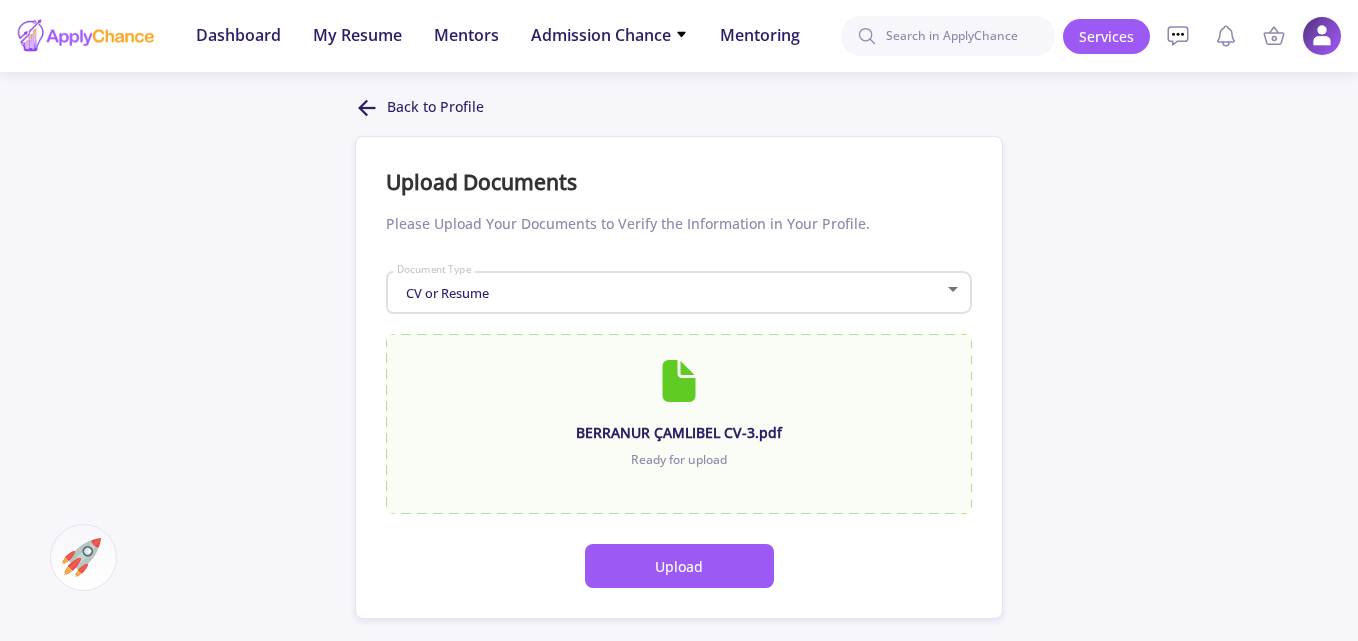 click on "Upload" 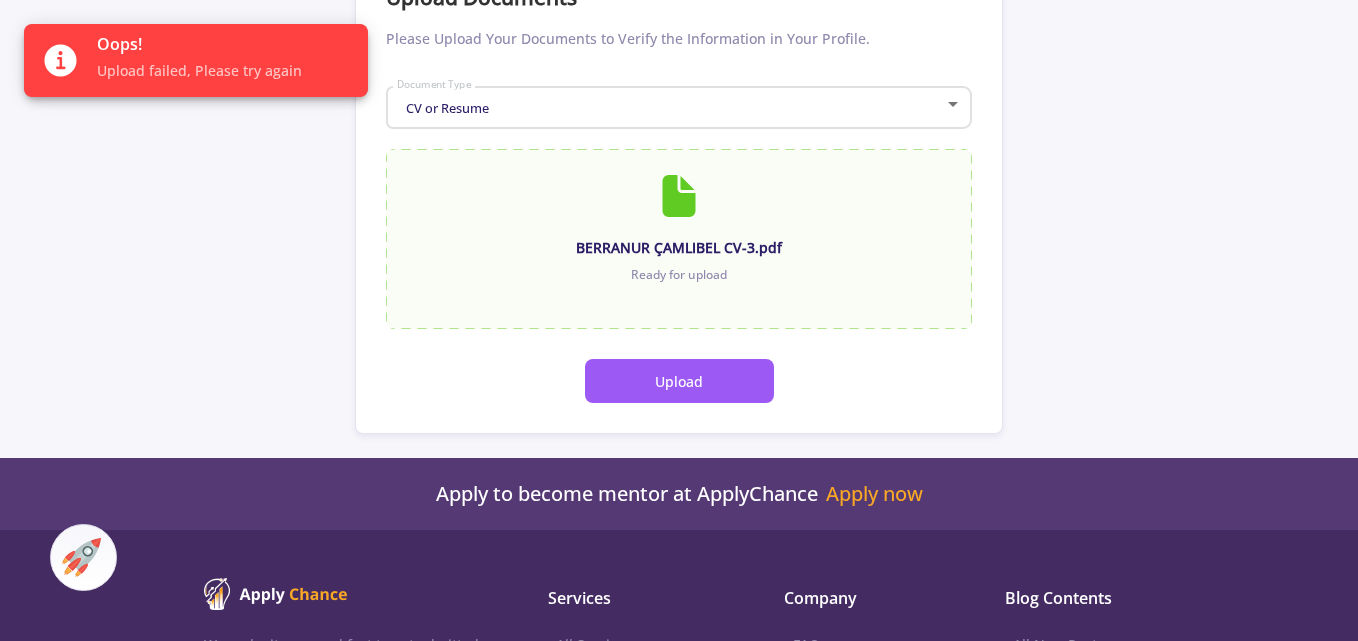 click on "Upload" 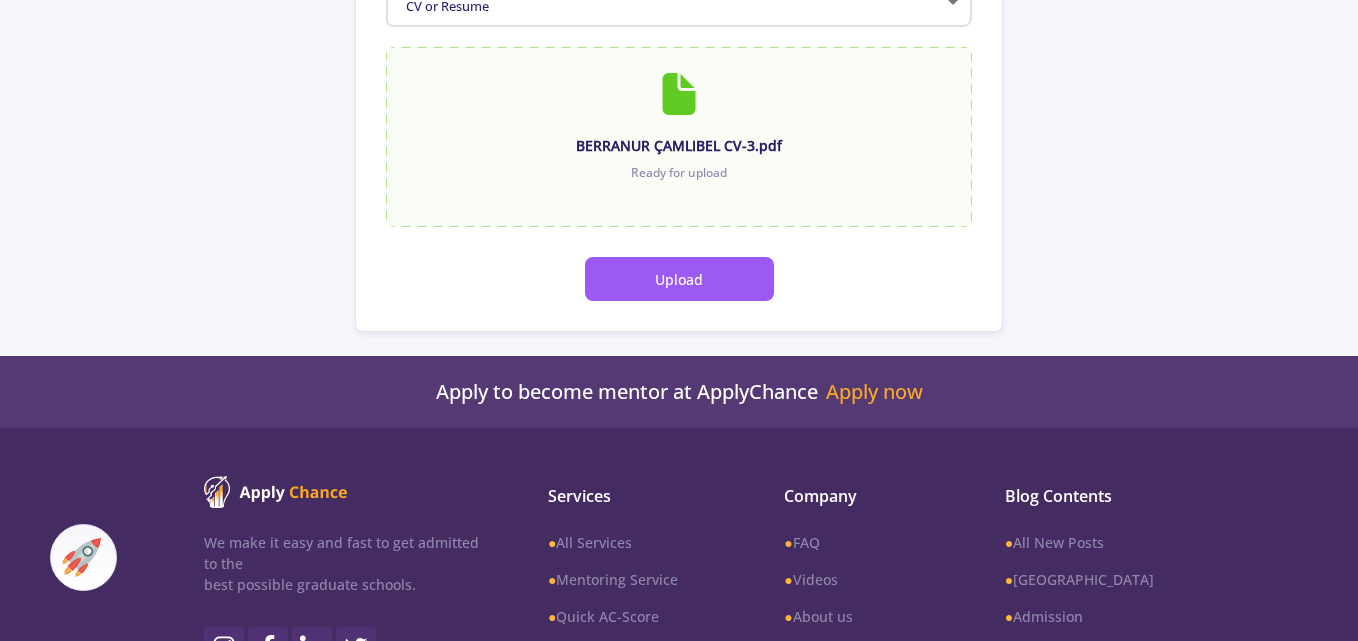 click on "Dashboard My Resume Services Mentors Admission Chance With Minimum Requirements Only My Chance of Admission Mentoring Dashboard My Resume Mentors  Admission Chance   With Minimum Requirements   Only My Chance of Admission  Mentoring Services My Cart  Empty  Your Cart Is Empty  Add your service to the cart right now  View Services Services Account  My Resume   Profile Settings   My Public Profile  Financial  Invoices   Transactions   Payments  Help  FAQ
Customer Support   Log Out  Messages Mentoring conversations  Block  Back to Profile Upload Documents Please Upload Your Documents to Verify the Information in Your Profile.  CV or Resume Document Type BERRANUR ÇAMLIBEL CV-3.pdf Ready for upload  Upload  Apply to become mentor at ApplyChance  Apply now  Apply to become mentor at ApplyChance  Apply now  We make it easy and fast to get admitted to the   best possible graduate schools.  Services ●  All Services ●  Mentoring Service ●  Quick AC-Score ● ● ●" 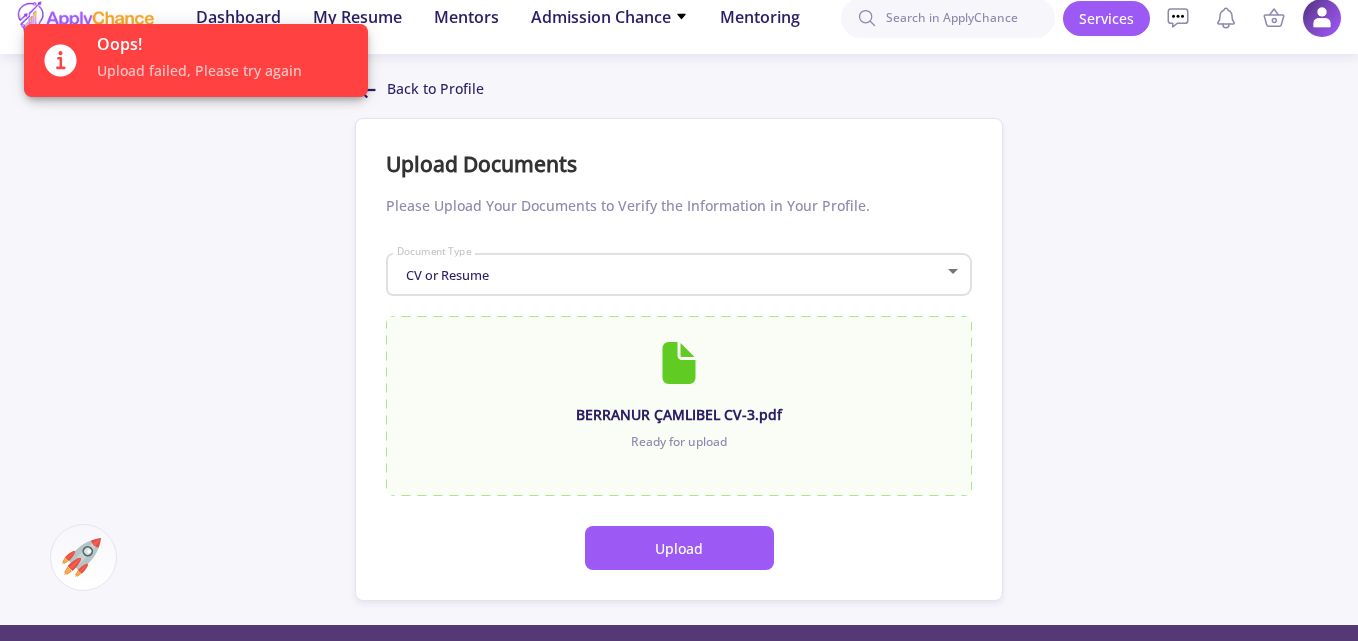 scroll, scrollTop: 0, scrollLeft: 0, axis: both 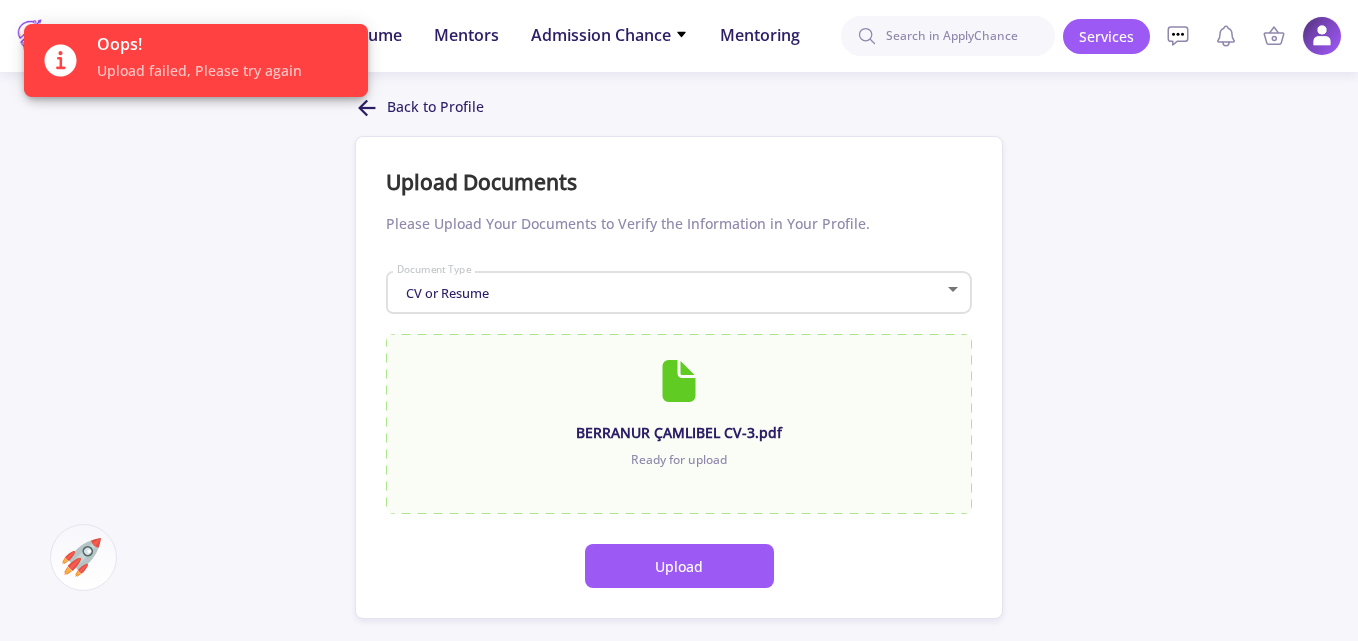 click on "Oops! Upload failed, Please try again" at bounding box center [196, 60] 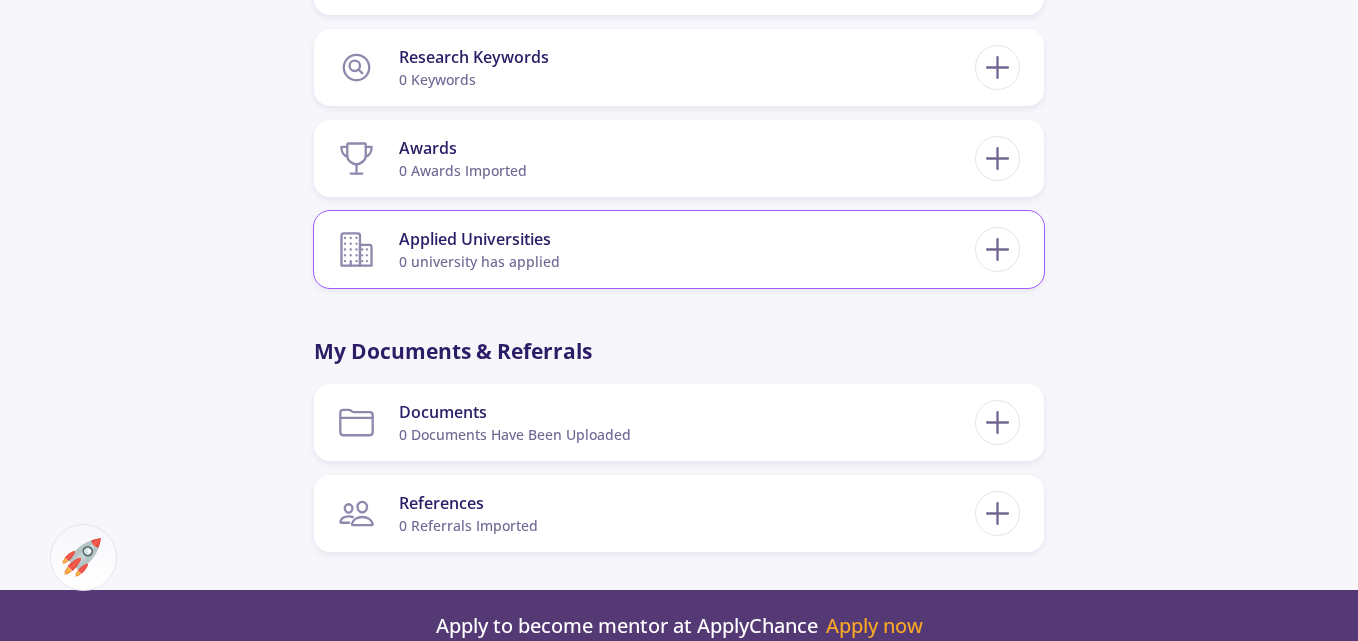 scroll, scrollTop: 1833, scrollLeft: 0, axis: vertical 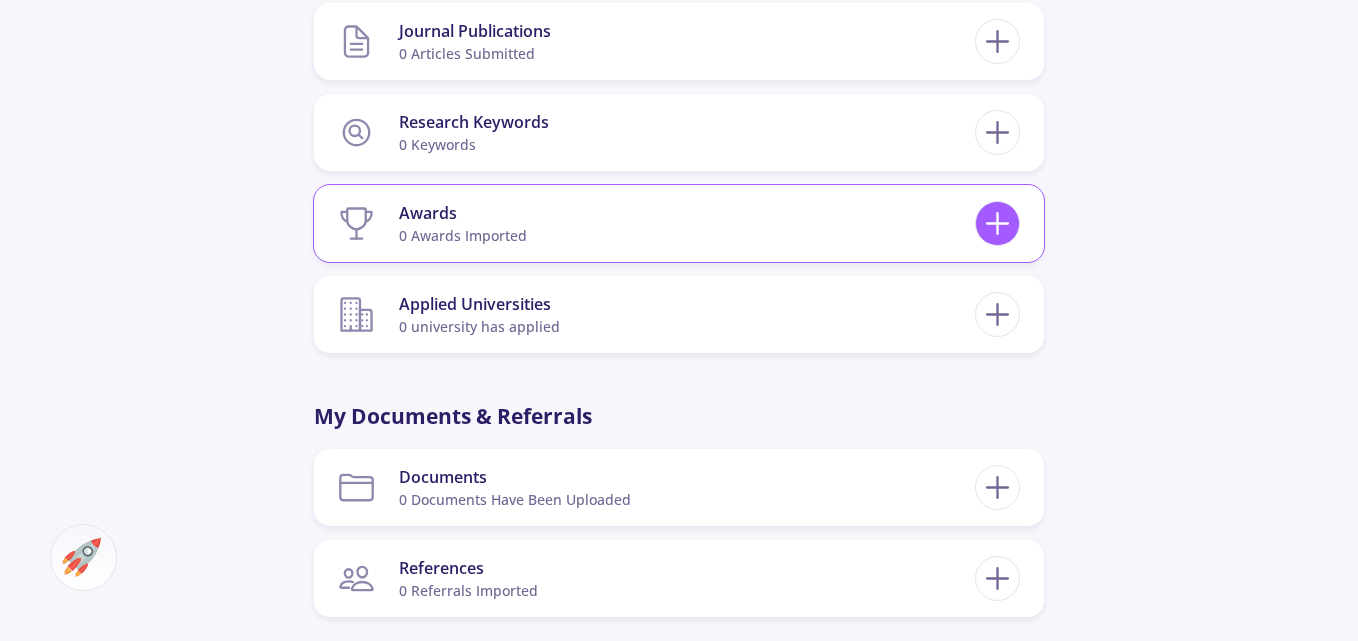 click 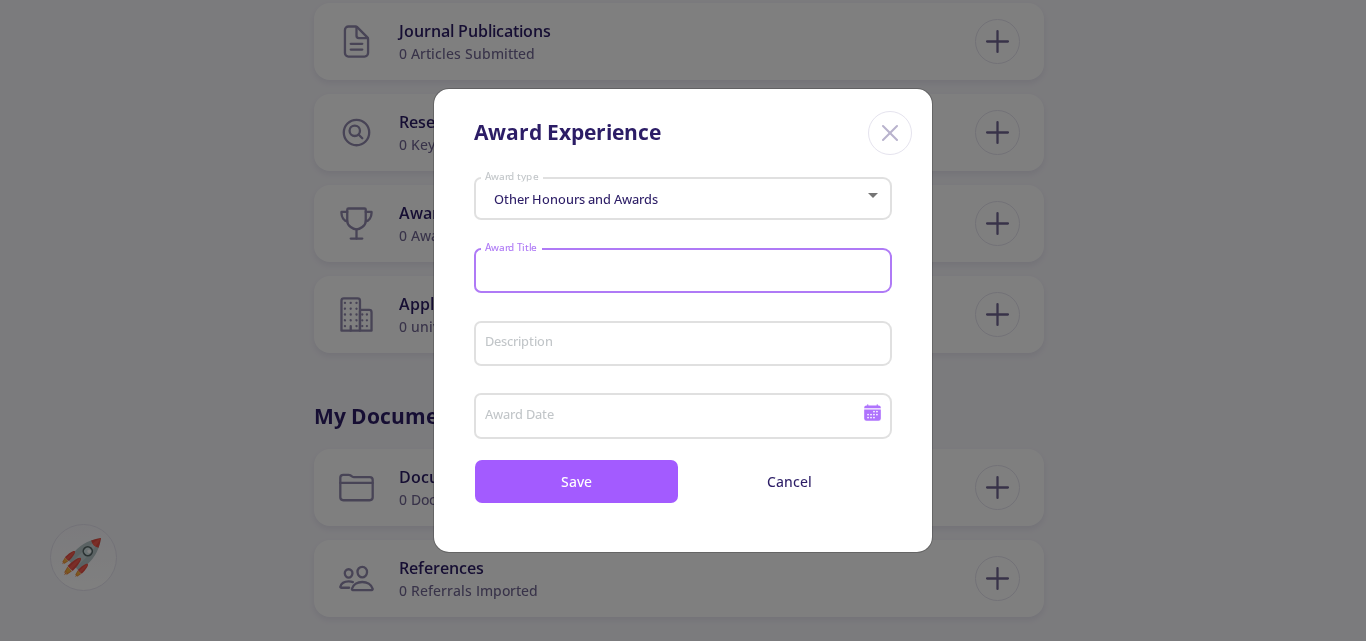click on "Award Title" at bounding box center (686, 272) 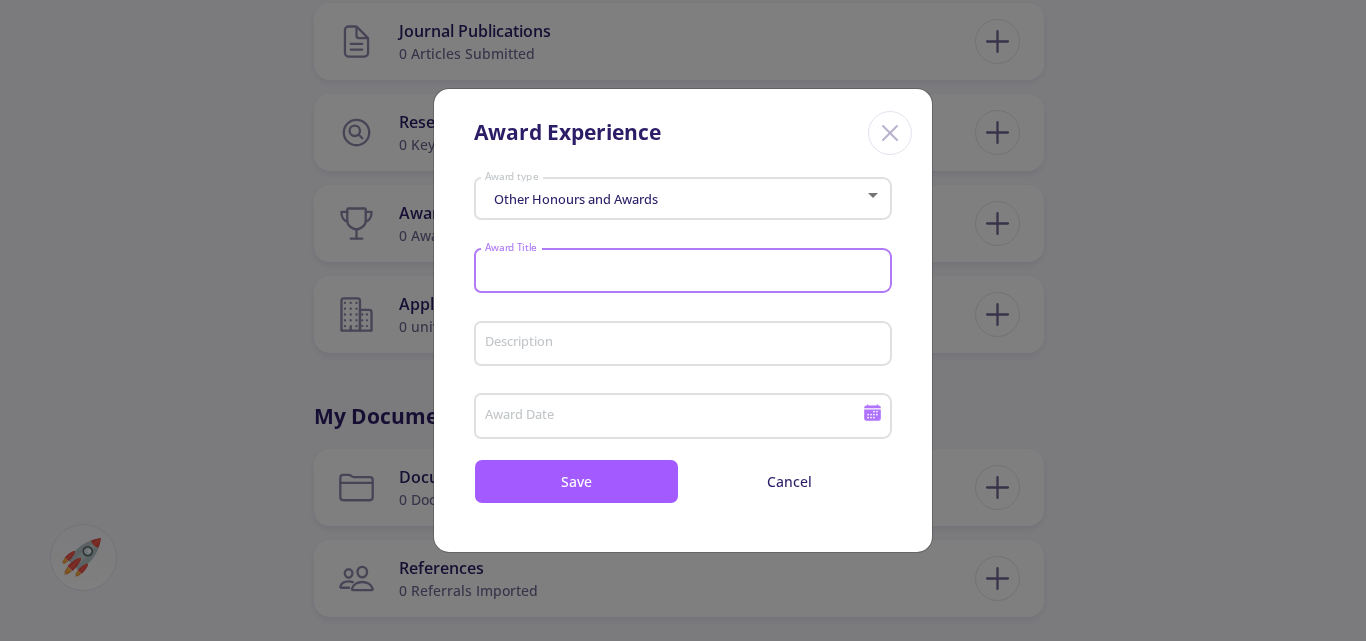 click on "Description" at bounding box center [686, 345] 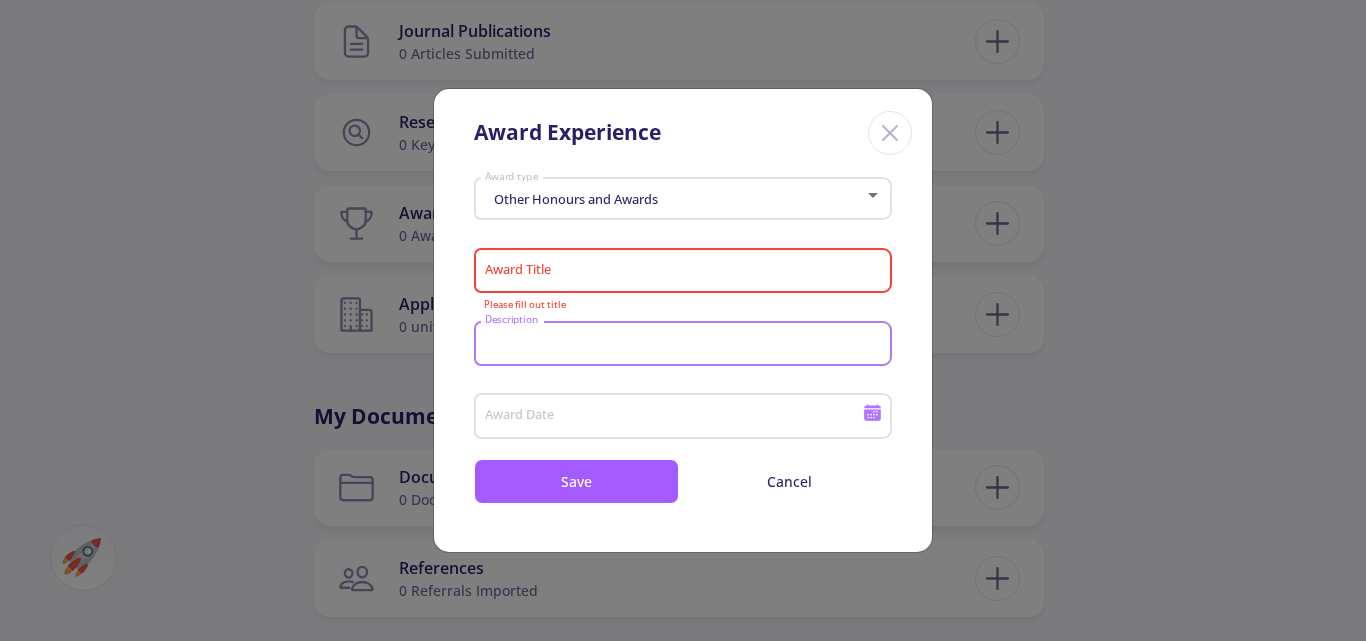 click on "Description" at bounding box center [686, 345] 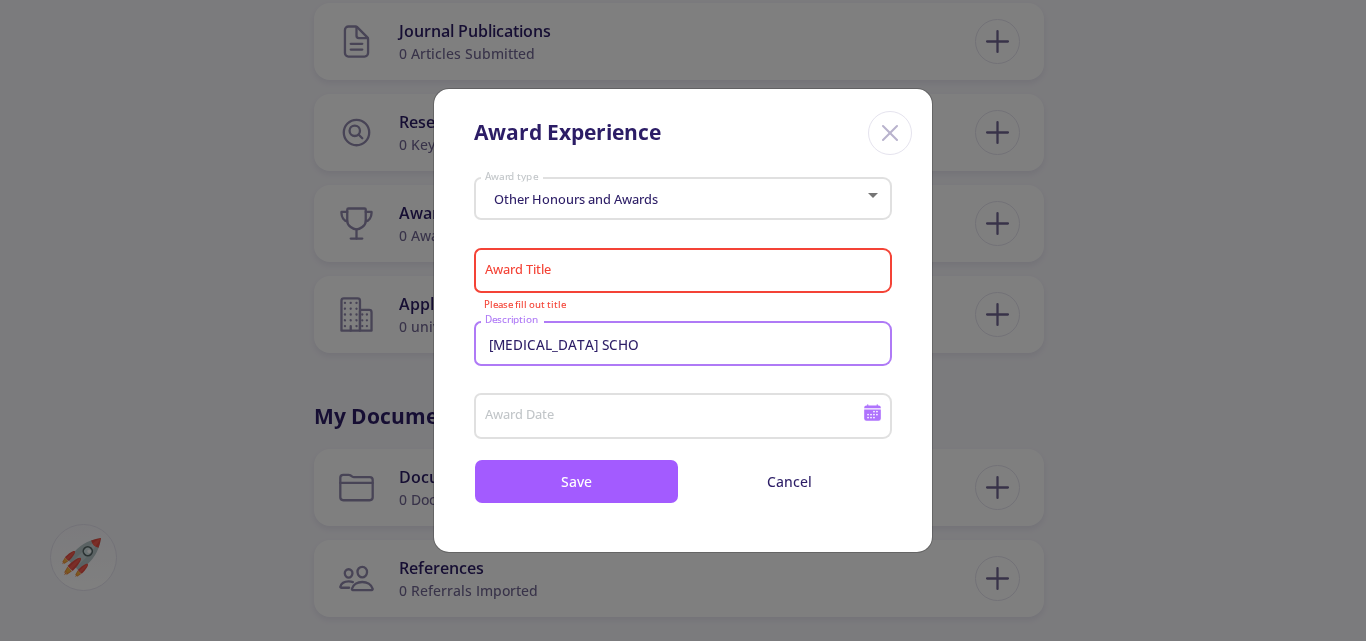 click on "[MEDICAL_DATA] SCHO" at bounding box center [686, 345] 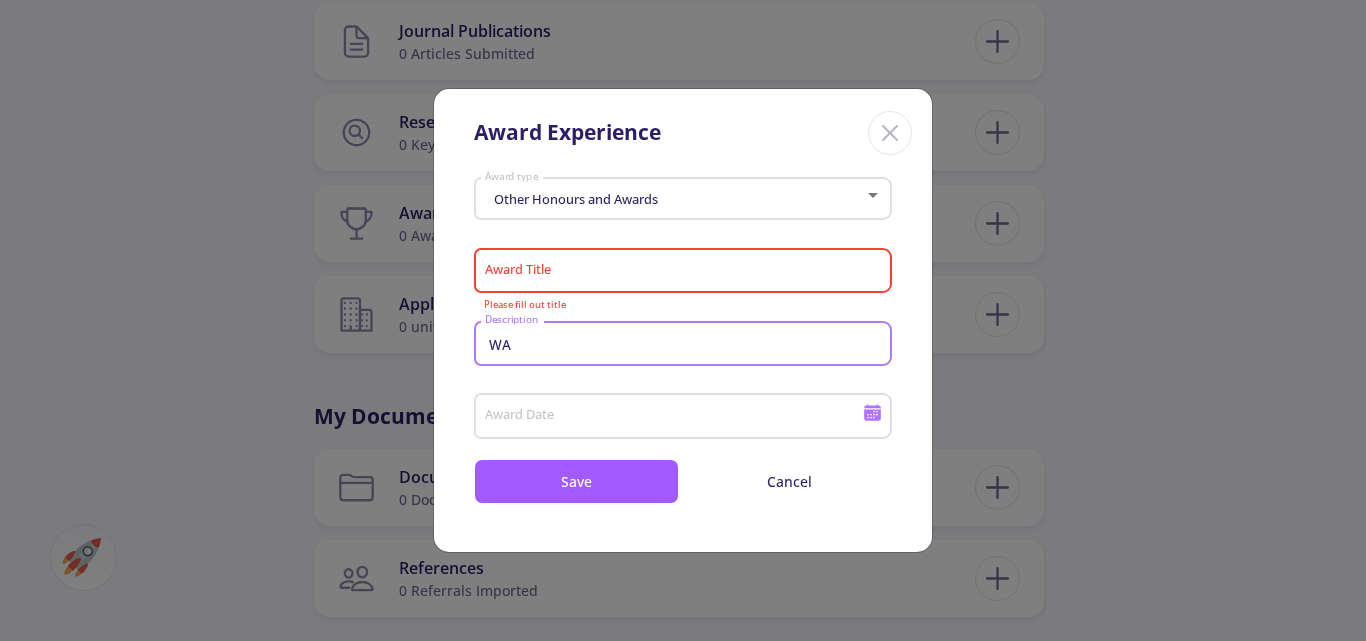 type on "W" 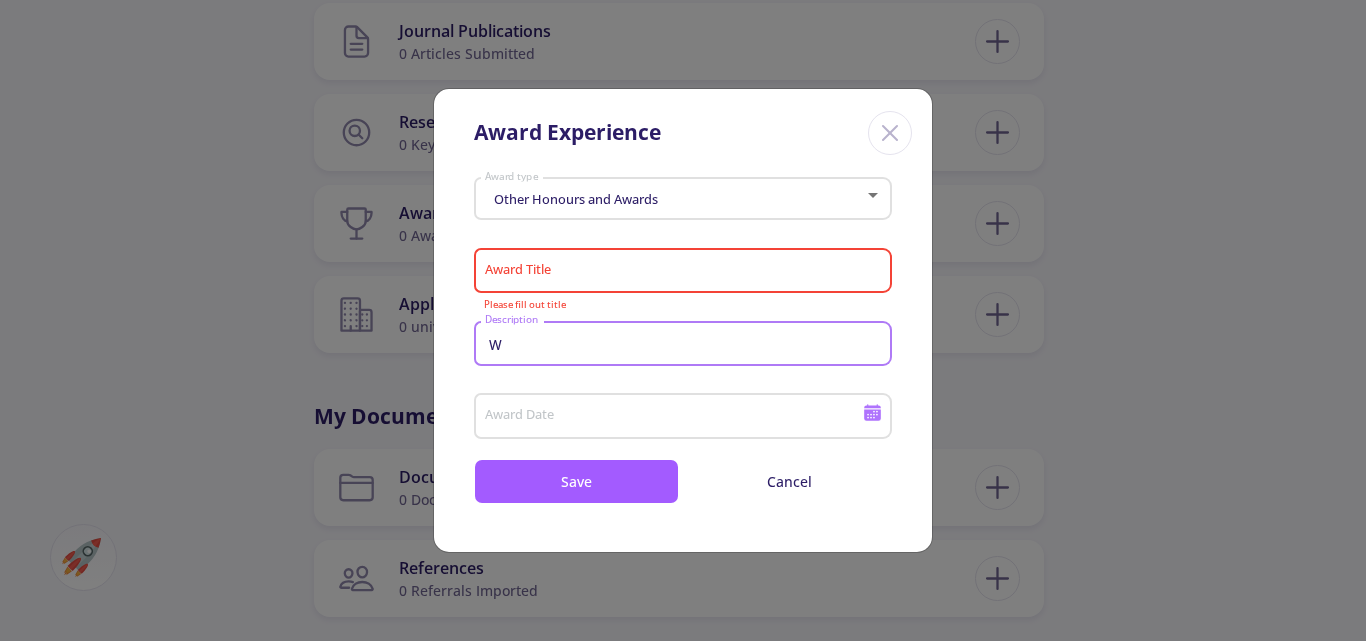 type 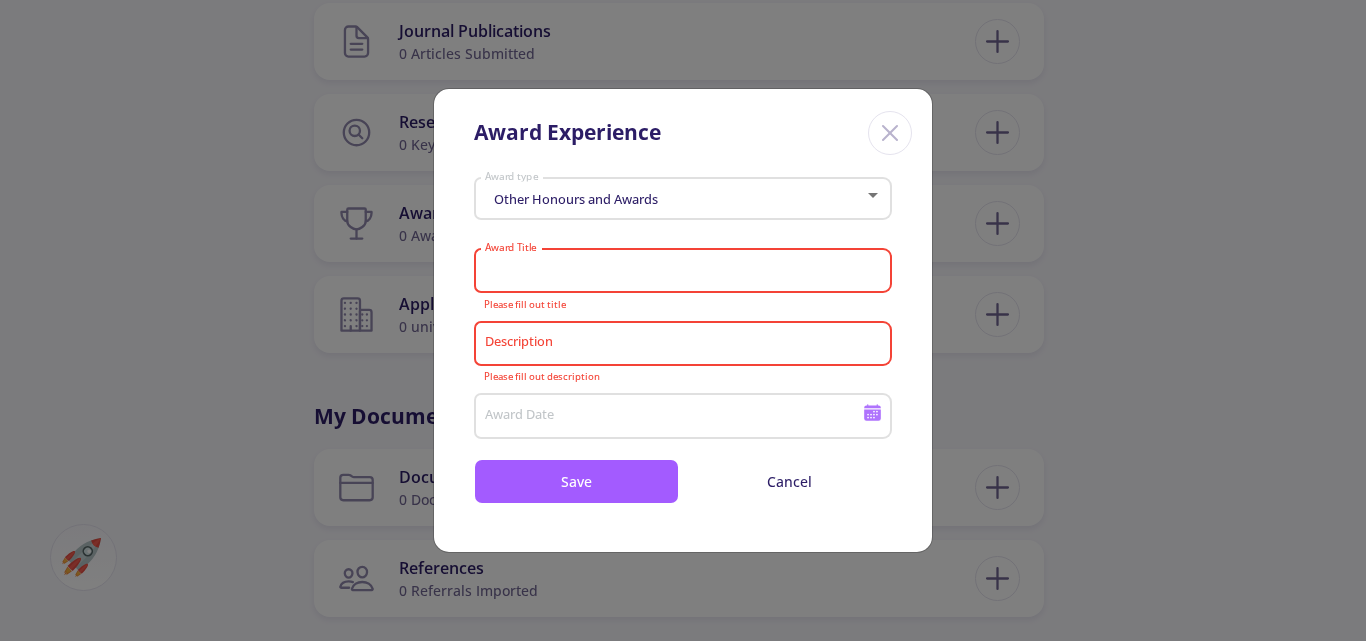 click on "Award Title" at bounding box center (686, 272) 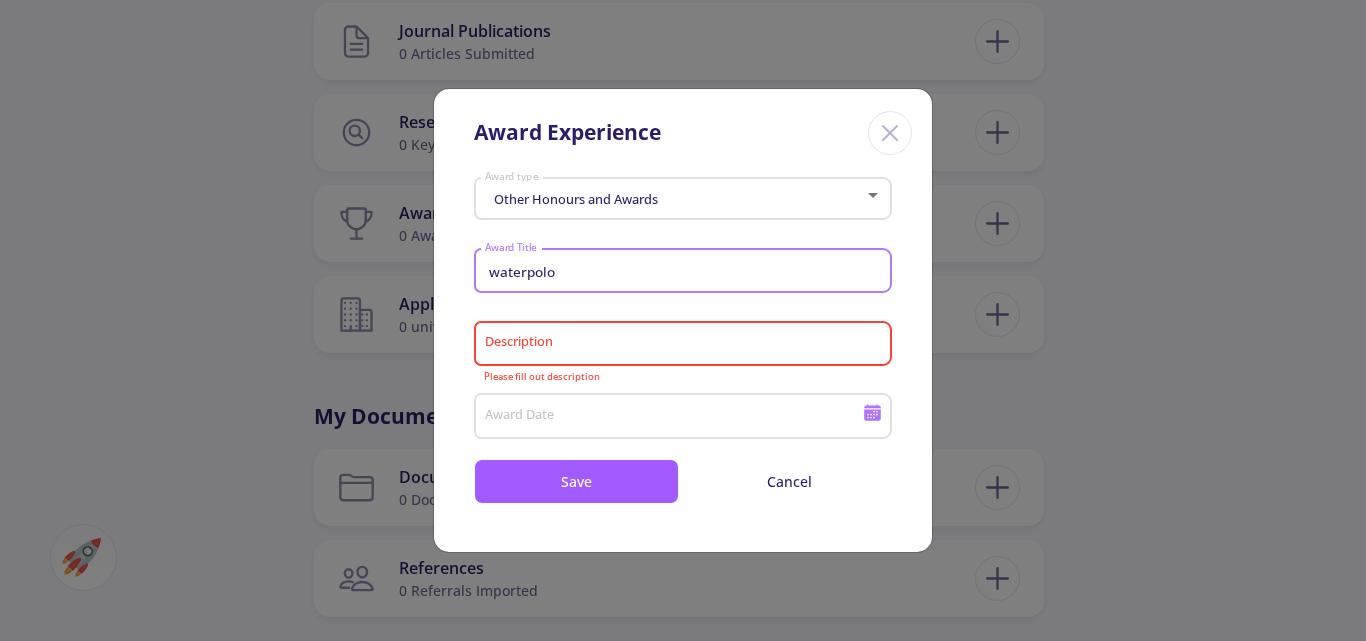 type on "waterpolo" 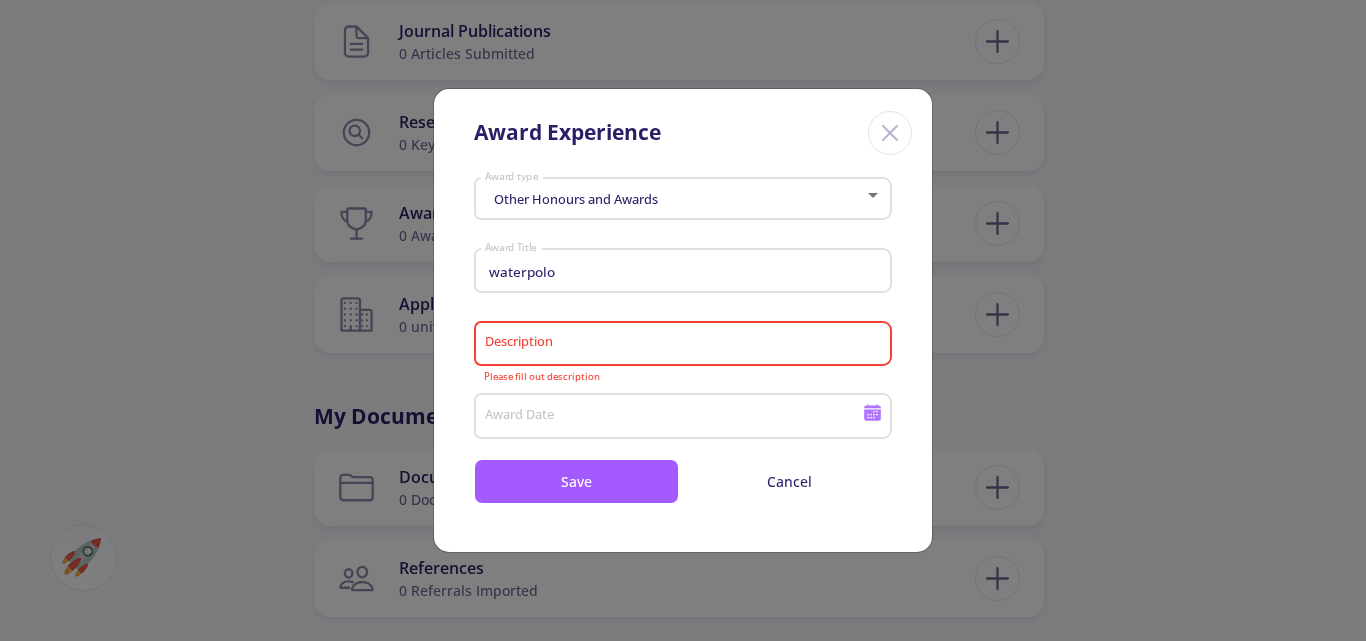 click on "Description" 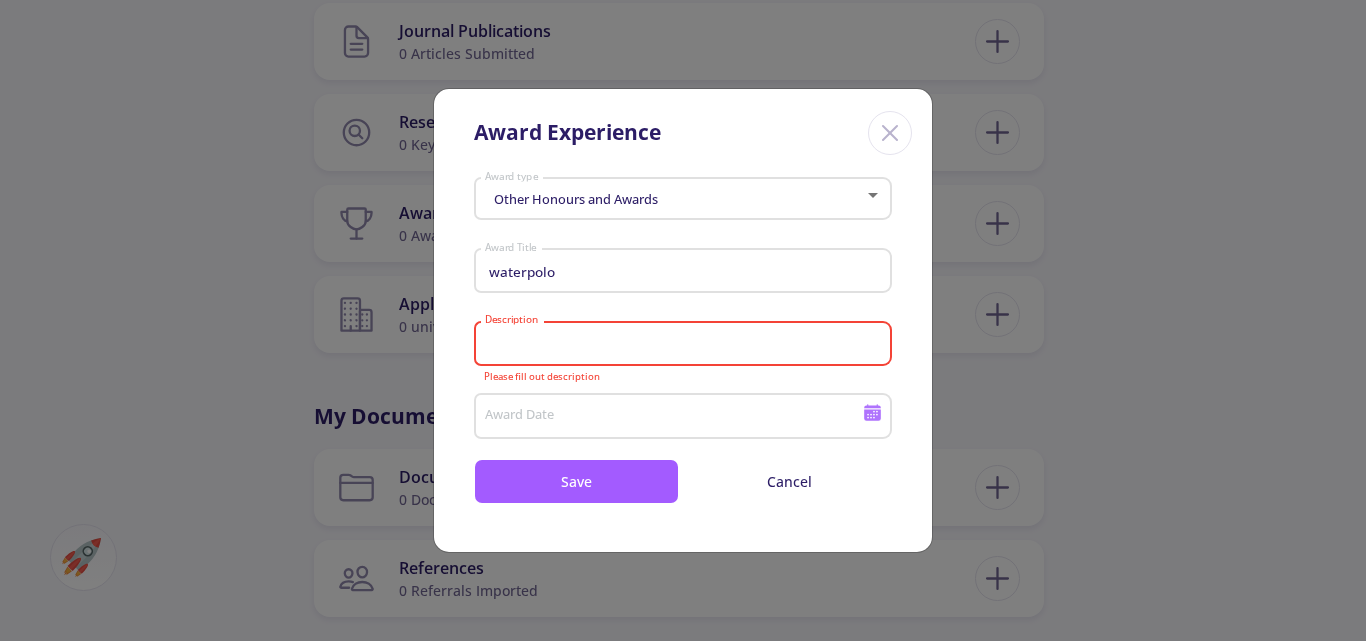 click on "Description" at bounding box center [686, 345] 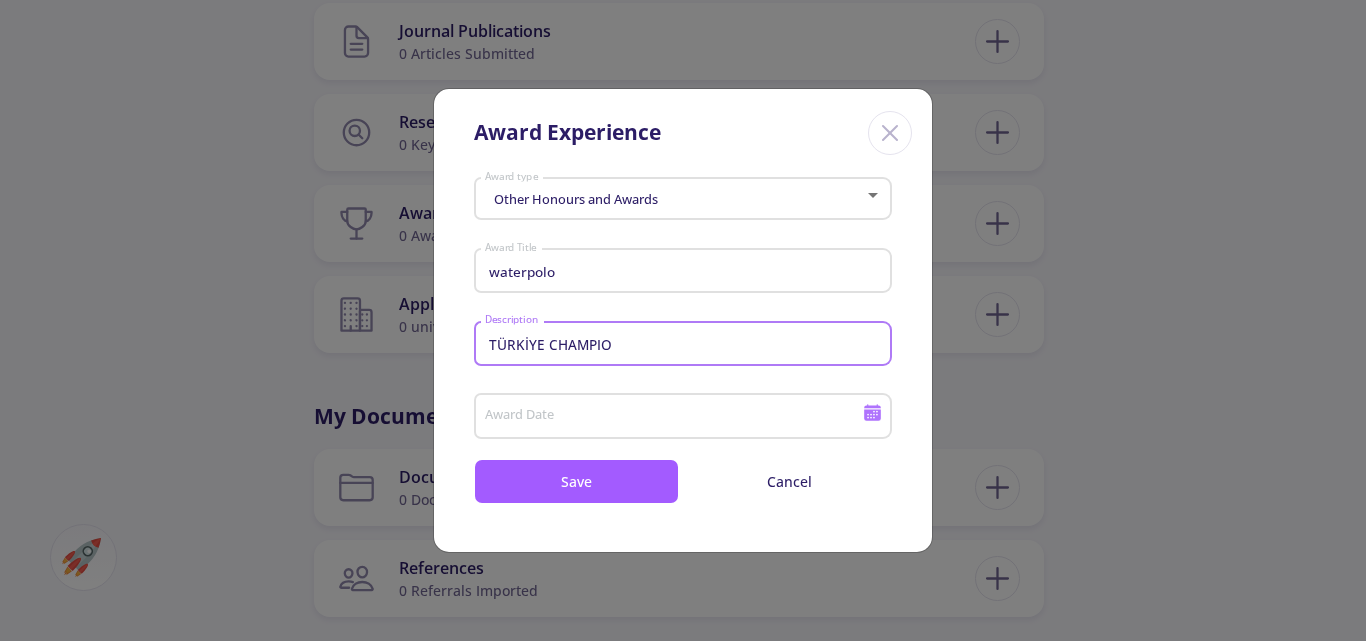 click on "TÜRKİYE CHAMPIO" at bounding box center (686, 345) 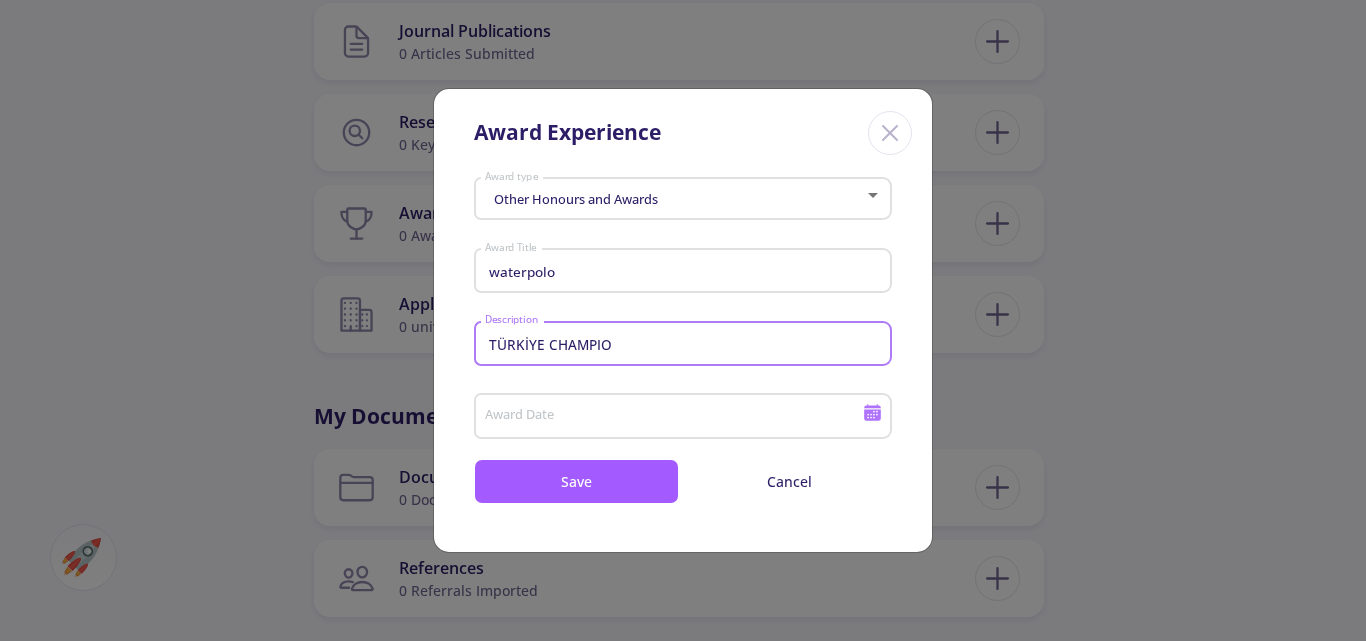click on "TÜRKİYE CHAMPIO" at bounding box center [686, 345] 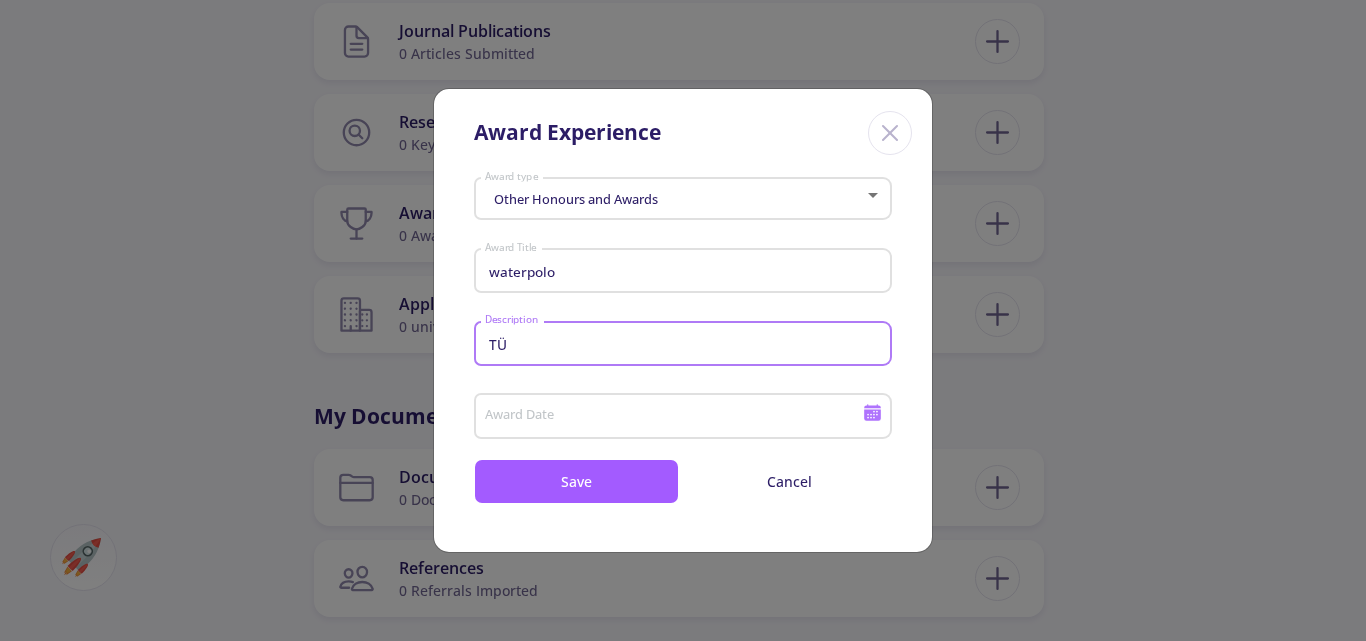 type on "T" 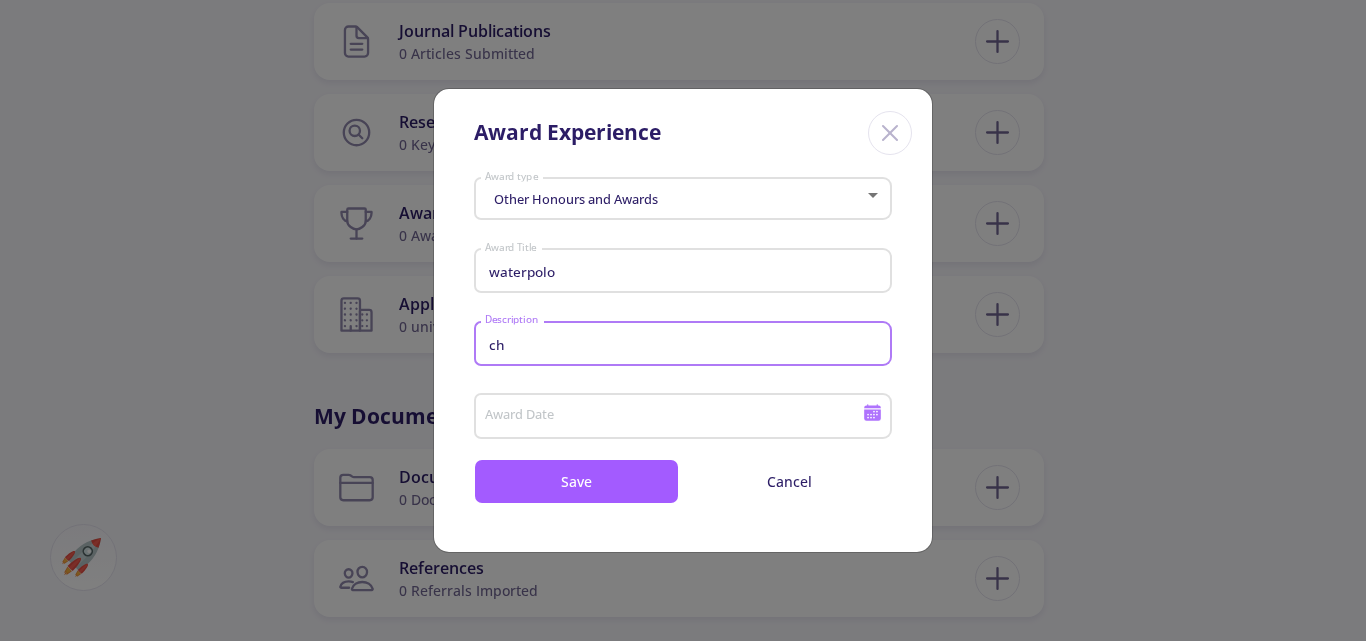 type on "c" 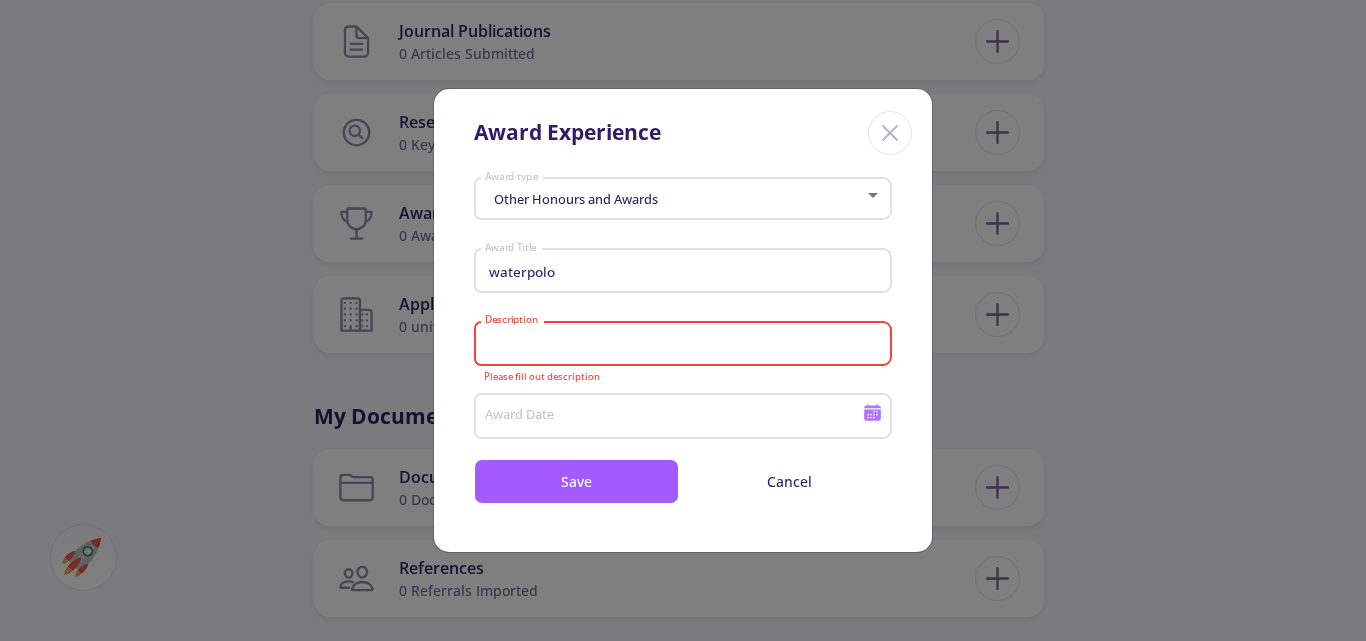 paste on "CHAMPIONSHIP" 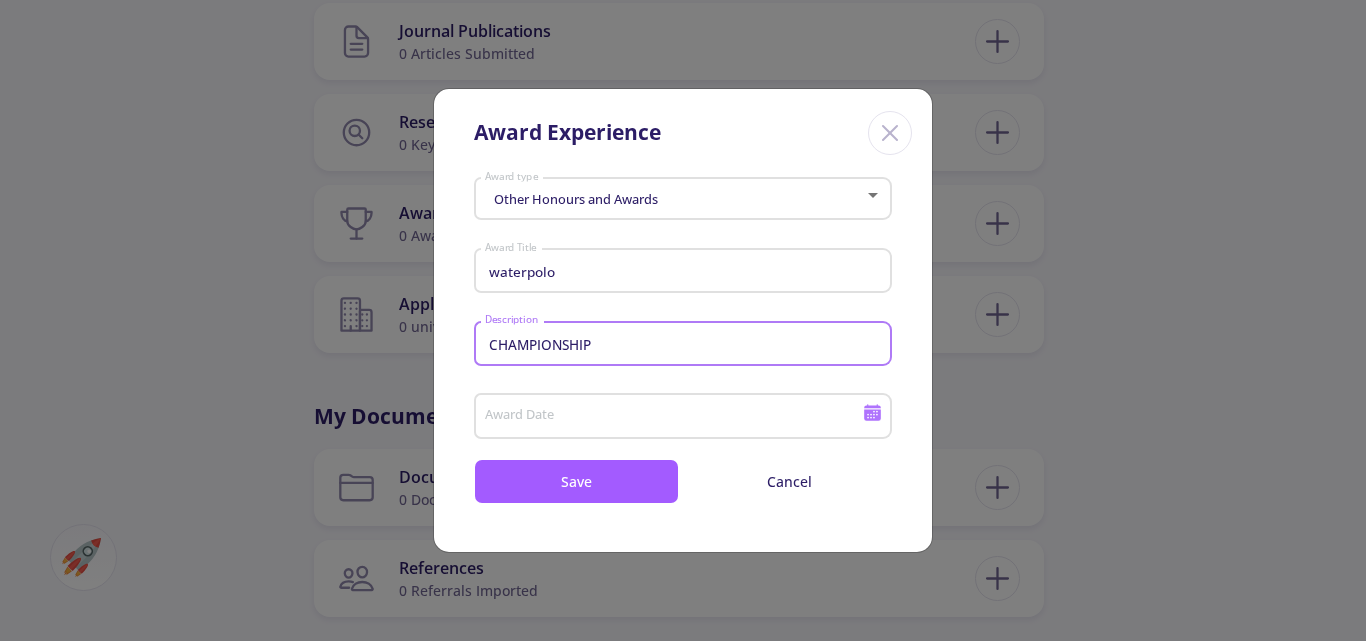 type on "CHAMPIONSHIP" 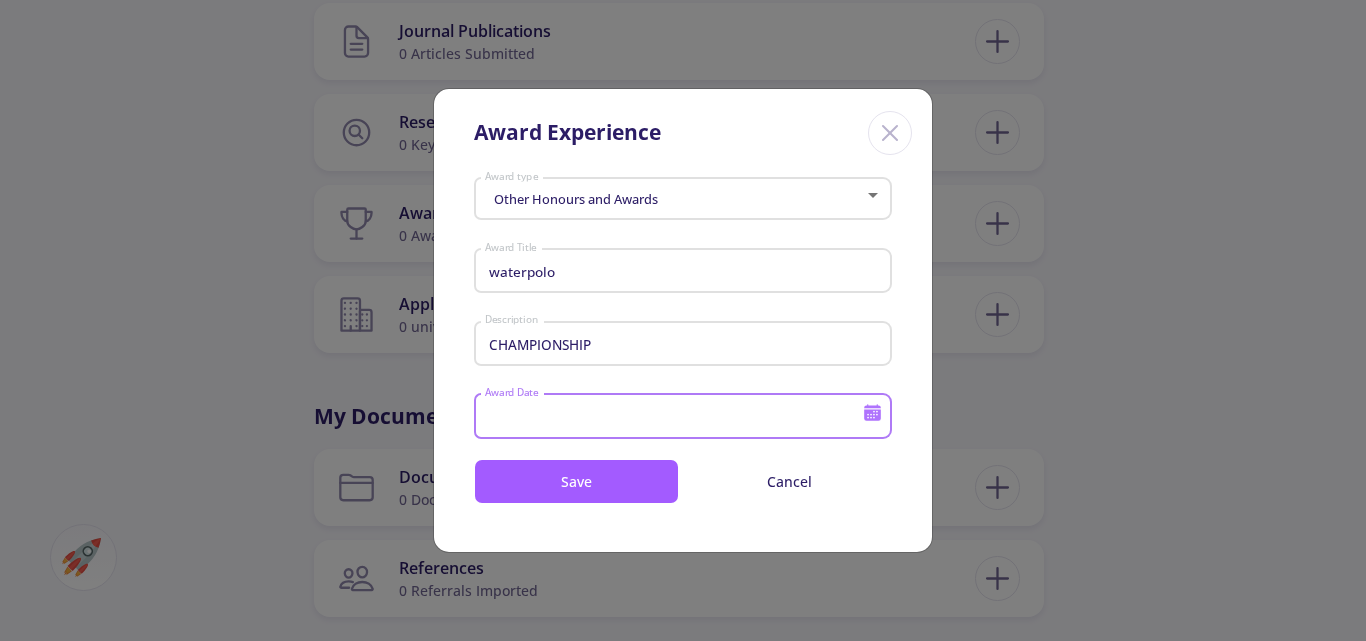 click on "Award Date" at bounding box center [676, 417] 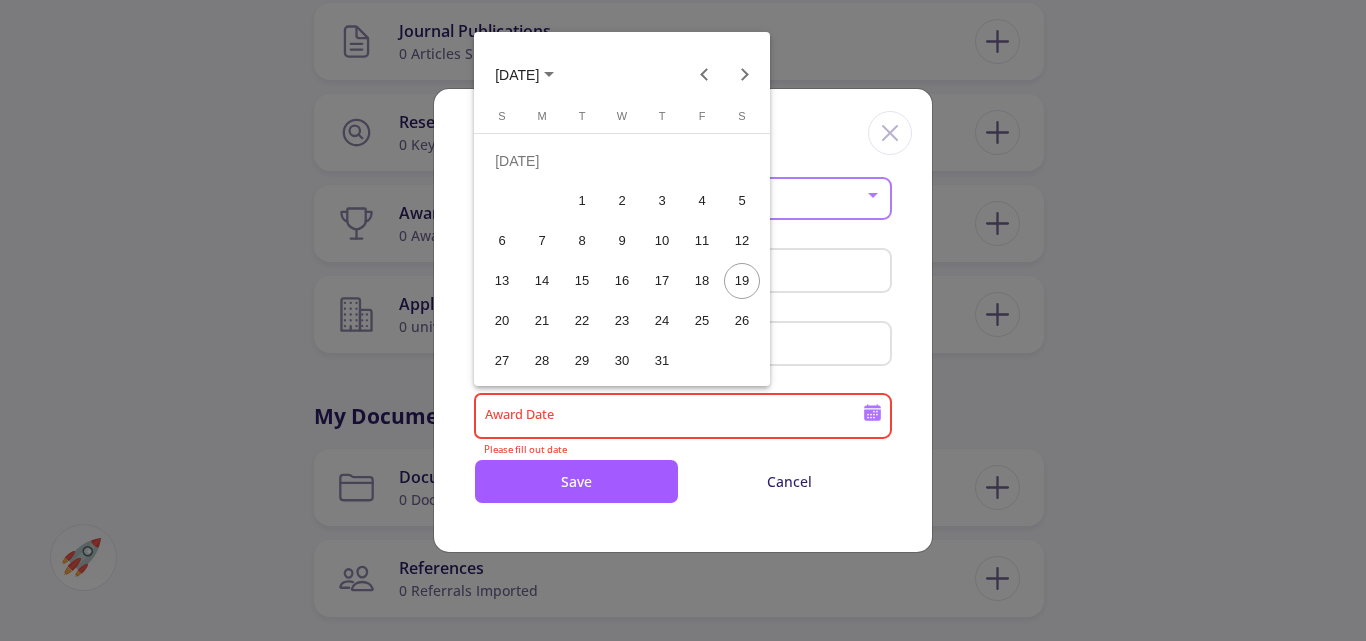 click on "[DATE]" at bounding box center (517, 75) 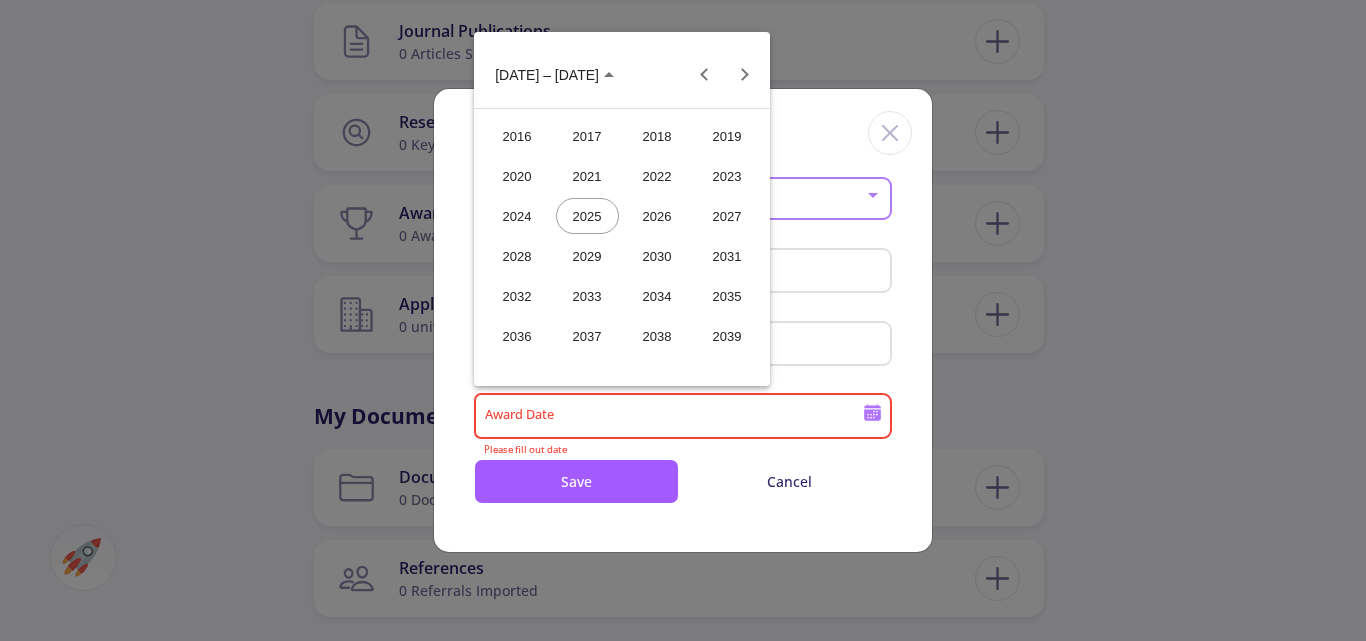 click on "2023" at bounding box center [727, 176] 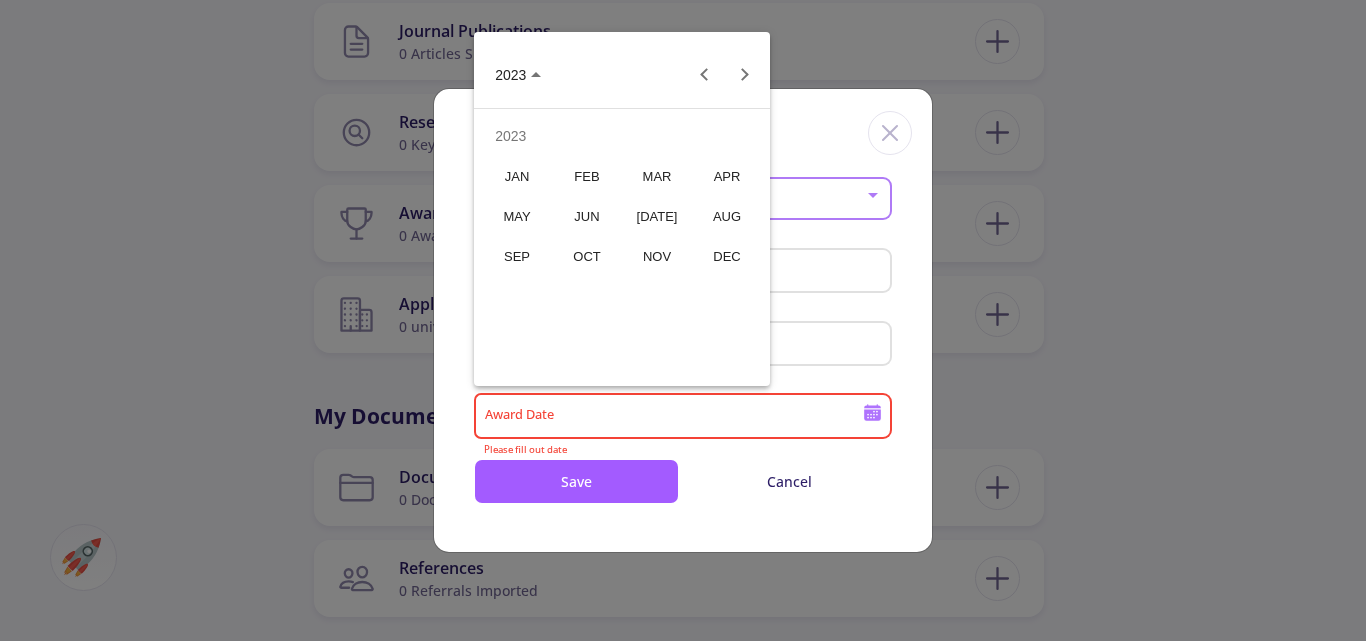 click on "APR" at bounding box center (727, 176) 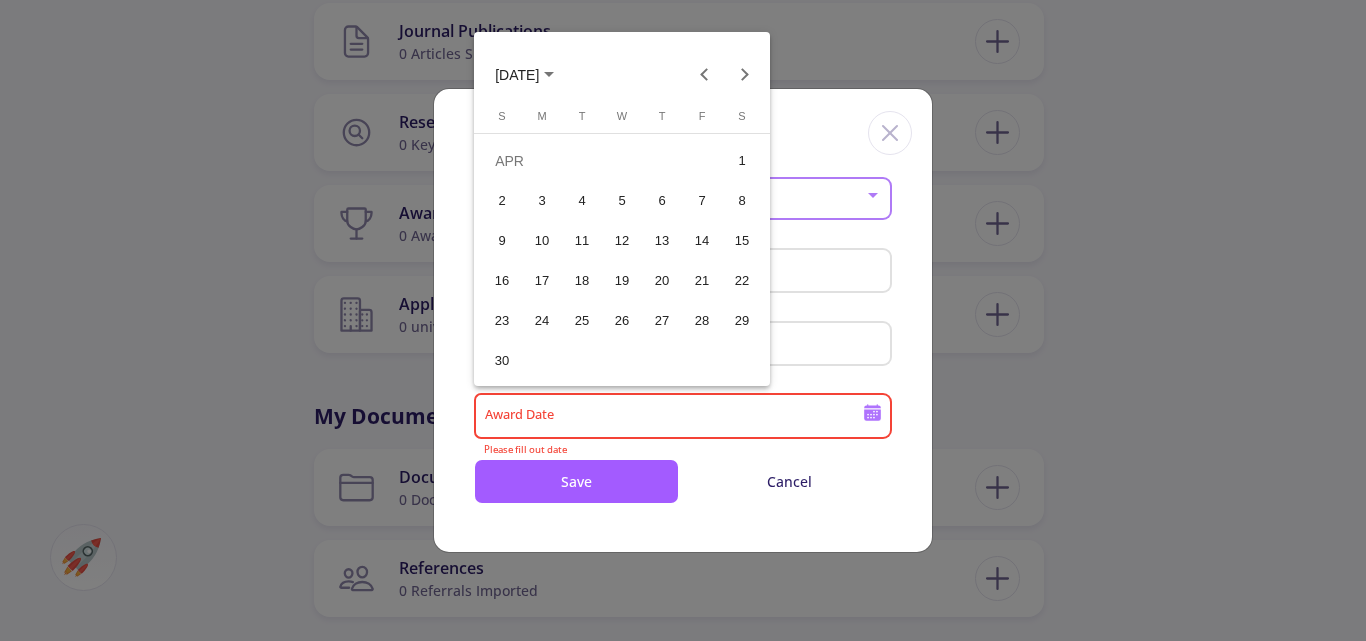click on "5" at bounding box center (622, 201) 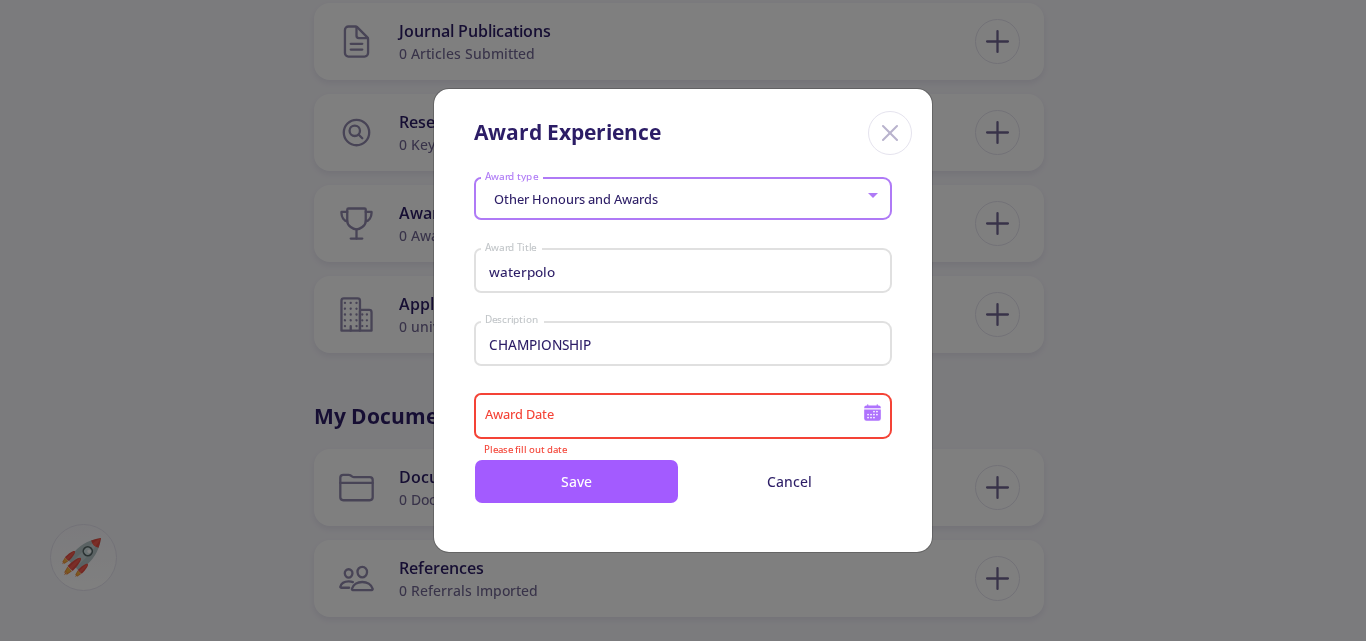 type on "[DATE]" 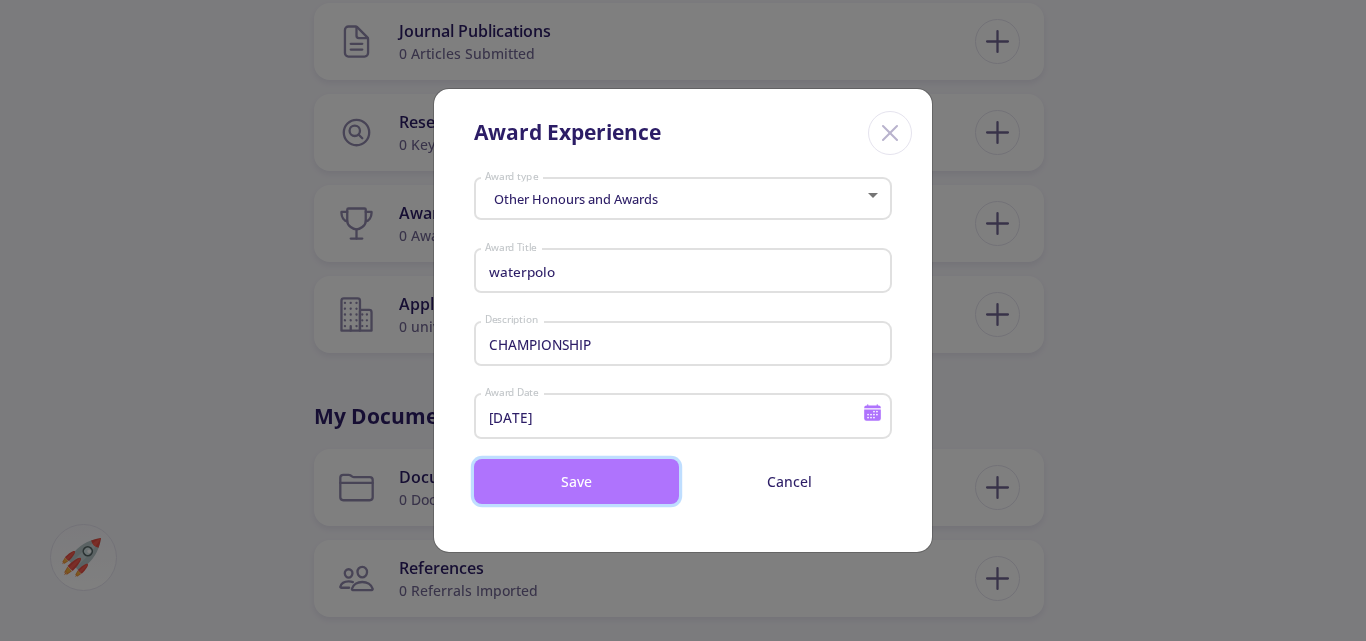 click on "Save" 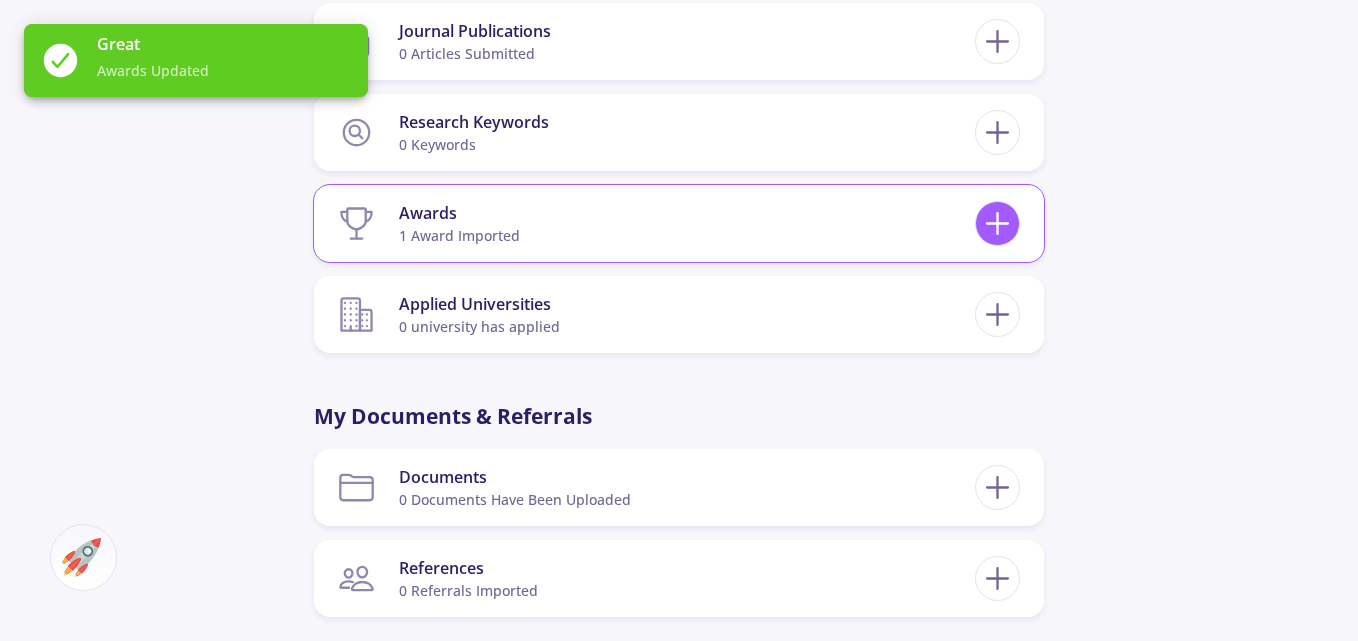 click 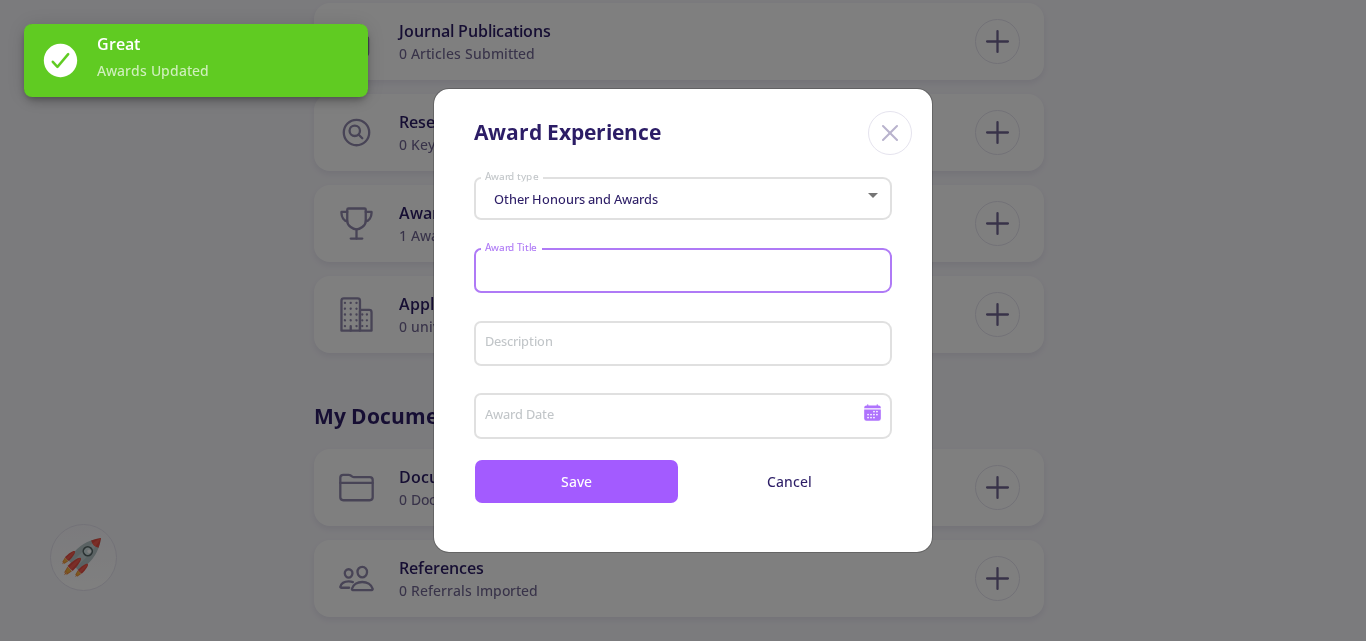 click on "Award Title" at bounding box center [686, 272] 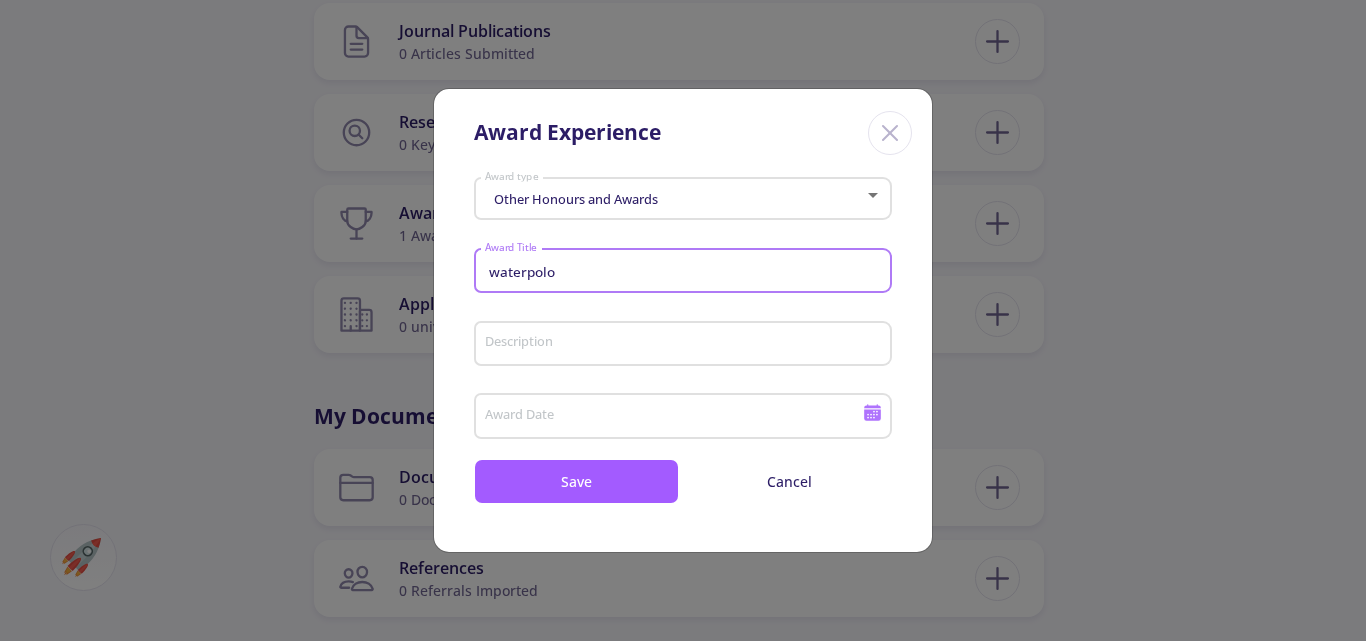 type on "waterpolo" 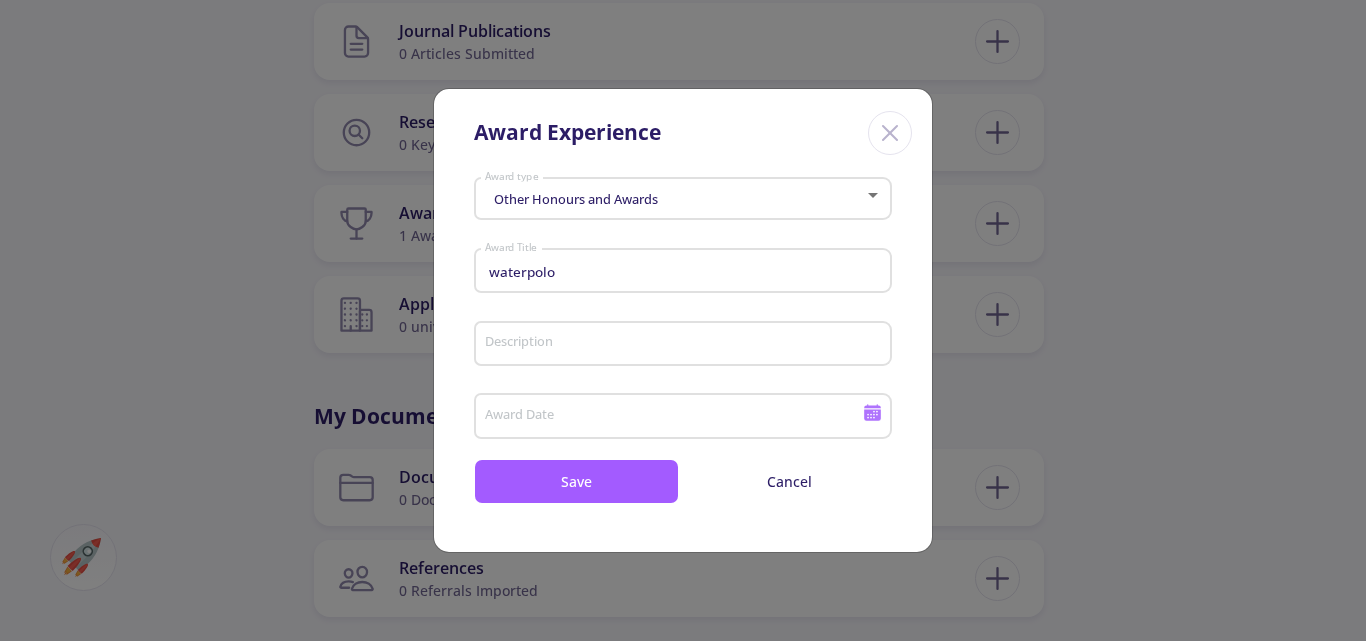 click on "Description" 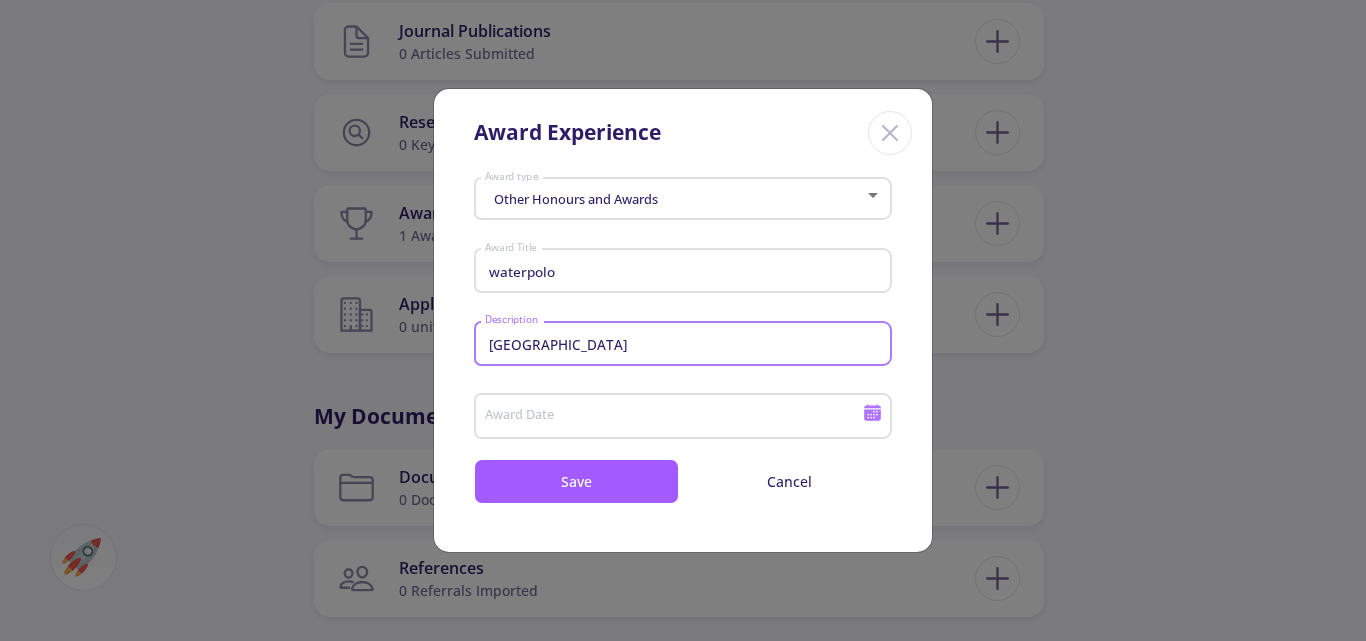 type on "[GEOGRAPHIC_DATA]" 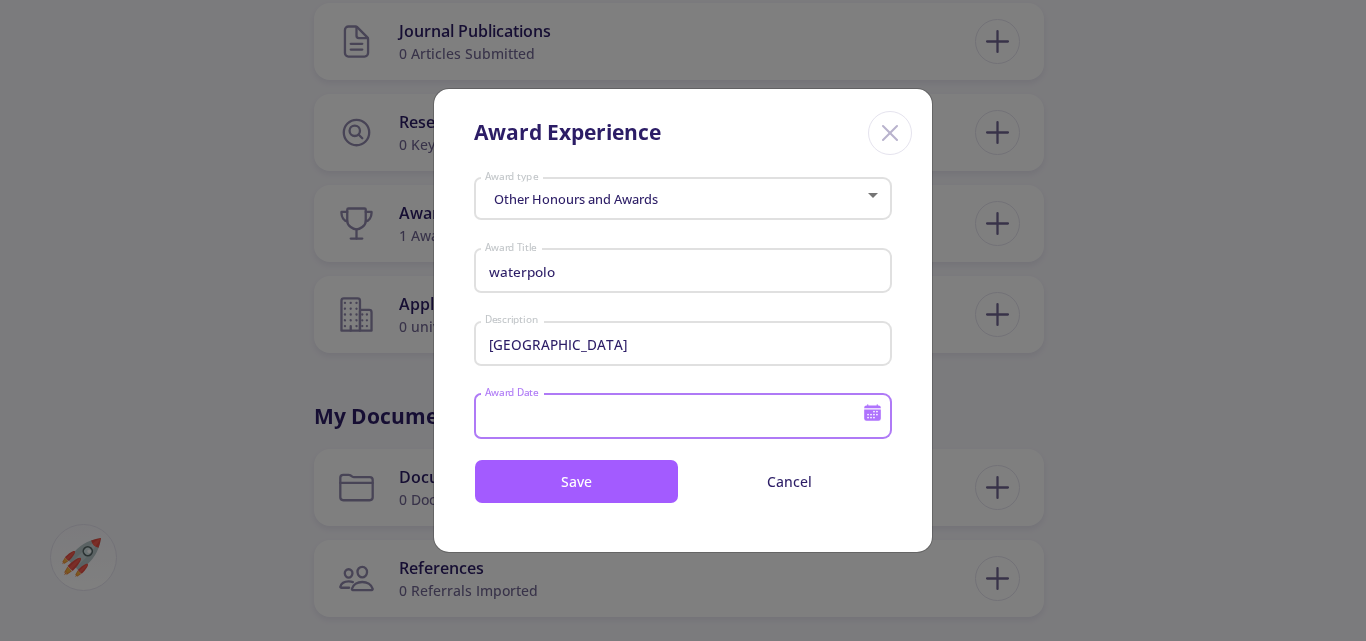 click on "Award Date" at bounding box center [676, 417] 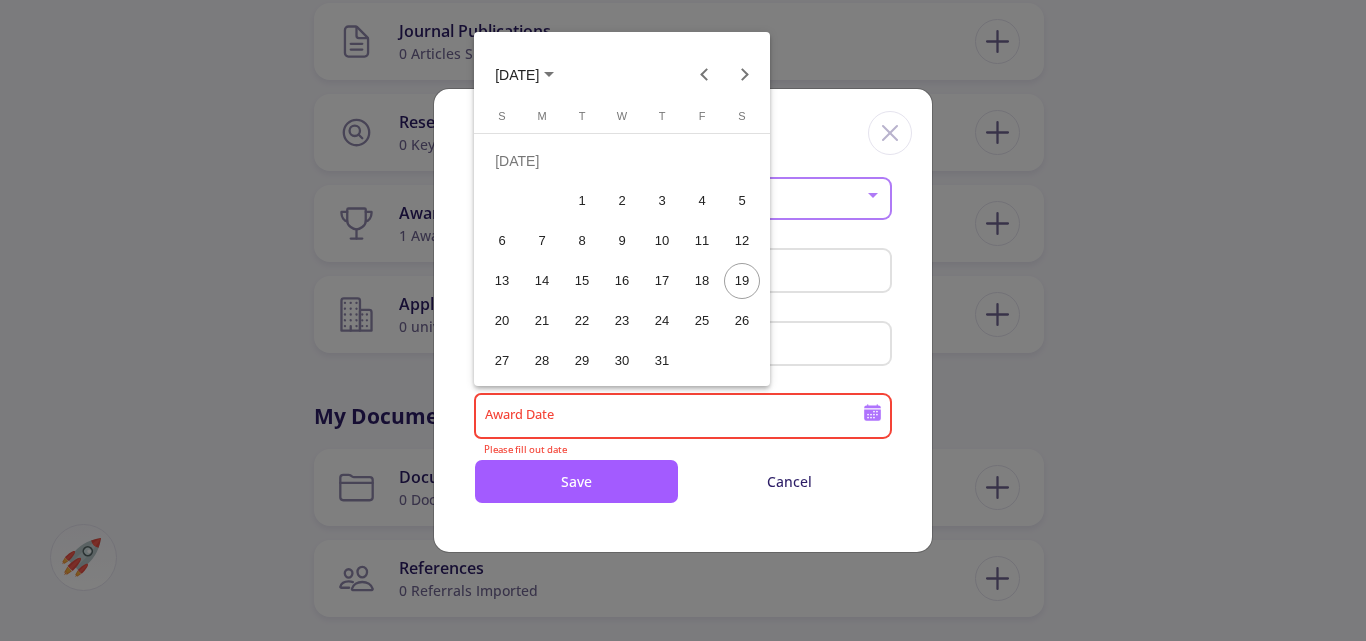 click on "[DATE]" at bounding box center (524, 74) 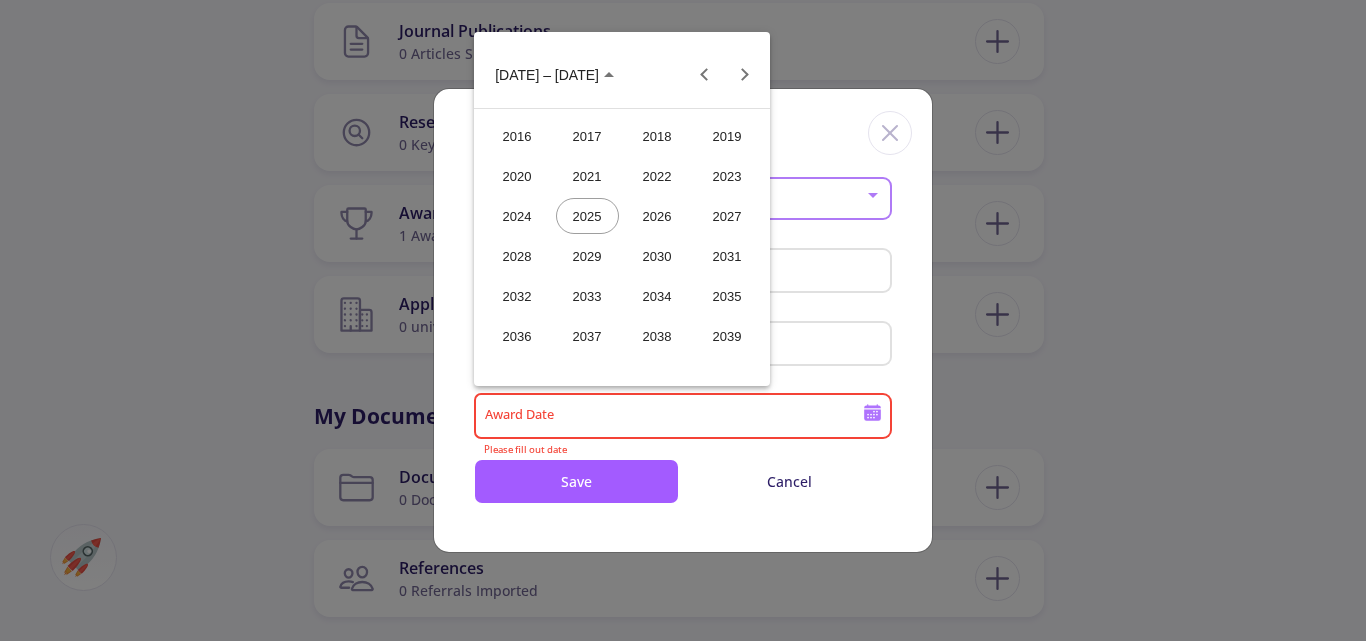 click on "2024" at bounding box center (517, 216) 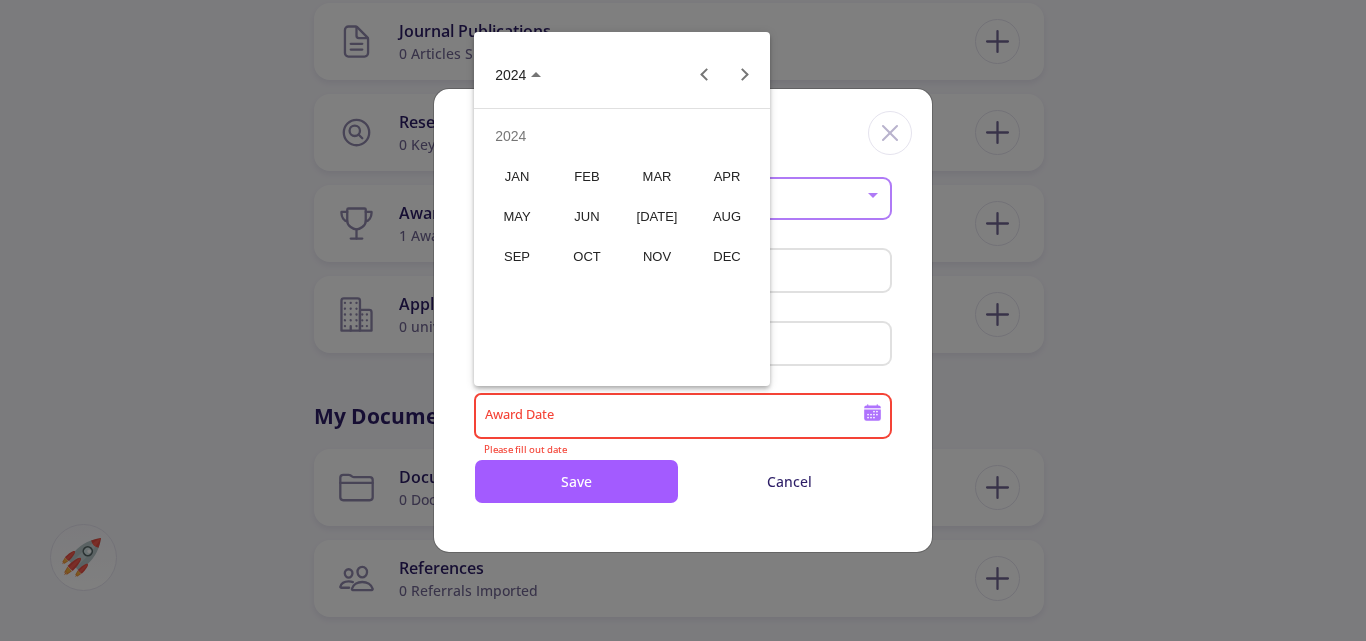 click on "MAY" at bounding box center (517, 216) 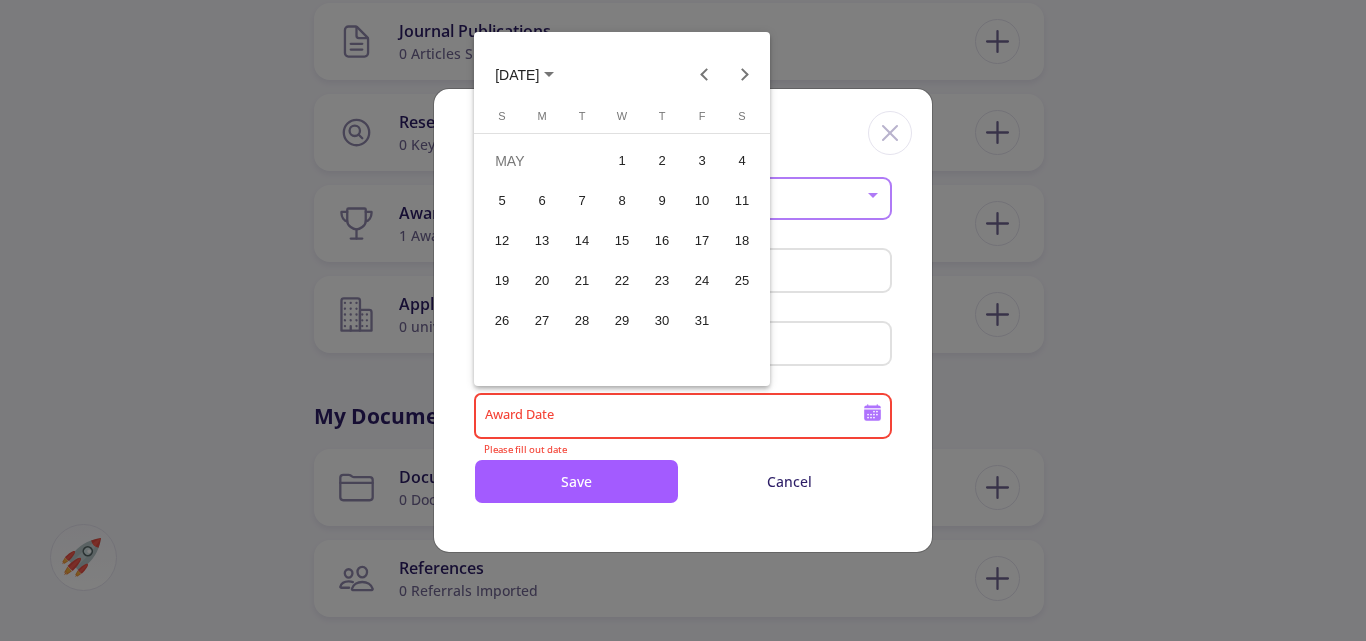 click on "6" at bounding box center [542, 201] 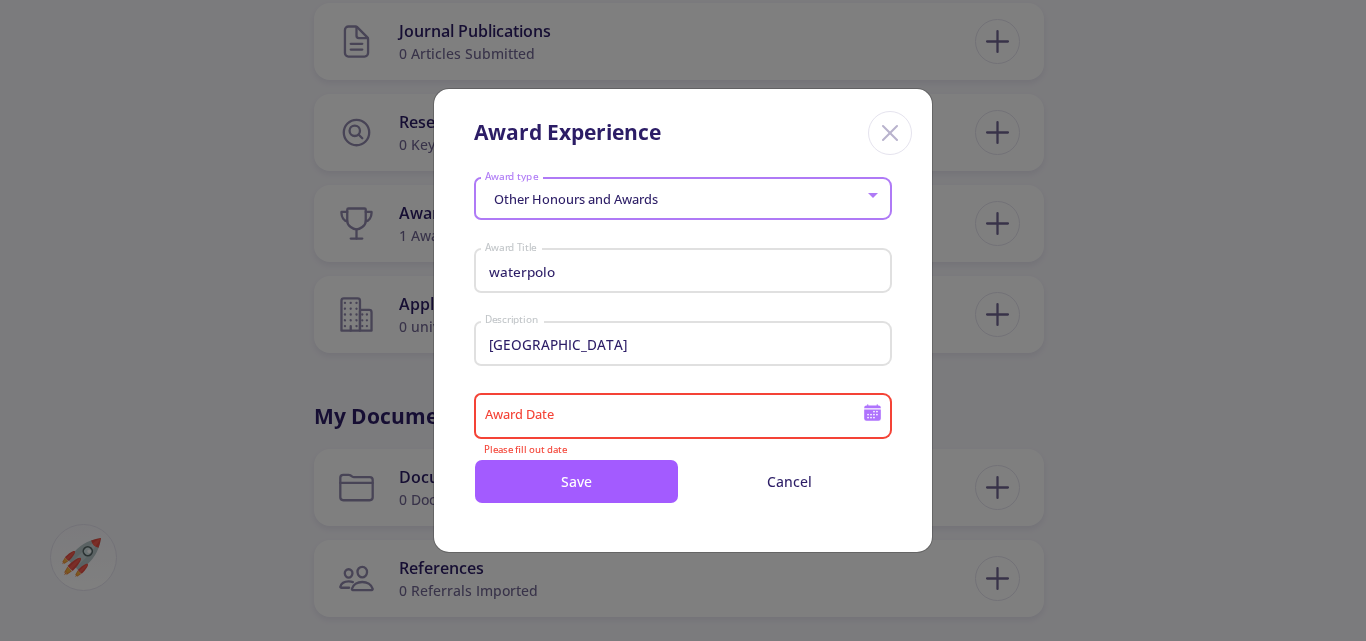 type on "[DATE]" 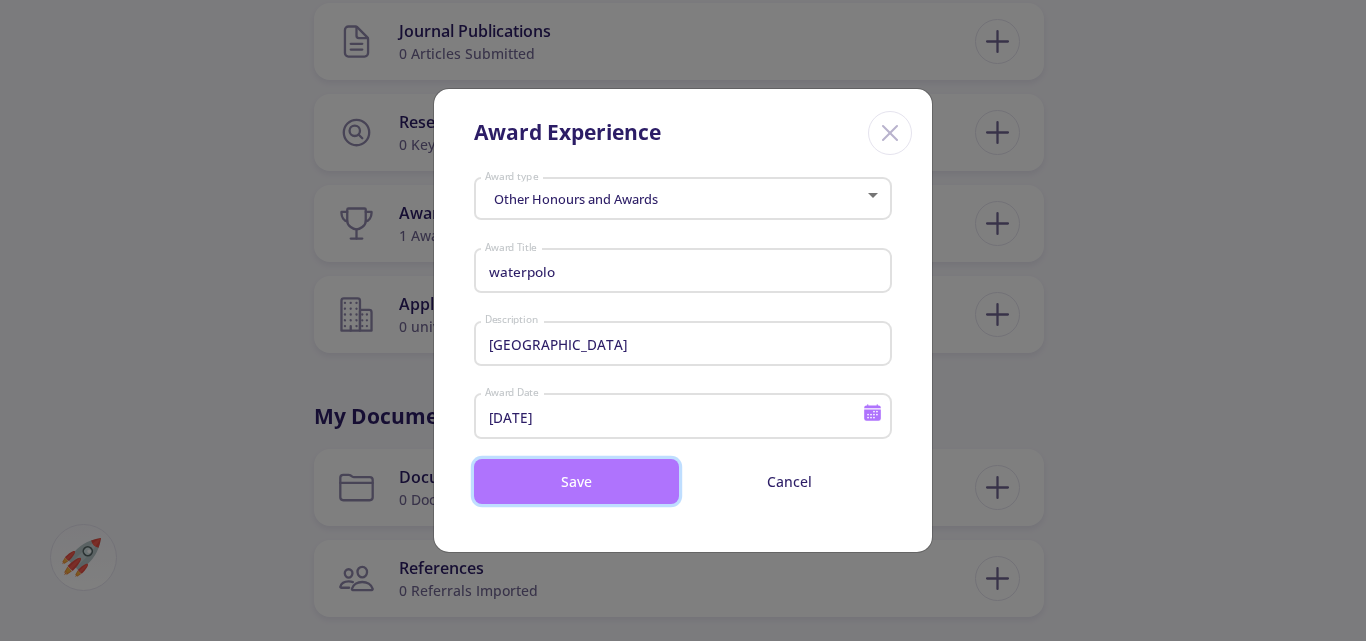 click on "Save" 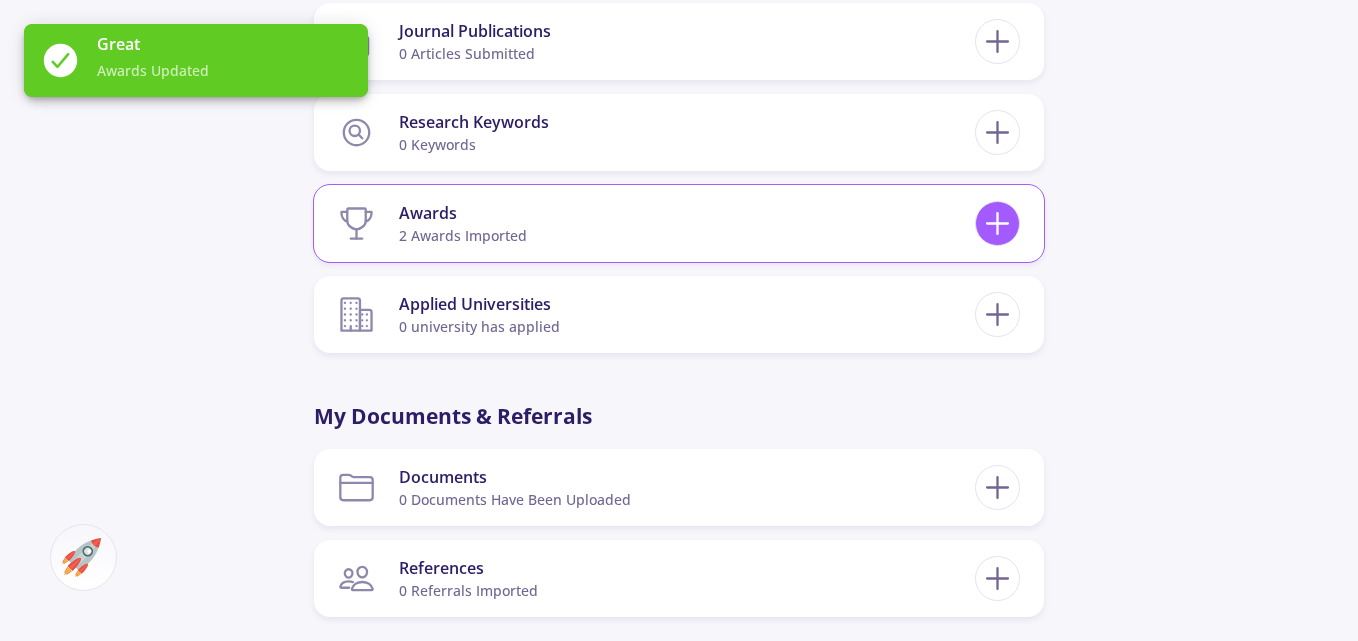 click 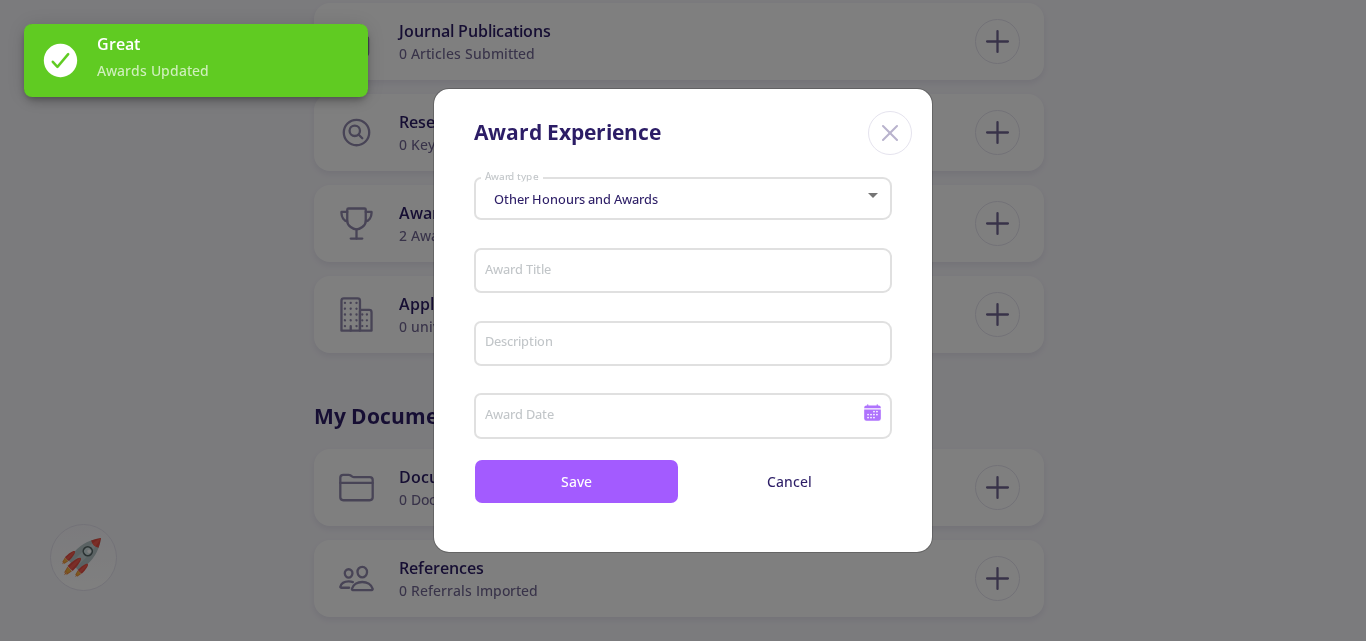 click on "Award Title" 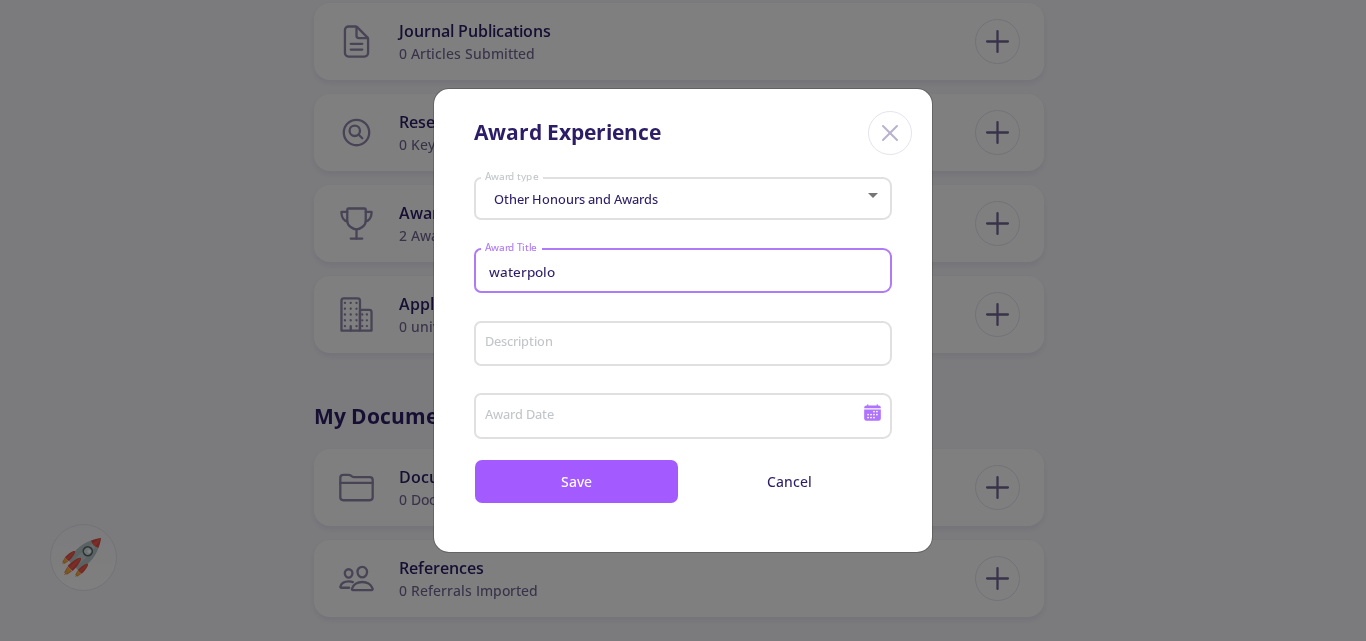 type on "waterpolo" 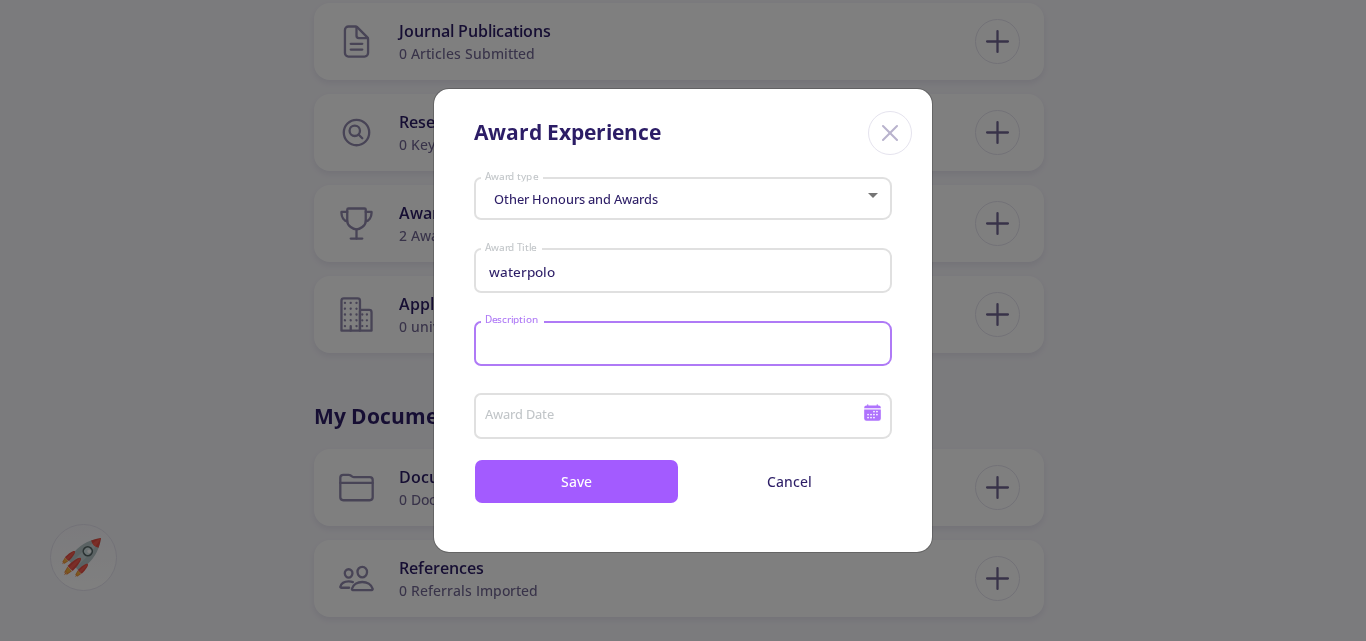type on "[GEOGRAPHIC_DATA]" 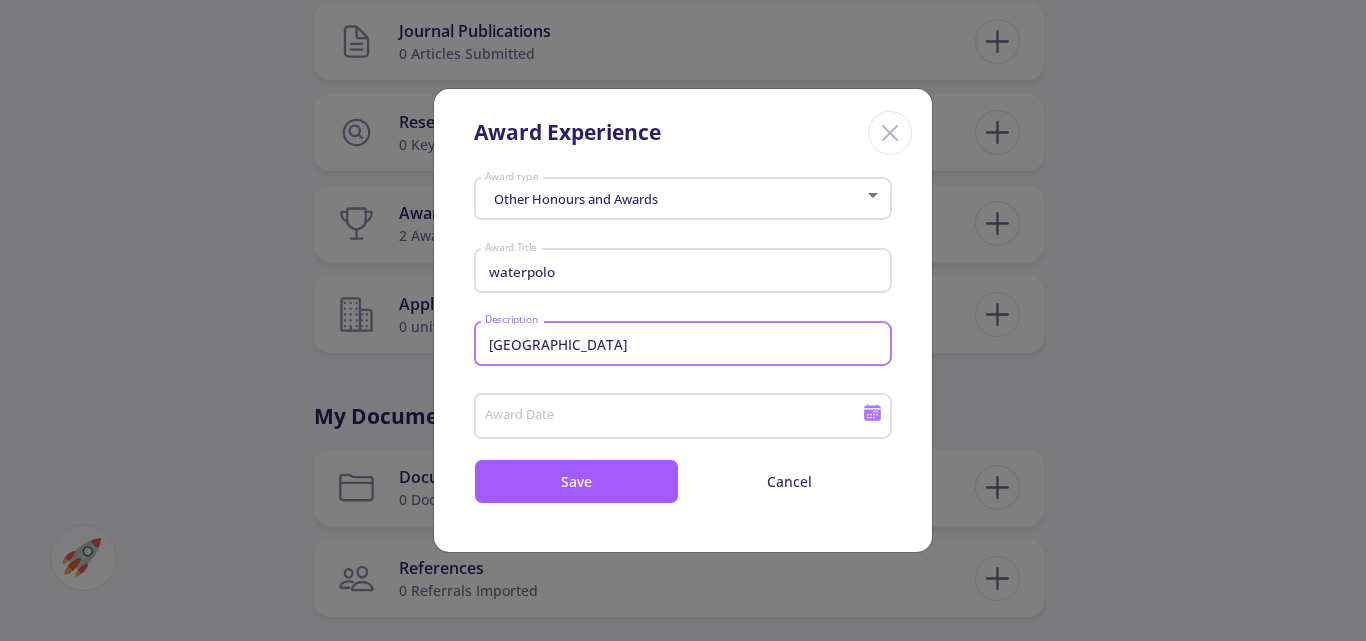 click on "Award Date" at bounding box center (676, 417) 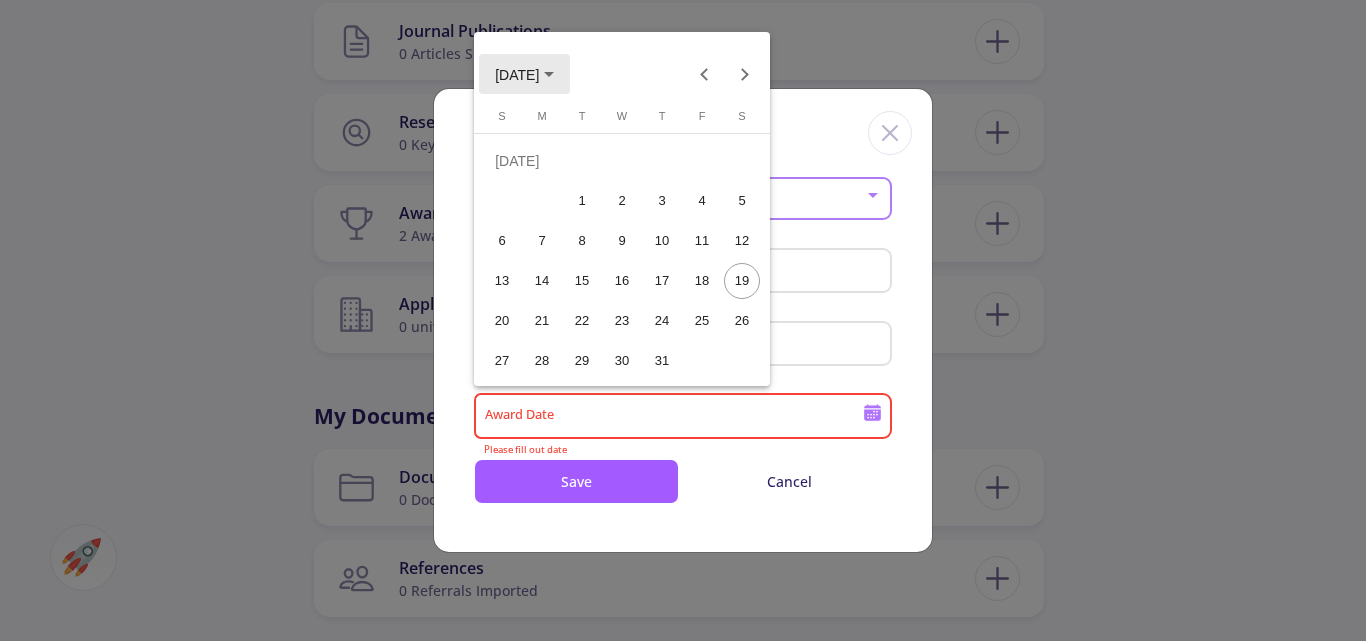 click on "[DATE]" at bounding box center [524, 74] 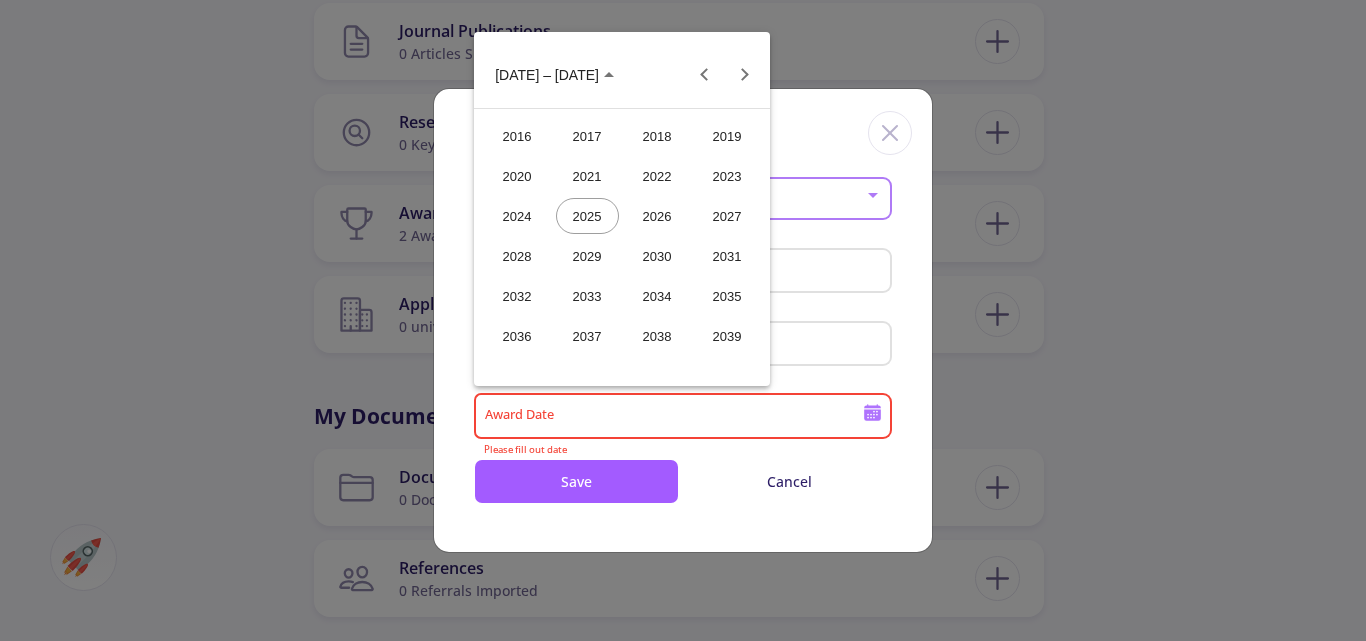 click on "2025" at bounding box center [587, 216] 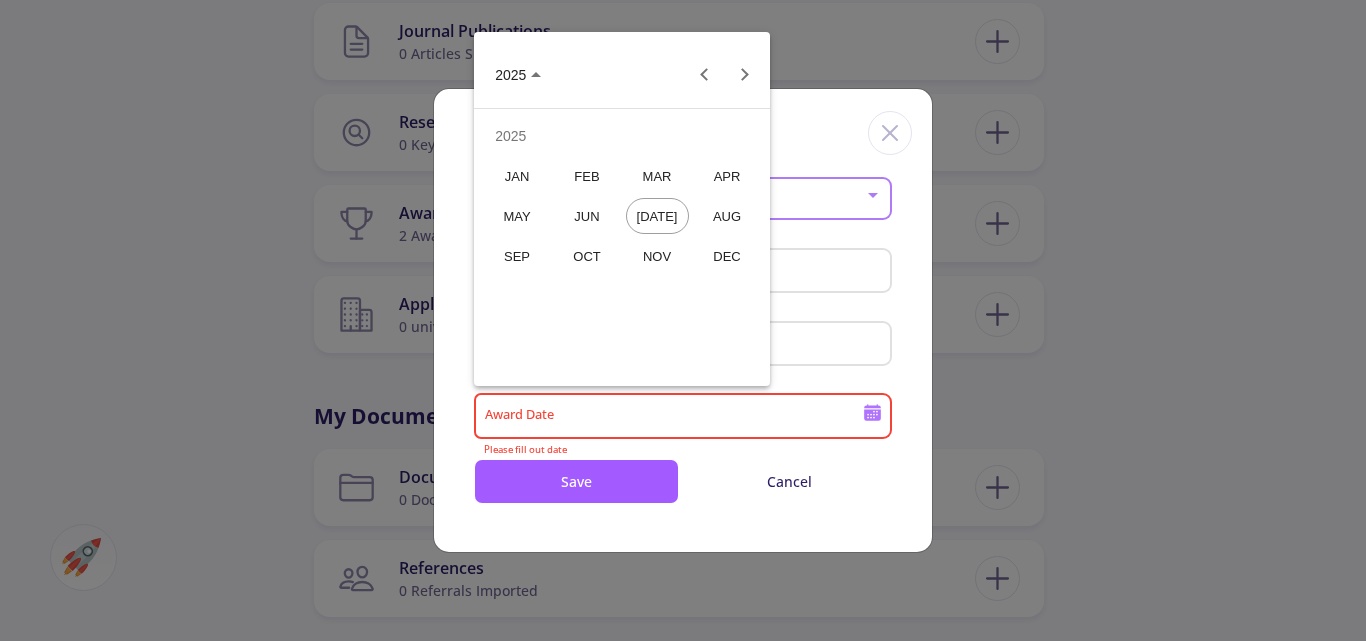 click on "MAR" at bounding box center [657, 176] 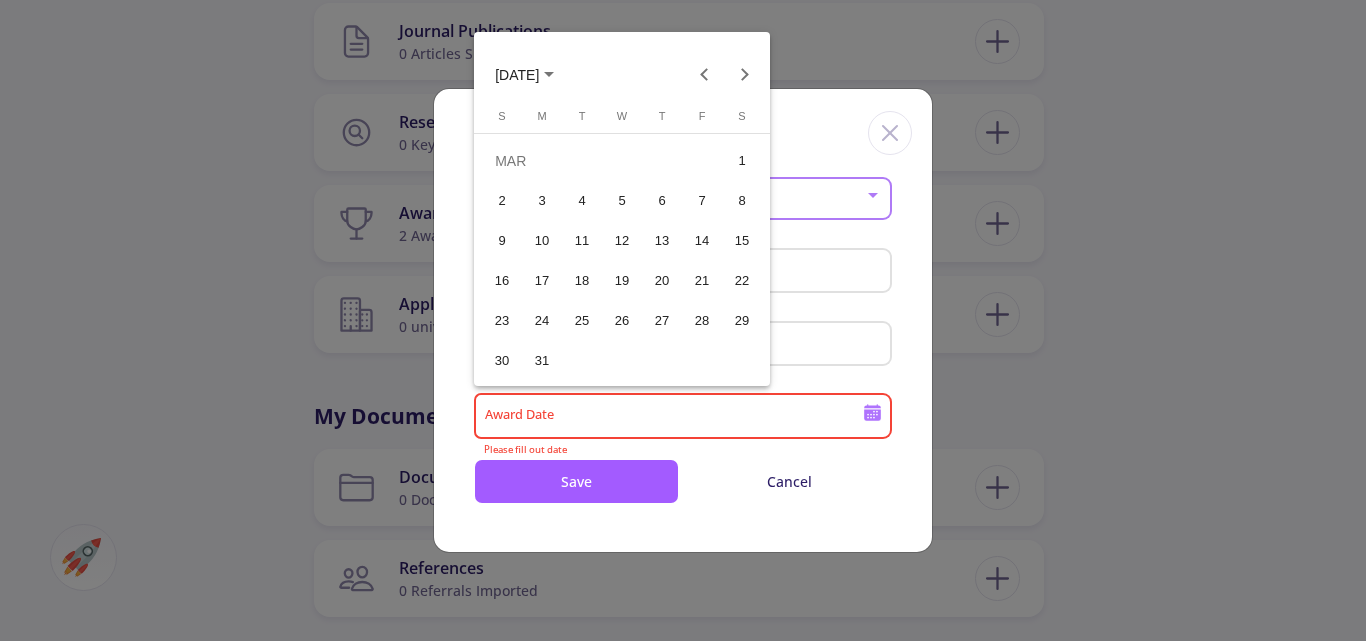 click on "3" at bounding box center (542, 201) 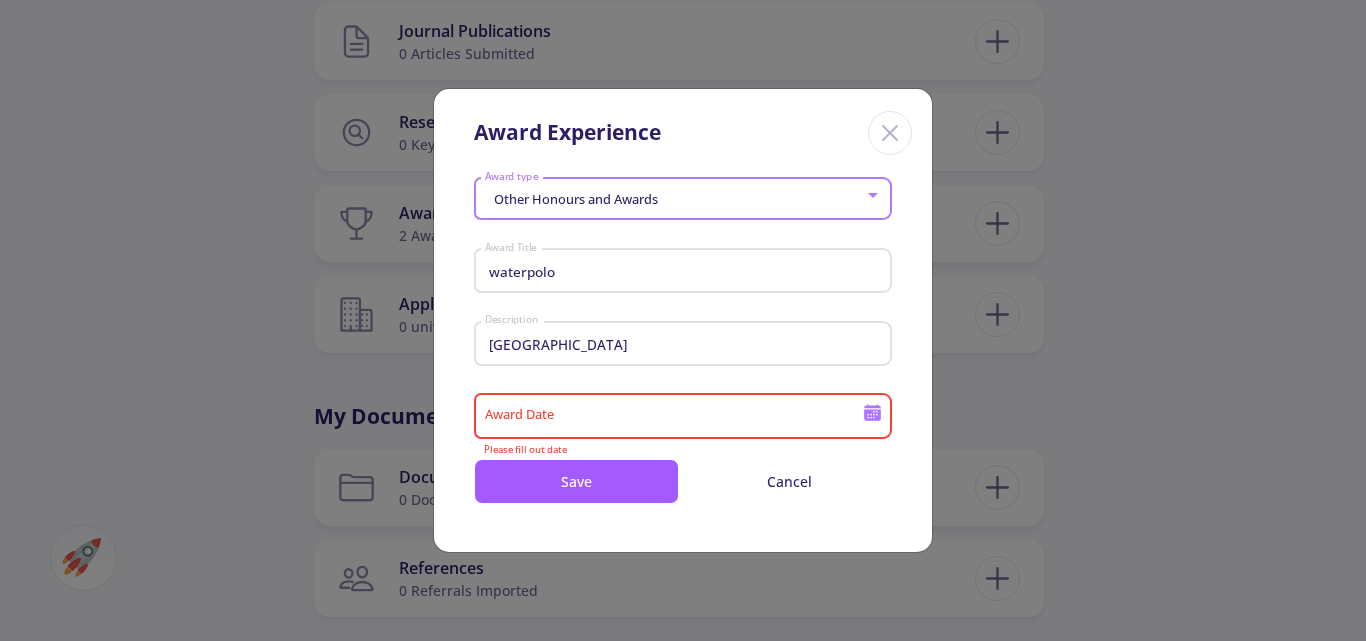 type on "[DATE]" 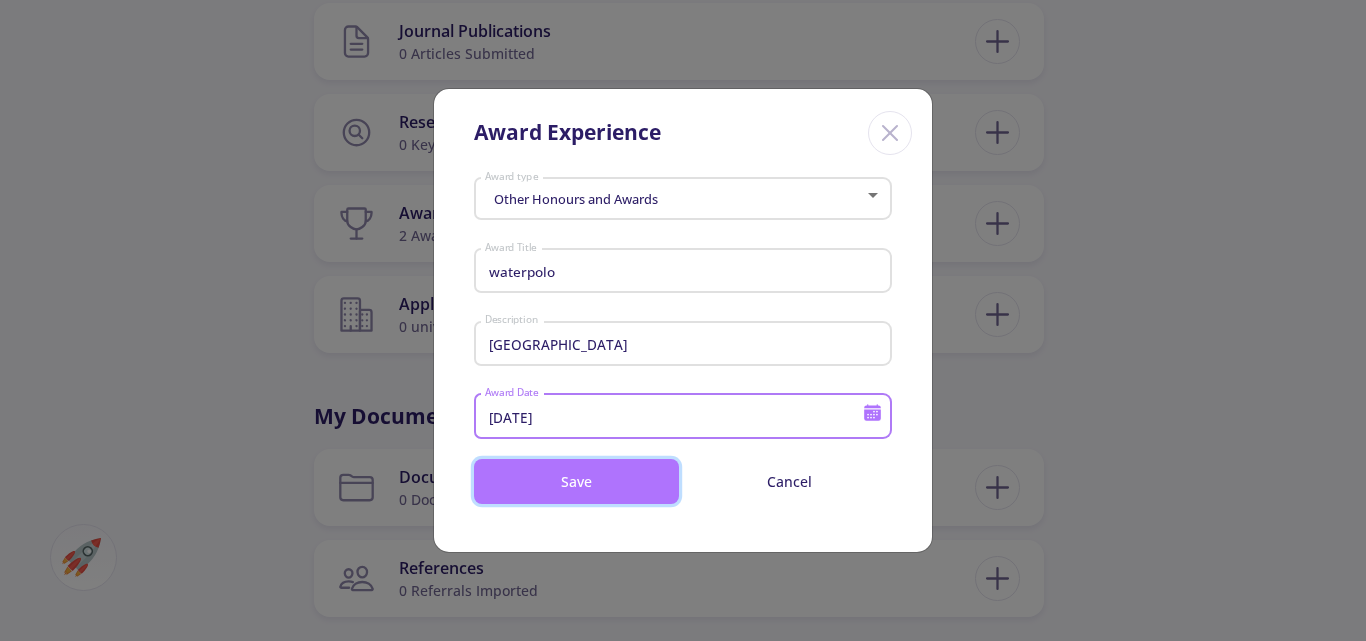 click on "Save" 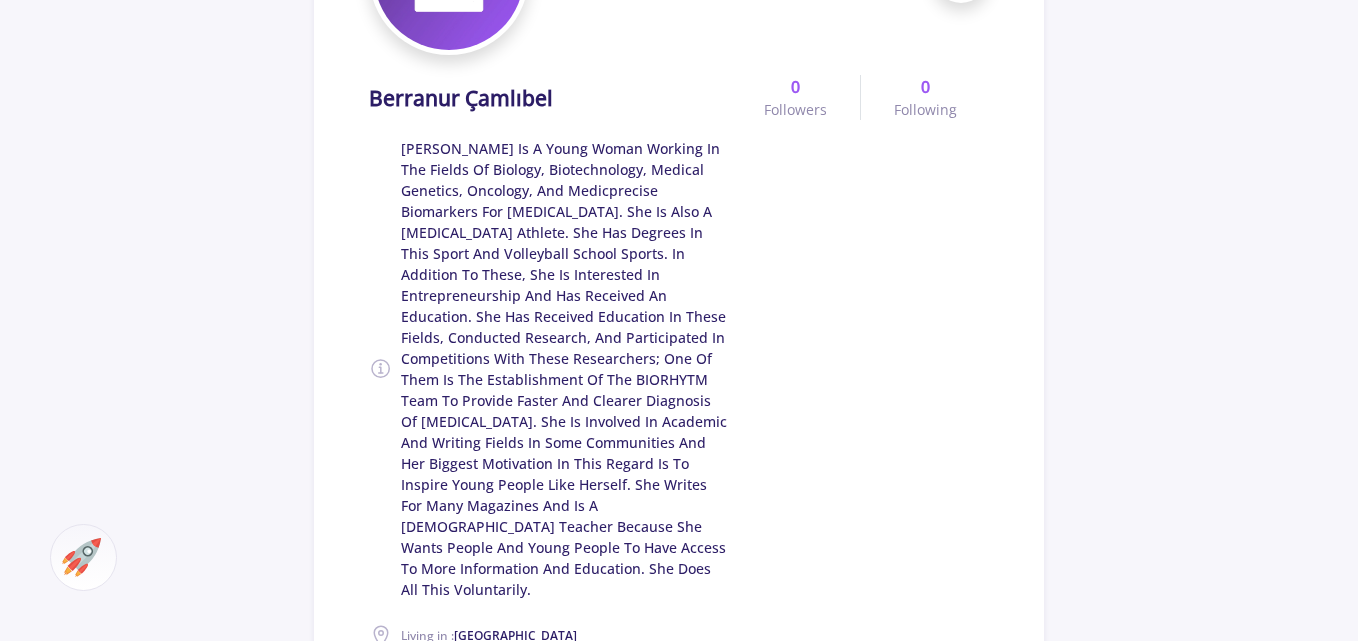 scroll, scrollTop: 0, scrollLeft: 0, axis: both 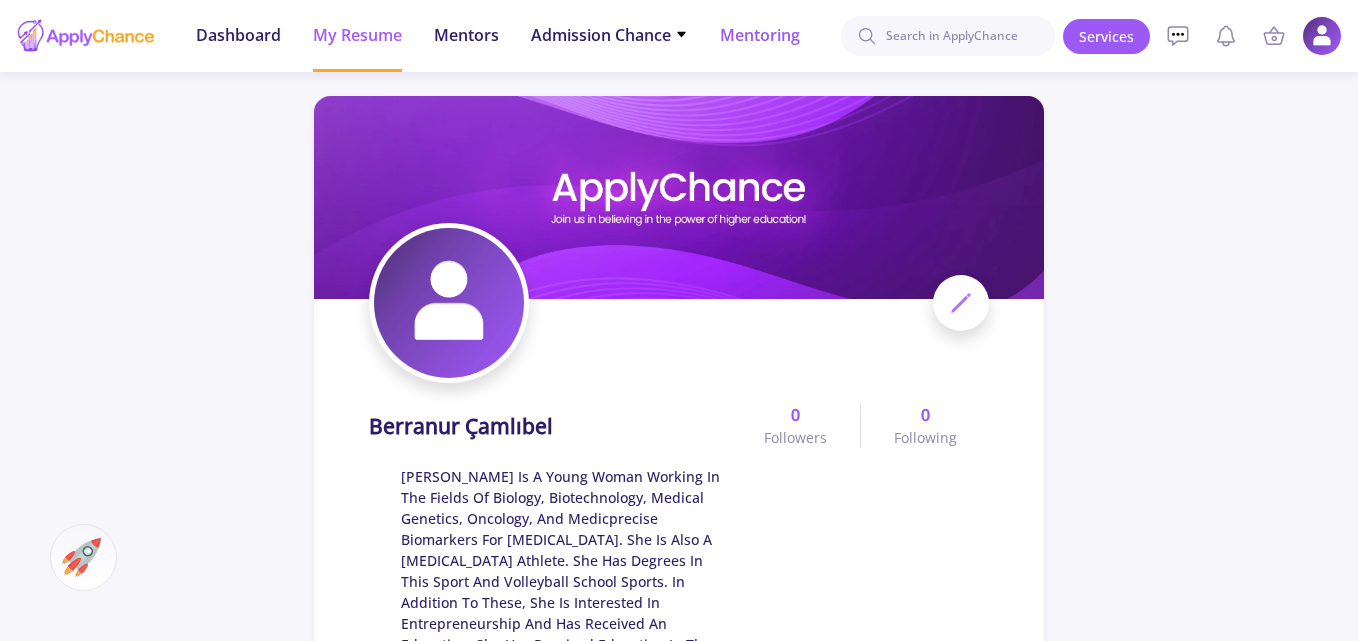 click on "Mentoring" 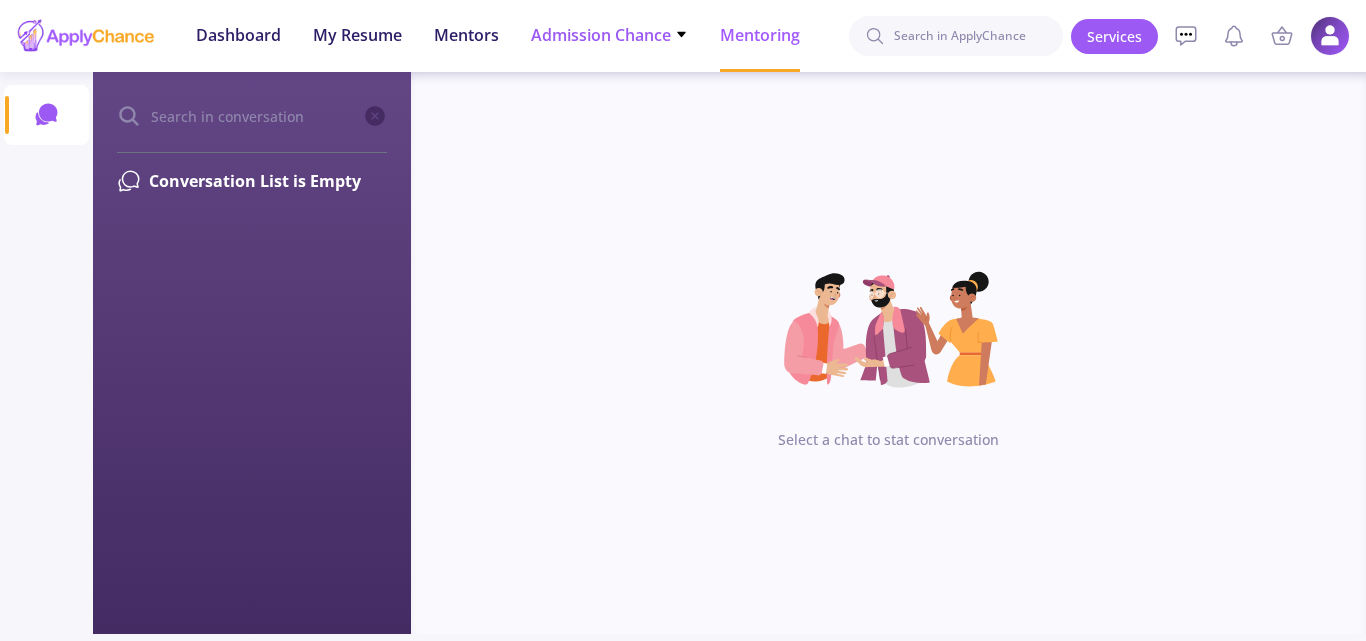 click on "Admission Chance" 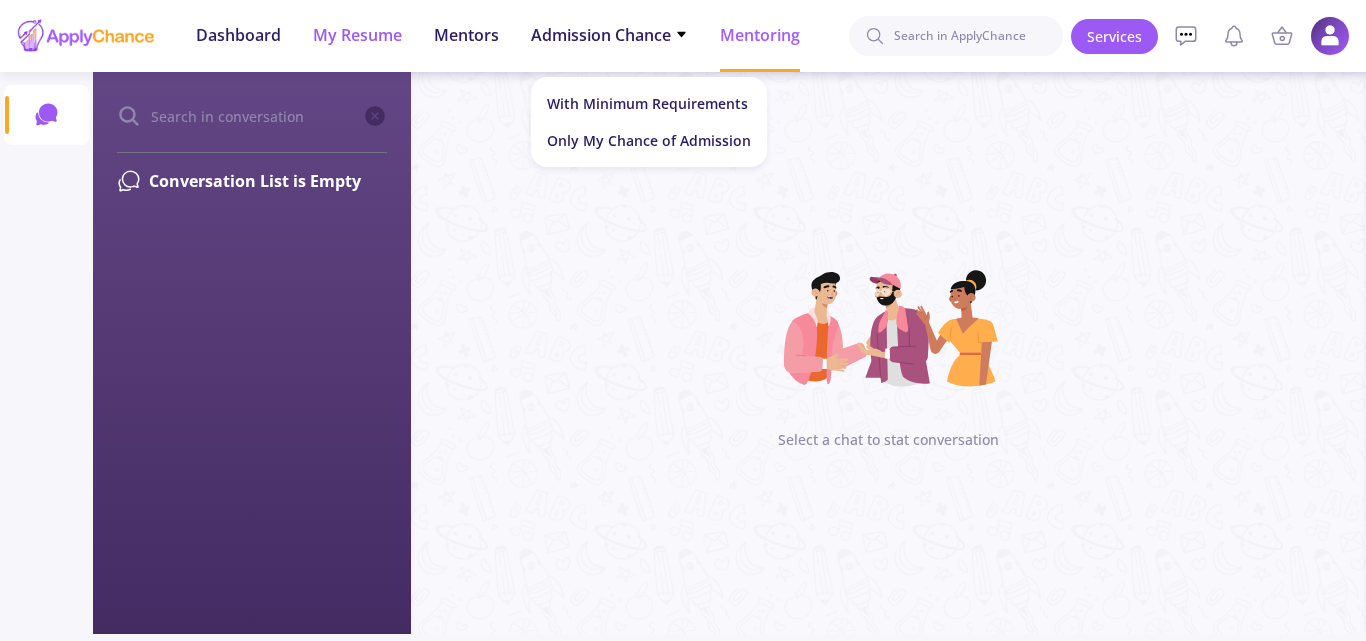 click on "My Resume" 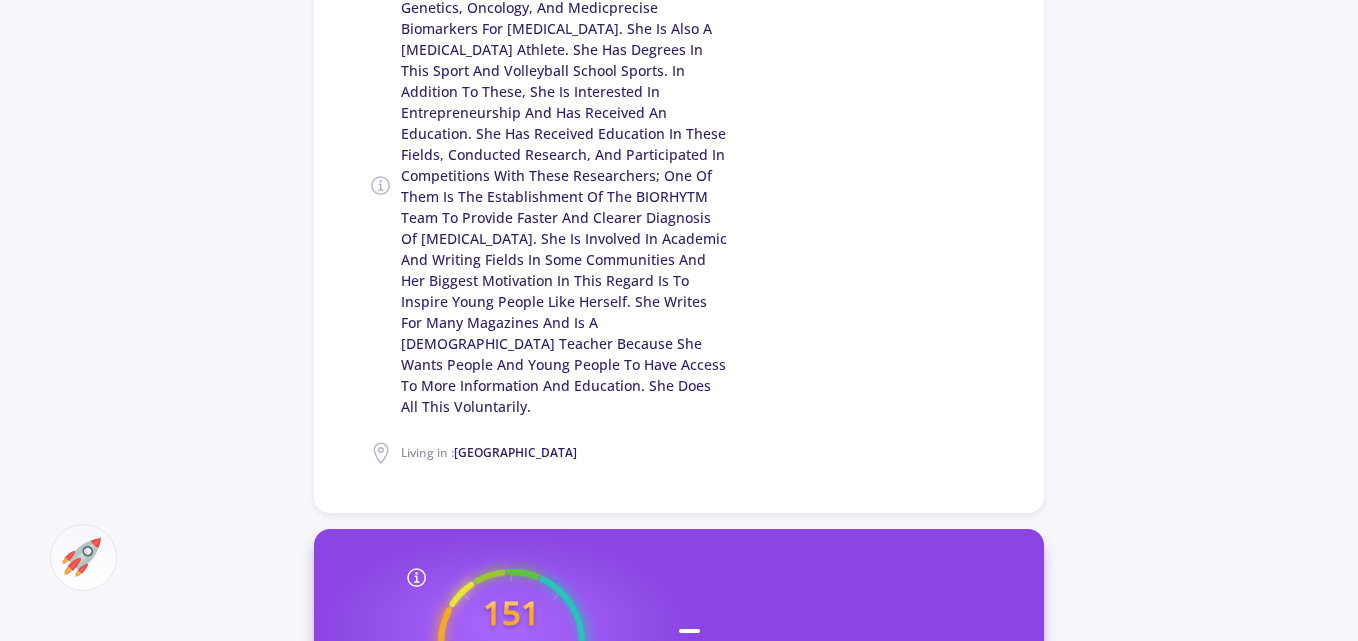 scroll, scrollTop: 0, scrollLeft: 0, axis: both 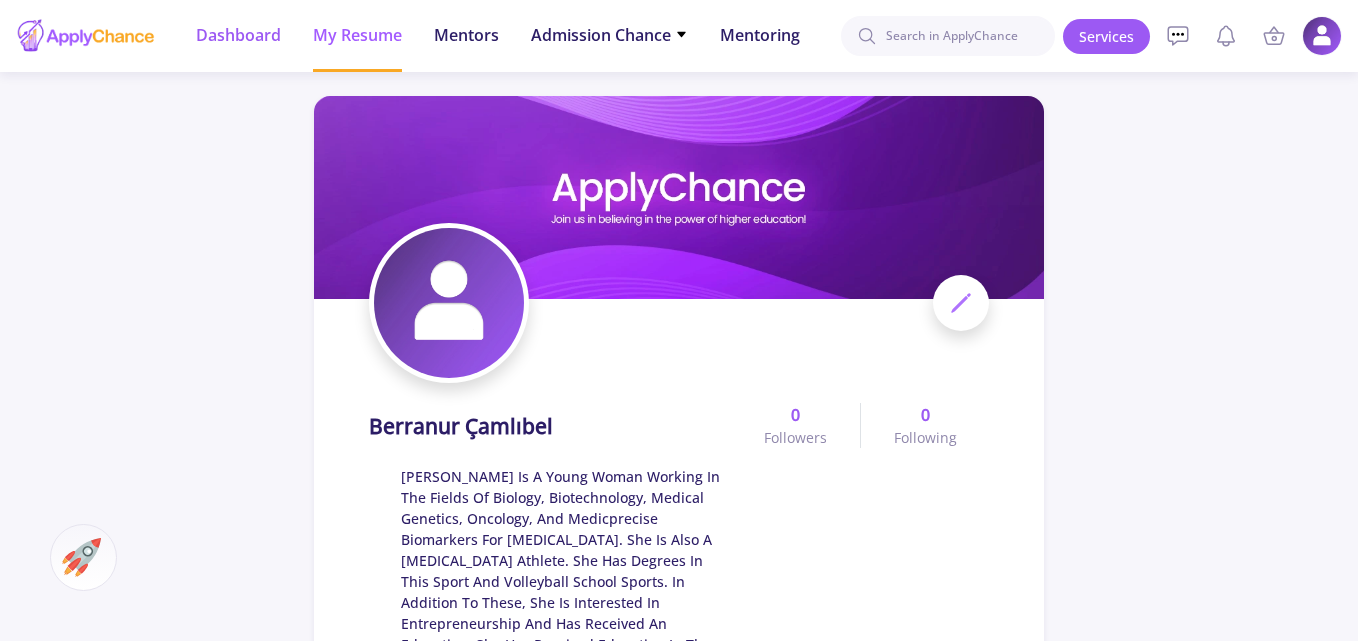 click on "Dashboard" 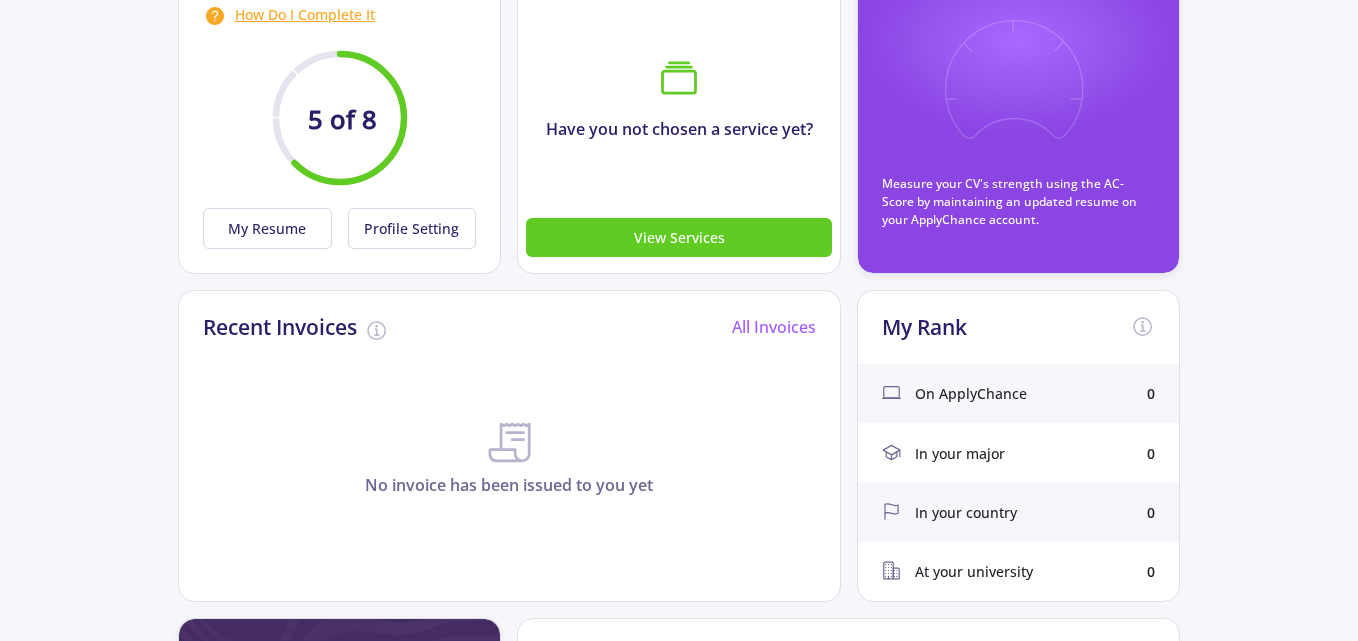scroll, scrollTop: 500, scrollLeft: 0, axis: vertical 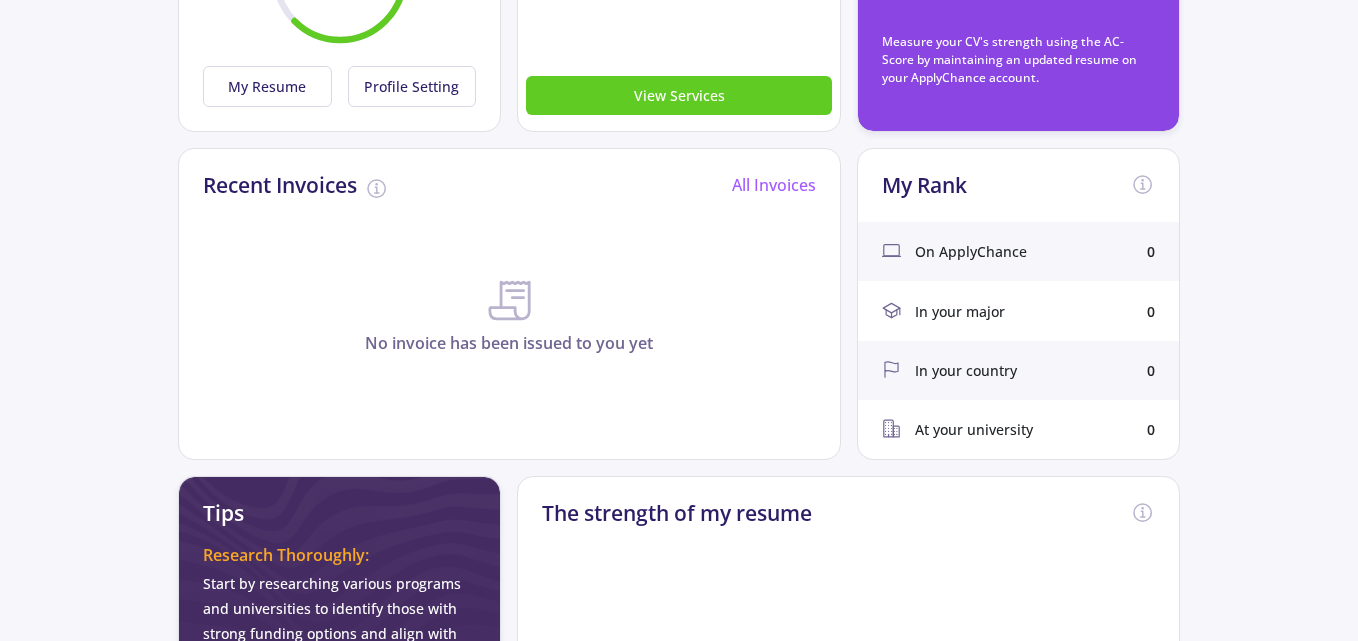 click on "On ApplyChance" 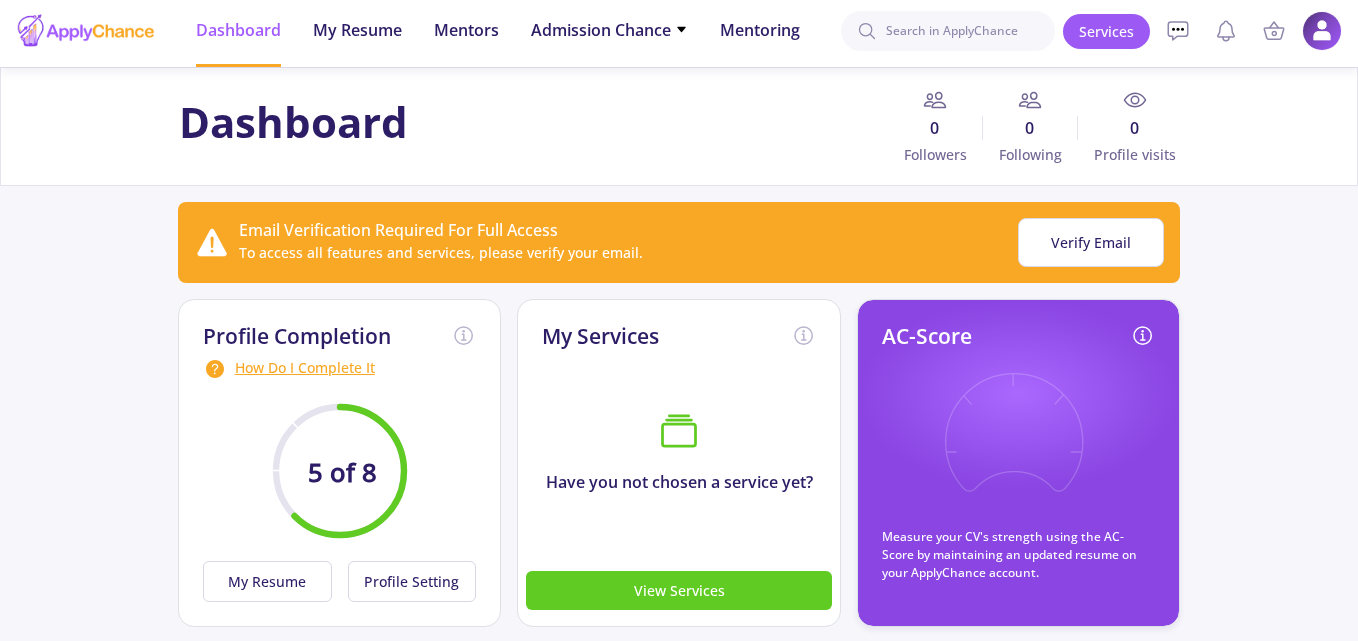 scroll, scrollTop: 0, scrollLeft: 0, axis: both 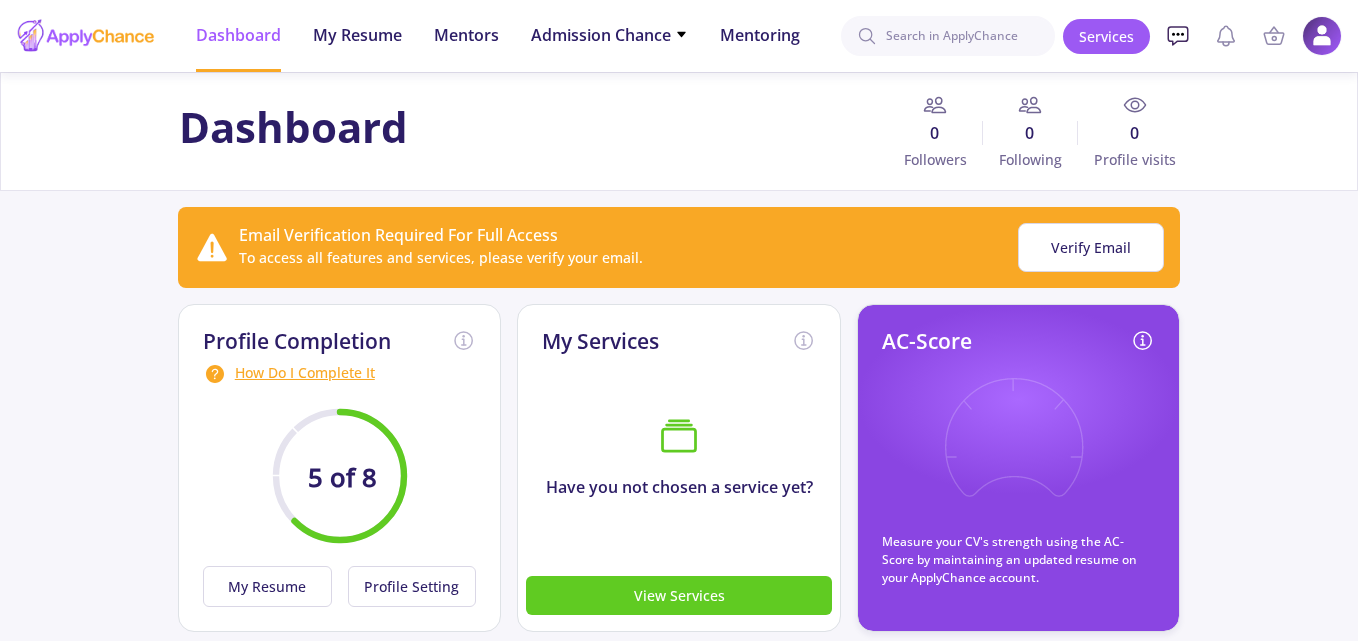 click 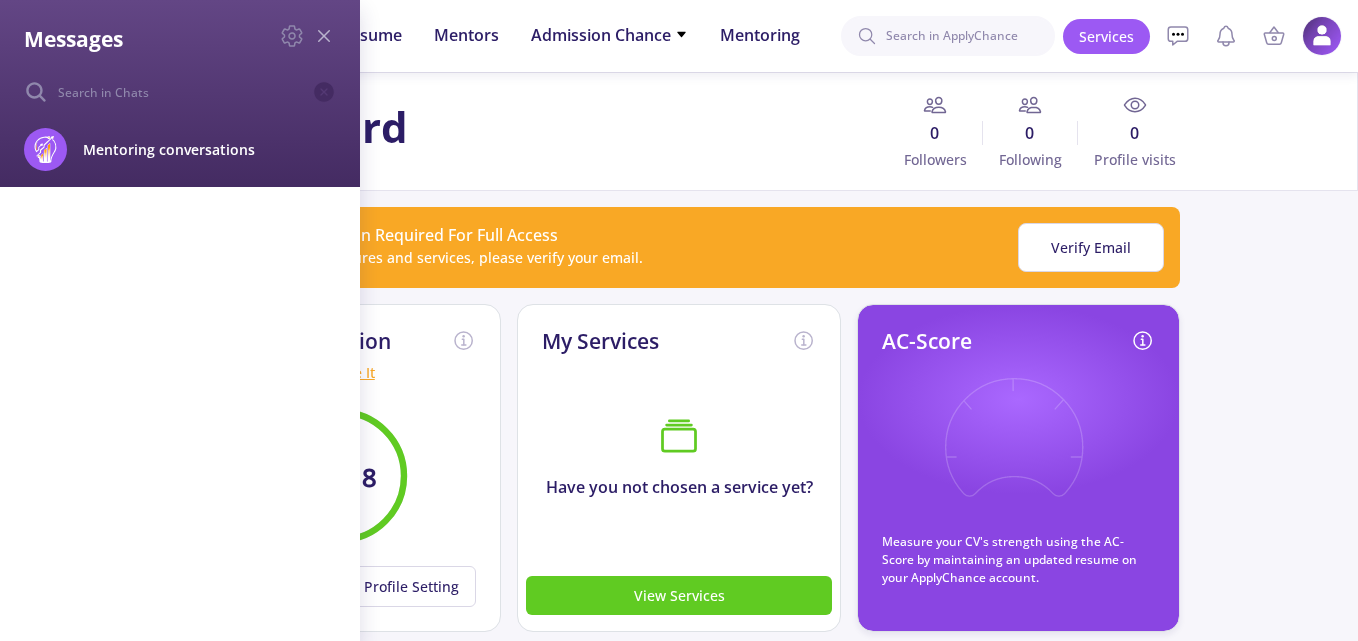 click 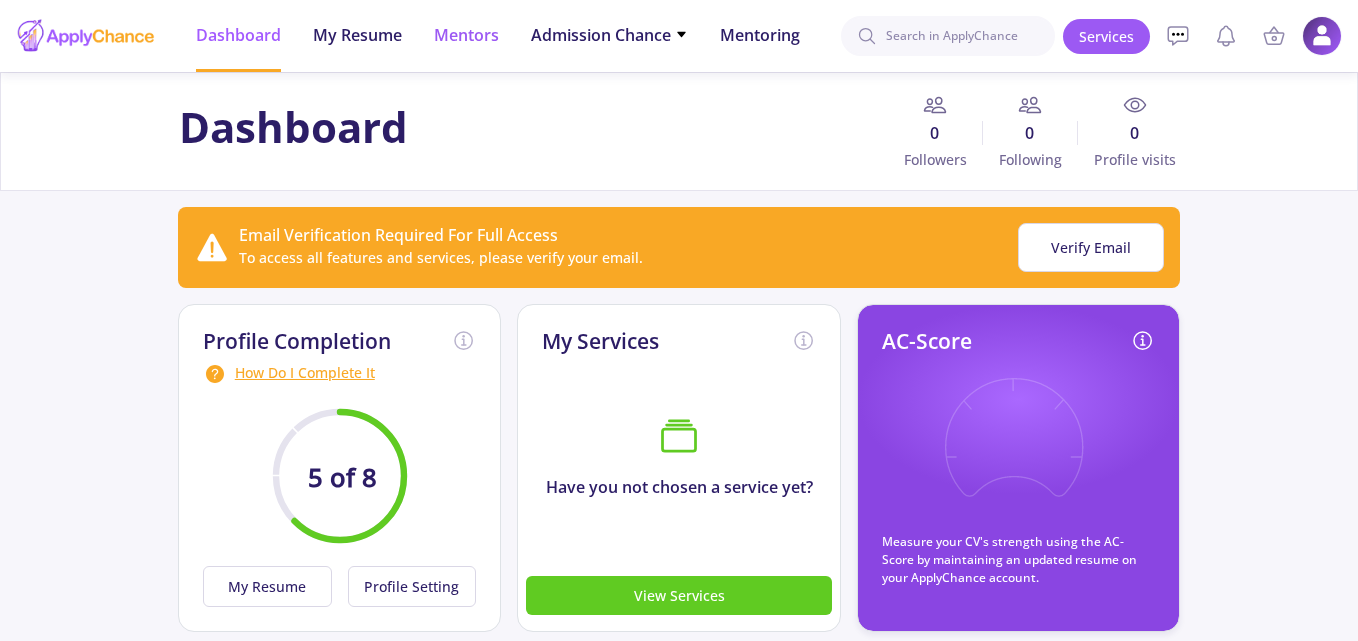 click on "Mentors" 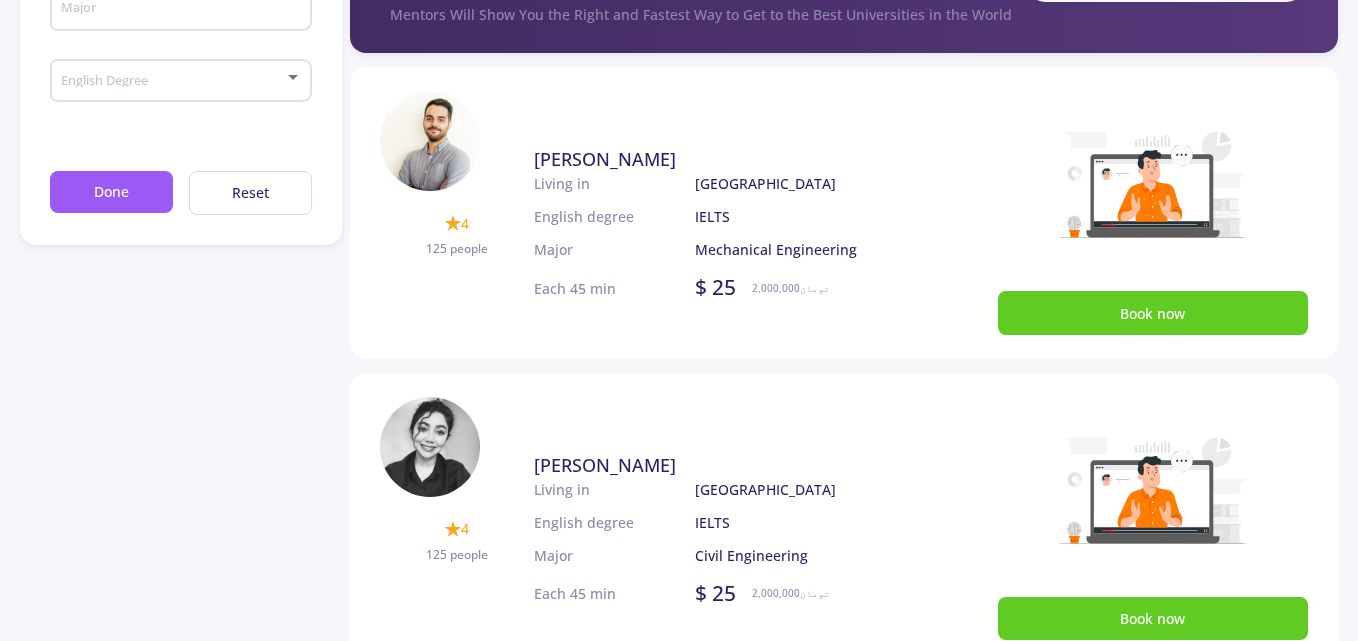 scroll, scrollTop: 0, scrollLeft: 0, axis: both 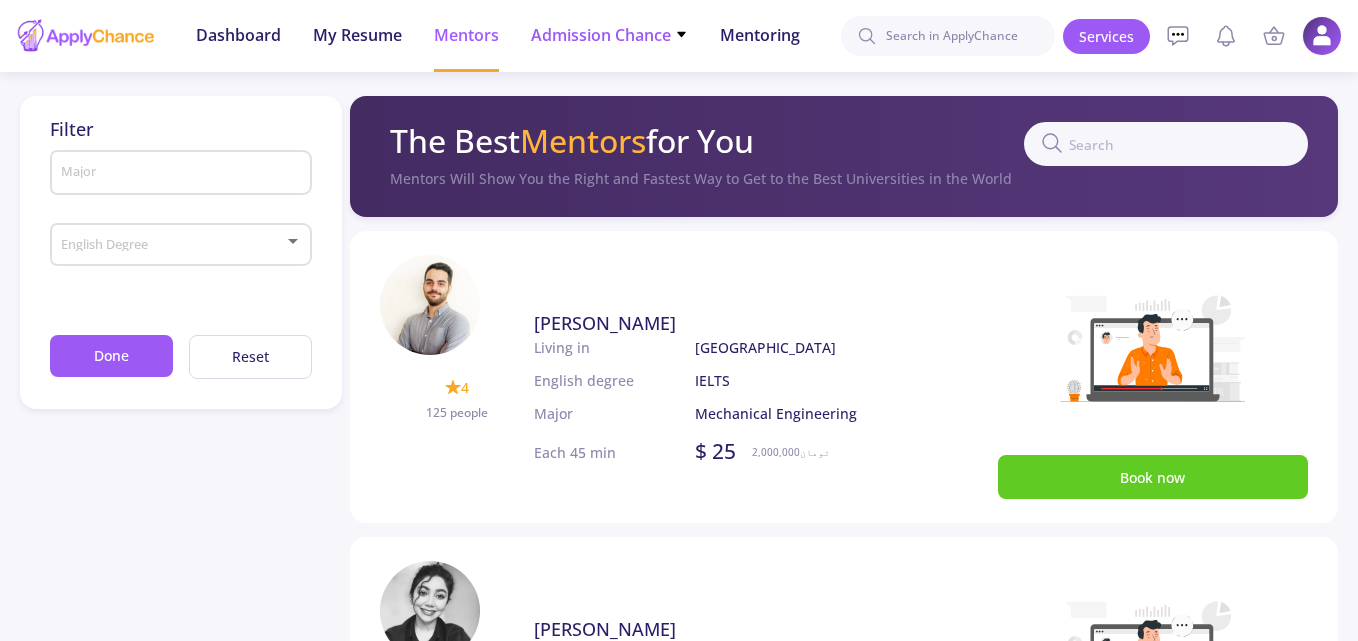 click on "Admission Chance   With Minimum Requirements   Only My Chance of Admission" 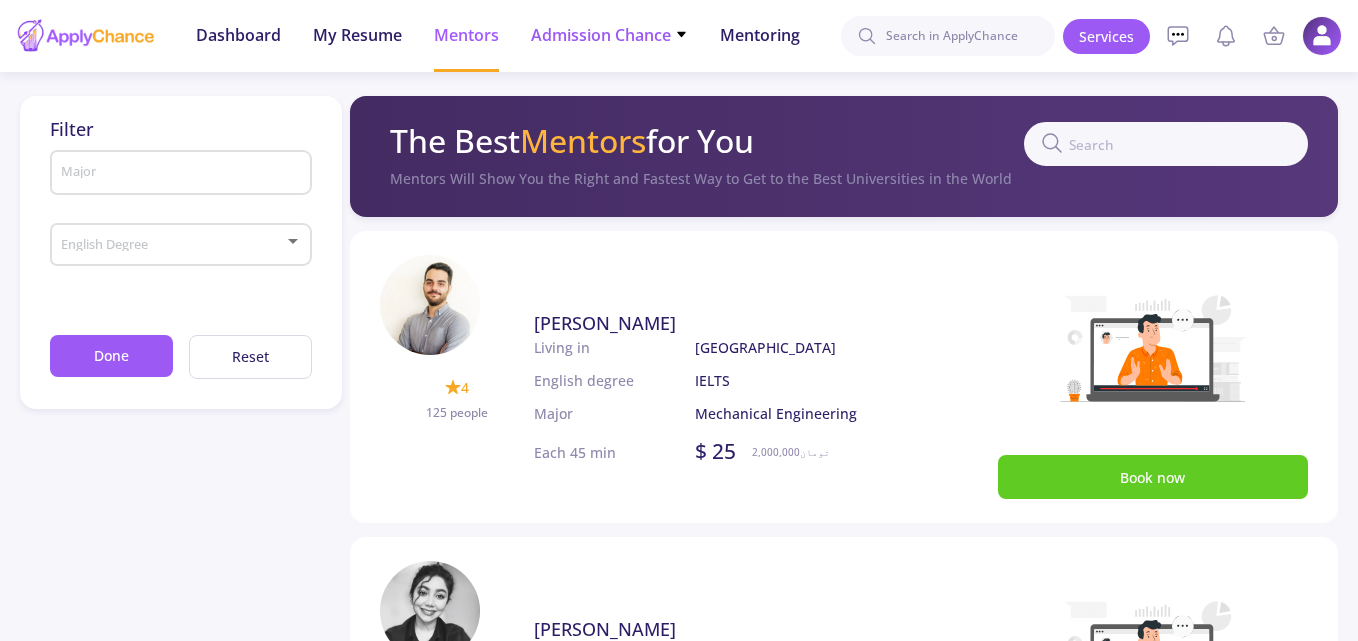 click on "Admission Chance" 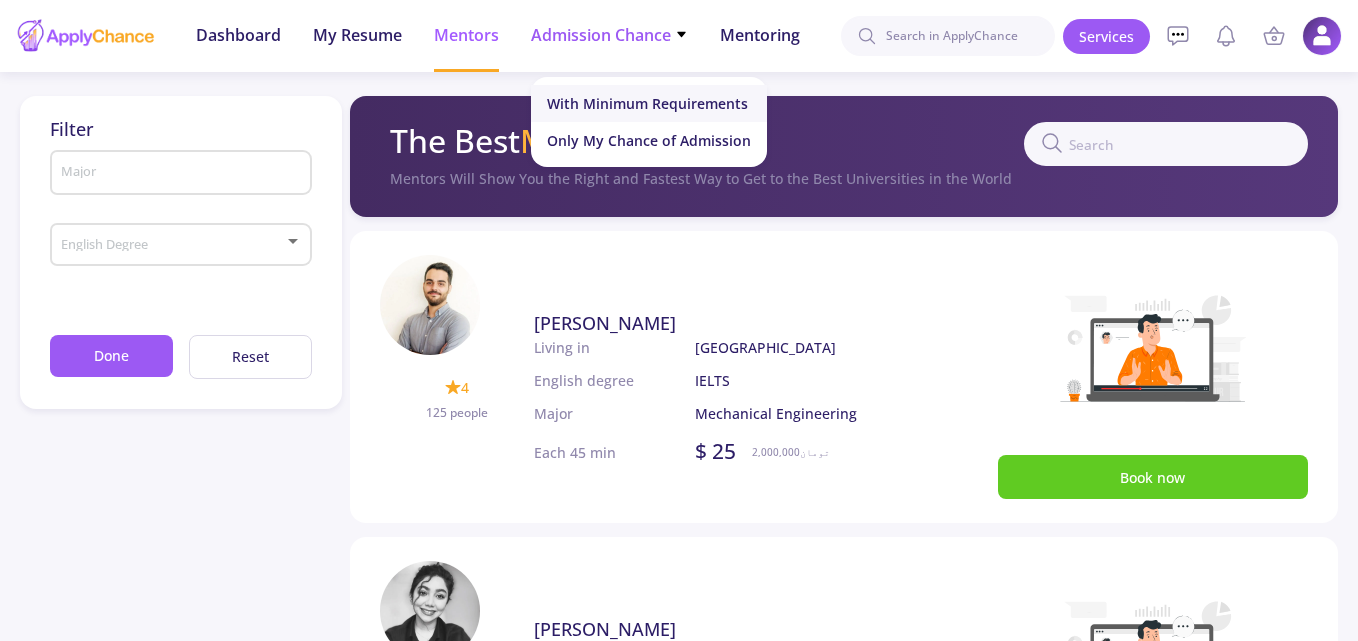 click on "With Minimum Requirements" 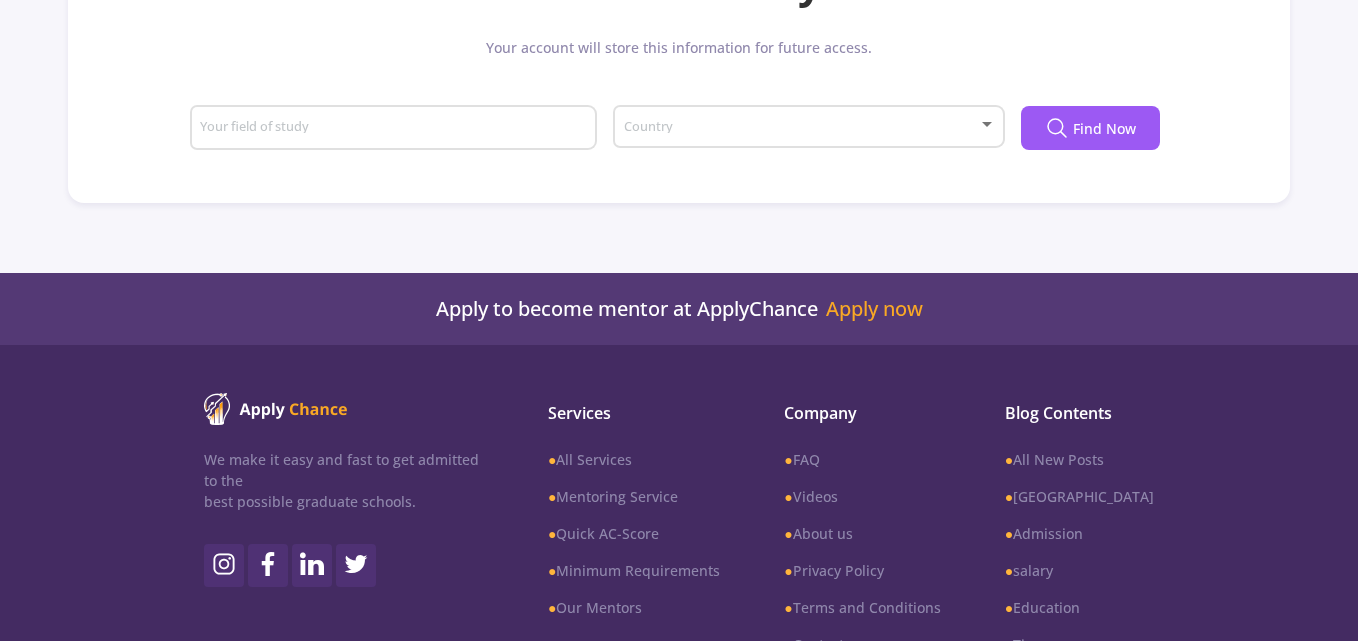 scroll, scrollTop: 167, scrollLeft: 0, axis: vertical 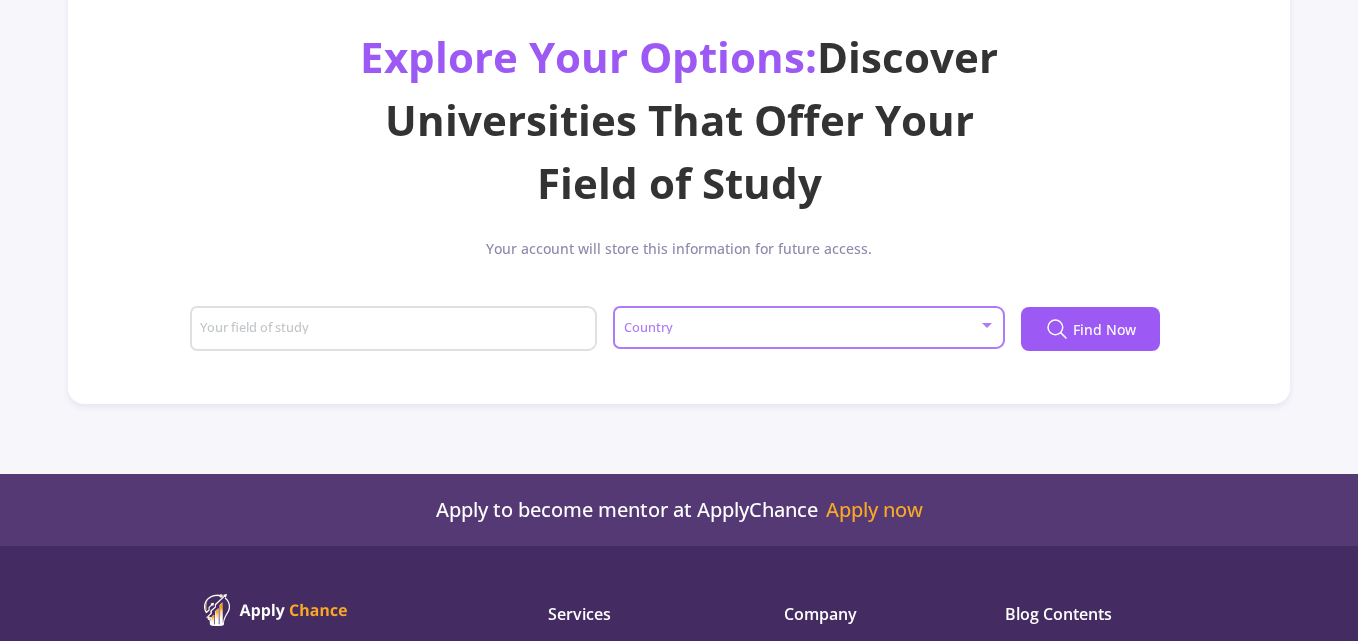 click at bounding box center (803, 328) 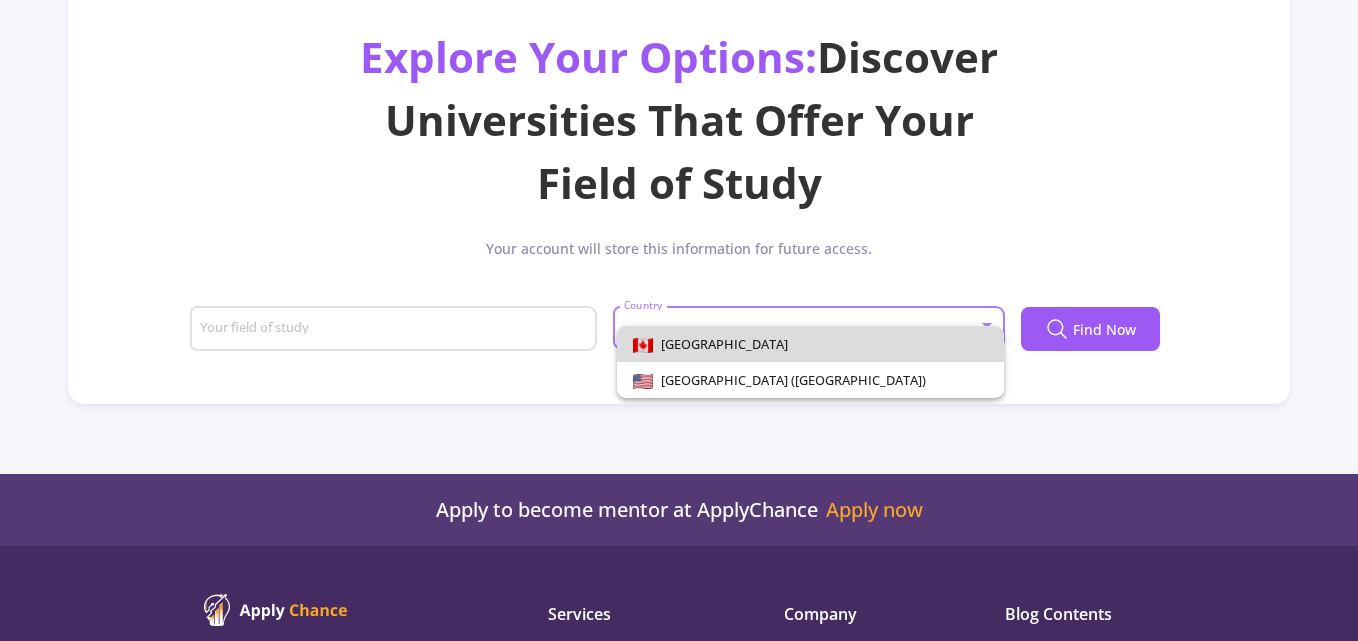 click on "[GEOGRAPHIC_DATA]" at bounding box center [720, 344] 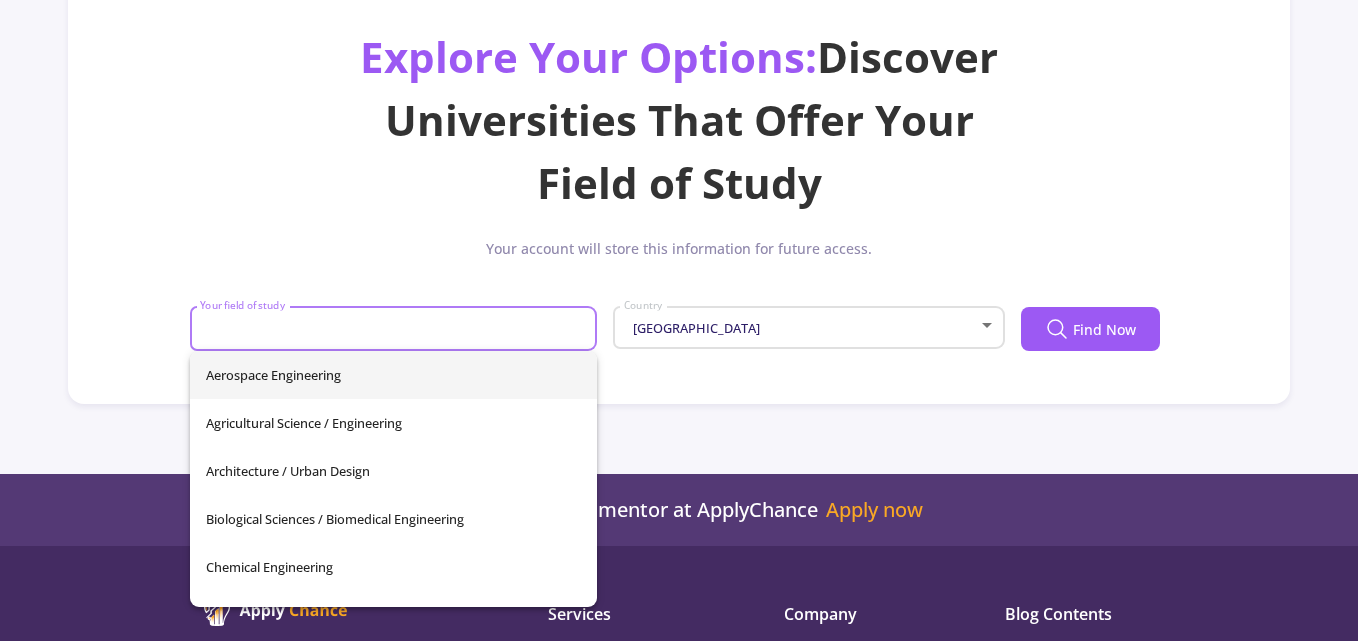 click on "Your field of study" at bounding box center [396, 330] 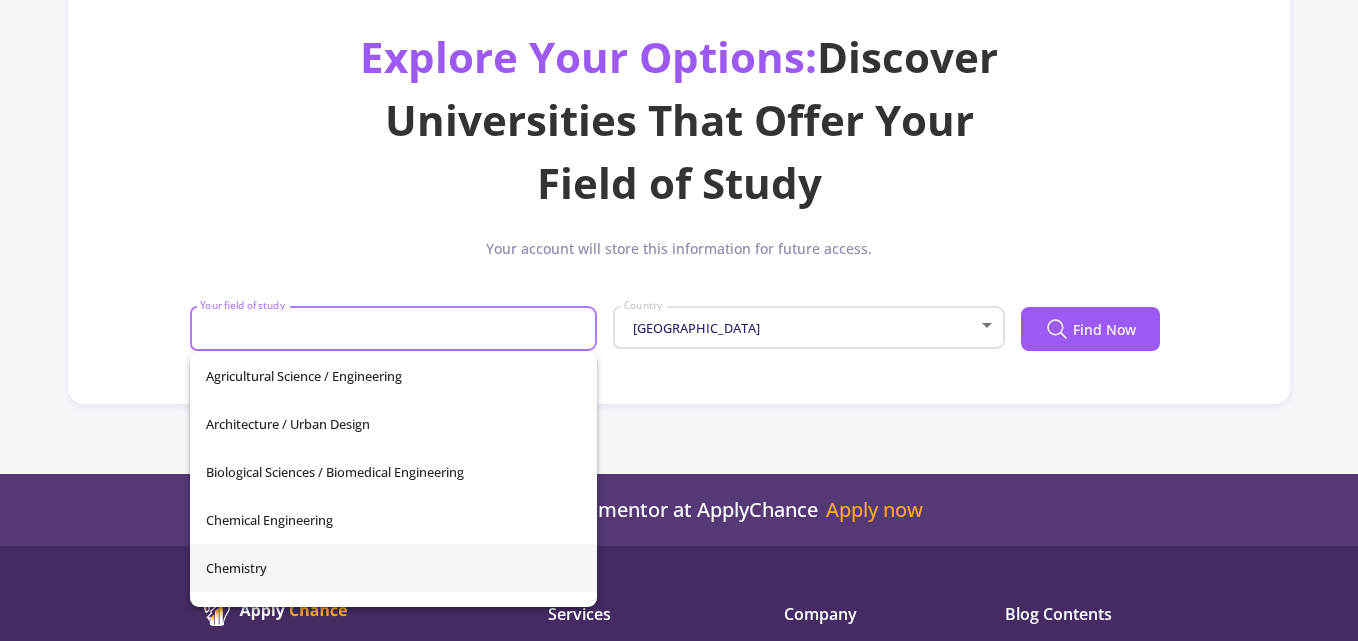 scroll, scrollTop: 0, scrollLeft: 0, axis: both 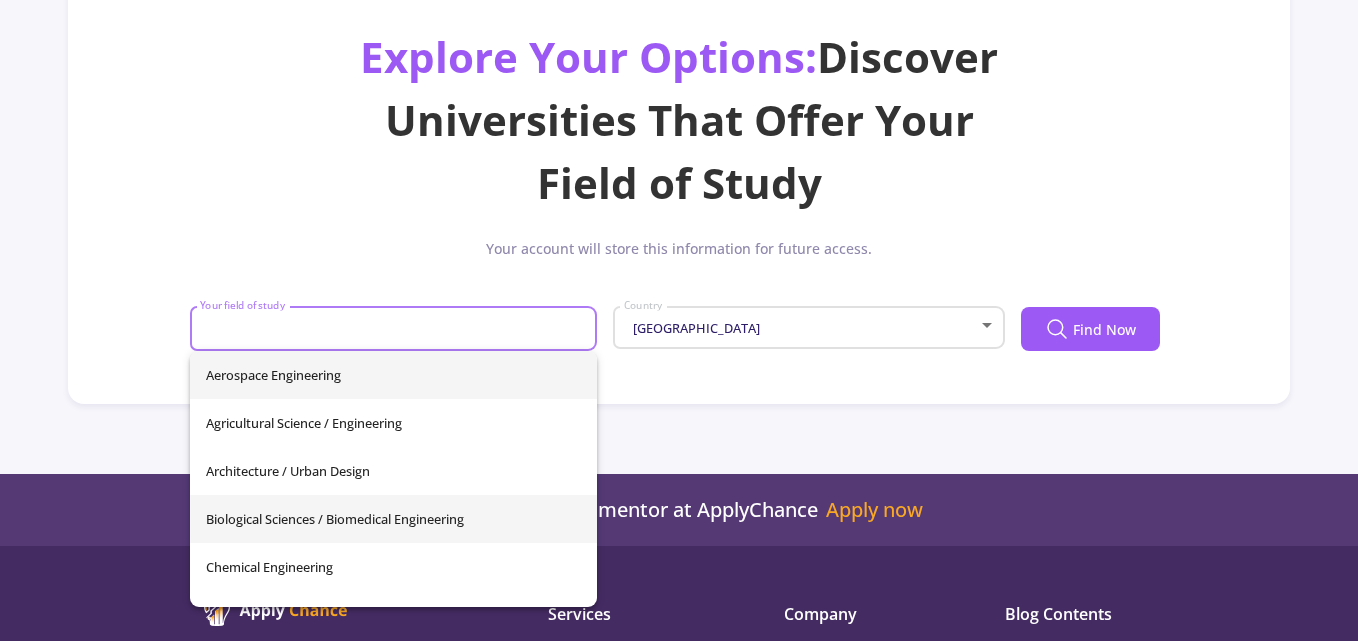 click on "Biological Sciences / Biomedical Engineering" at bounding box center [394, 519] 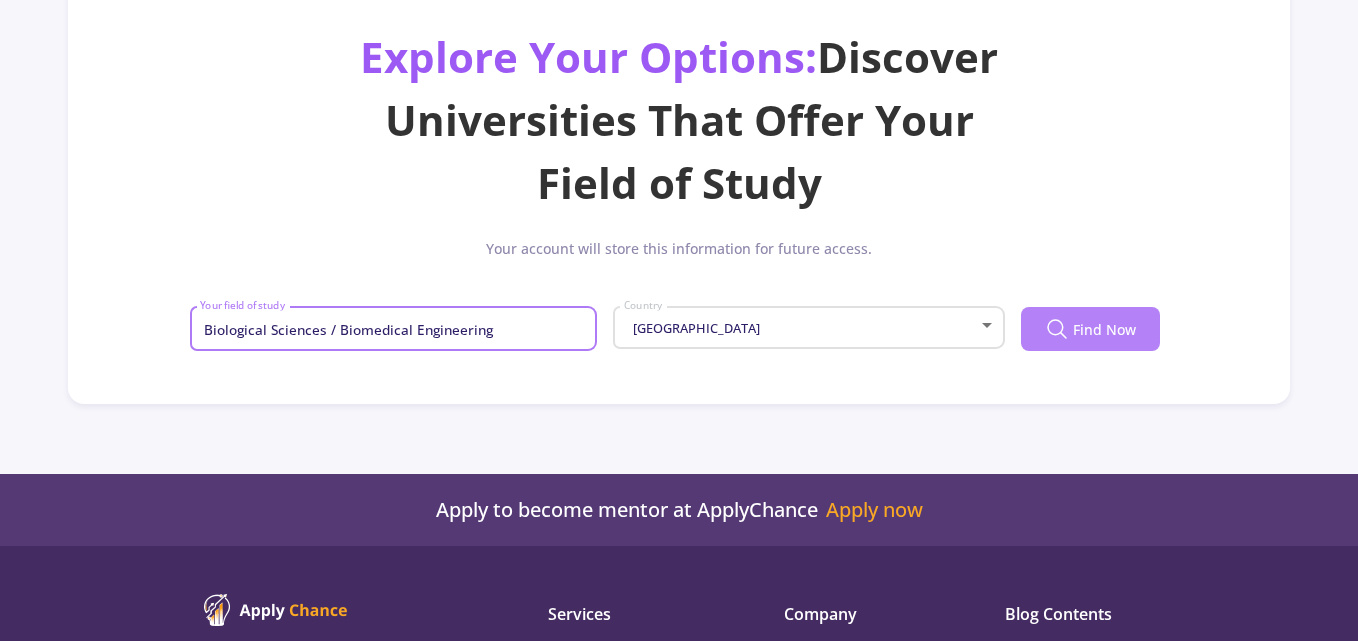 click 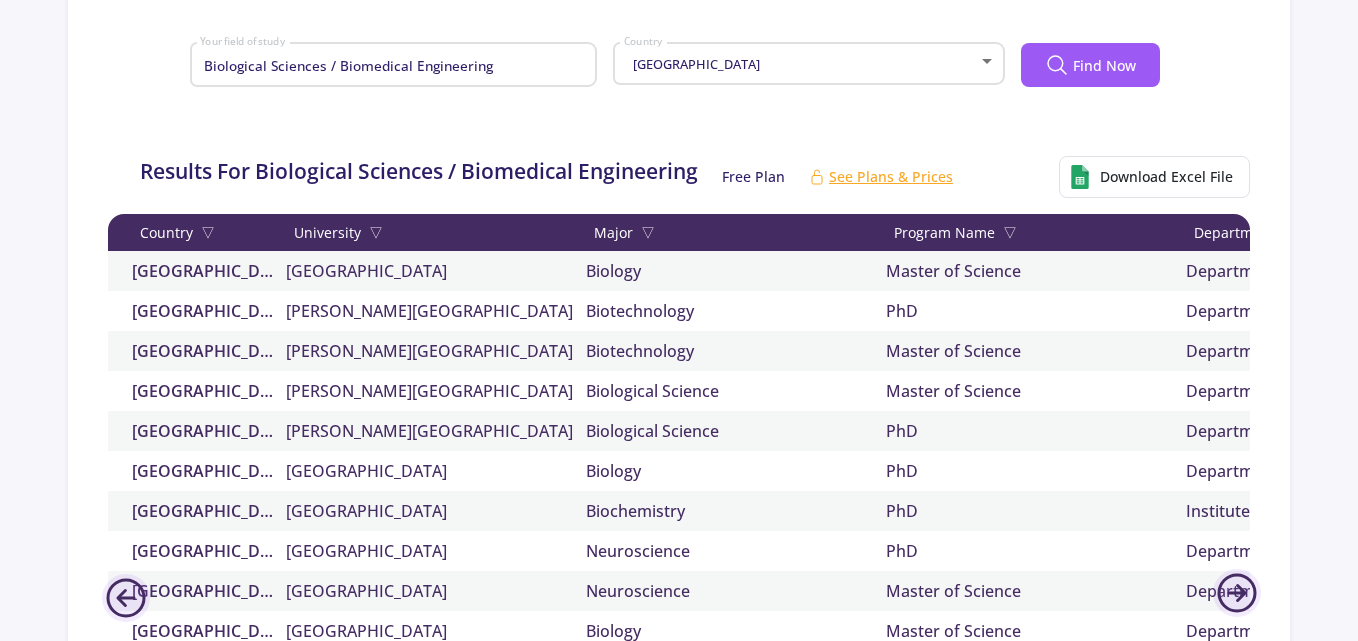 scroll, scrollTop: 500, scrollLeft: 0, axis: vertical 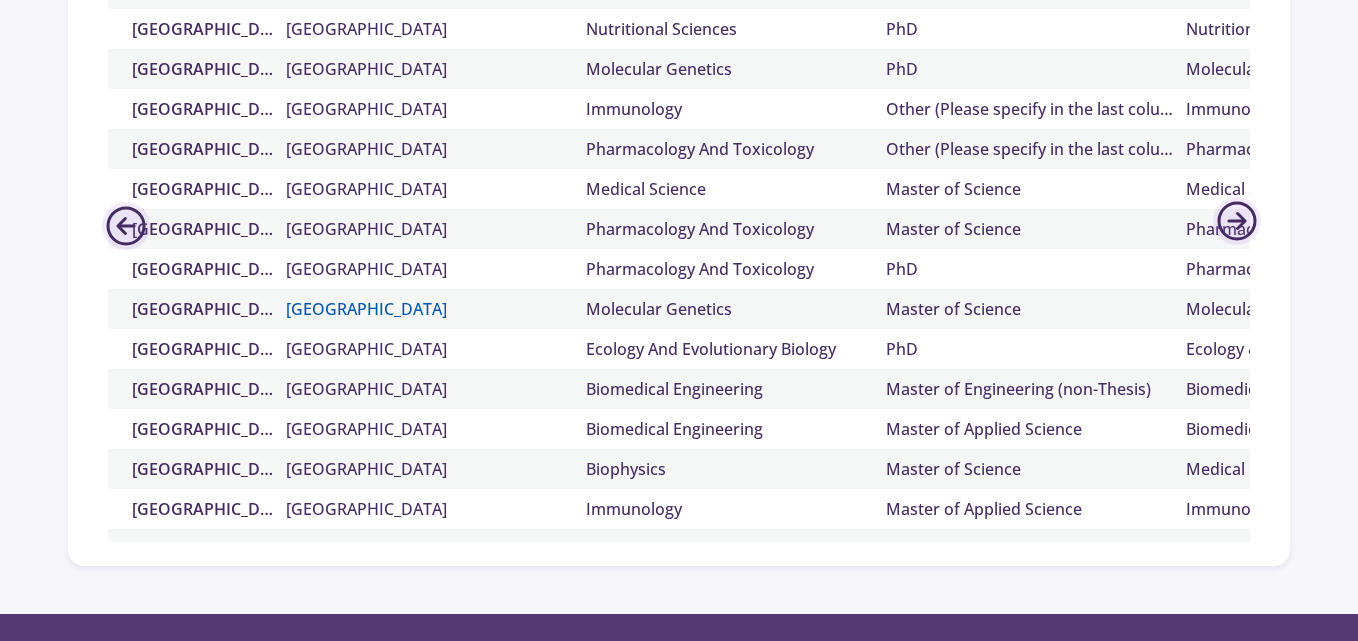 click on "[GEOGRAPHIC_DATA]" 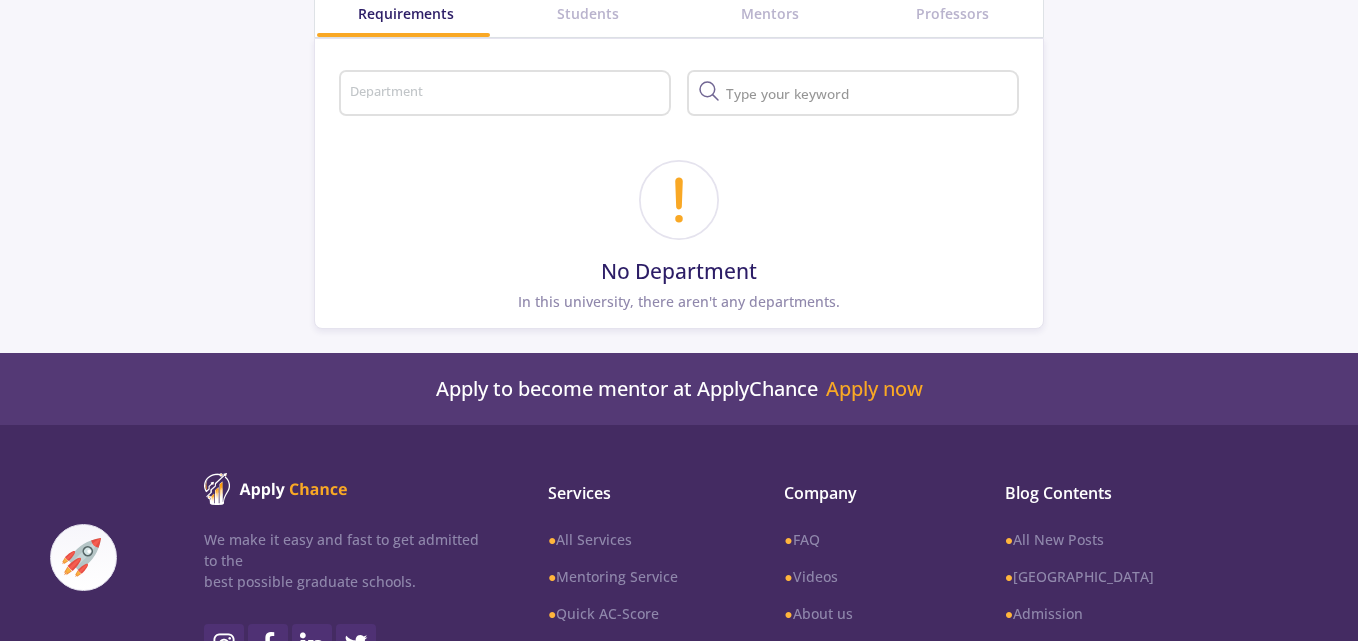 scroll, scrollTop: 470, scrollLeft: 0, axis: vertical 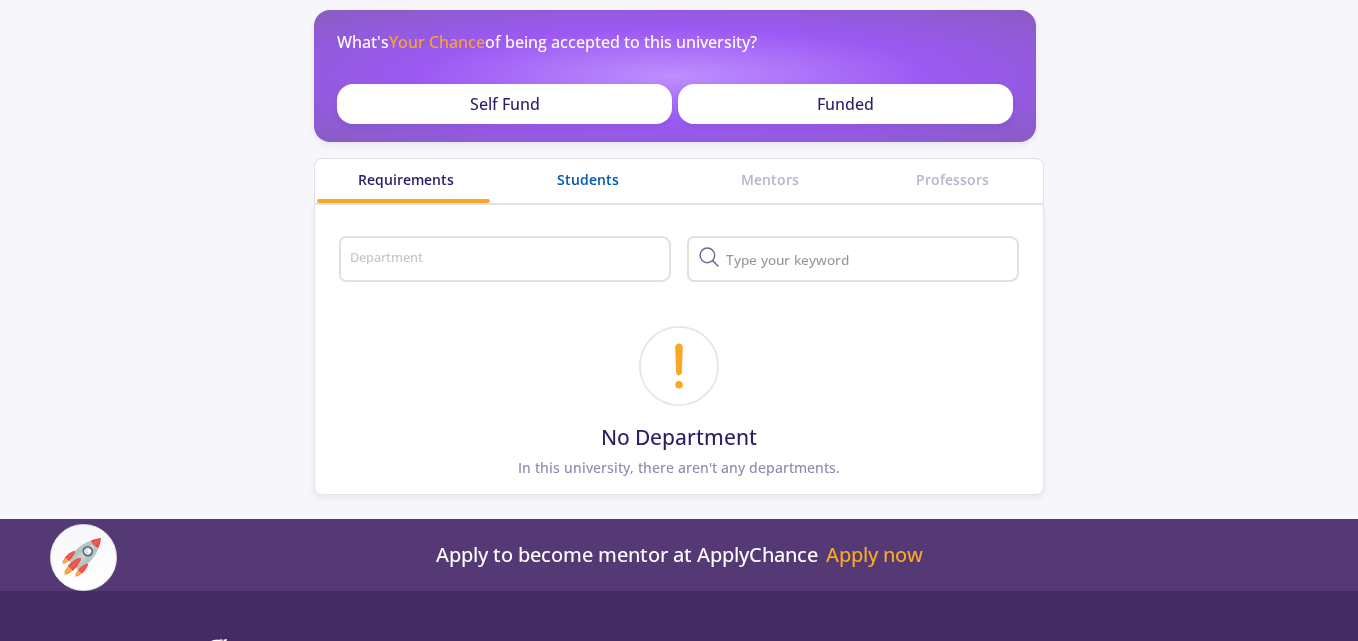 click on "Students" 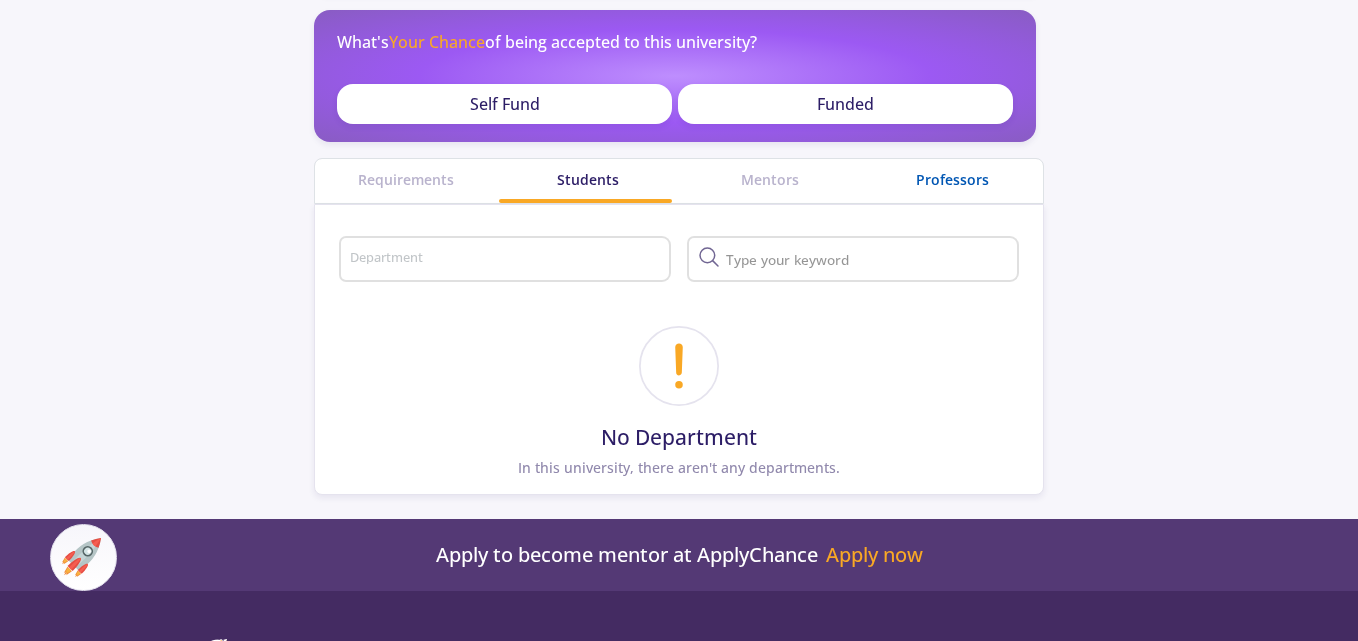 click on "Professors" 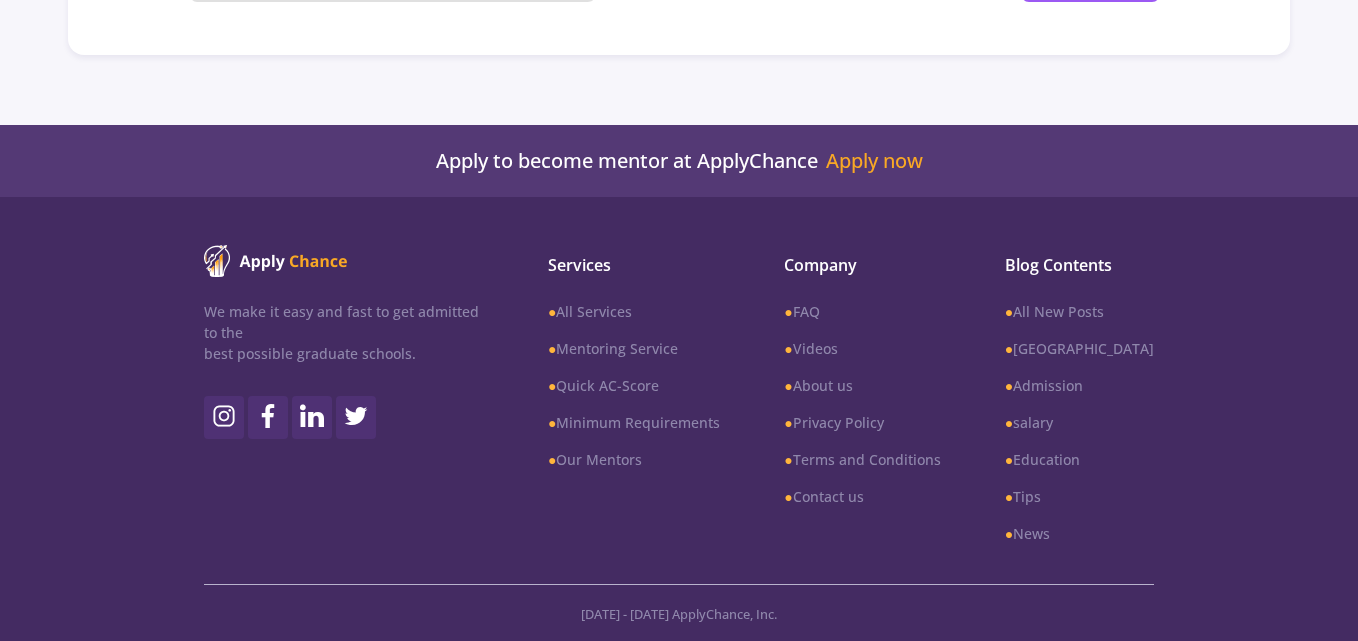 scroll, scrollTop: 16, scrollLeft: 0, axis: vertical 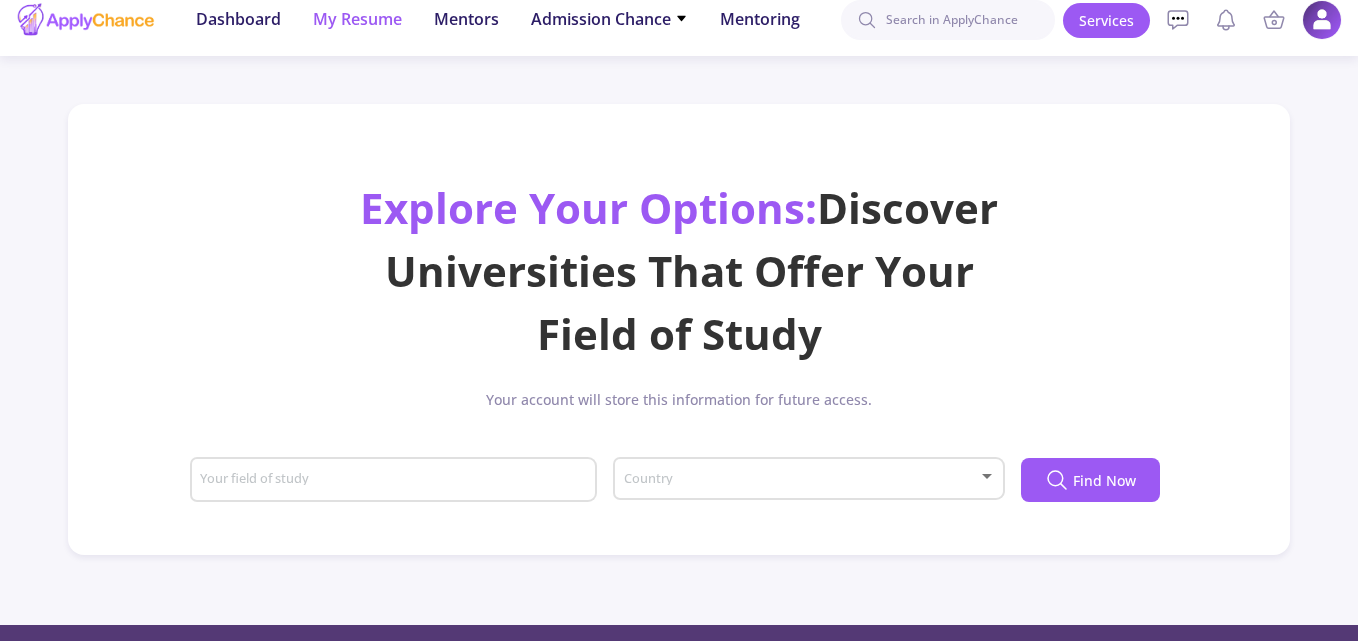 click on "My Resume" 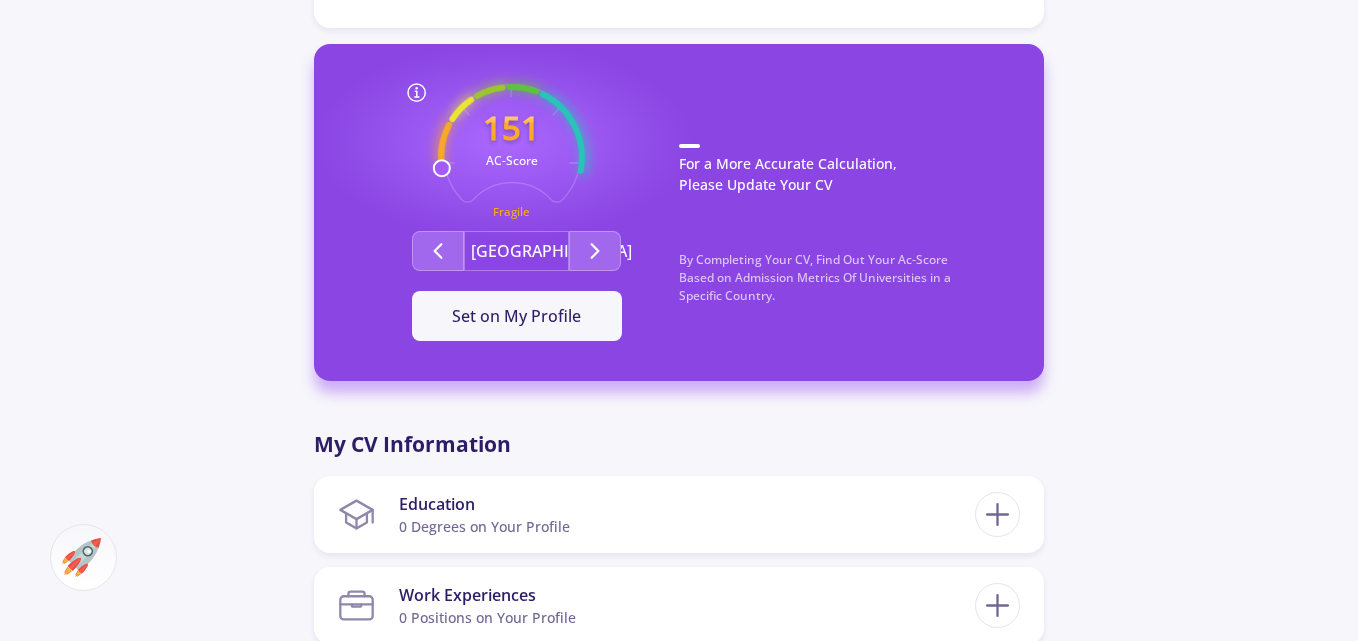 scroll, scrollTop: 1000, scrollLeft: 0, axis: vertical 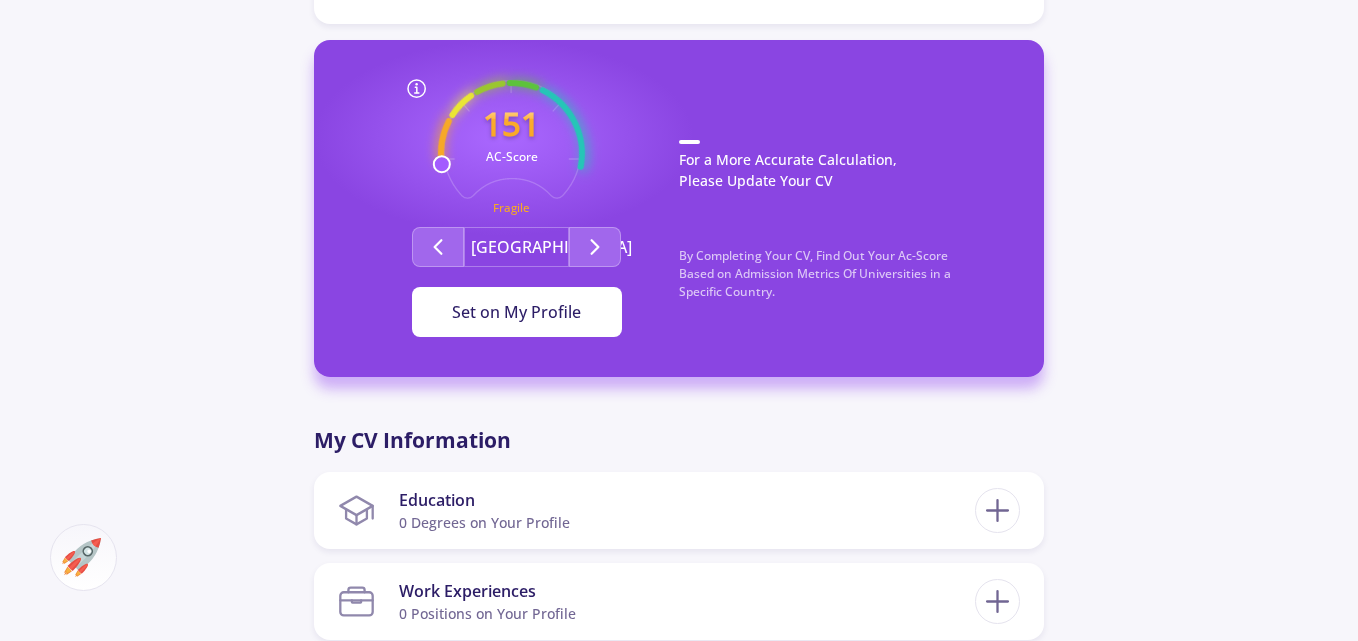 click on "Set on My Profile" 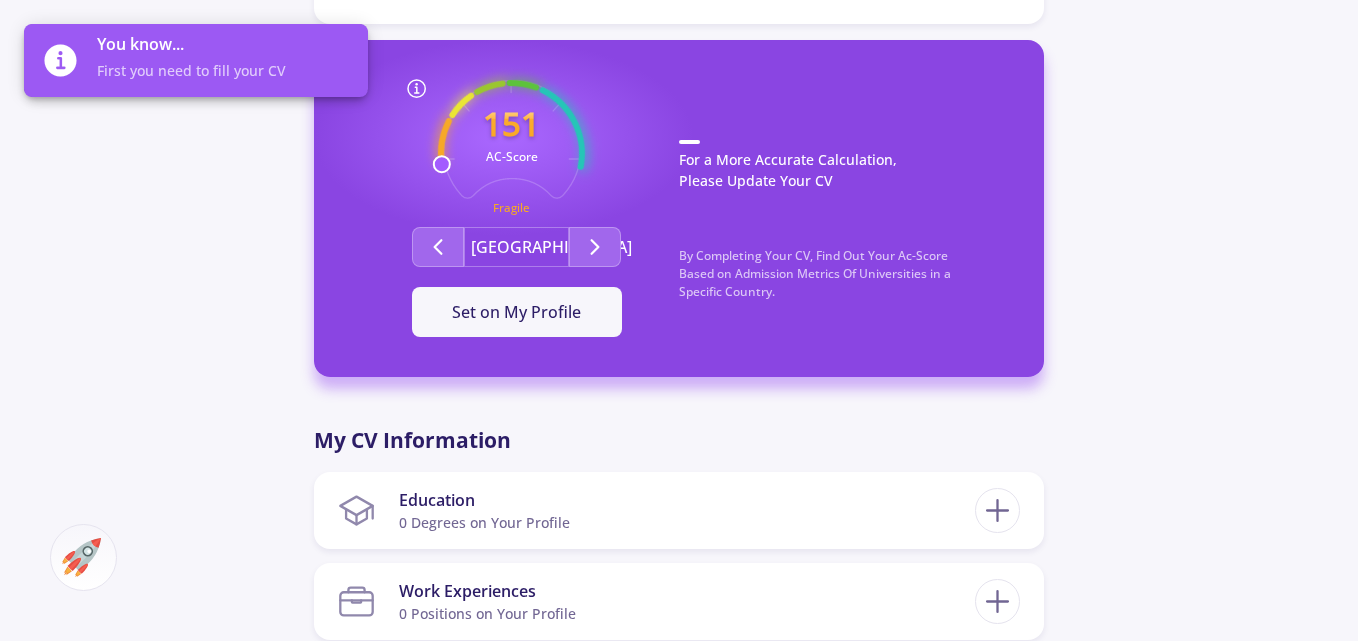 click on "You know..." at bounding box center [224, 44] 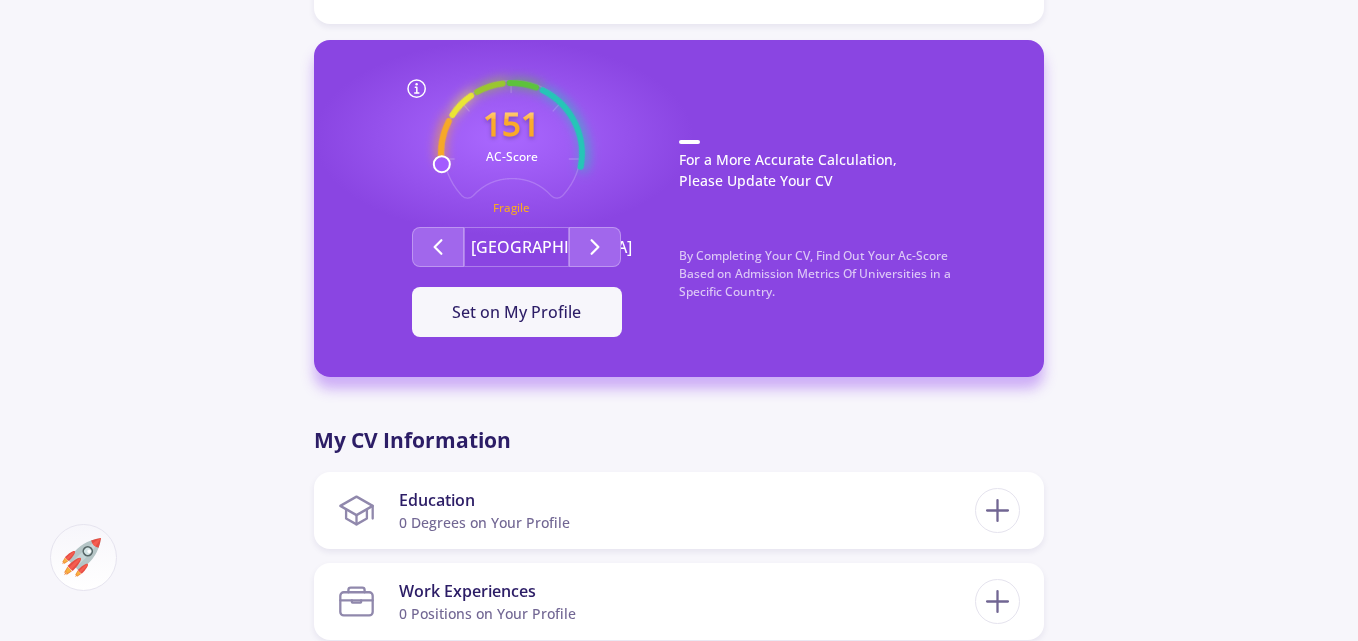 click on "For a More Accurate Calculation, Please Update Your CV" 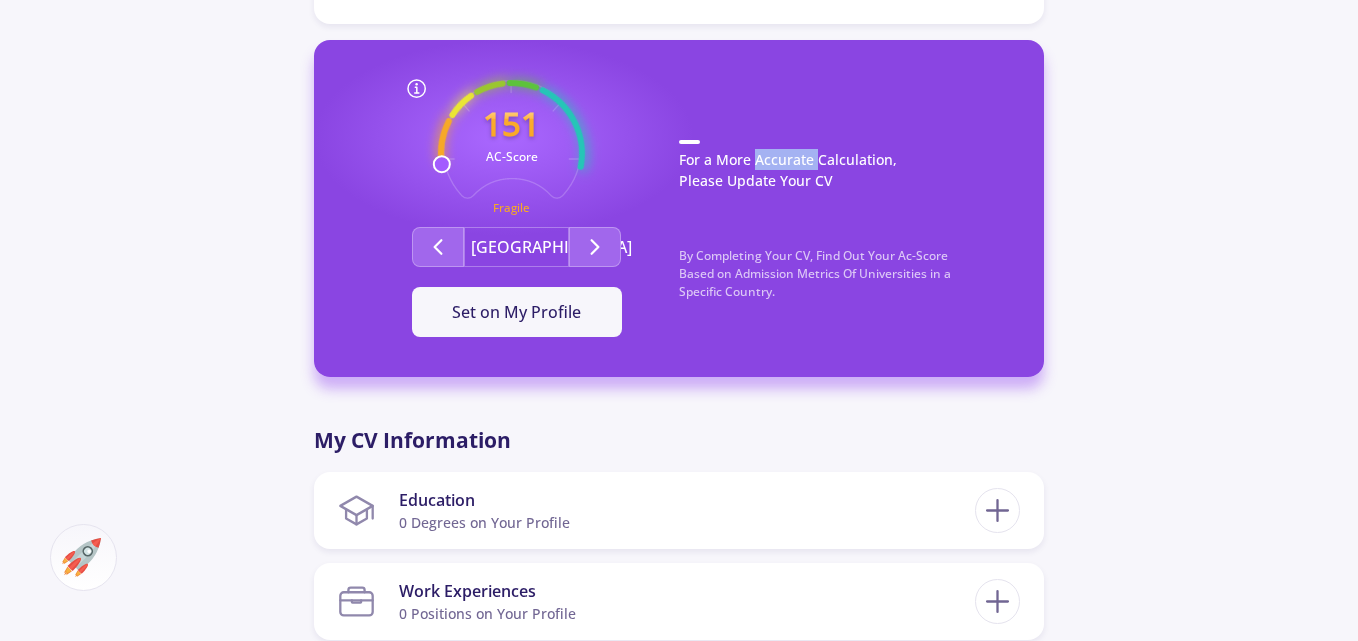 click on "For a More Accurate Calculation, Please Update Your CV" 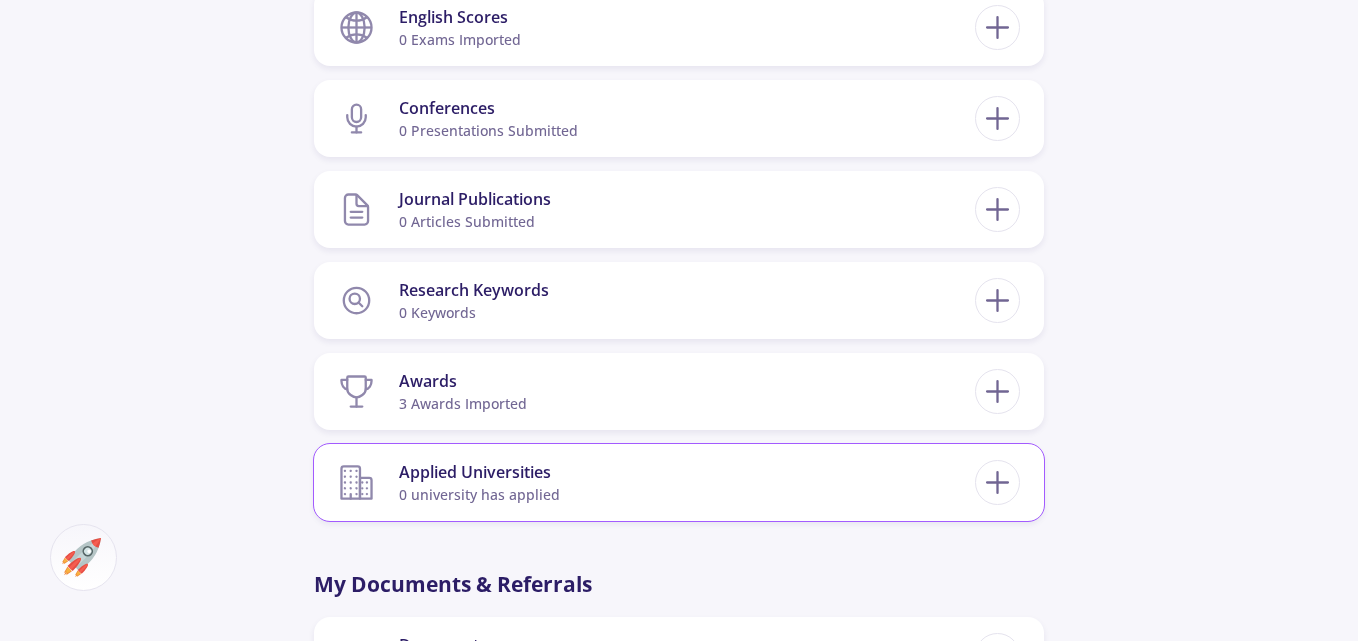 scroll, scrollTop: 1833, scrollLeft: 0, axis: vertical 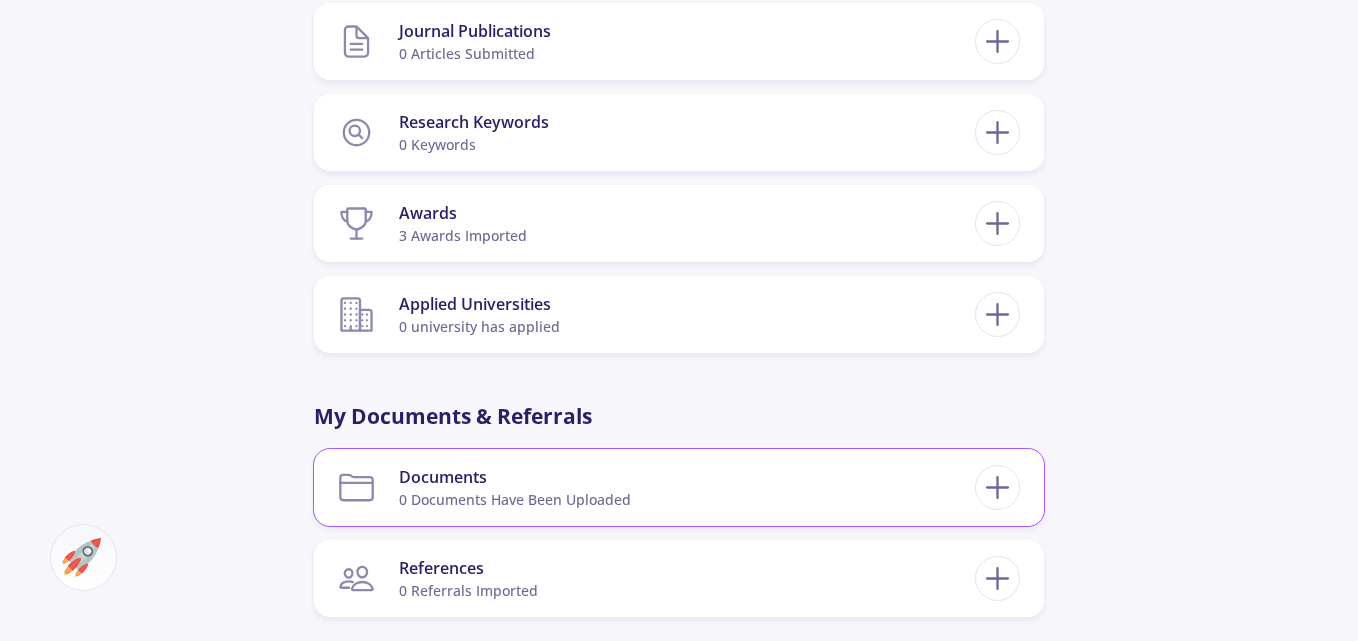 click on "Documents 0 documents have been uploaded" at bounding box center (656, 487) 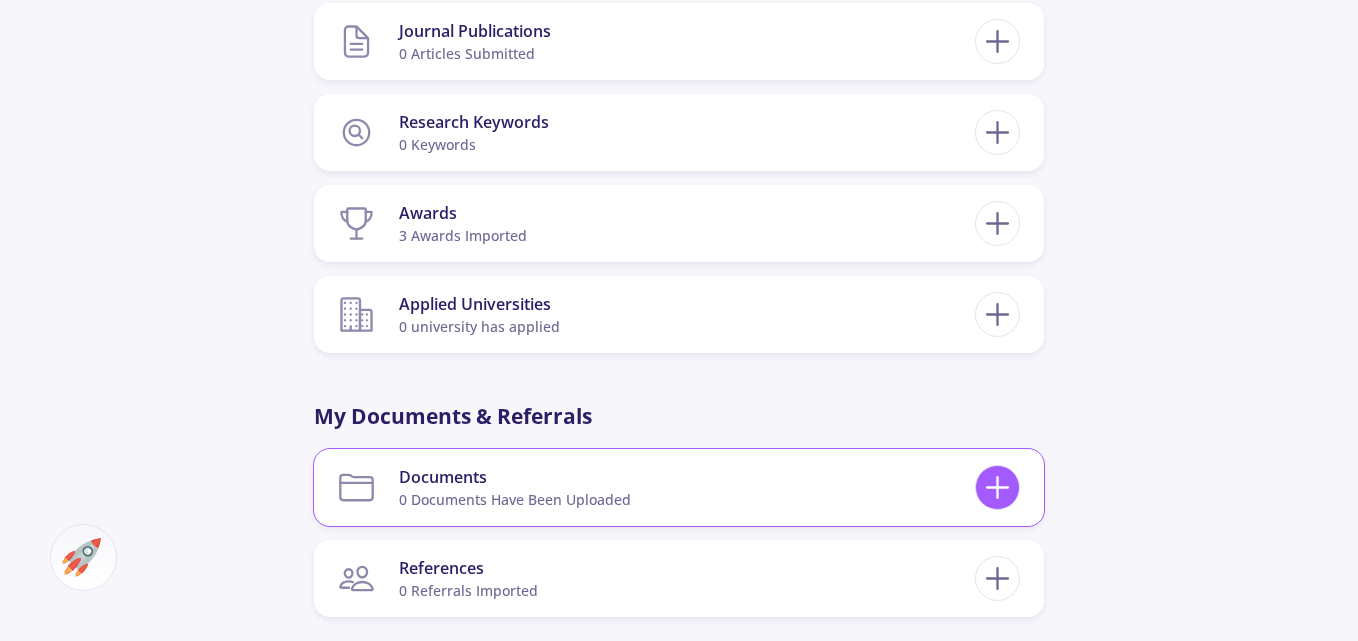 click 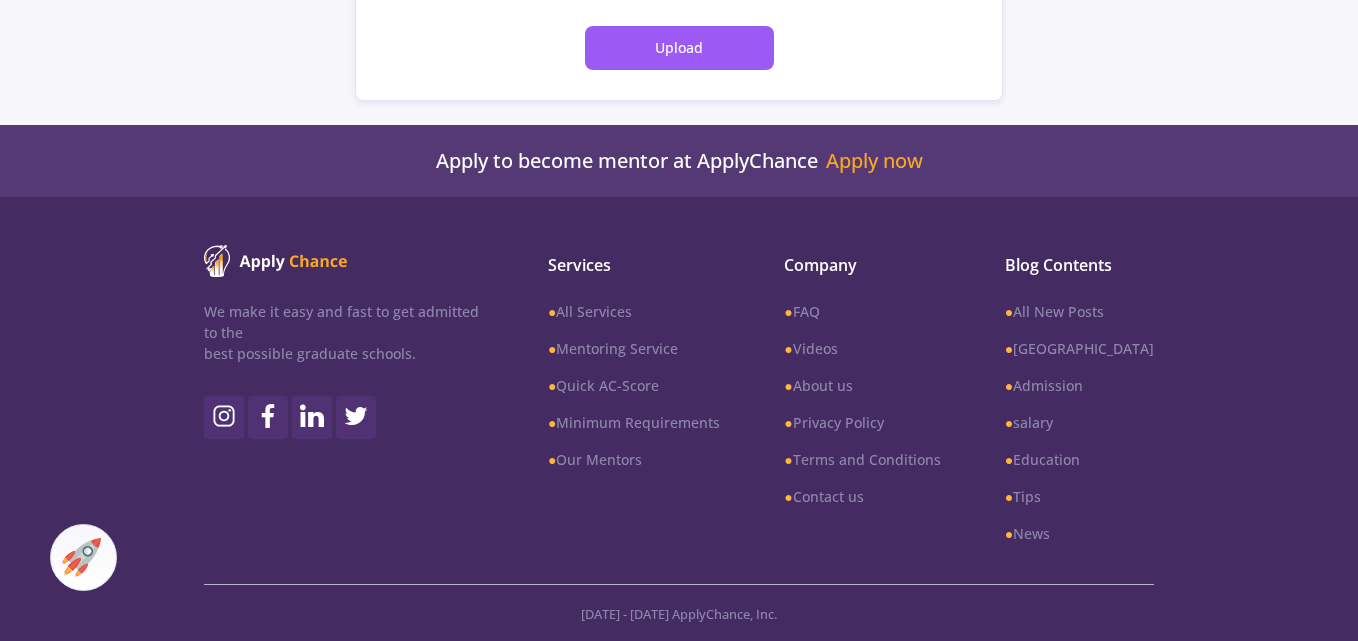 scroll, scrollTop: 0, scrollLeft: 0, axis: both 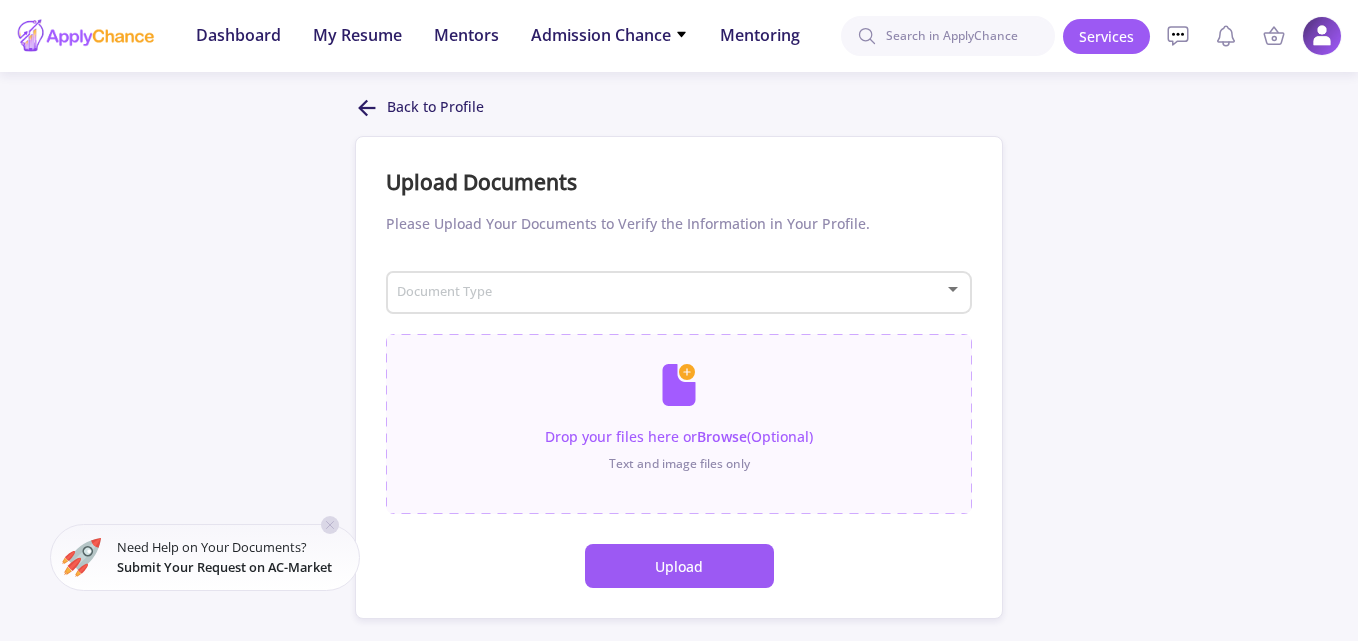 click at bounding box center (673, 293) 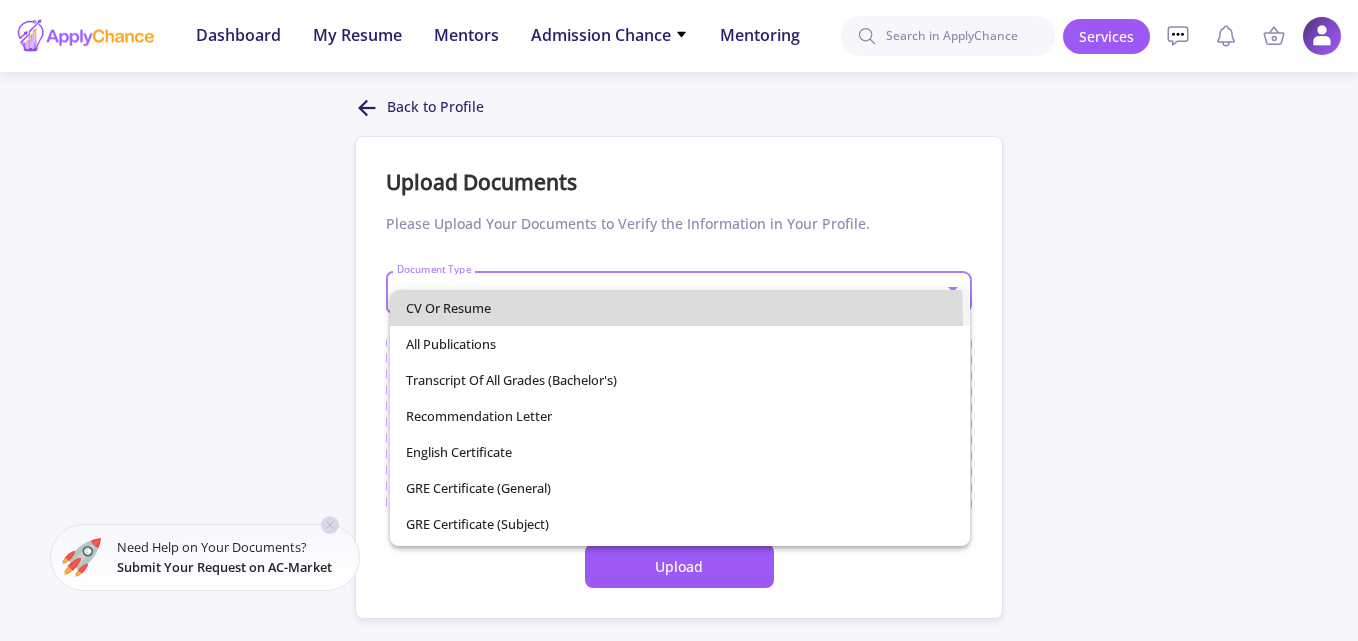 click on "CV or Resume" at bounding box center (680, 308) 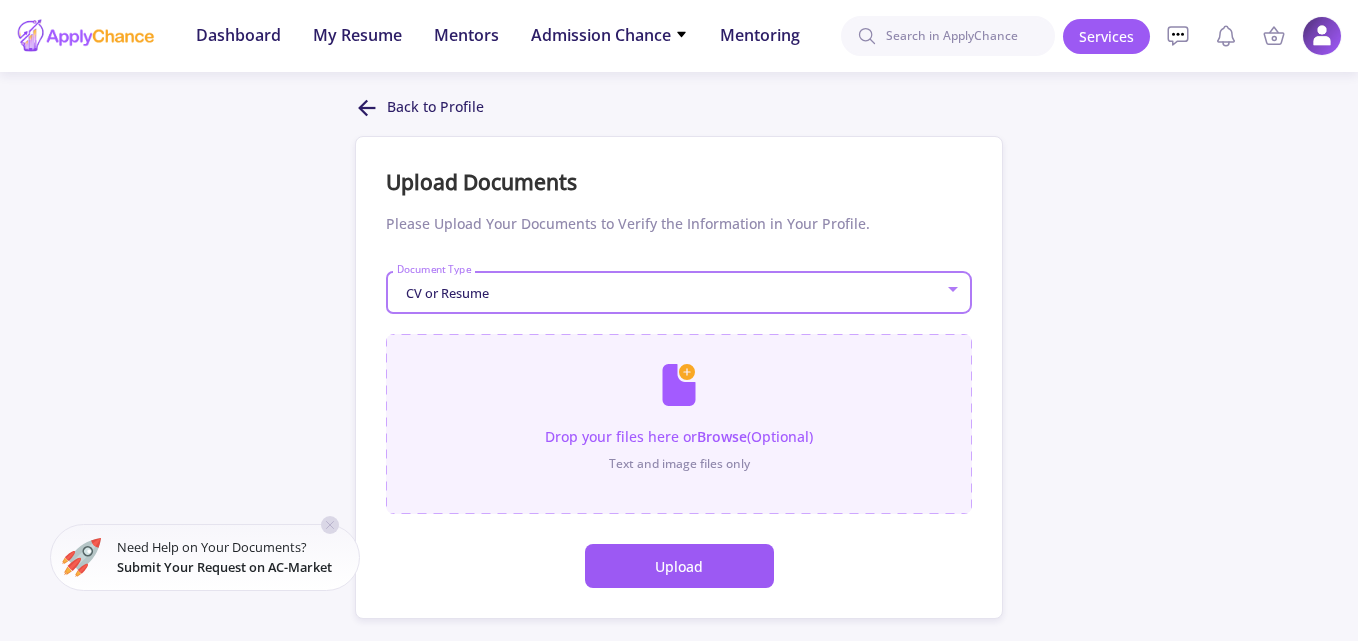 click 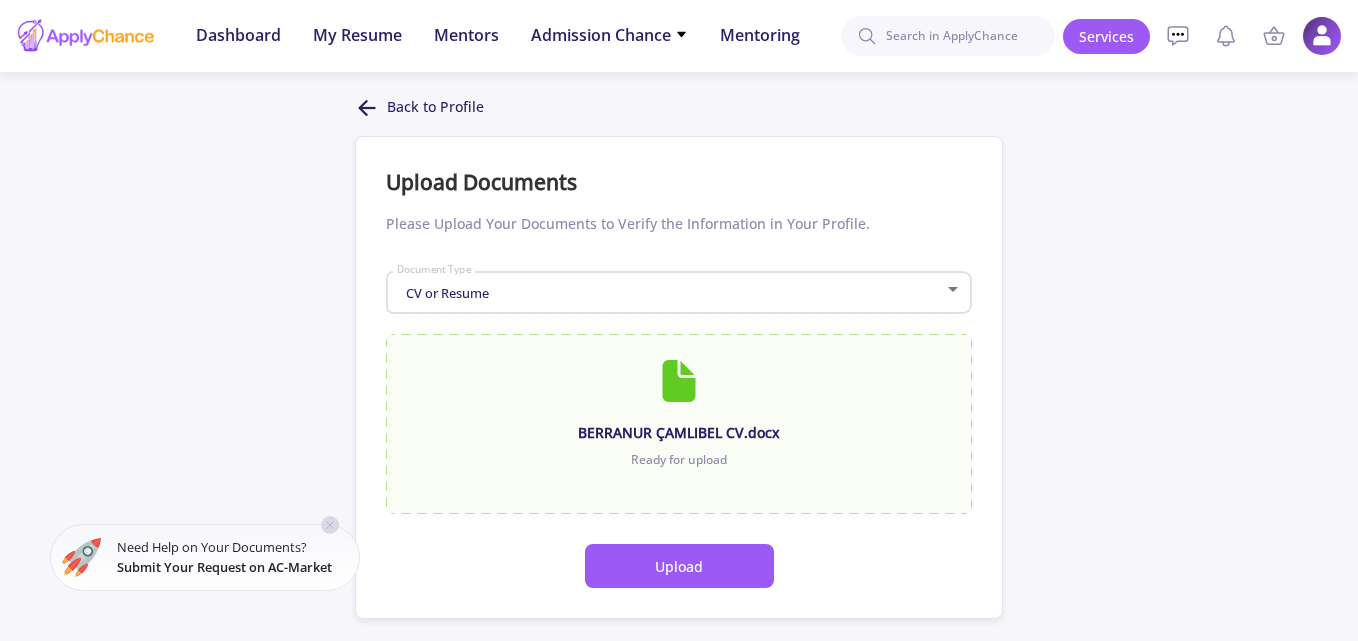 click on "Upload" 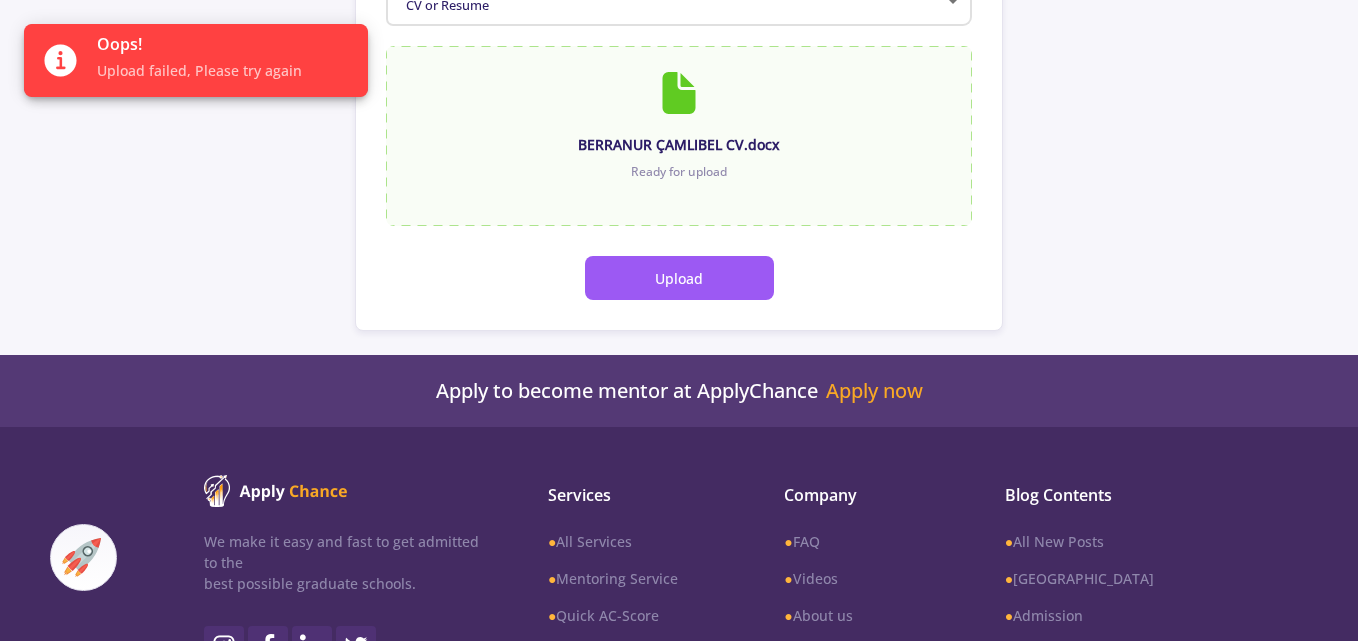 scroll, scrollTop: 185, scrollLeft: 0, axis: vertical 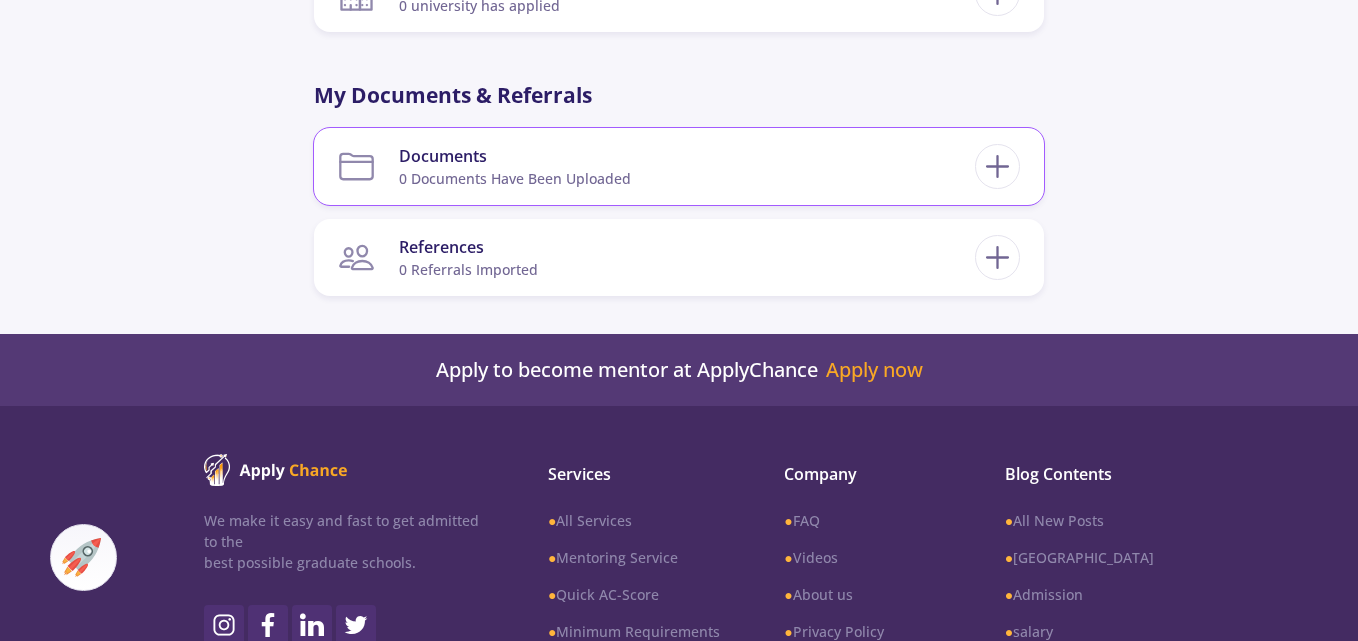 click on "0 documents have been uploaded" at bounding box center (515, 178) 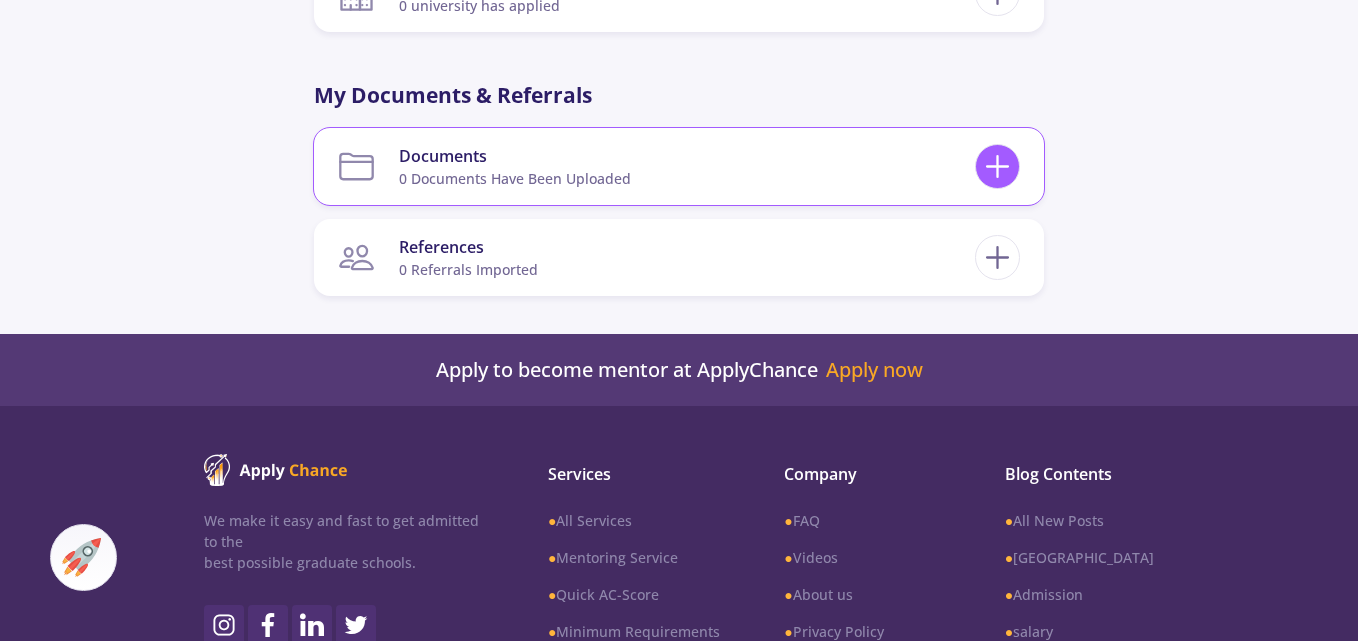 click 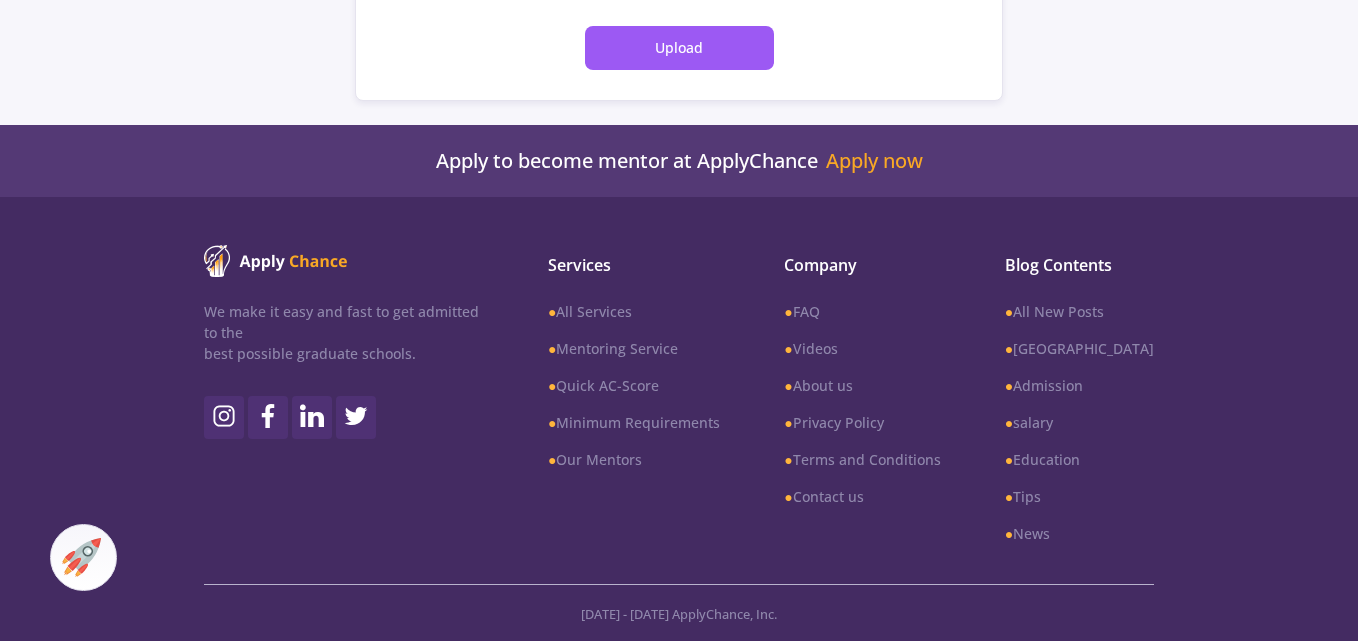 scroll, scrollTop: 0, scrollLeft: 0, axis: both 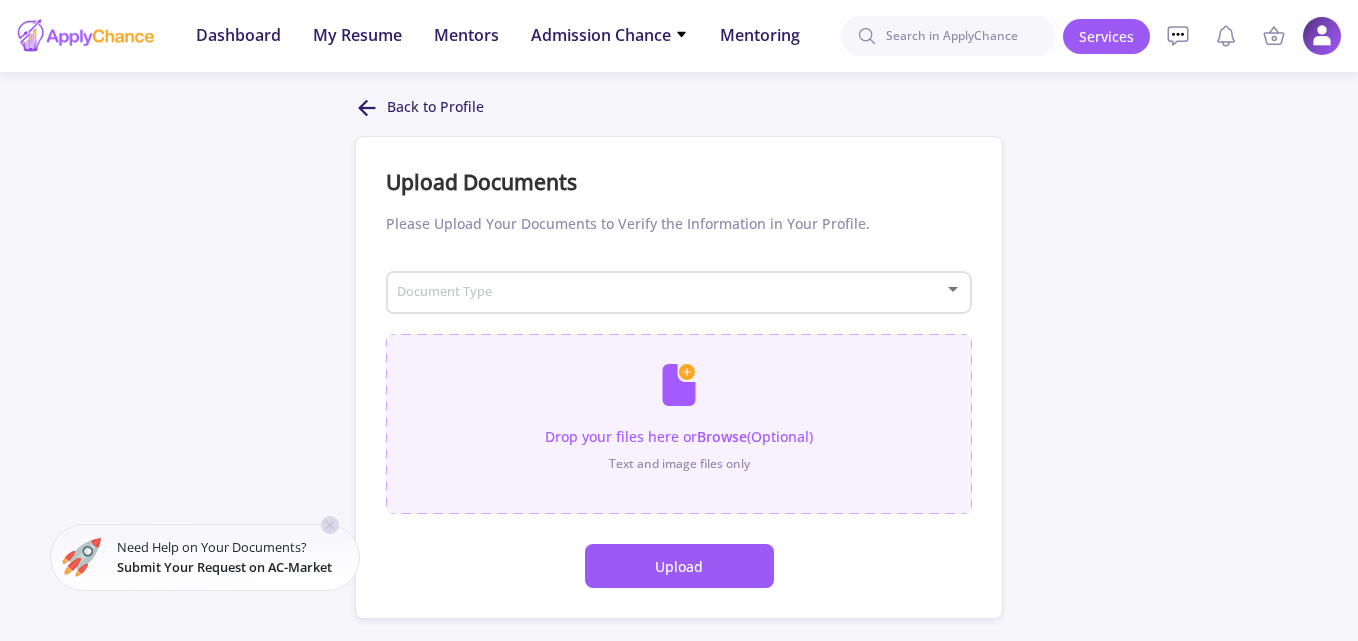click 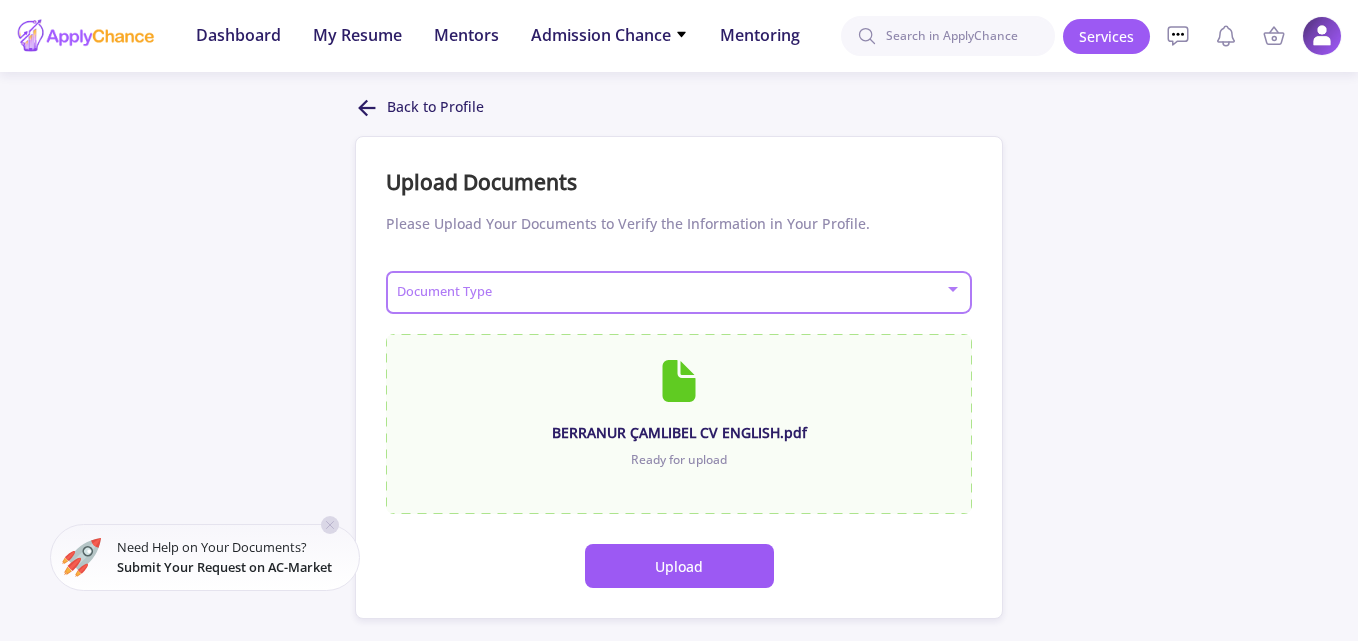 click at bounding box center (673, 293) 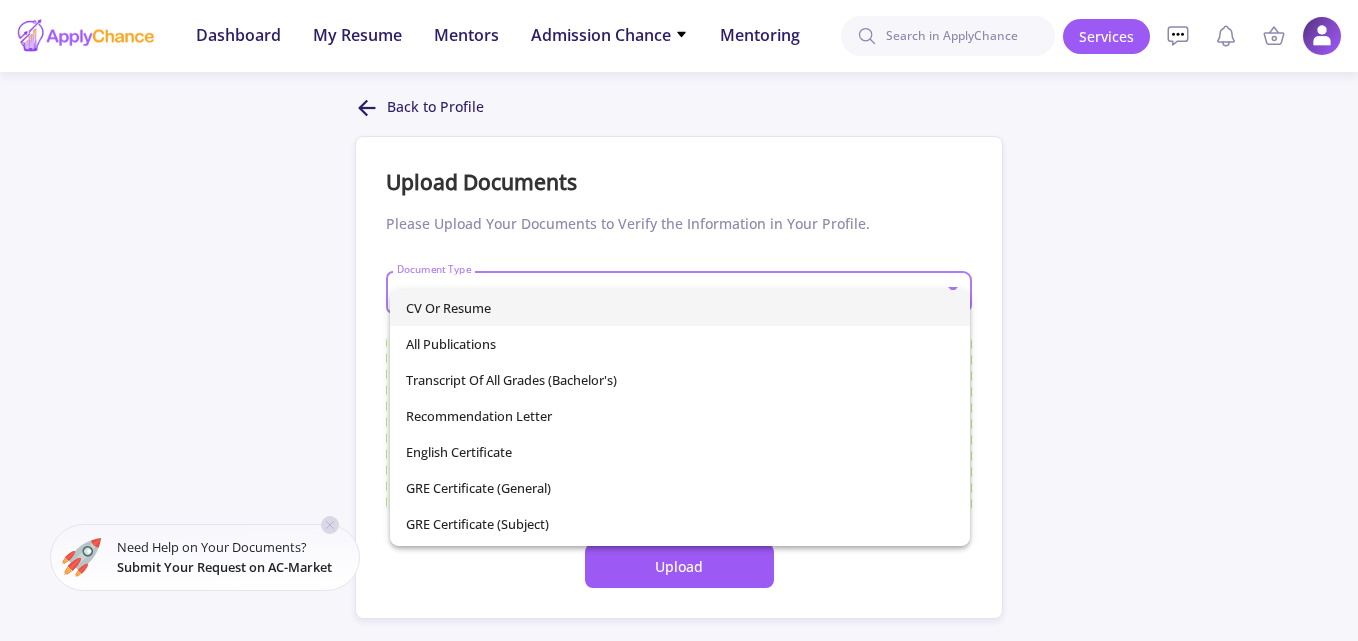 click on "CV or Resume" at bounding box center [680, 308] 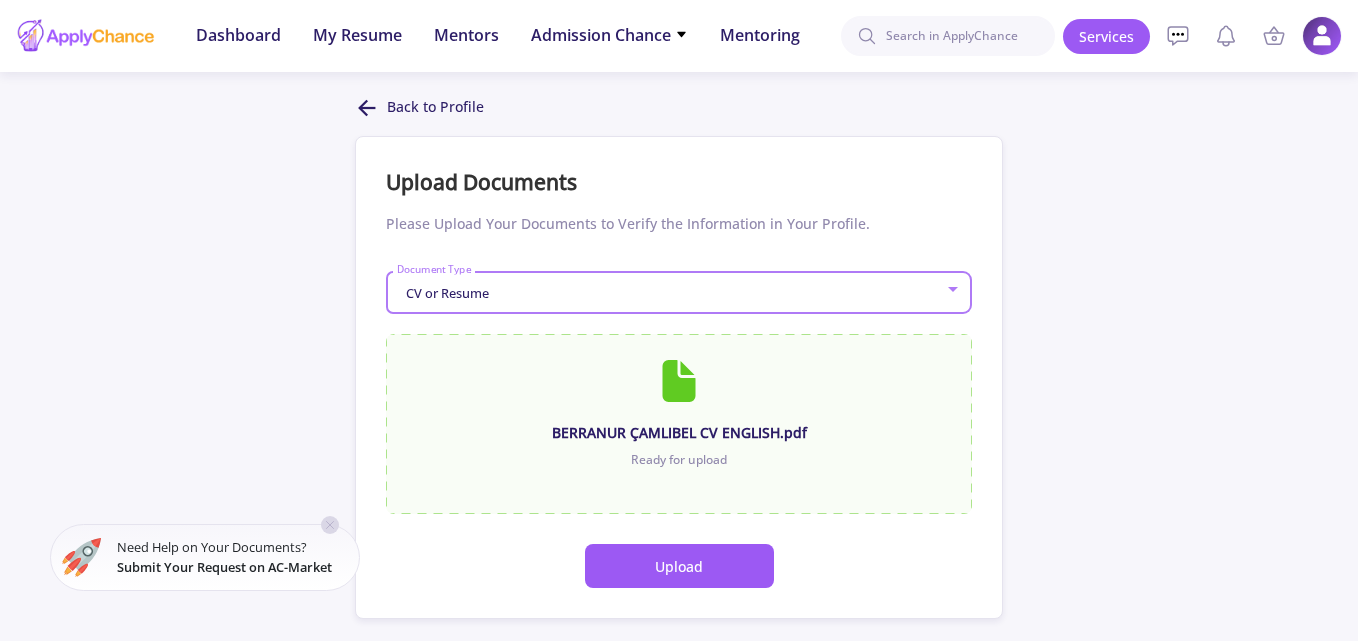 click on "Upload" 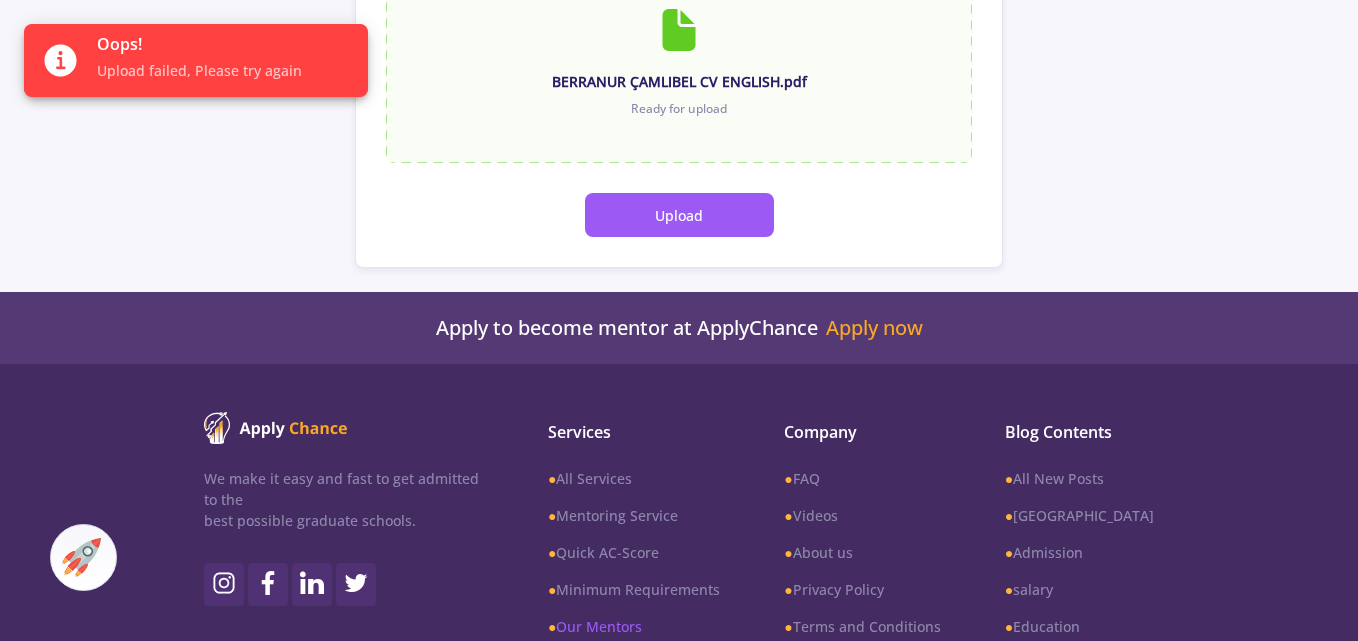 scroll, scrollTop: 185, scrollLeft: 0, axis: vertical 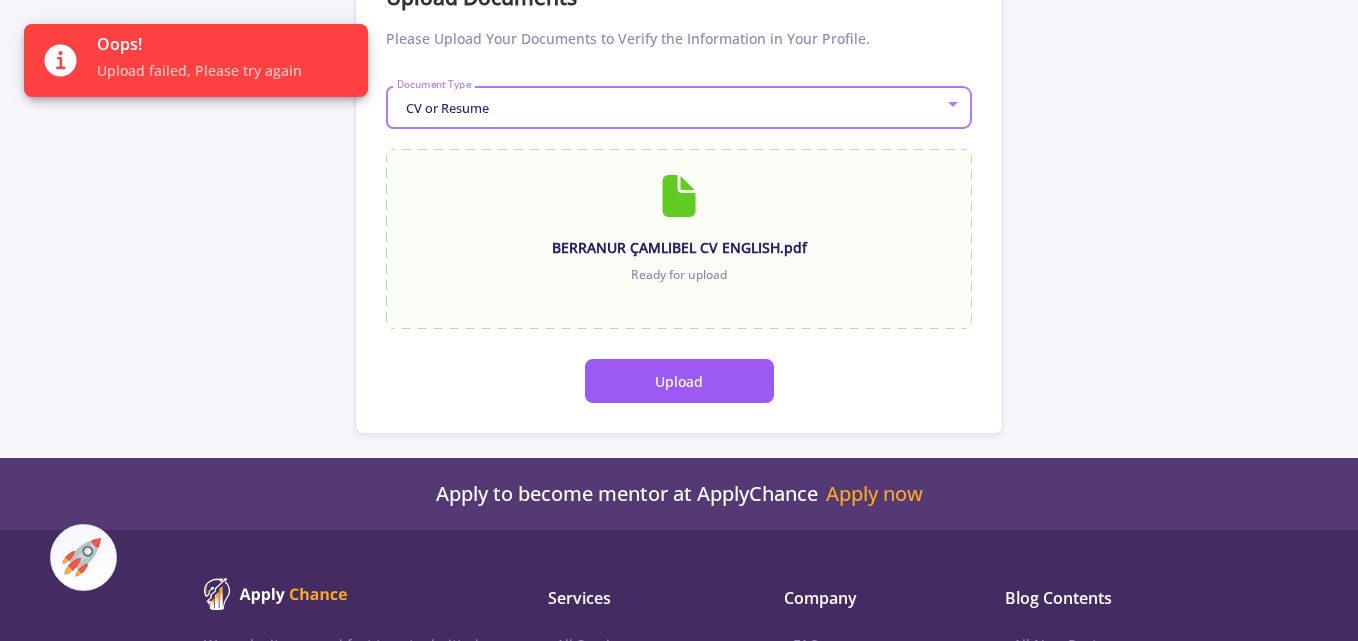 click on "CV or Resume" at bounding box center [670, 108] 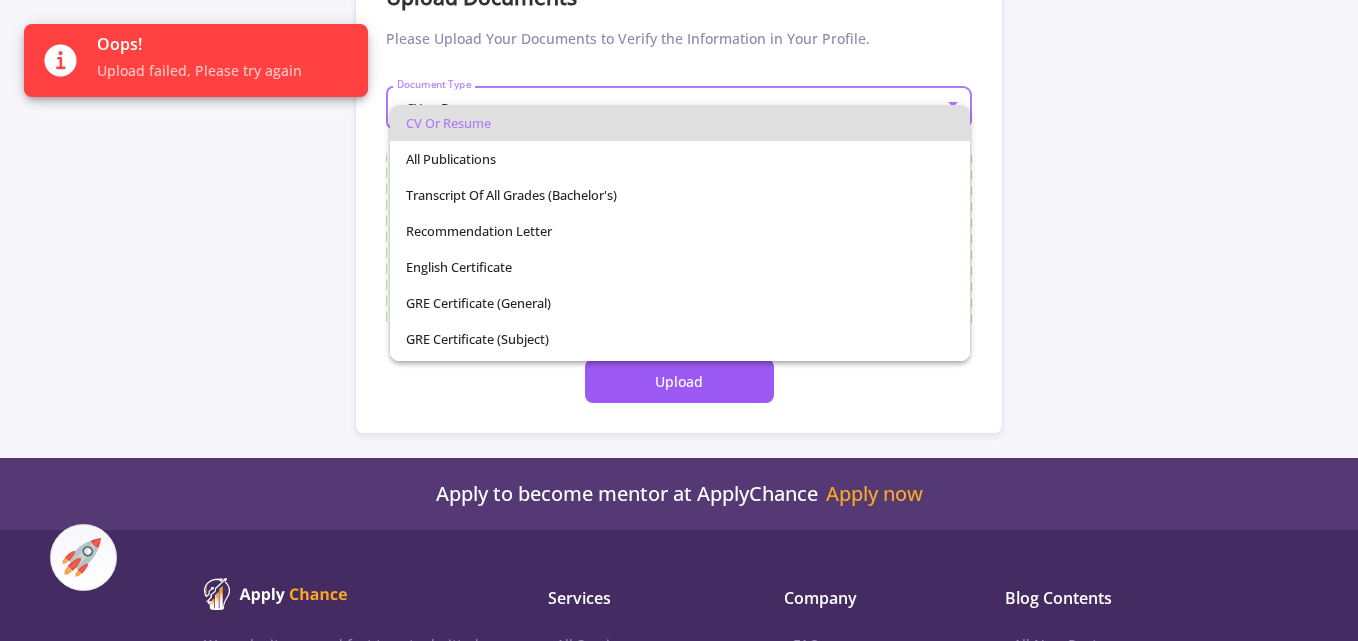 click on "CV or Resume" at bounding box center (680, 123) 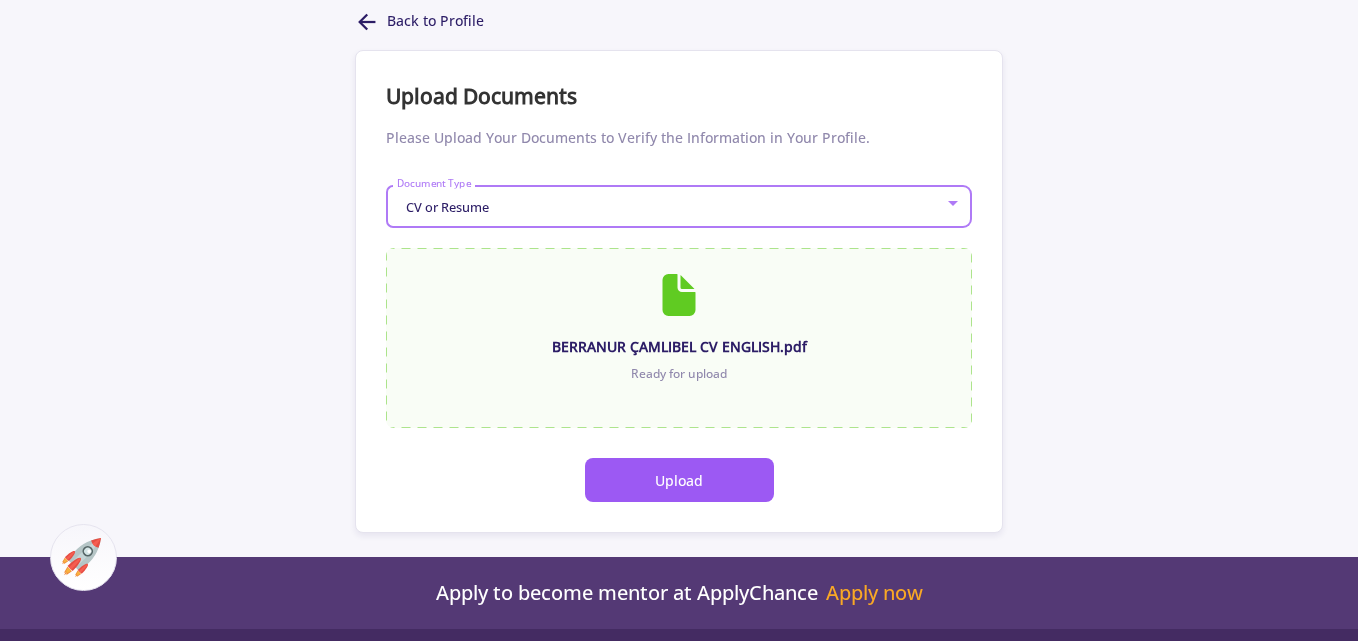 scroll, scrollTop: 18, scrollLeft: 0, axis: vertical 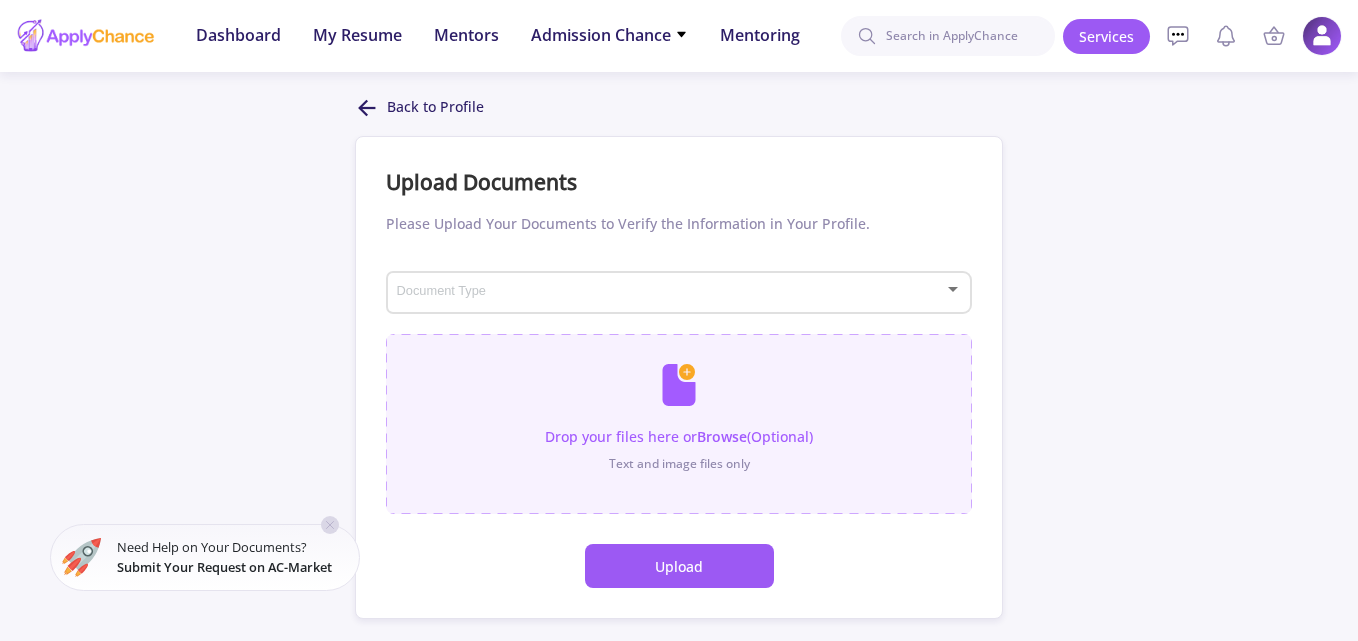click 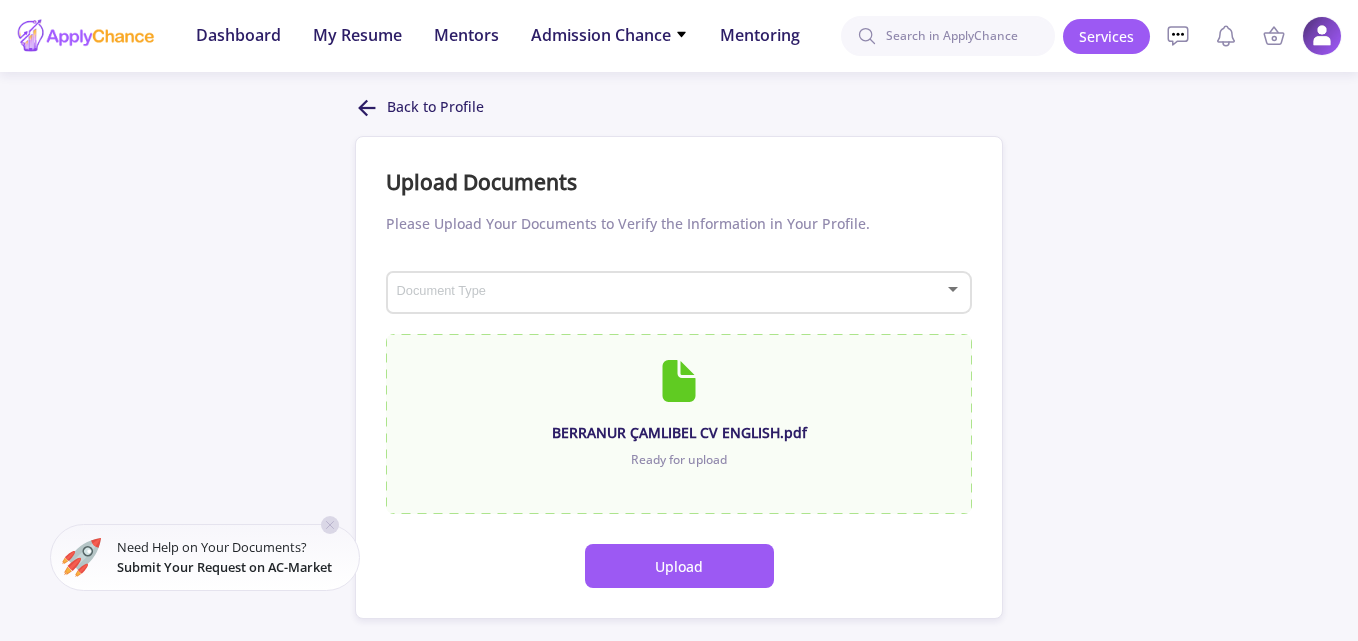 click on "Document Type" 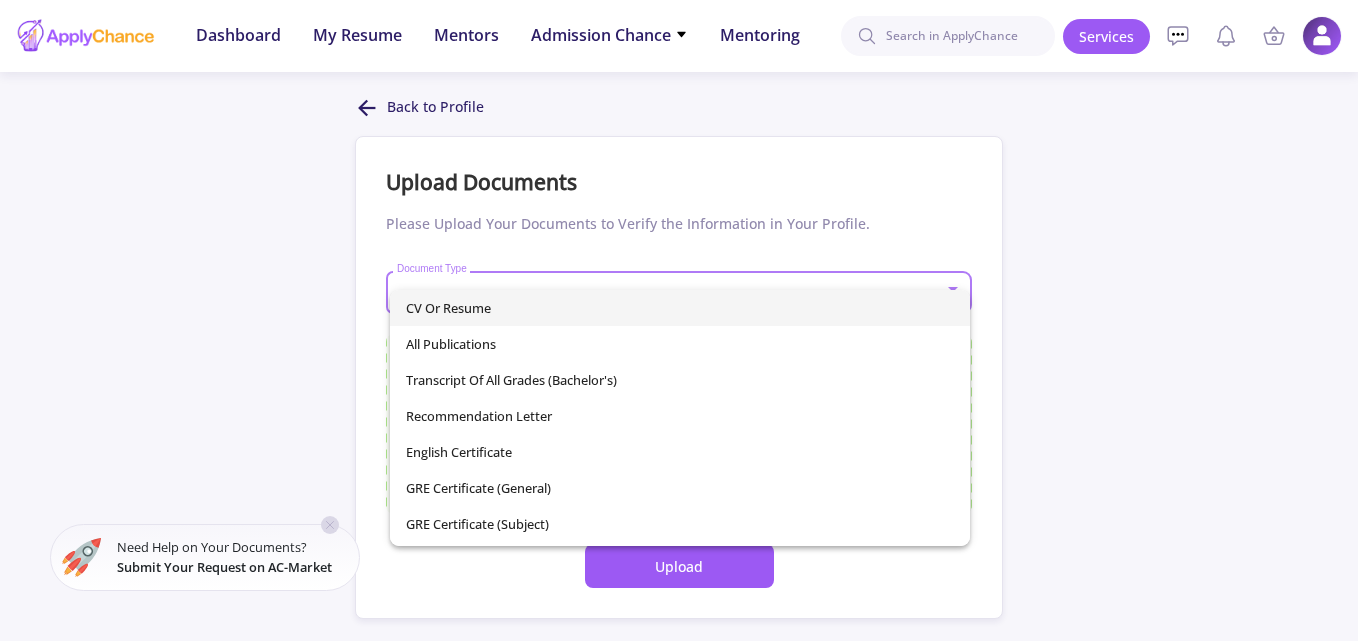 click on "CV or Resume" at bounding box center (680, 308) 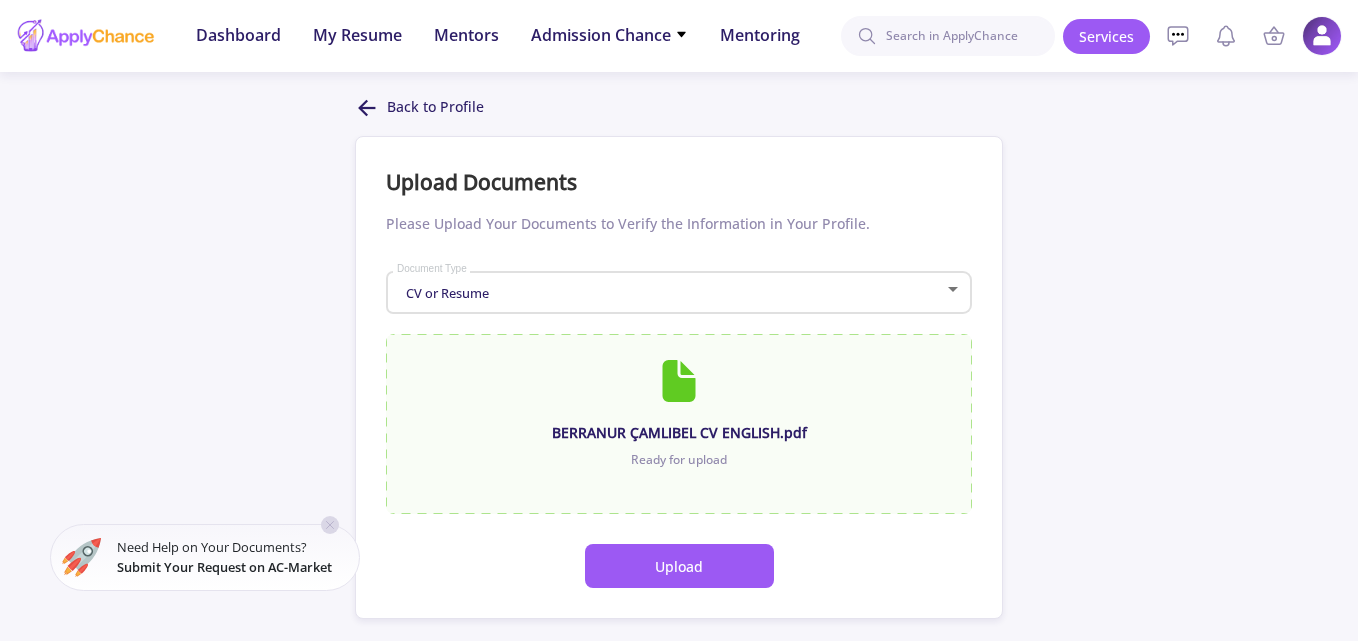 click on "Upload" 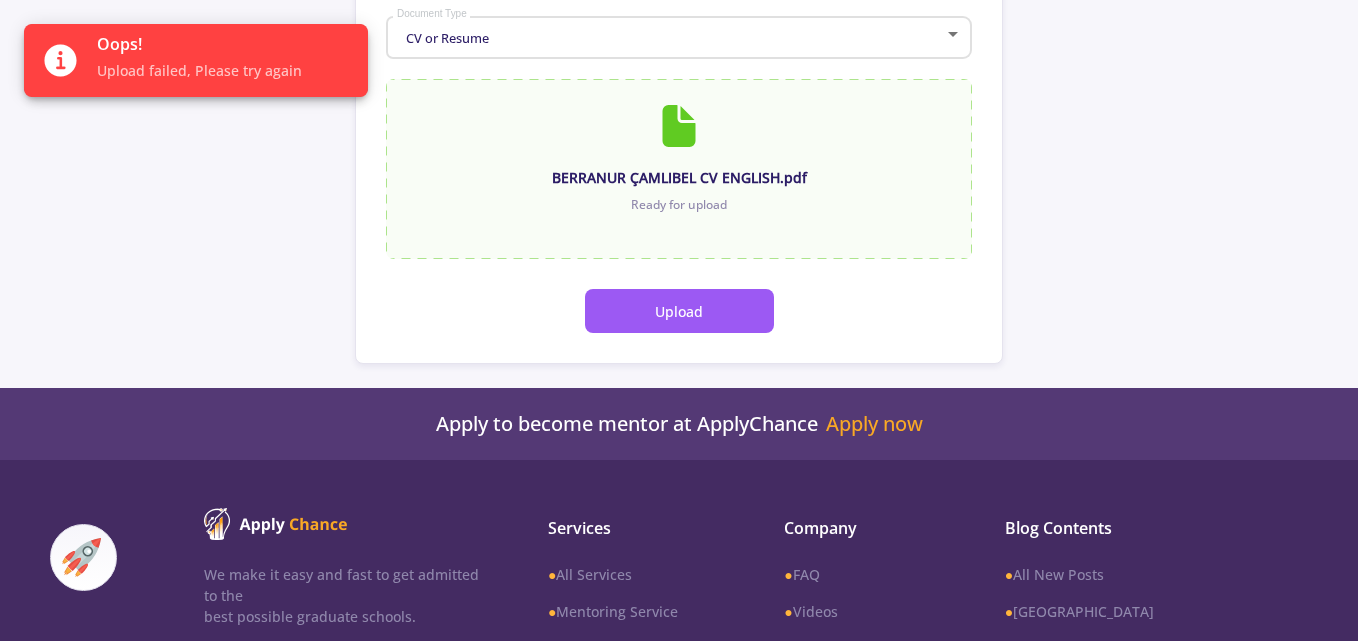 scroll, scrollTop: 185, scrollLeft: 0, axis: vertical 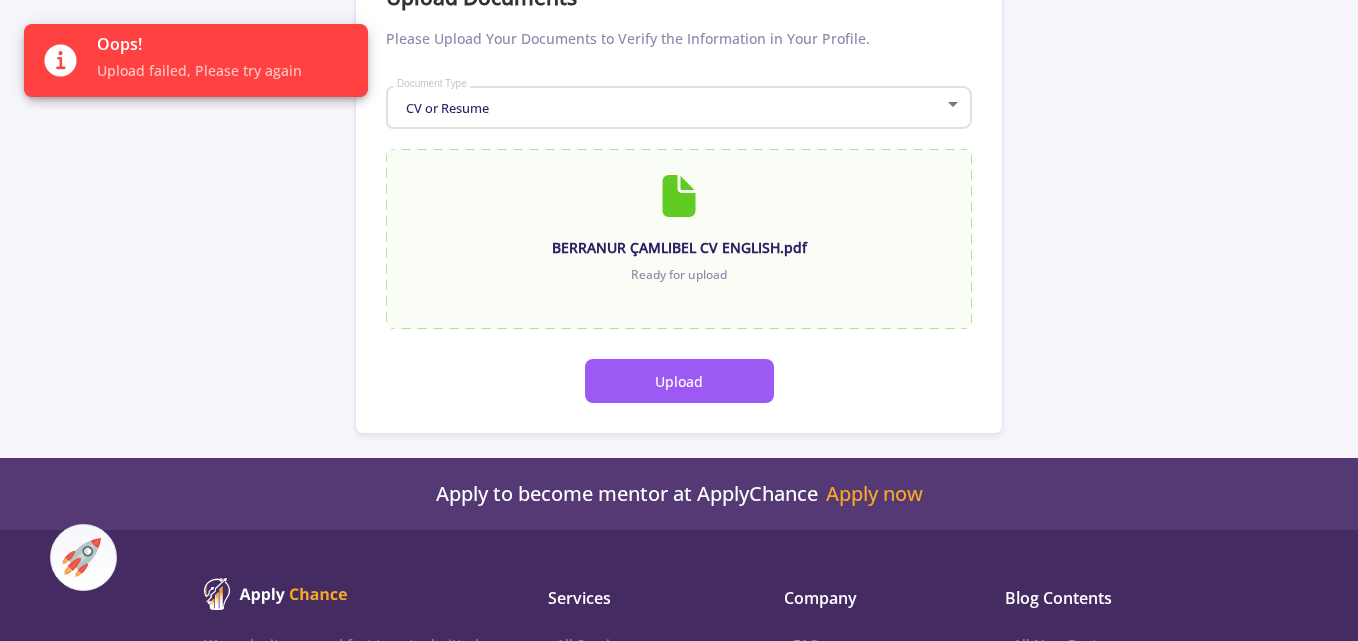 click on "Upload failed, Please try again" at bounding box center [224, 70] 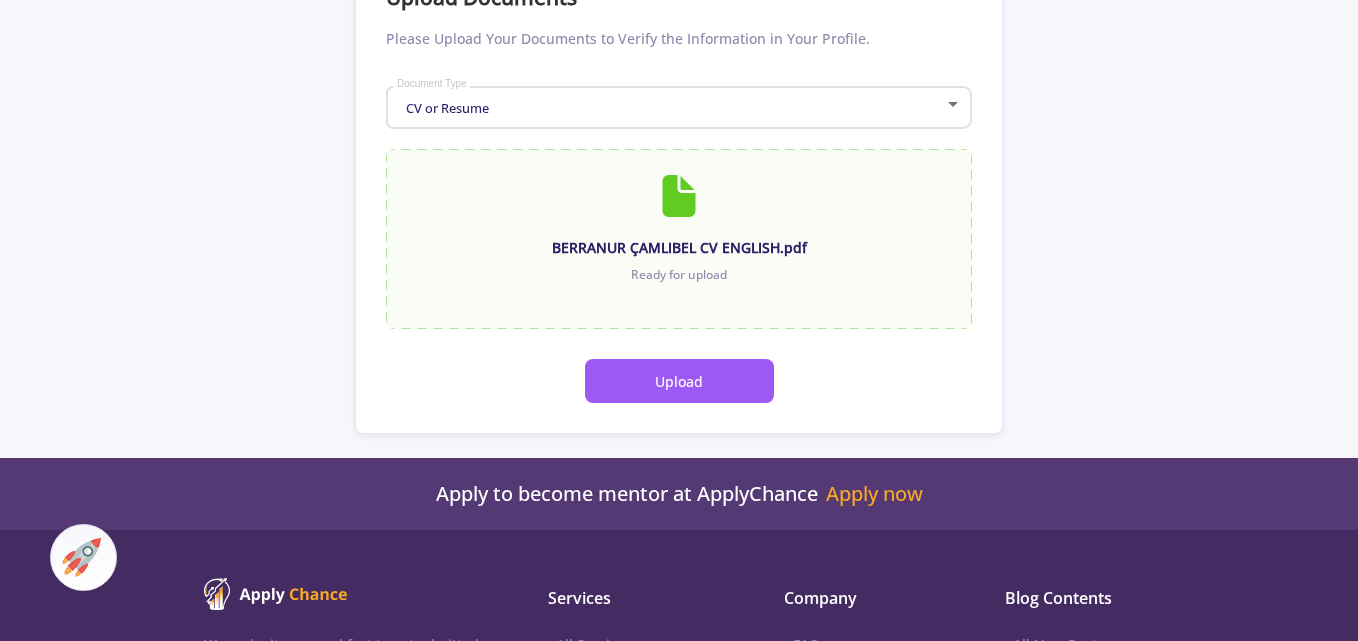 click on "Upload" 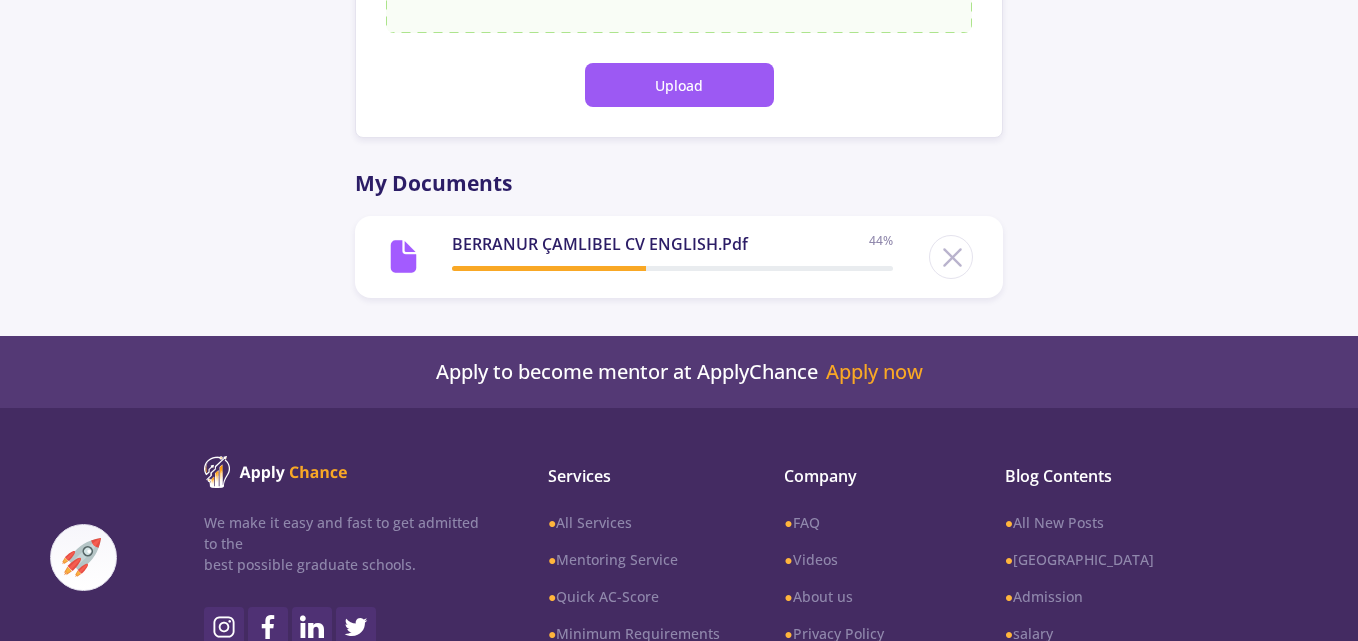 scroll, scrollTop: 518, scrollLeft: 0, axis: vertical 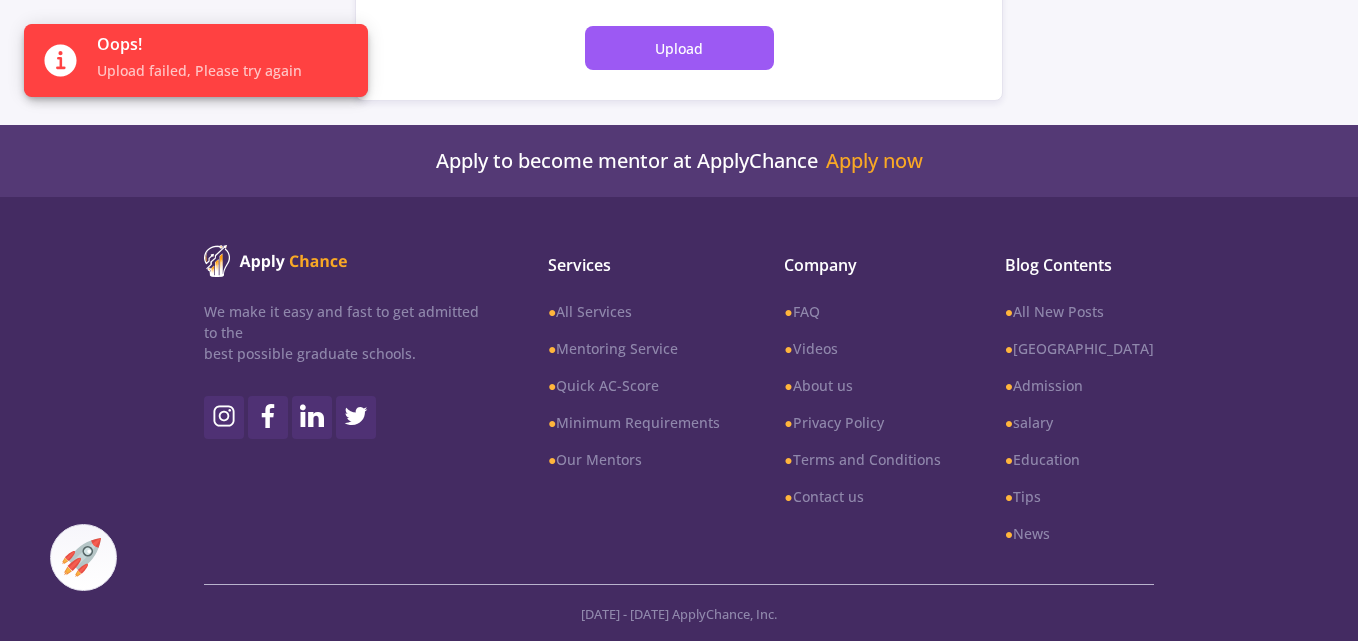 click 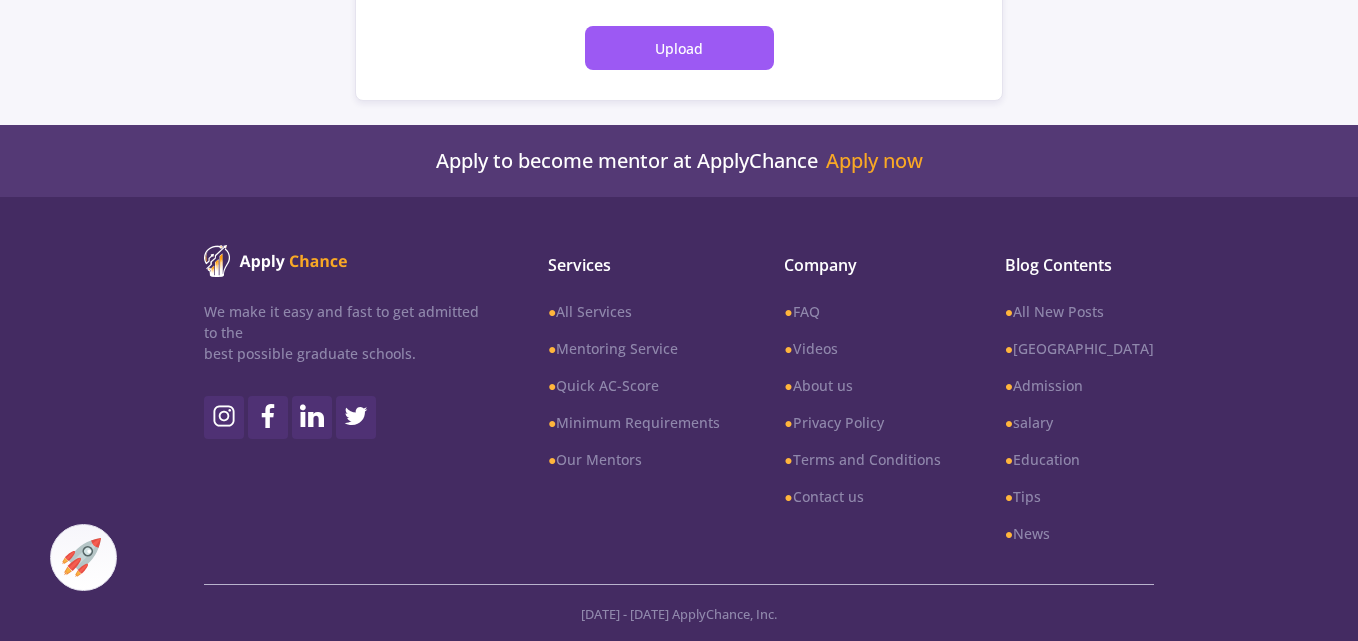 click on "Back to Profile Upload Documents Please Upload Your Documents to Verify the Information in Your Profile.  CV or Resume Document Type BERRANUR ÇAMLIBEL CV ENGLISH.pdf Ready for upload  Upload" 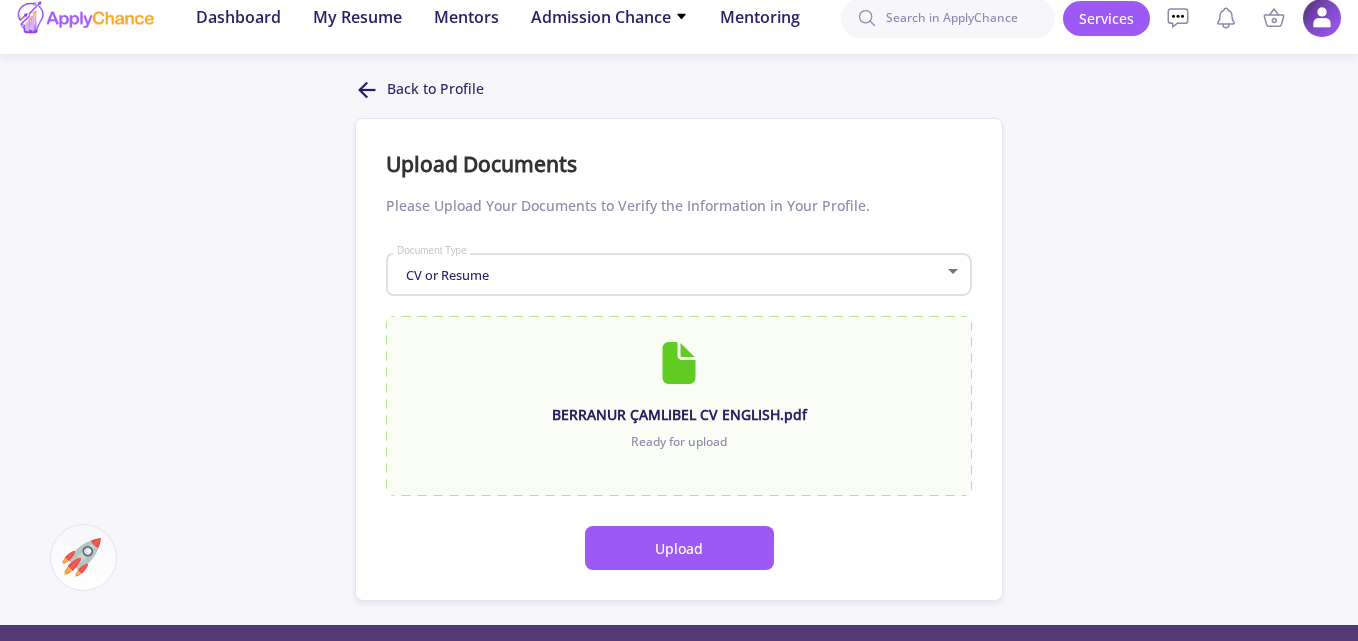 scroll, scrollTop: 0, scrollLeft: 0, axis: both 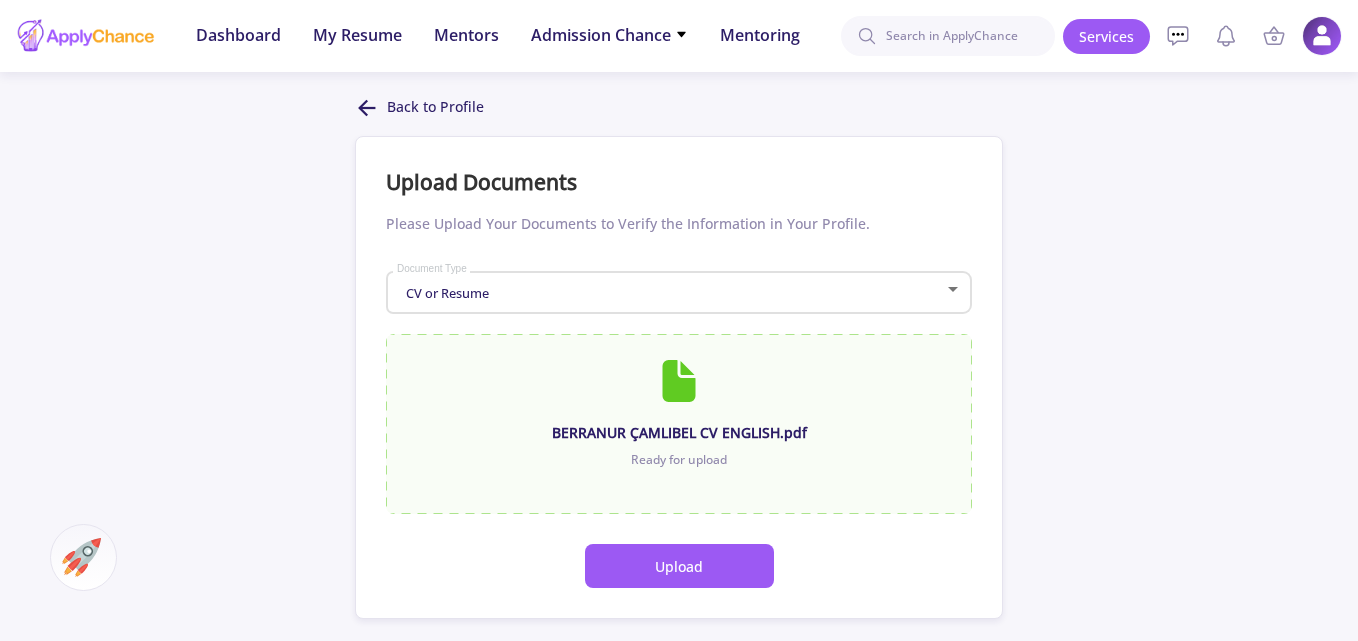 click on "Dashboard My Resume Services Mentors Admission Chance With Minimum Requirements Only My Chance of Admission Mentoring Dashboard My Resume Mentors  Admission Chance   With Minimum Requirements   Only My Chance of Admission  Mentoring Services My Cart  Empty  Your Cart Is Empty  Add your service to the cart right now  View Services Services Account  My Resume   Profile Settings   My Public Profile  Financial  Invoices   Transactions   Payments  Help  FAQ
Customer Support   Log Out  Messages Mentoring conversations  Block  Back to Profile Upload Documents Please Upload Your Documents to Verify the Information in Your Profile.  CV or Resume Document Type BERRANUR ÇAMLIBEL CV ENGLISH.pdf Ready for upload  Upload  Apply to become mentor at ApplyChance  Apply now  Apply to become mentor at ApplyChance  Apply now  We make it easy and fast to get admitted to the   best possible graduate schools.  Services ●" at bounding box center (679, 320) 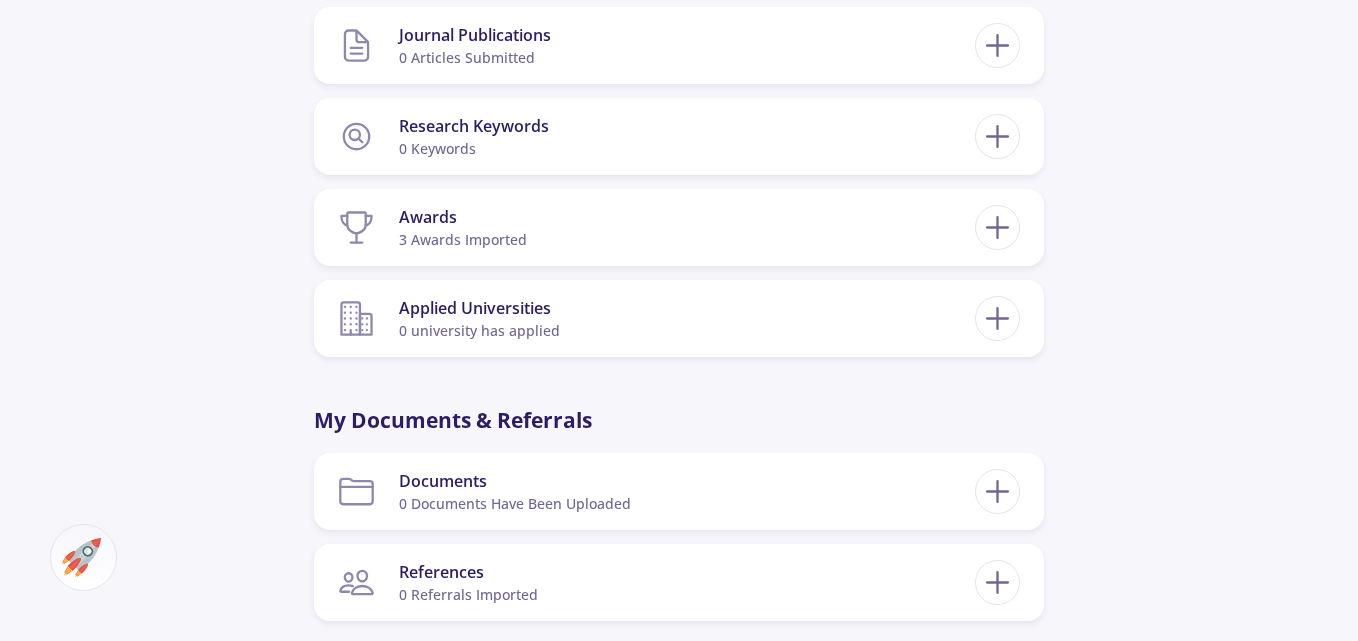 scroll, scrollTop: 1833, scrollLeft: 0, axis: vertical 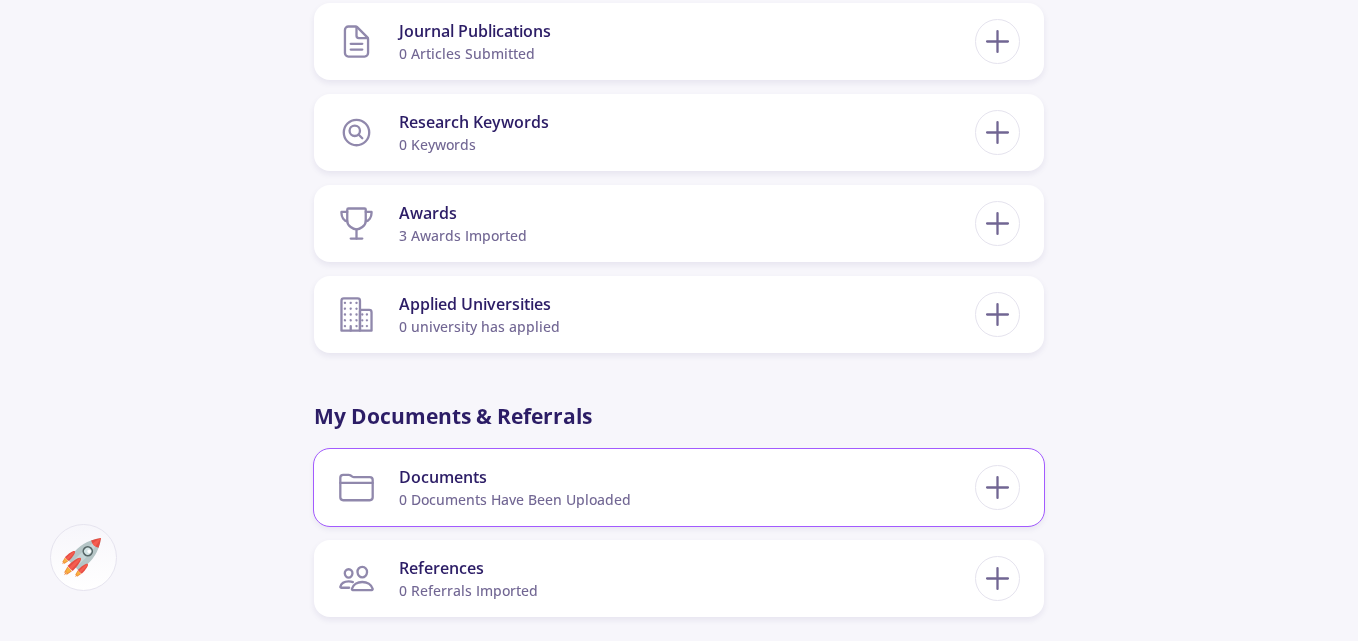 click on "Documents" at bounding box center [515, 477] 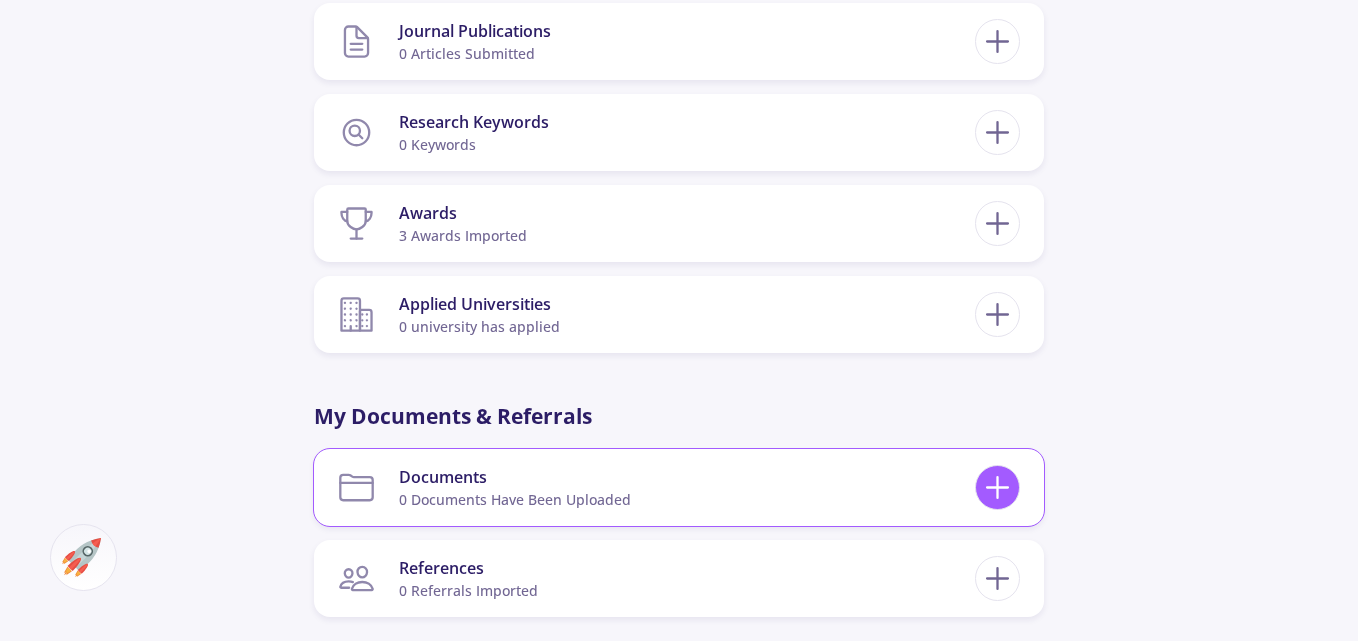 click 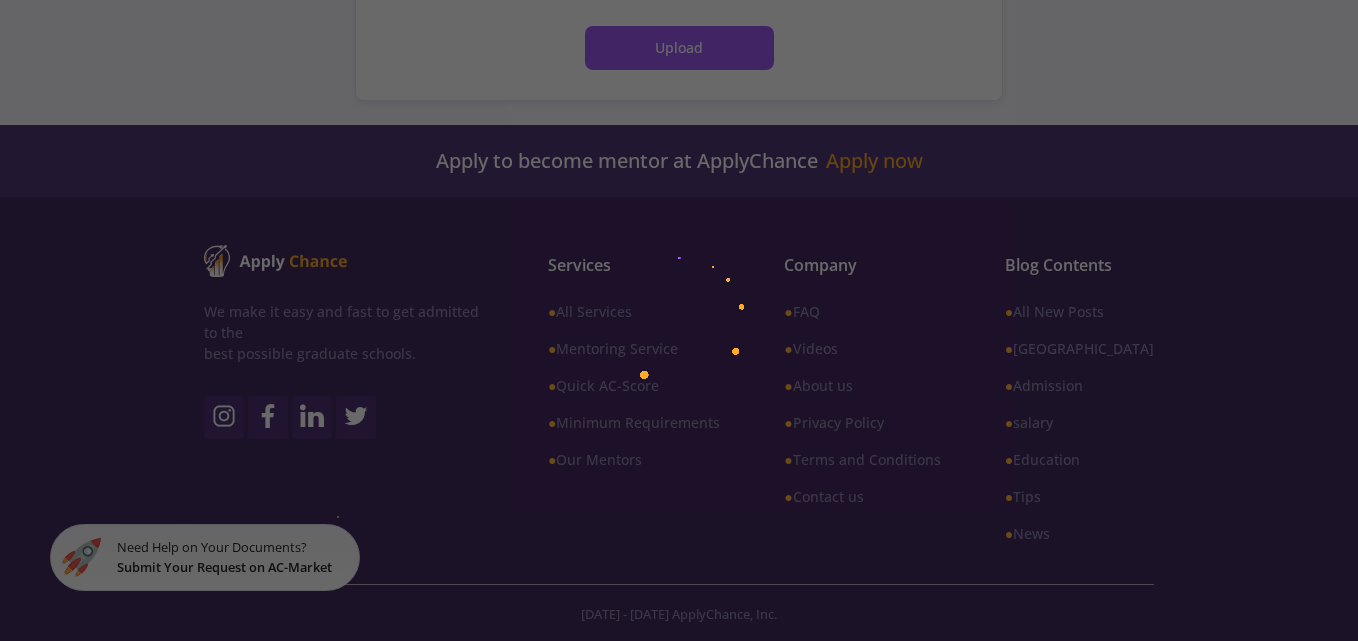scroll, scrollTop: 0, scrollLeft: 0, axis: both 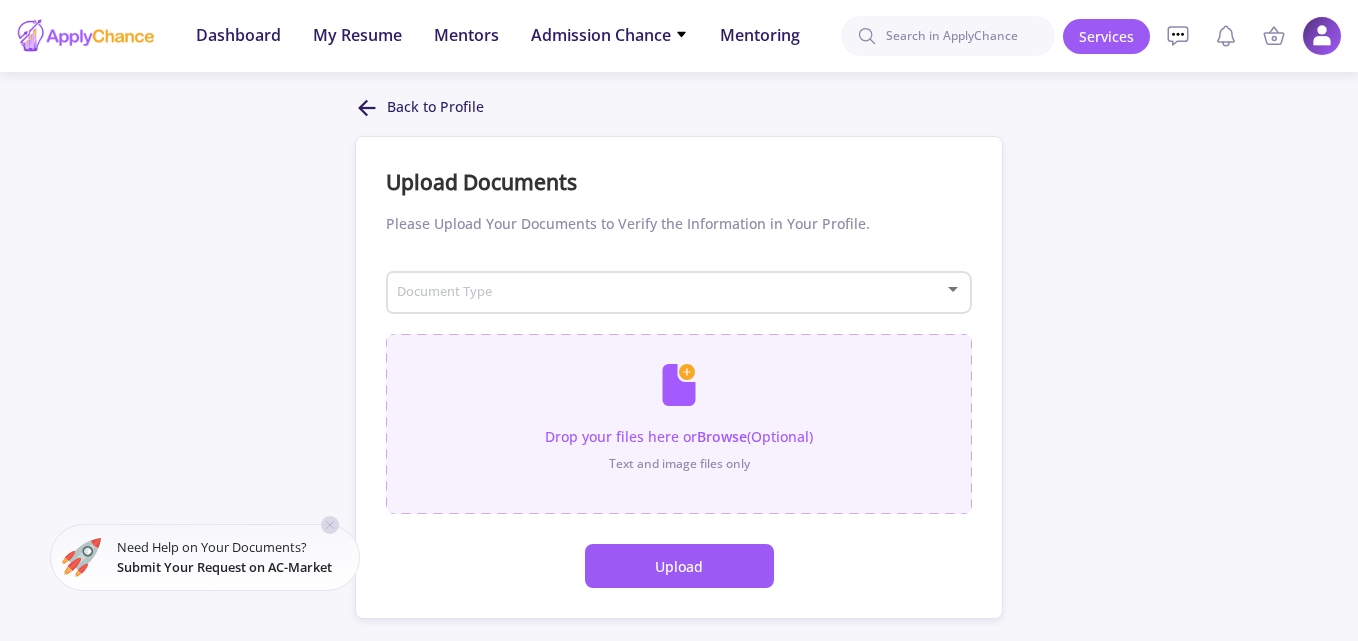 click 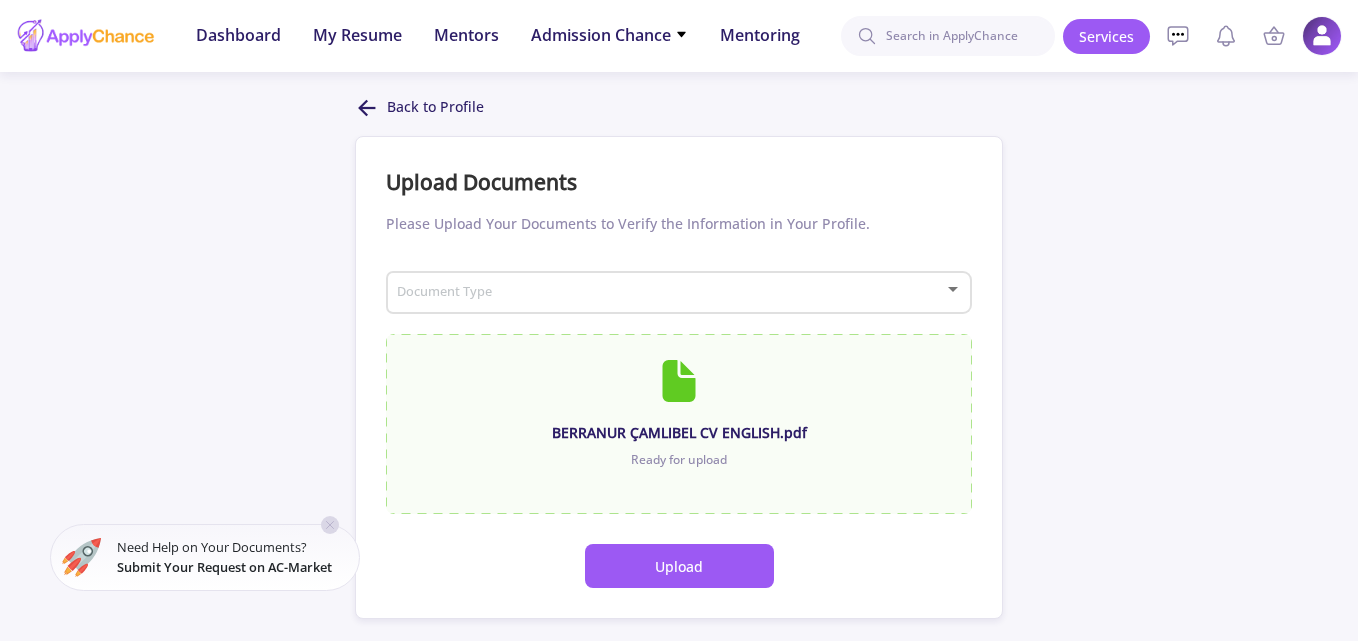 click on "Upload" 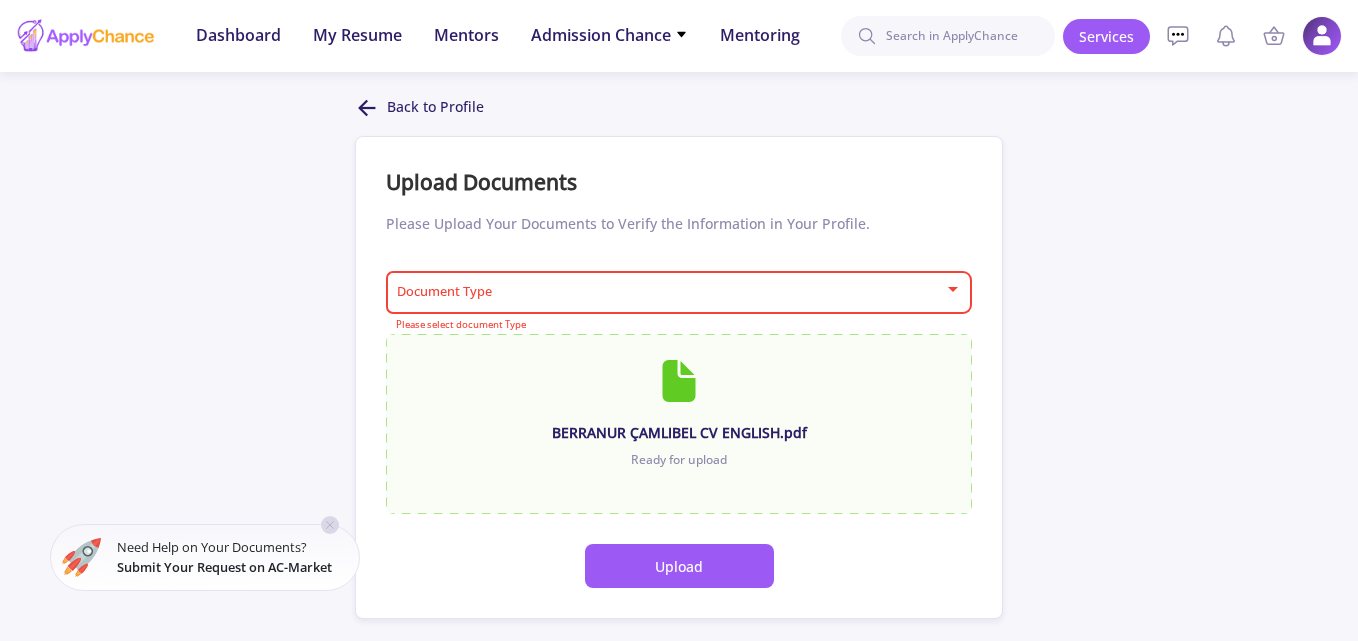 click on "Document Type" 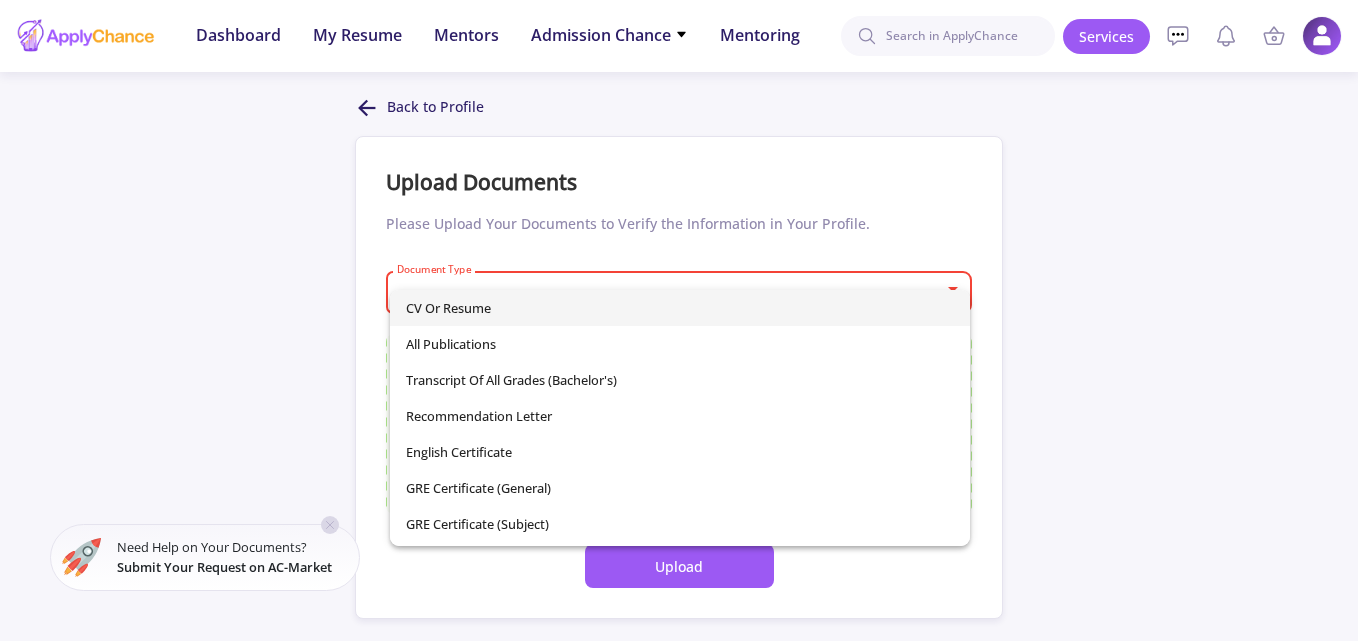 click on "CV or Resume" at bounding box center [680, 308] 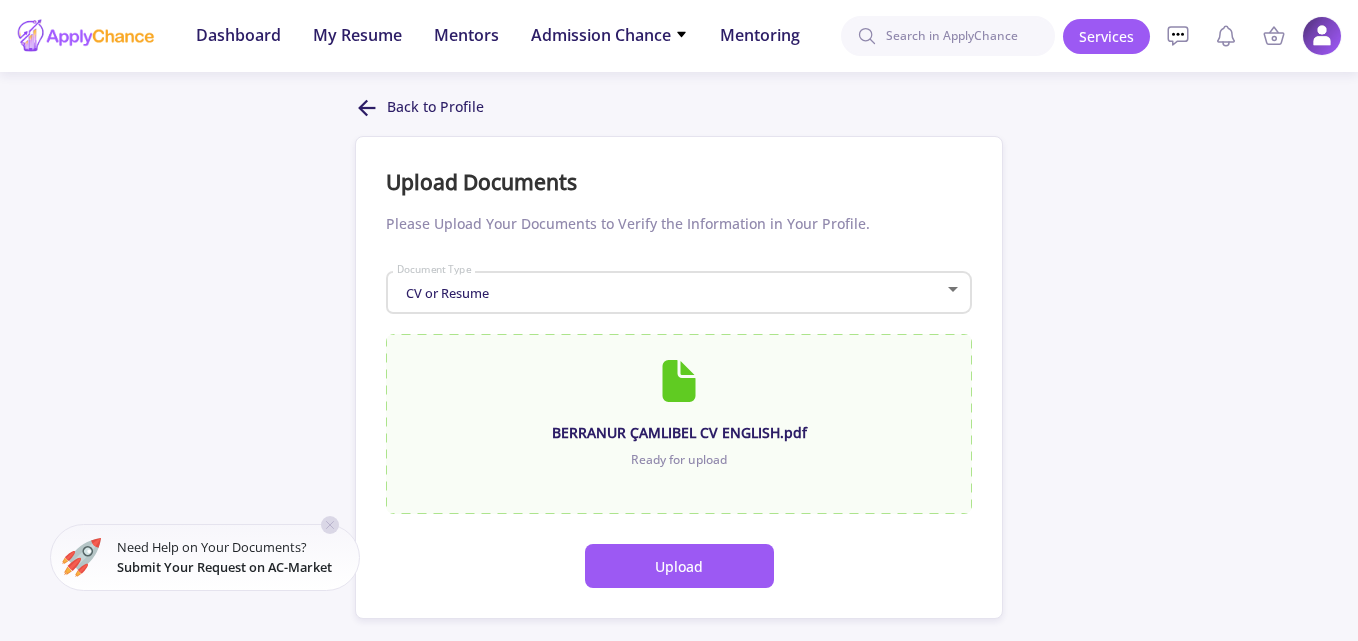 click on "Upload" 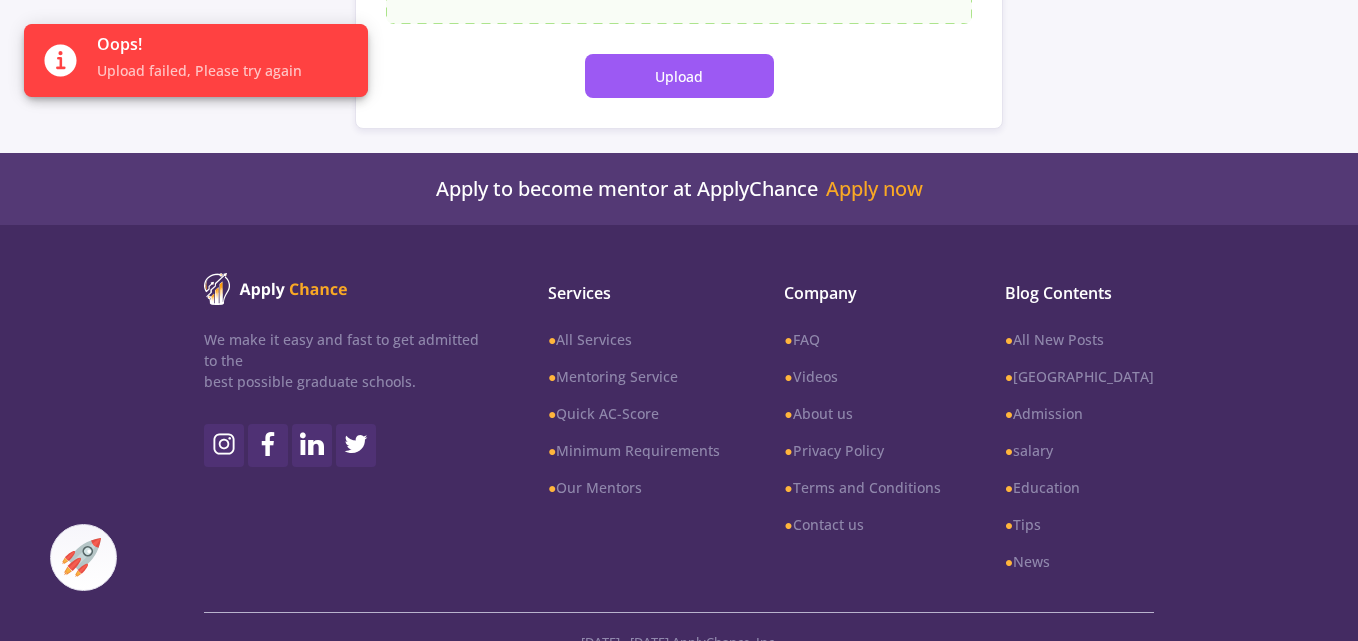 scroll, scrollTop: 518, scrollLeft: 0, axis: vertical 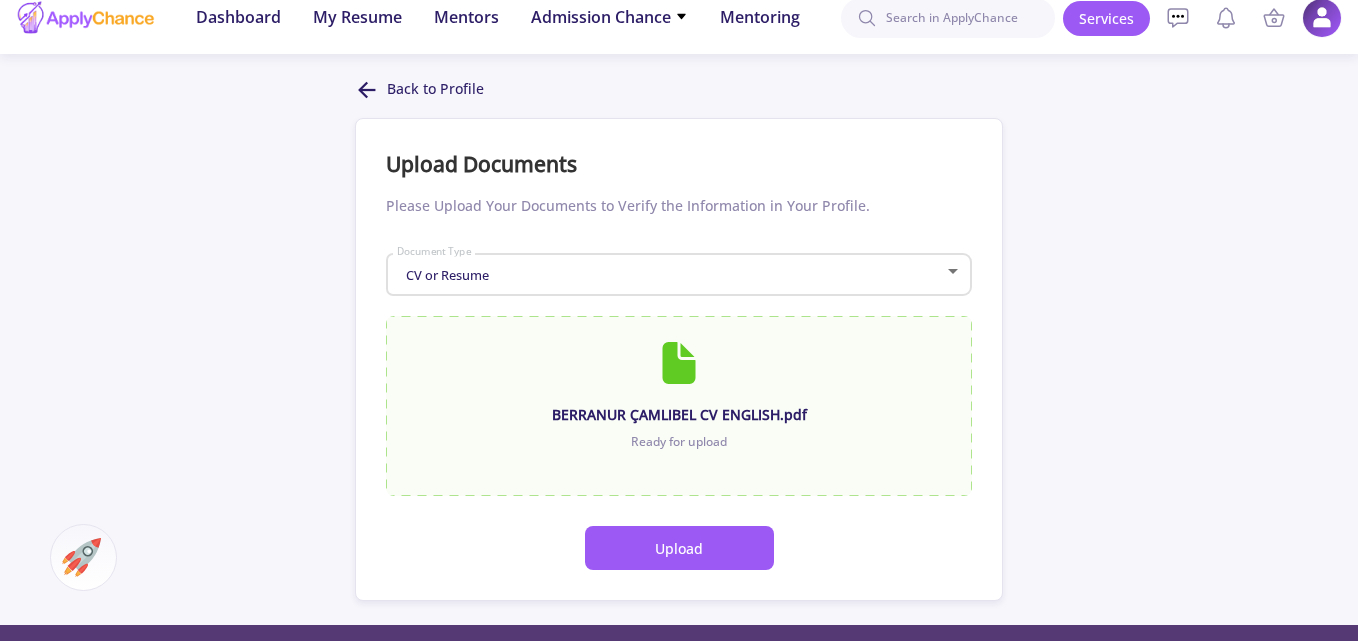 click on "Upload" 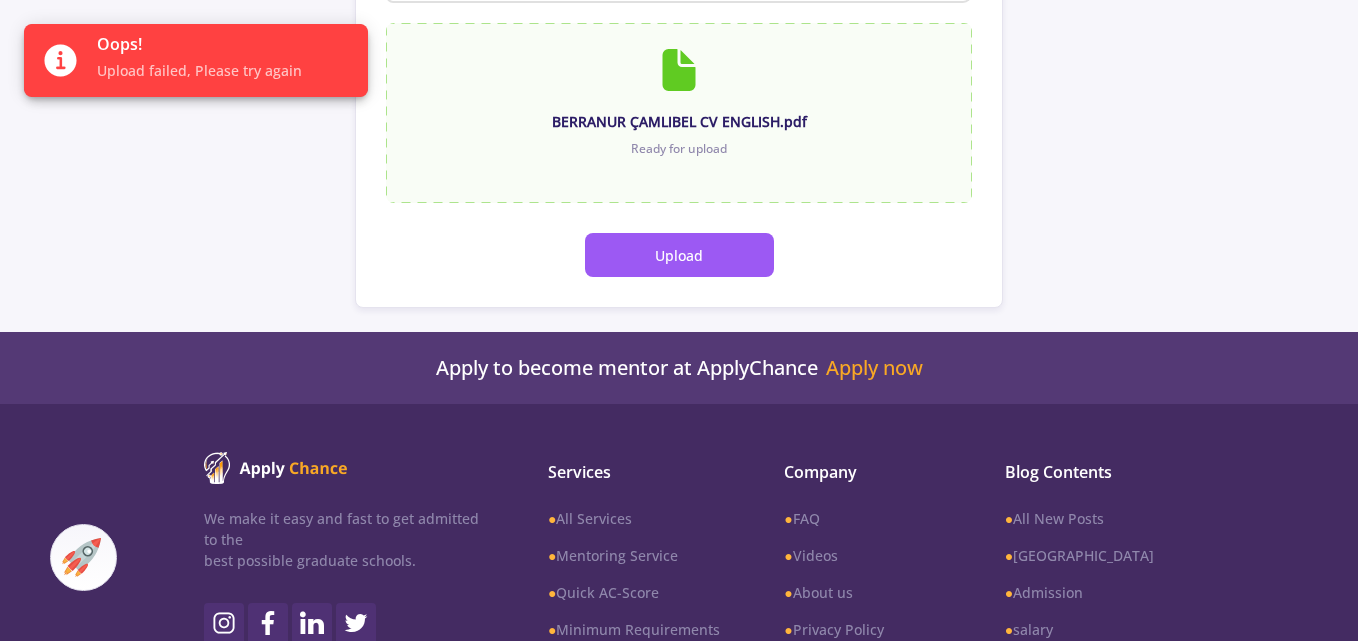 scroll, scrollTop: 18, scrollLeft: 0, axis: vertical 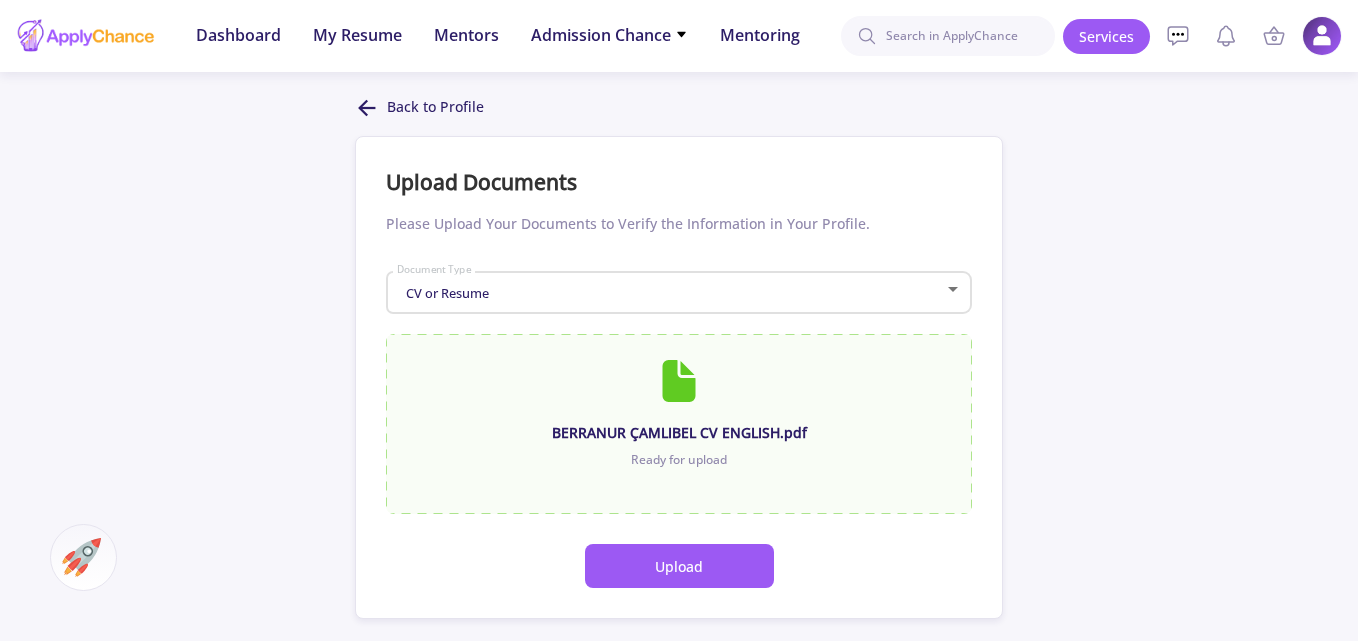 click on "Back to Profile" 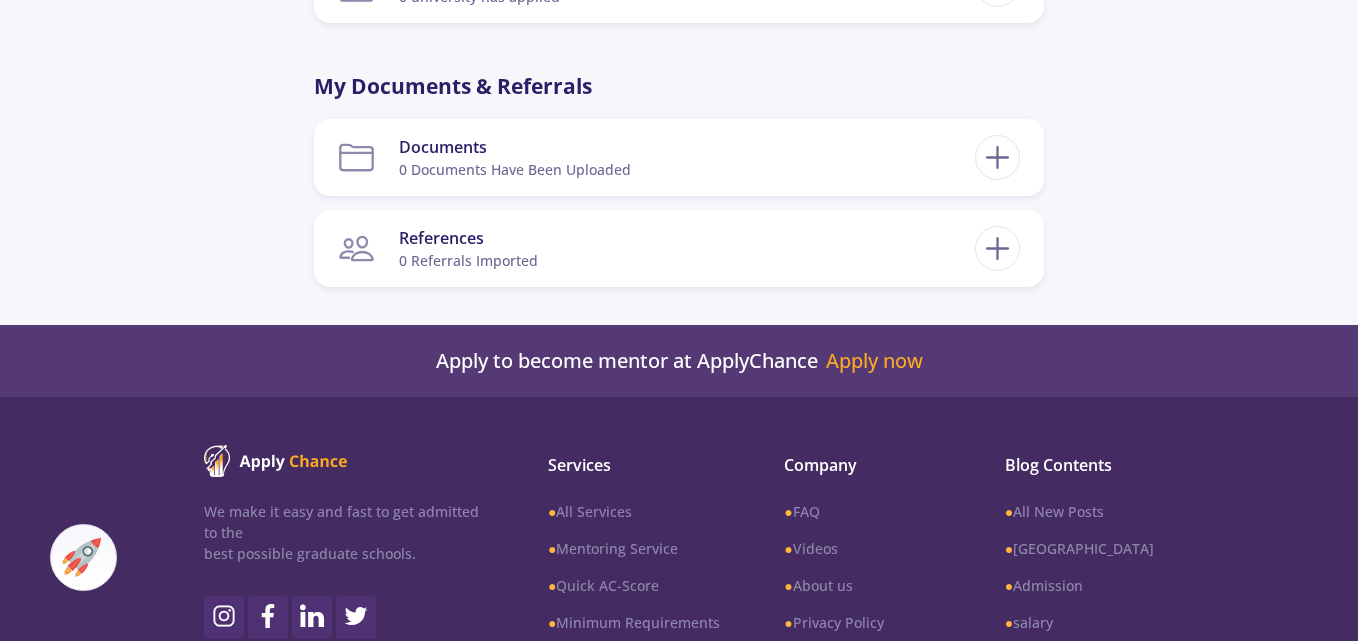 scroll, scrollTop: 2167, scrollLeft: 0, axis: vertical 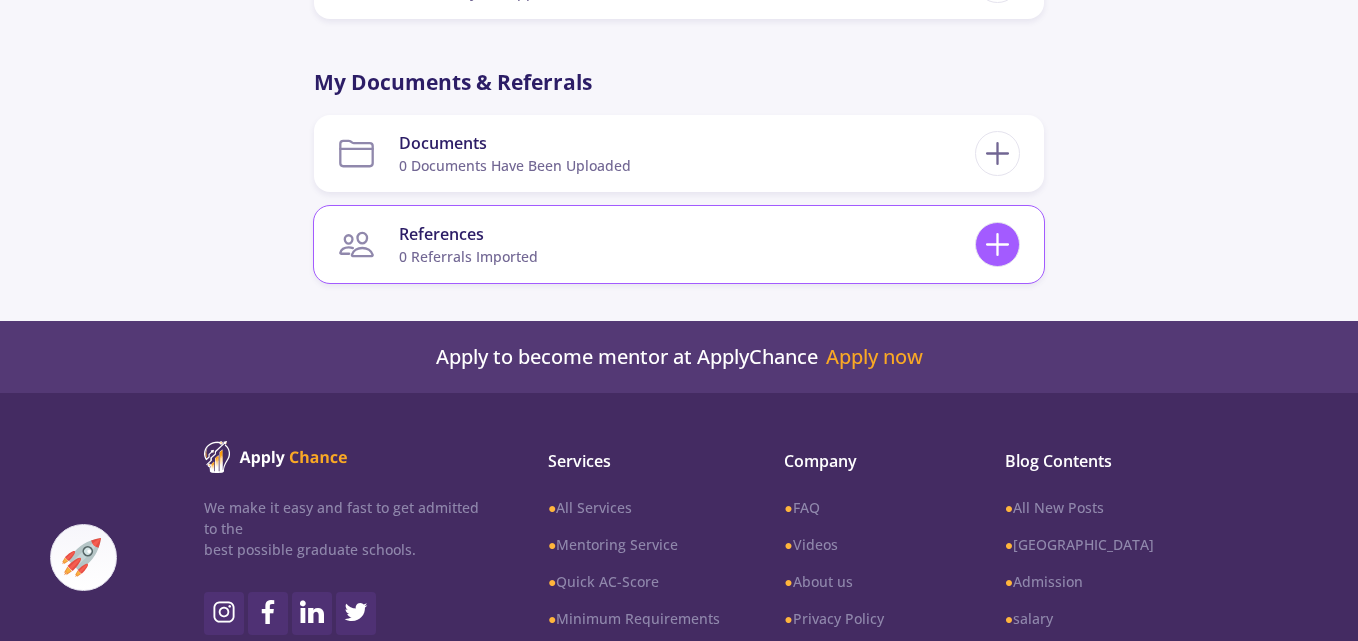 click 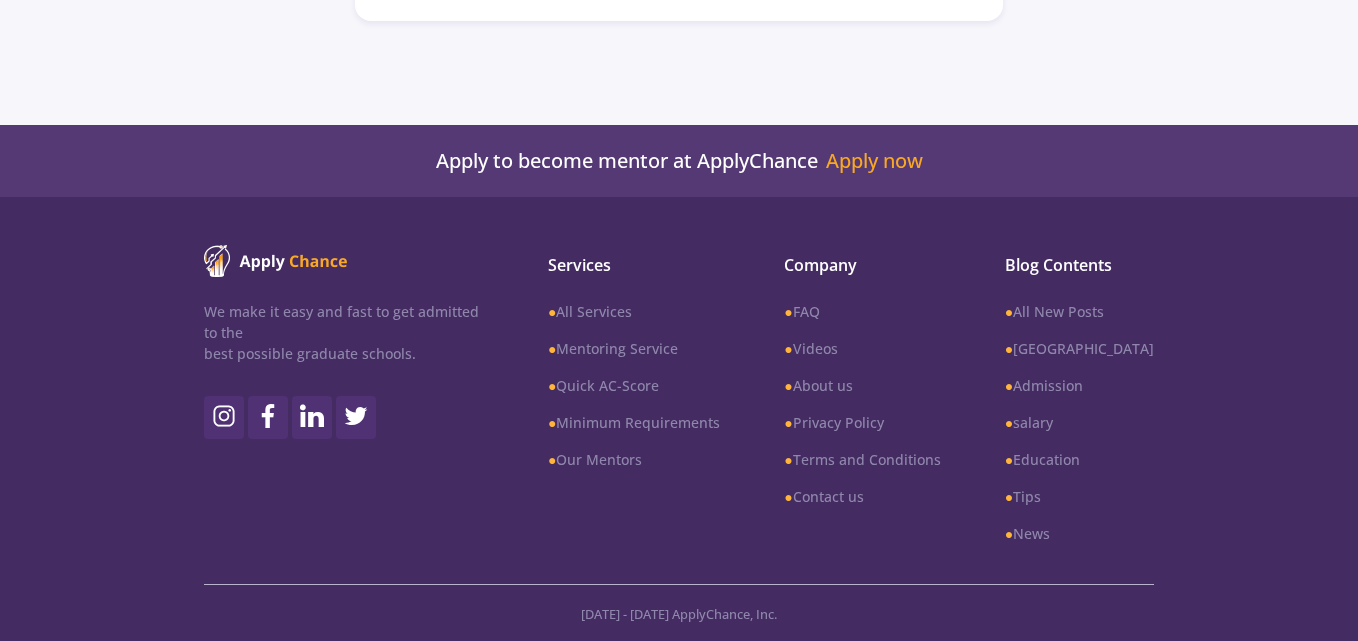 scroll, scrollTop: 0, scrollLeft: 0, axis: both 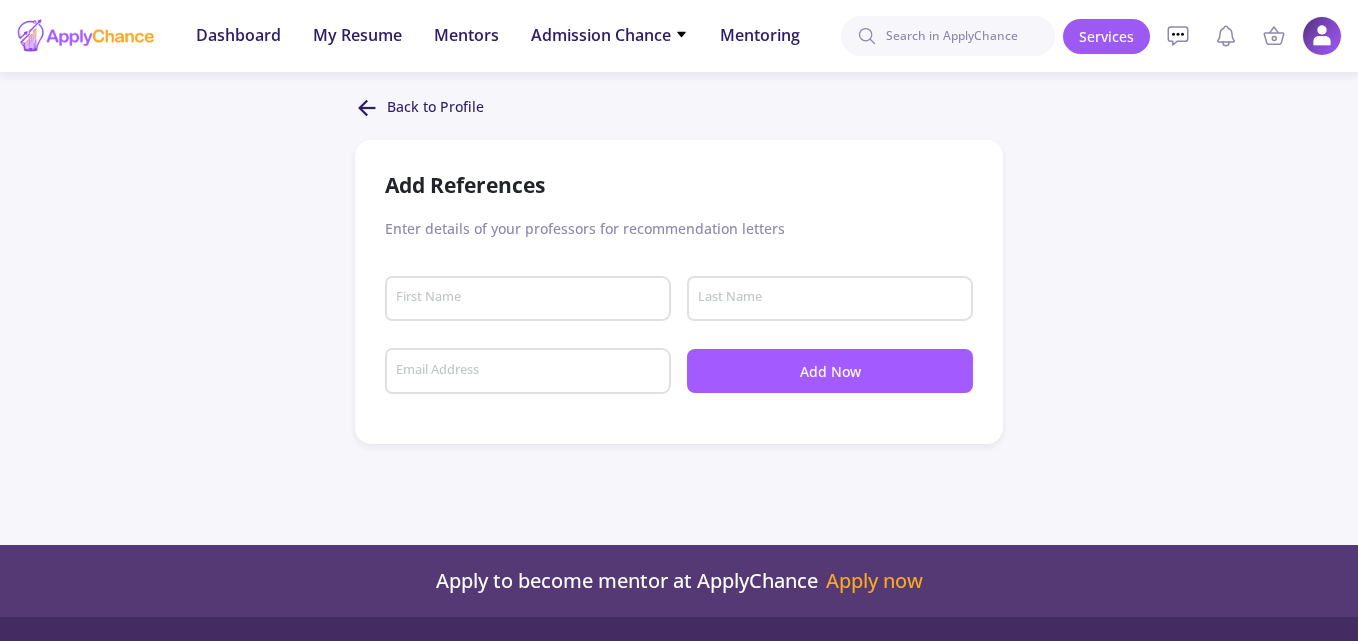 click on "Back to Profile" 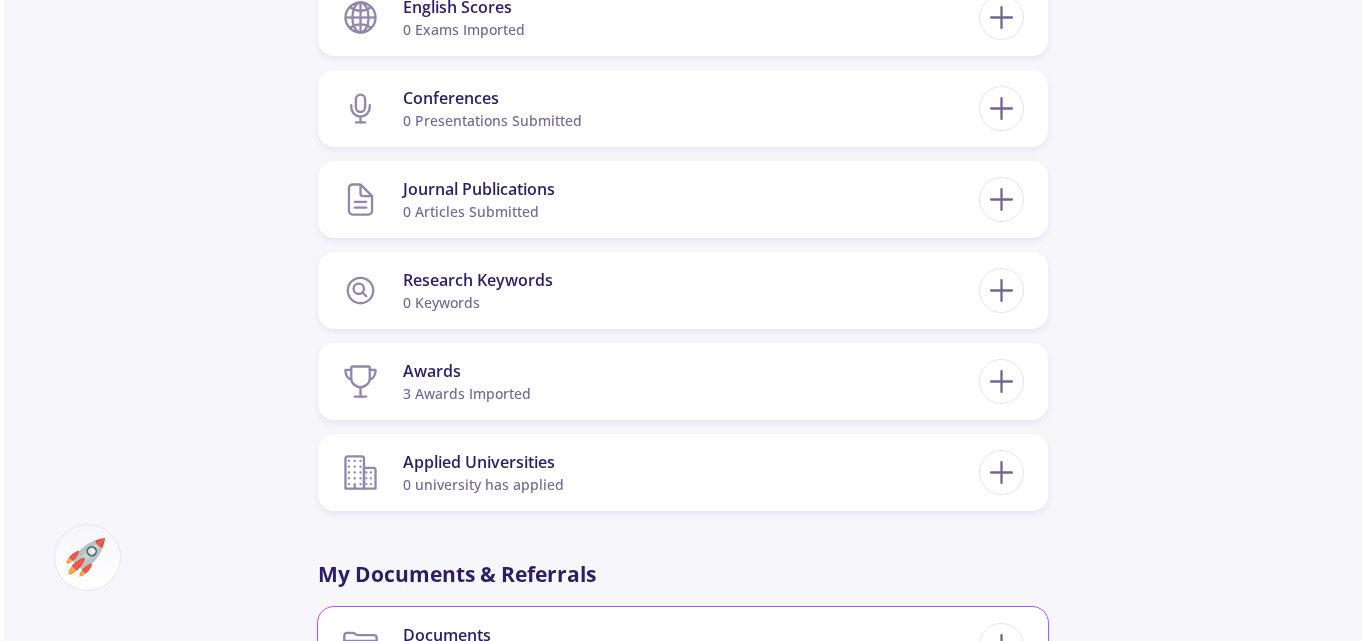 scroll, scrollTop: 1667, scrollLeft: 0, axis: vertical 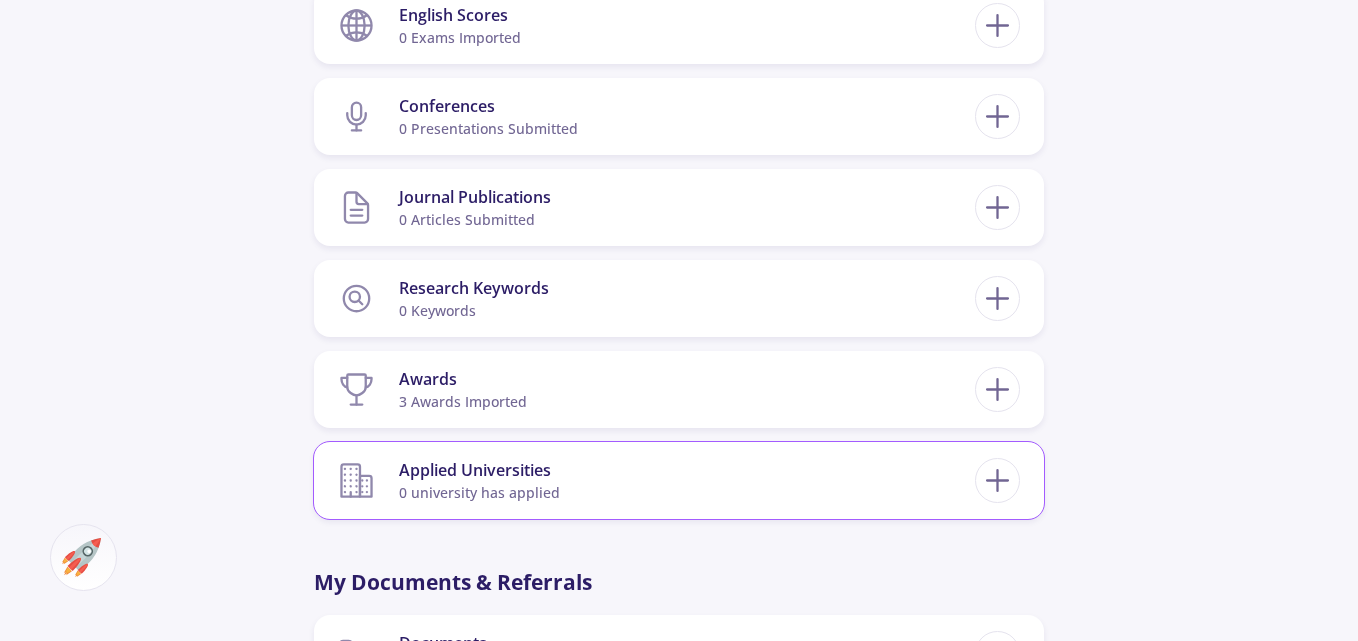click on "Applied Universities  0 university has applied" at bounding box center (656, 480) 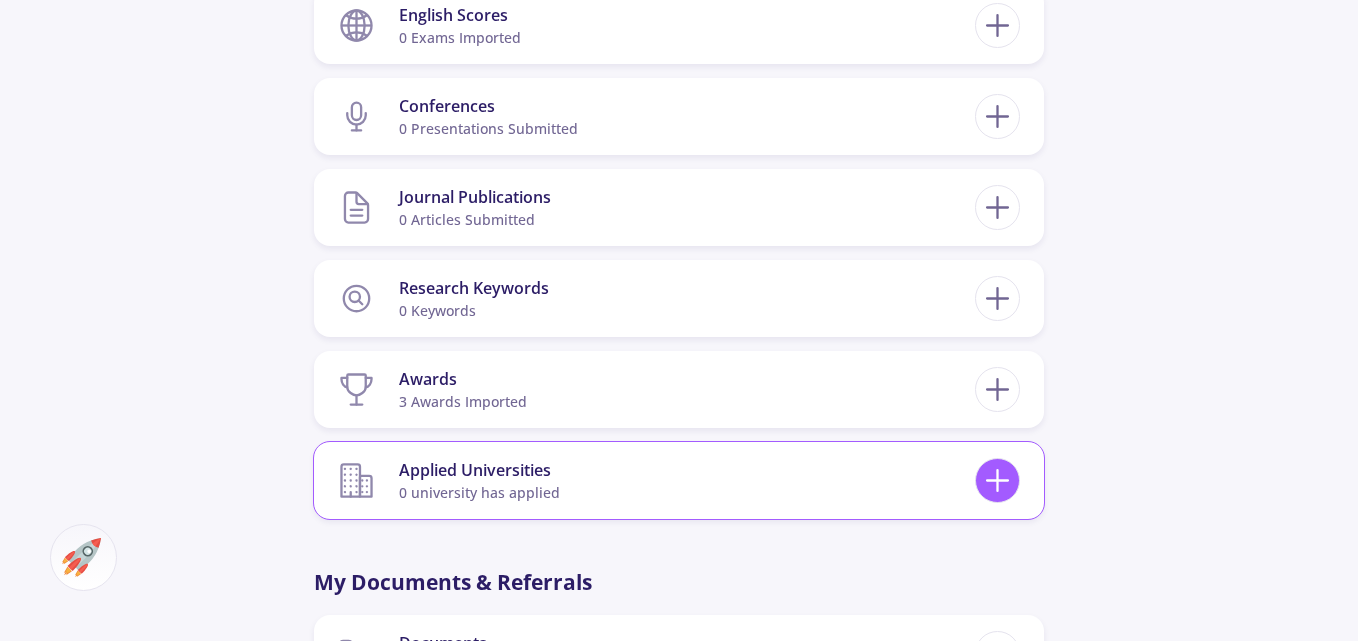 click 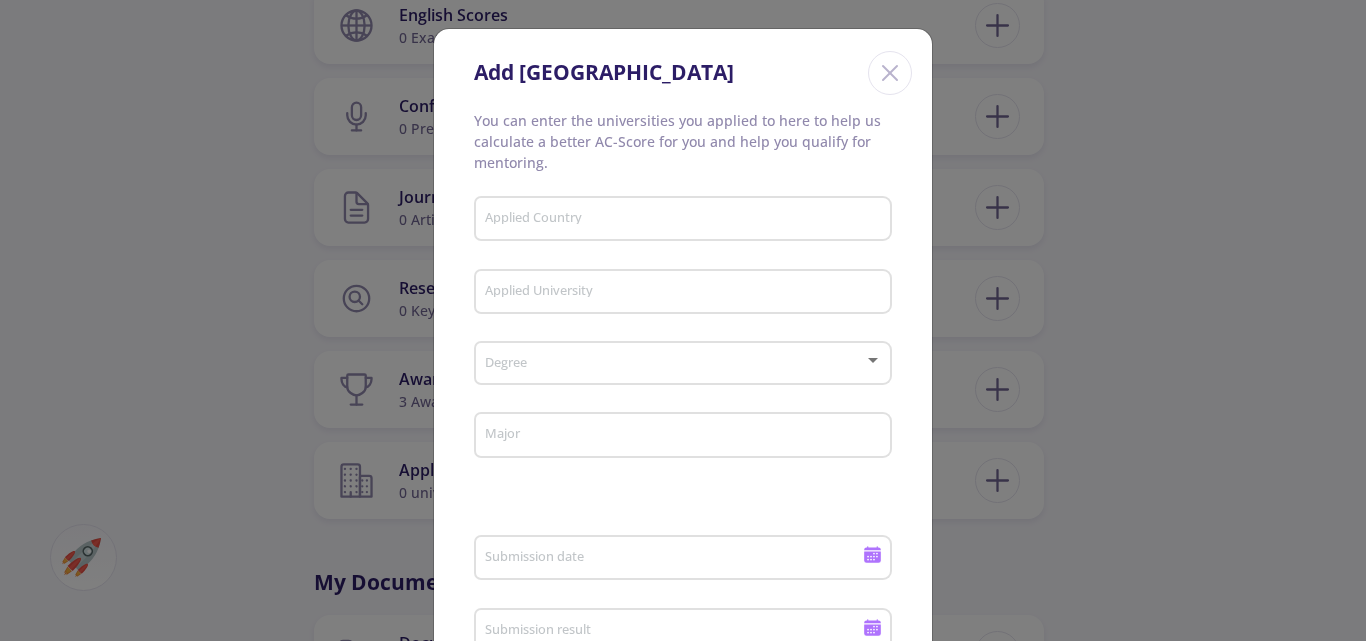 click 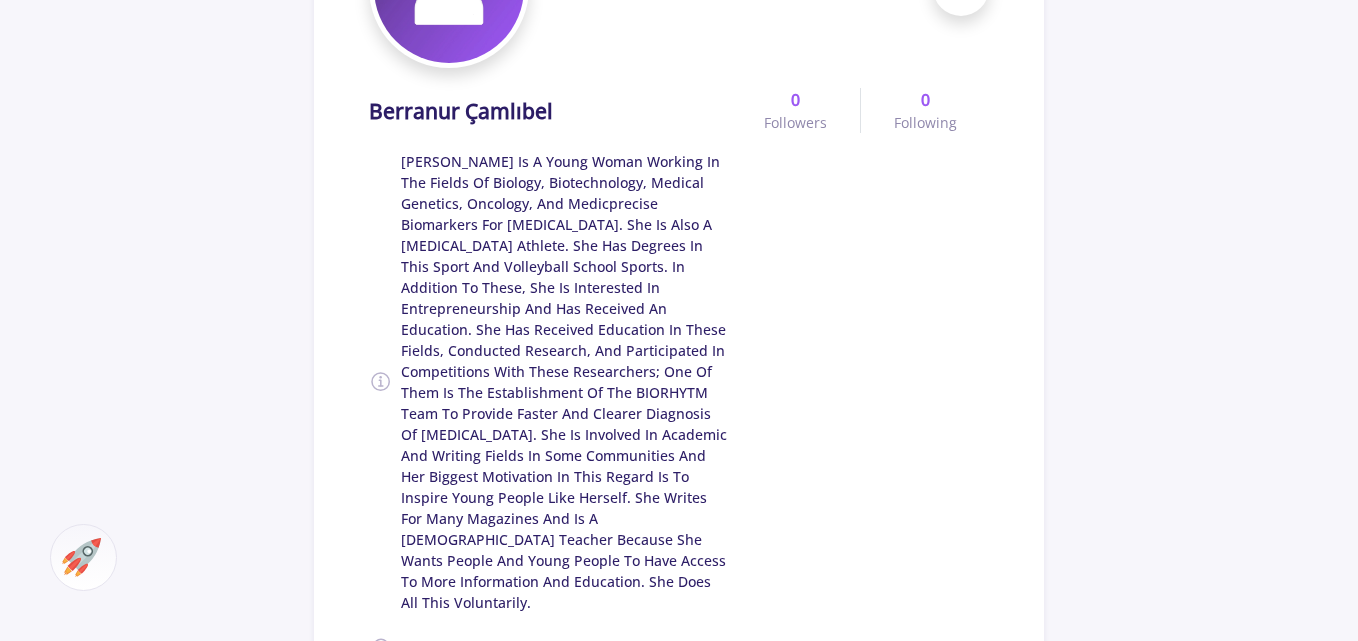 scroll, scrollTop: 0, scrollLeft: 0, axis: both 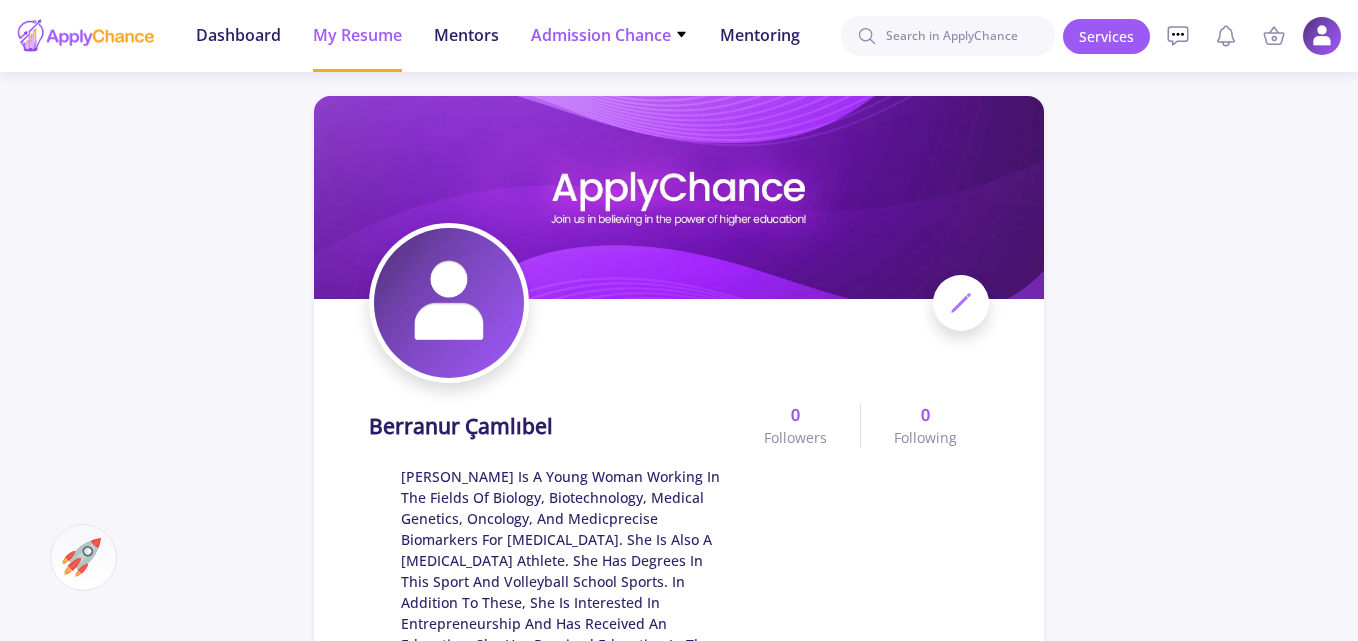 click on "Admission Chance   With Minimum Requirements   Only My Chance of Admission" 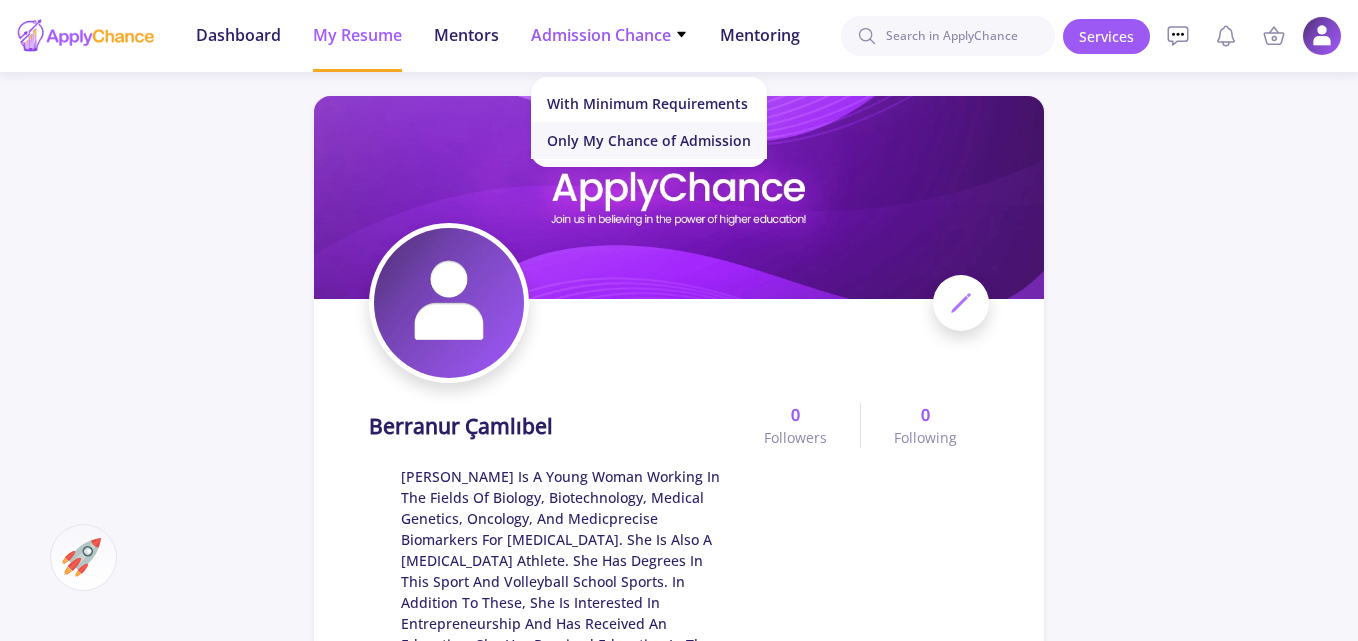 click on "Only My Chance of Admission" 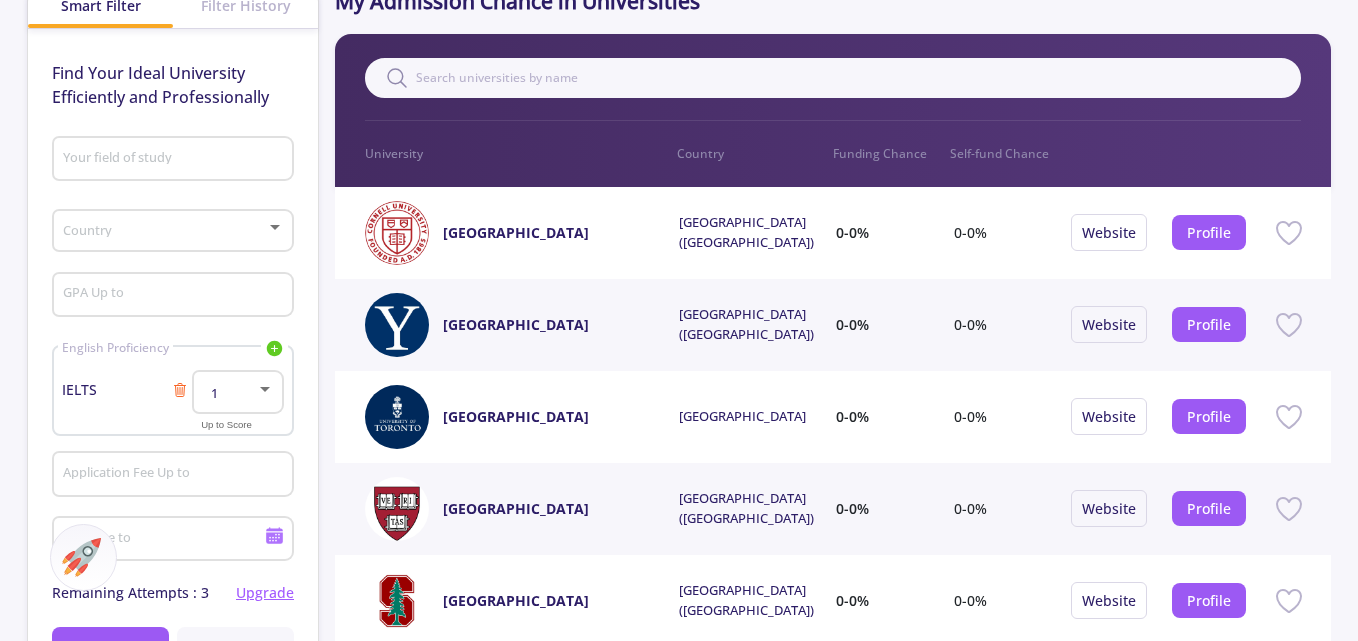scroll, scrollTop: 0, scrollLeft: 0, axis: both 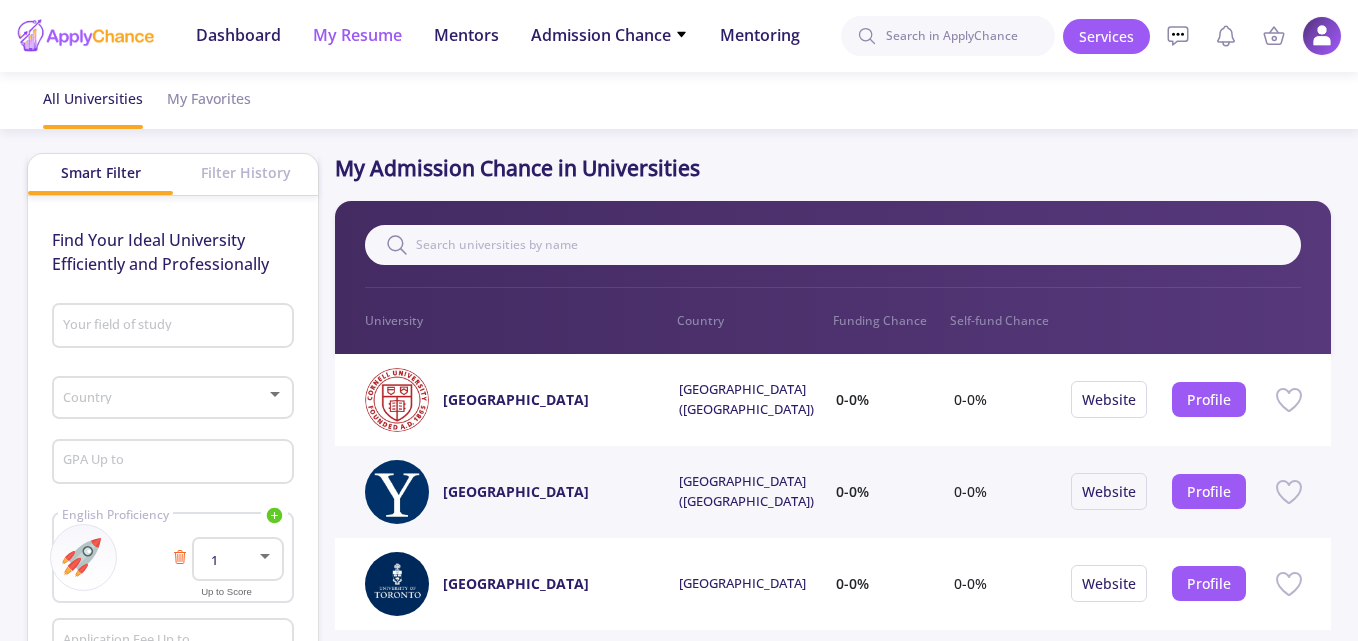 click on "My Resume" 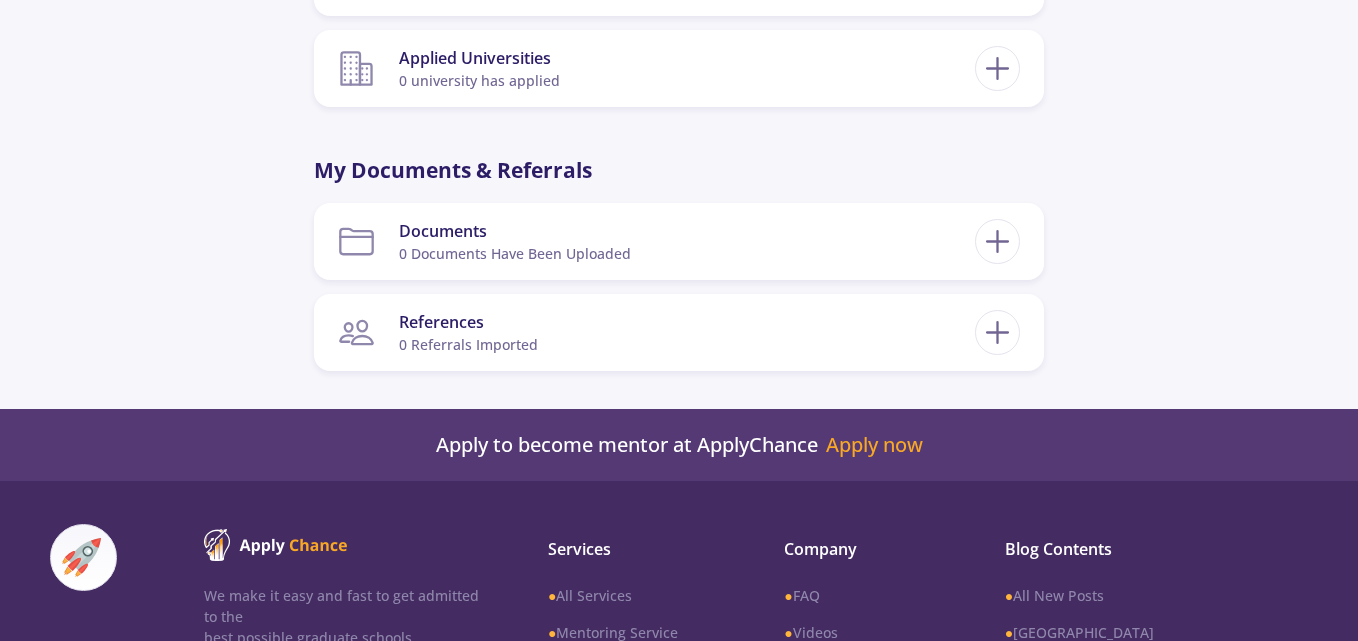scroll, scrollTop: 2167, scrollLeft: 0, axis: vertical 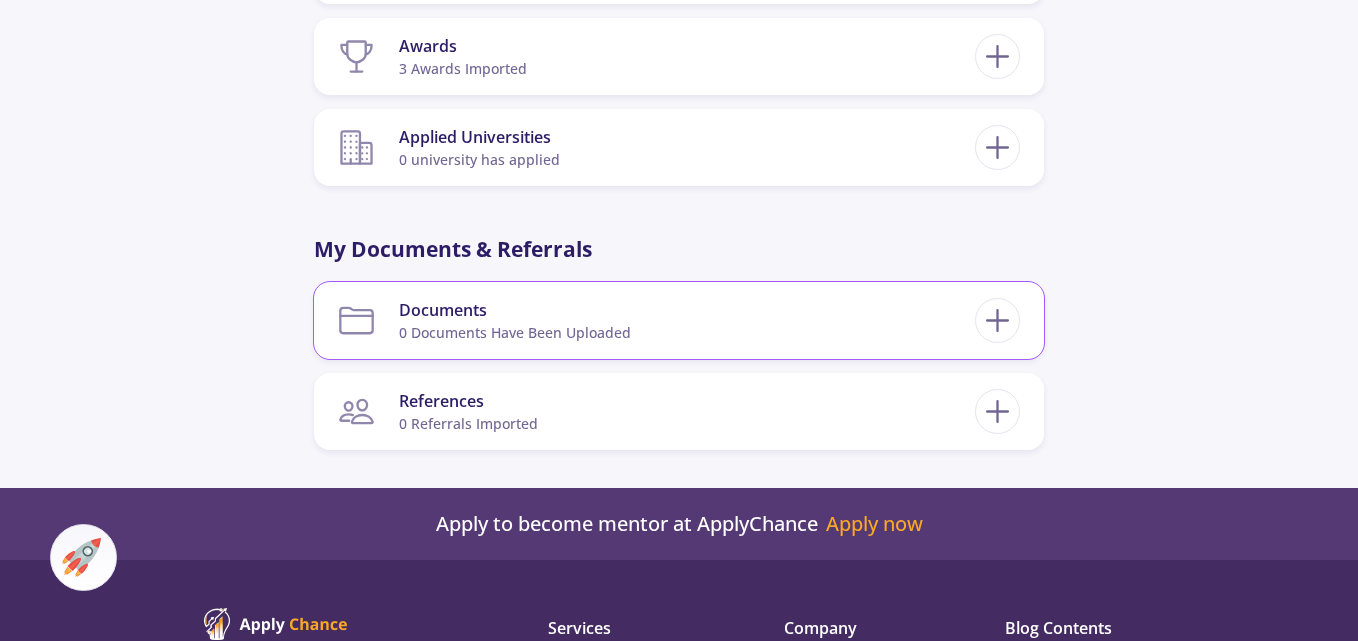 click on "Documents 0 documents have been uploaded" at bounding box center [656, 320] 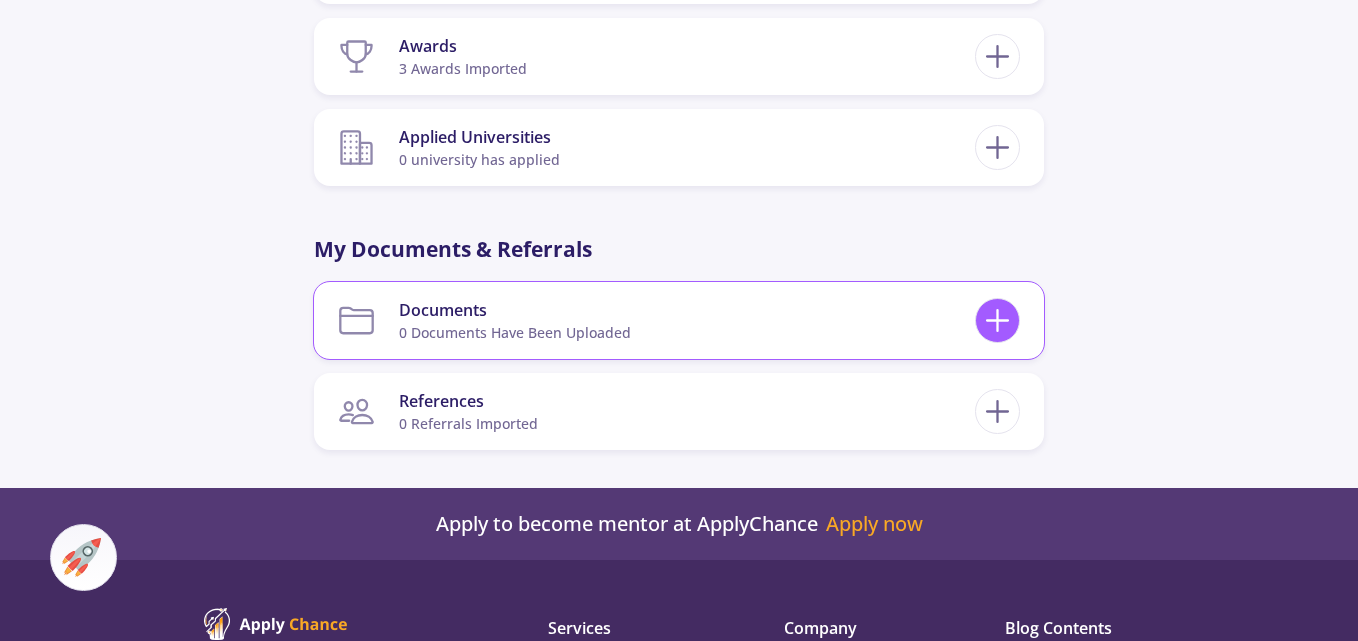 click 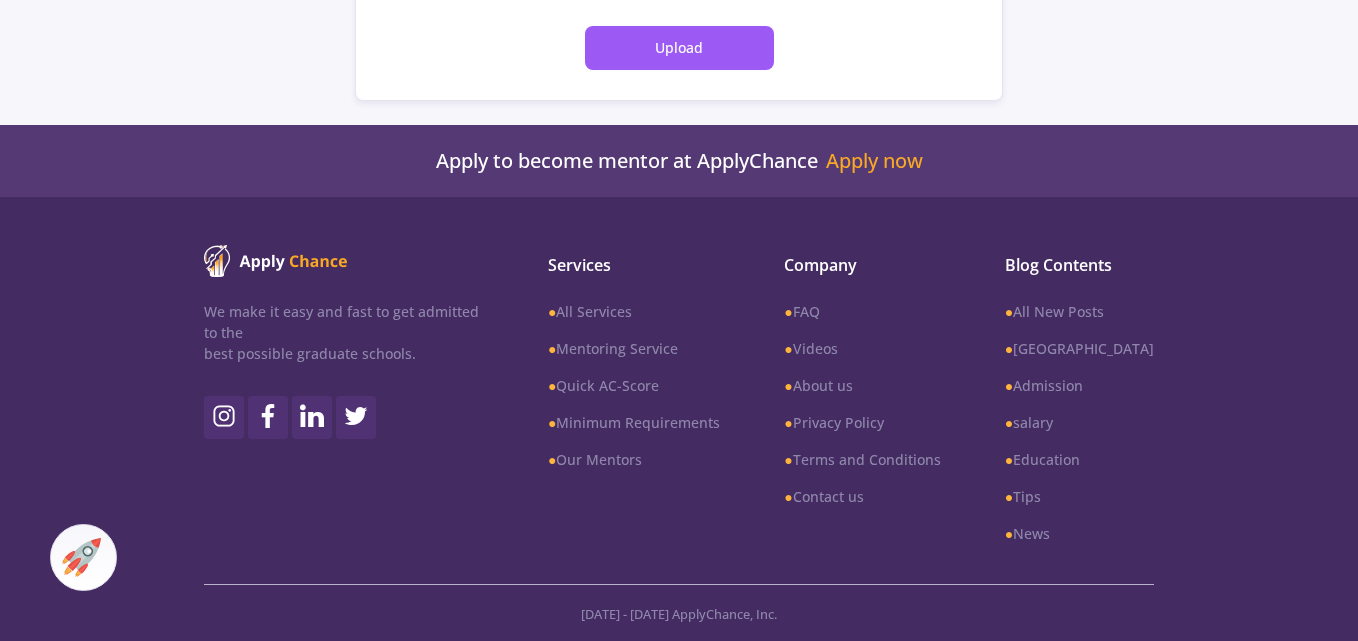 scroll, scrollTop: 0, scrollLeft: 0, axis: both 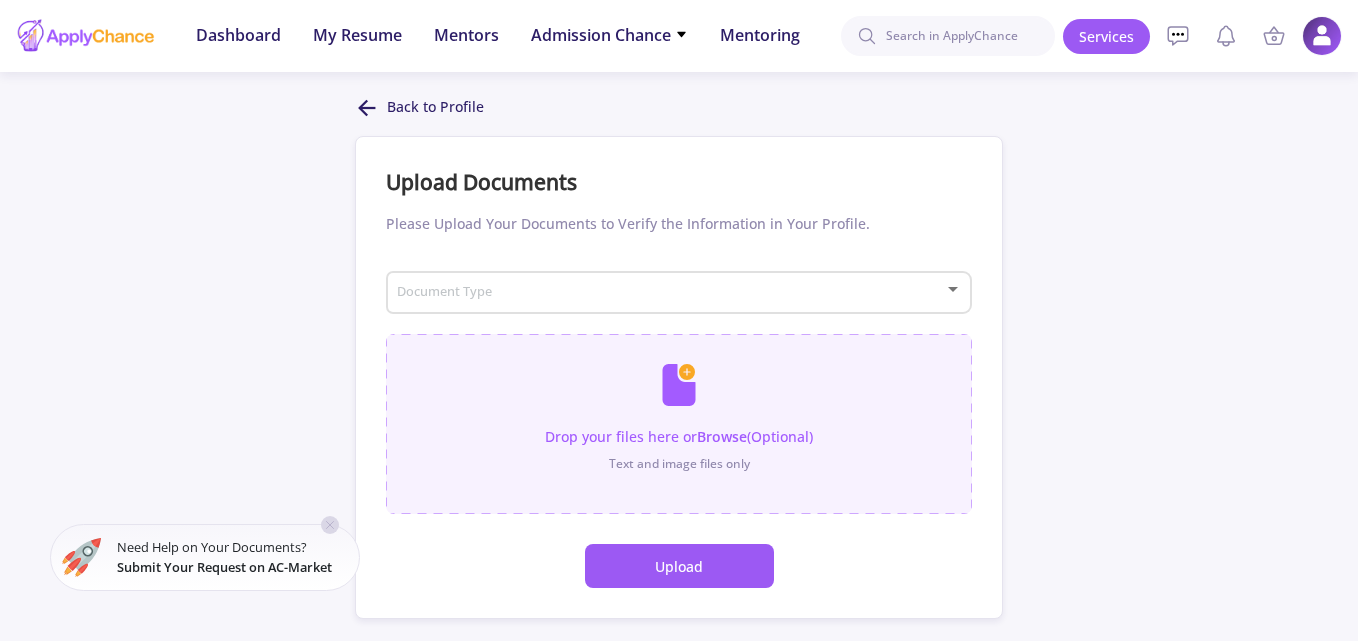 click 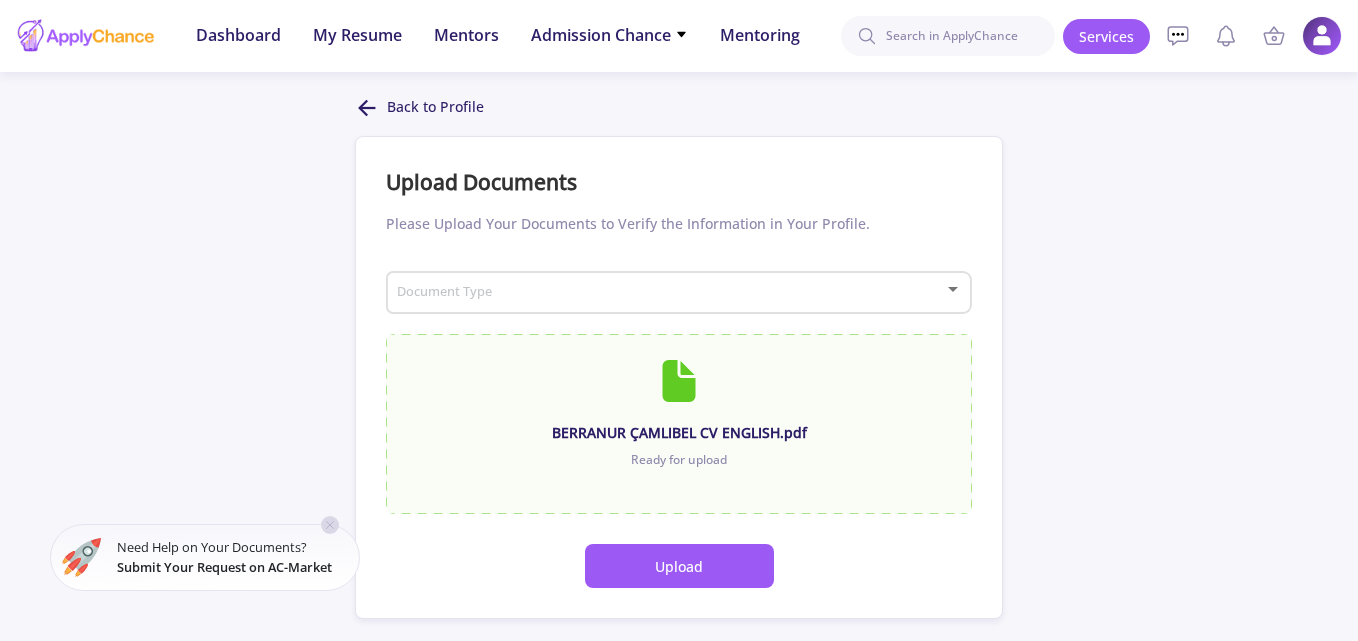 click on "Document Type" 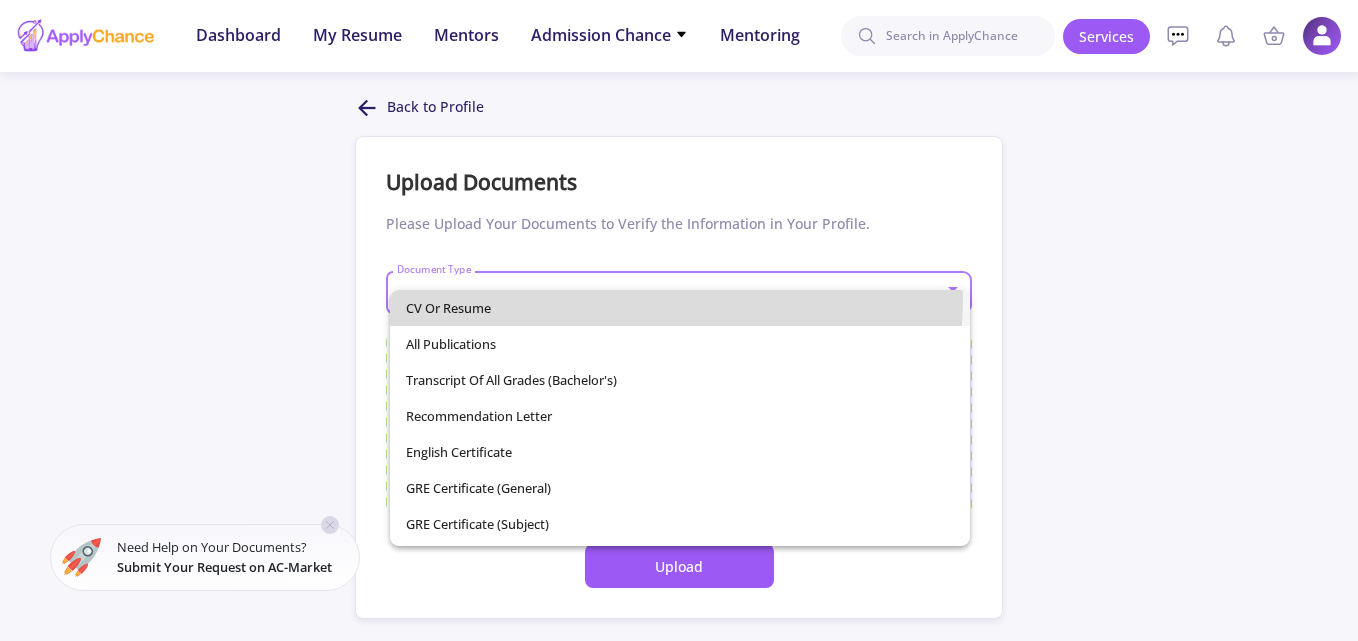click on "CV or Resume" at bounding box center (680, 308) 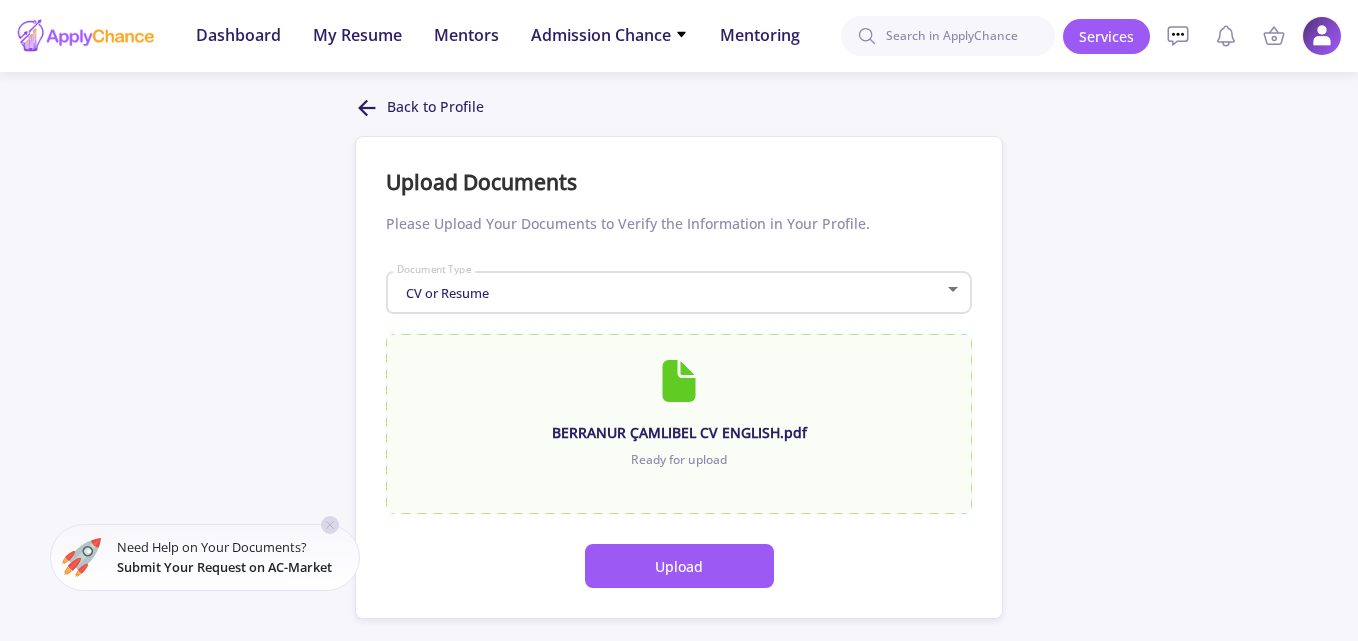 click on "Upload" 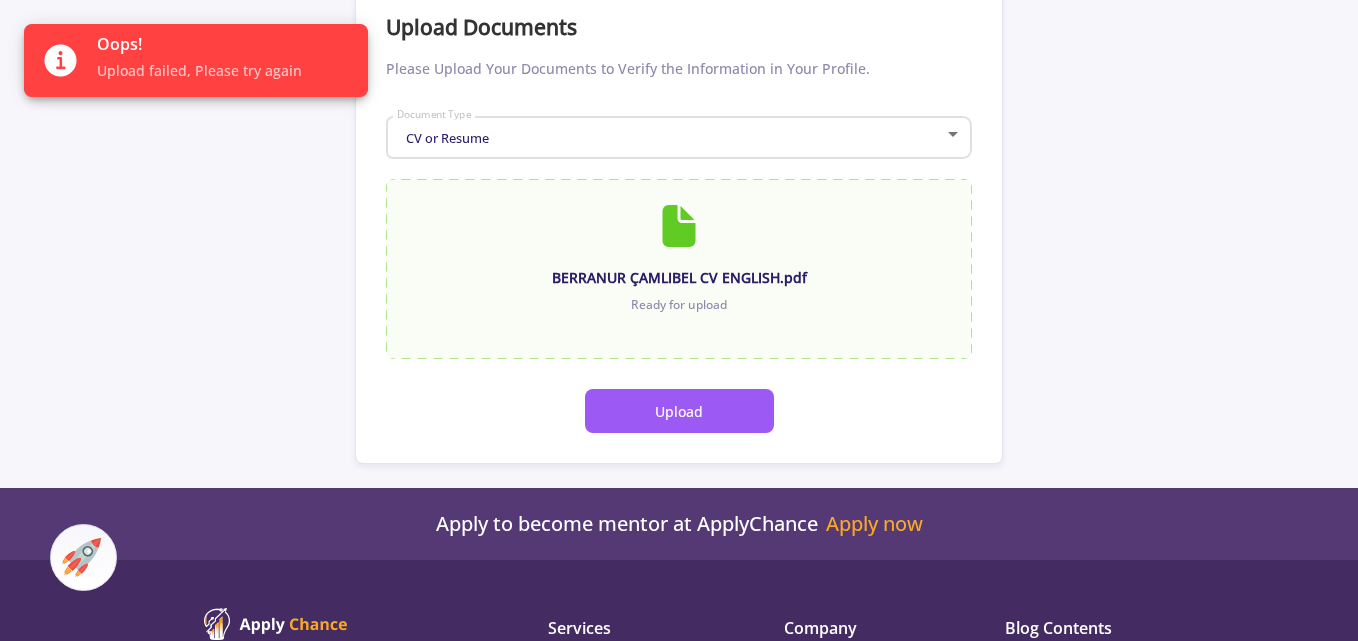 scroll, scrollTop: 0, scrollLeft: 0, axis: both 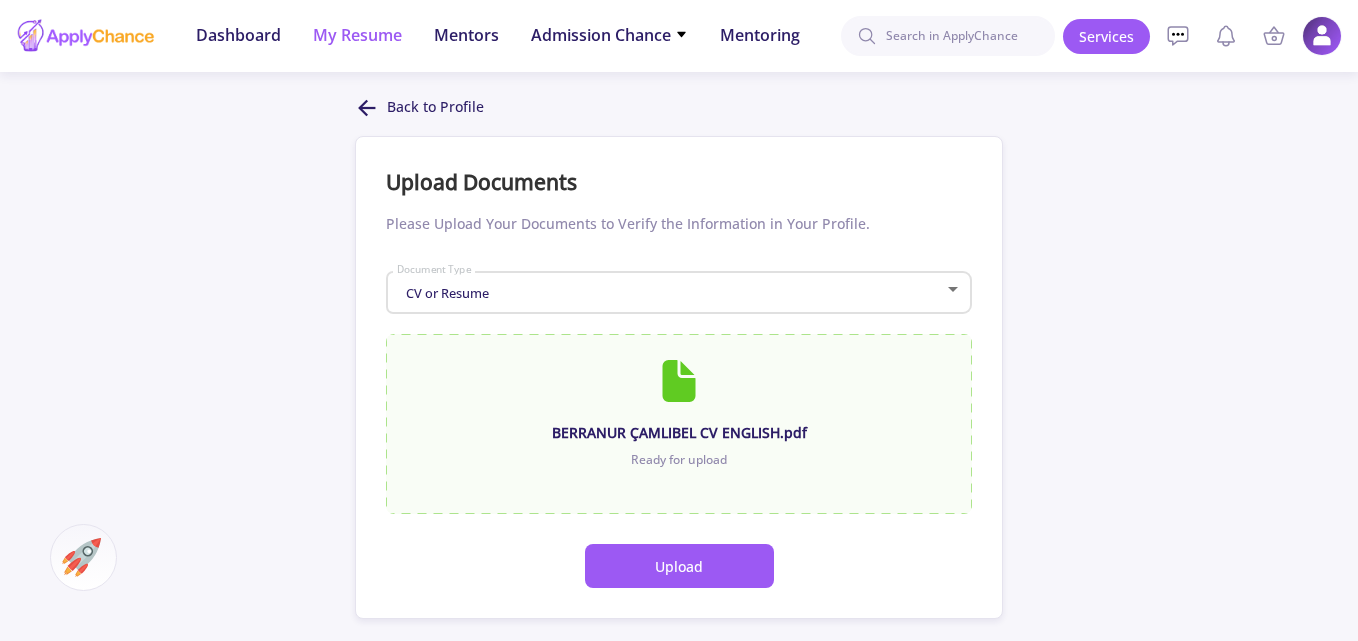 click on "My Resume" 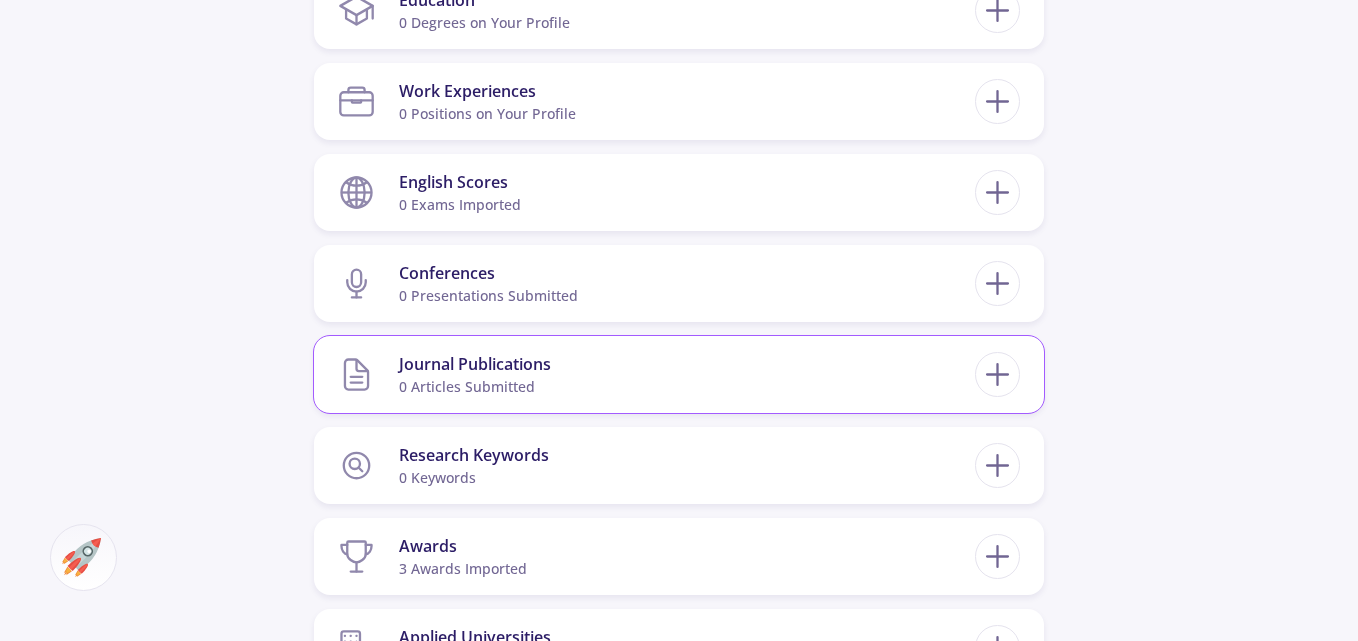 scroll, scrollTop: 1833, scrollLeft: 0, axis: vertical 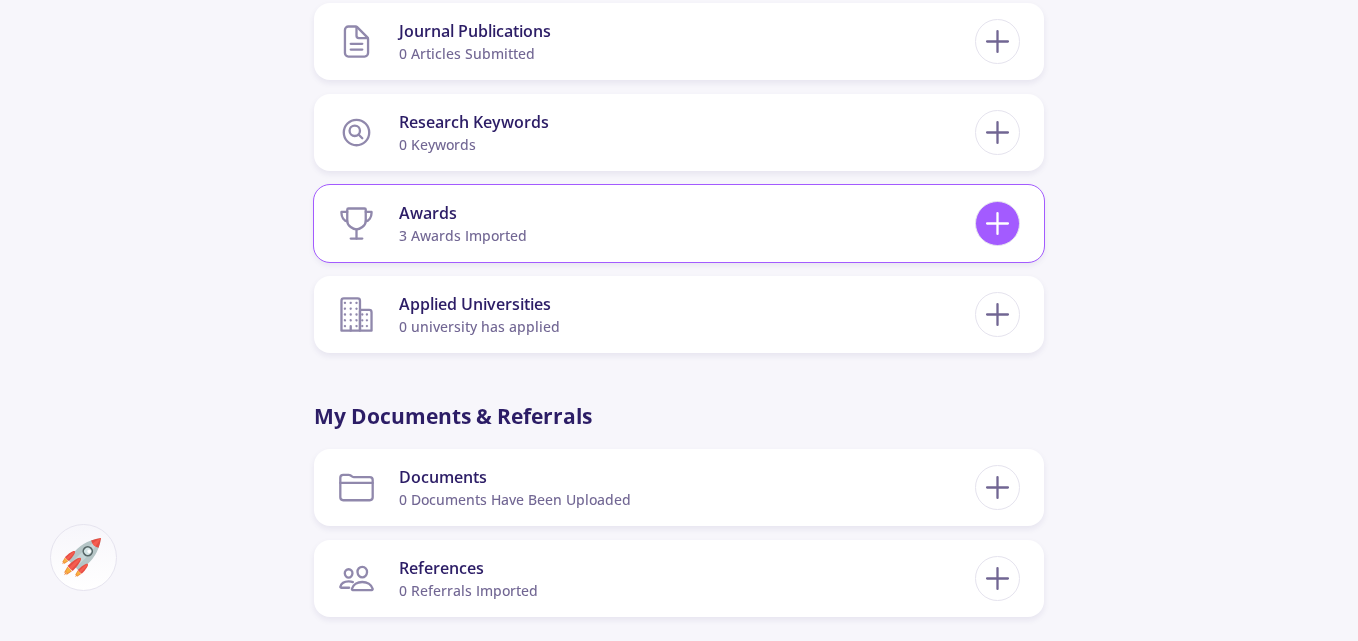 click 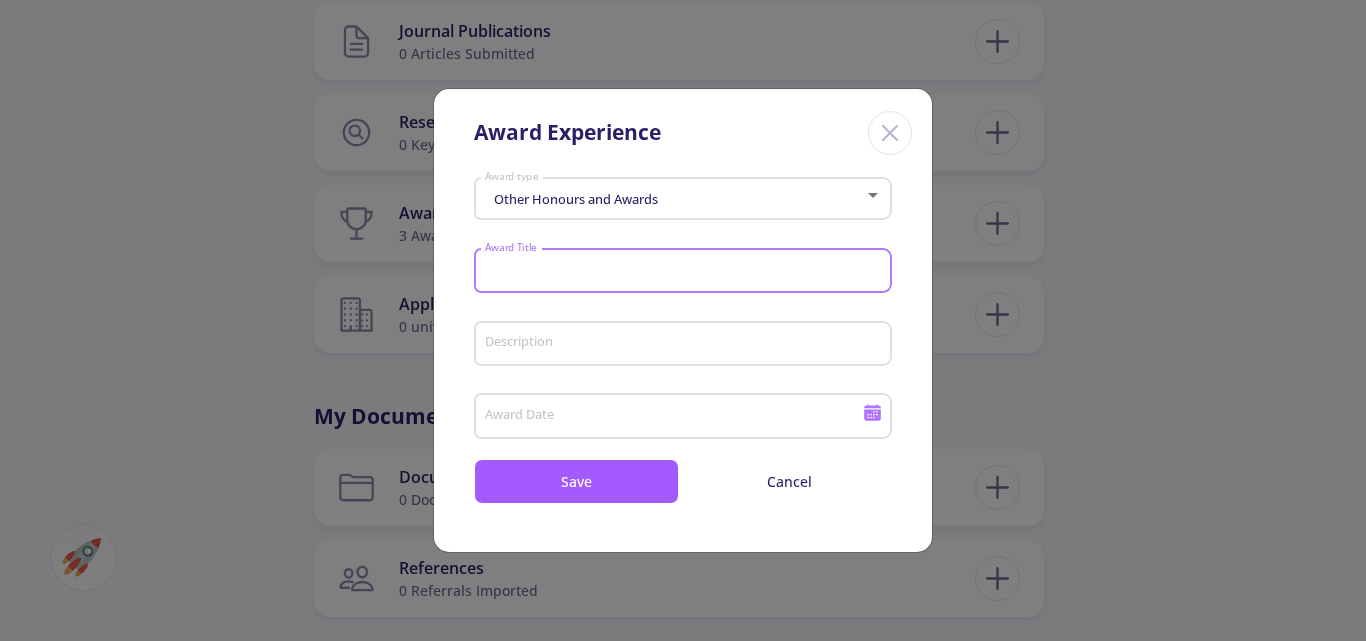 click on "Award Title" at bounding box center (686, 272) 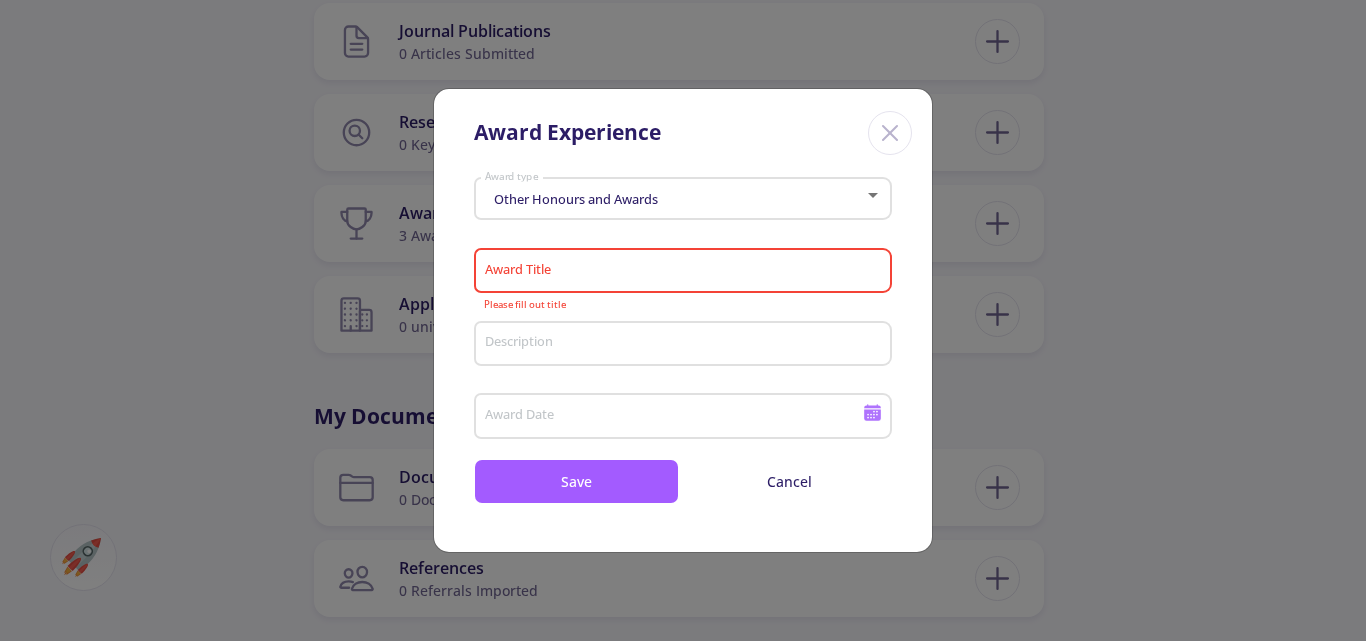 click 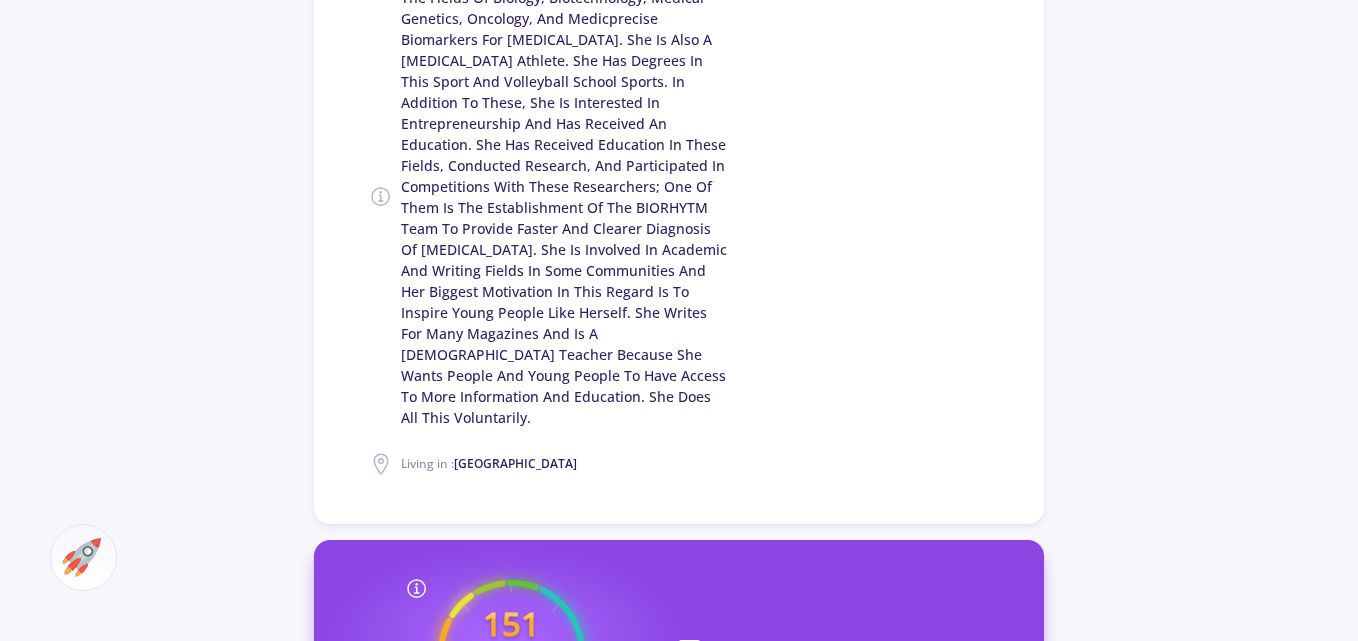 scroll, scrollTop: 0, scrollLeft: 0, axis: both 